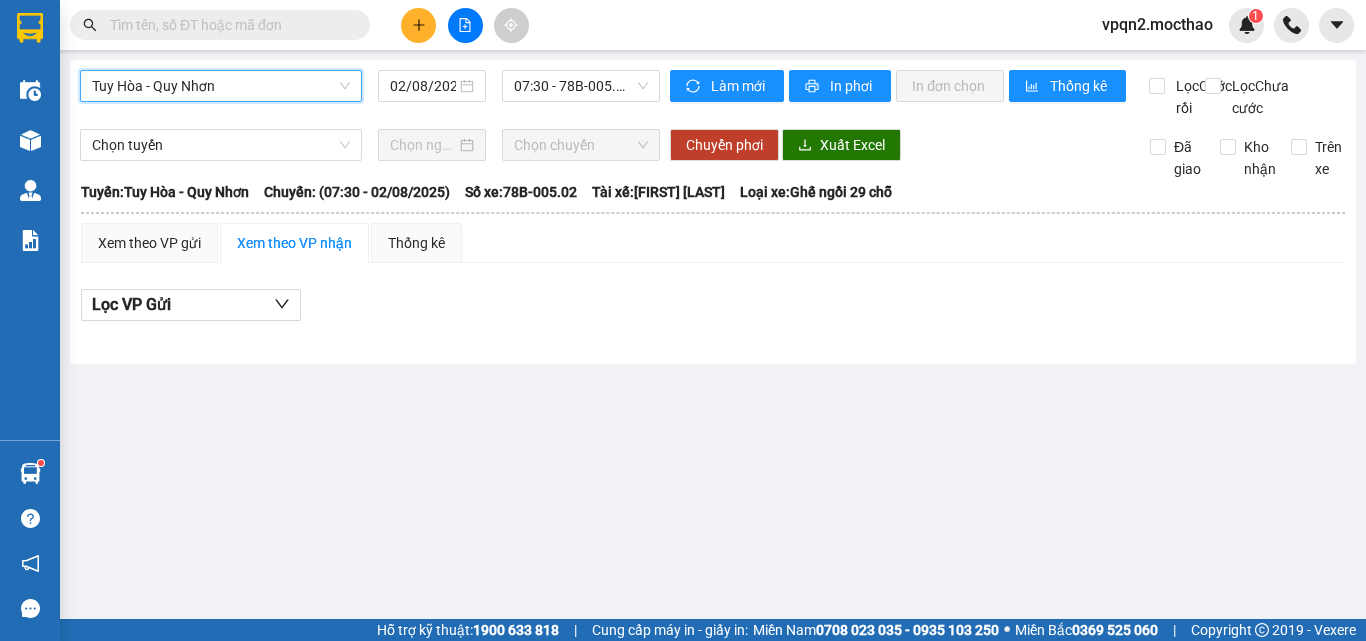 scroll, scrollTop: 0, scrollLeft: 0, axis: both 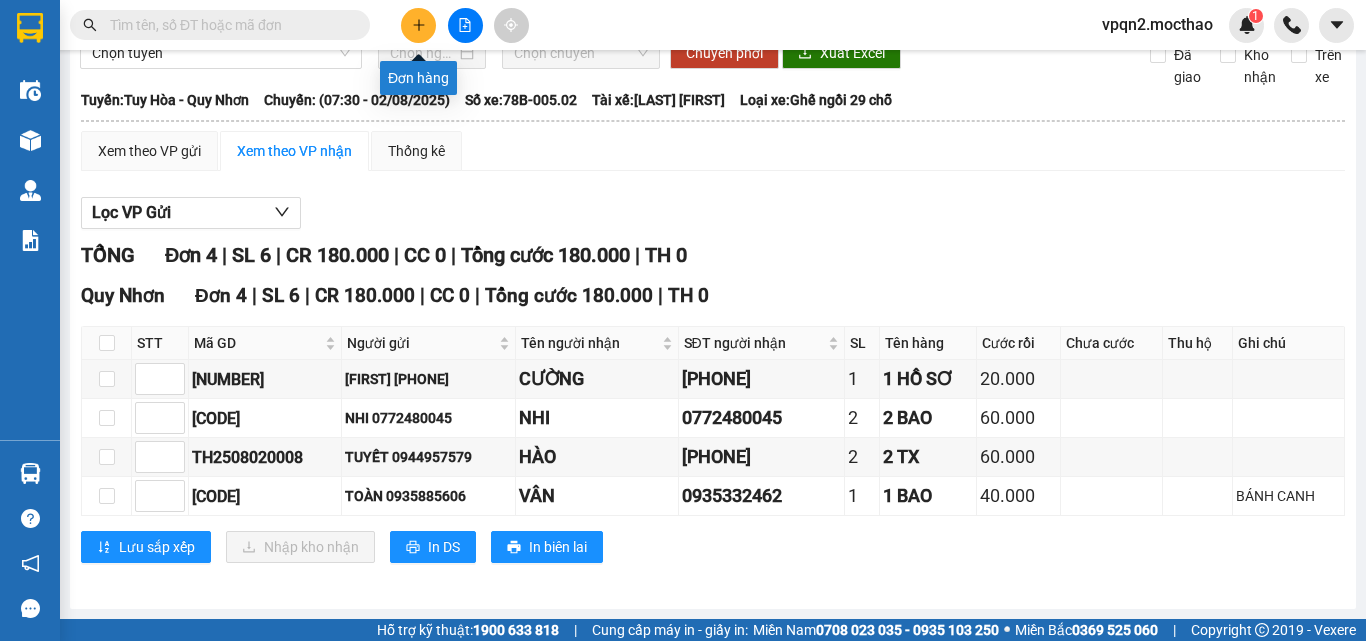 click at bounding box center (418, 25) 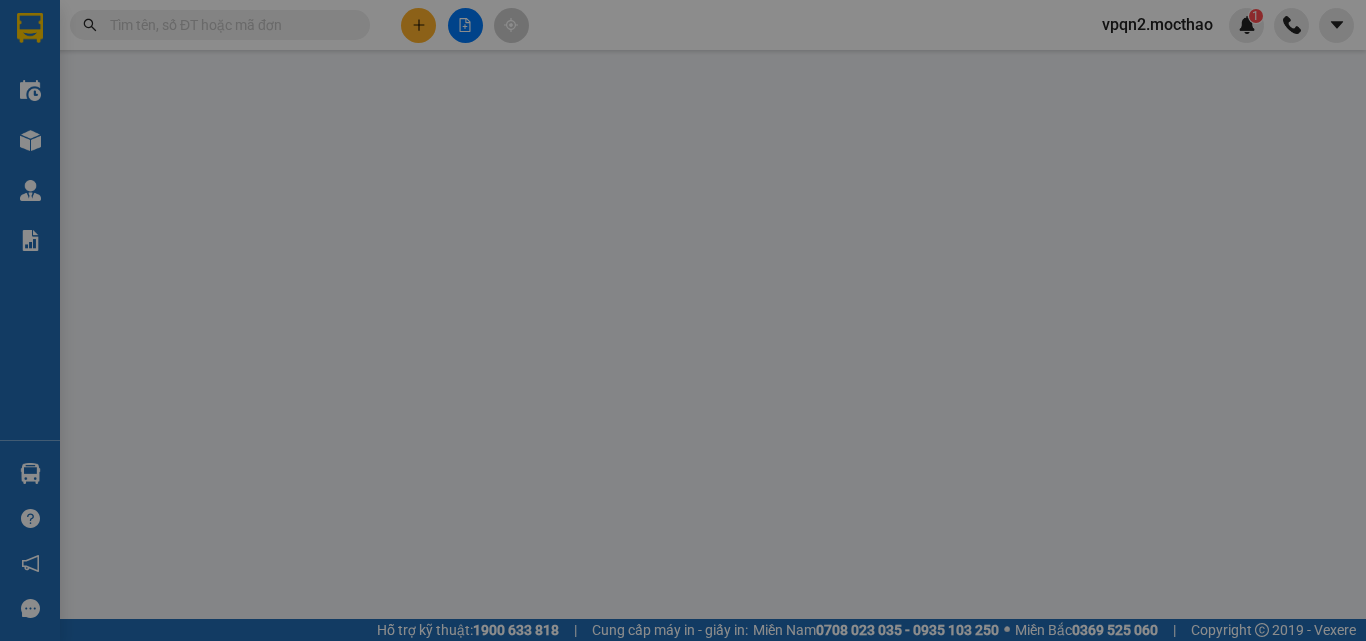 scroll, scrollTop: 0, scrollLeft: 0, axis: both 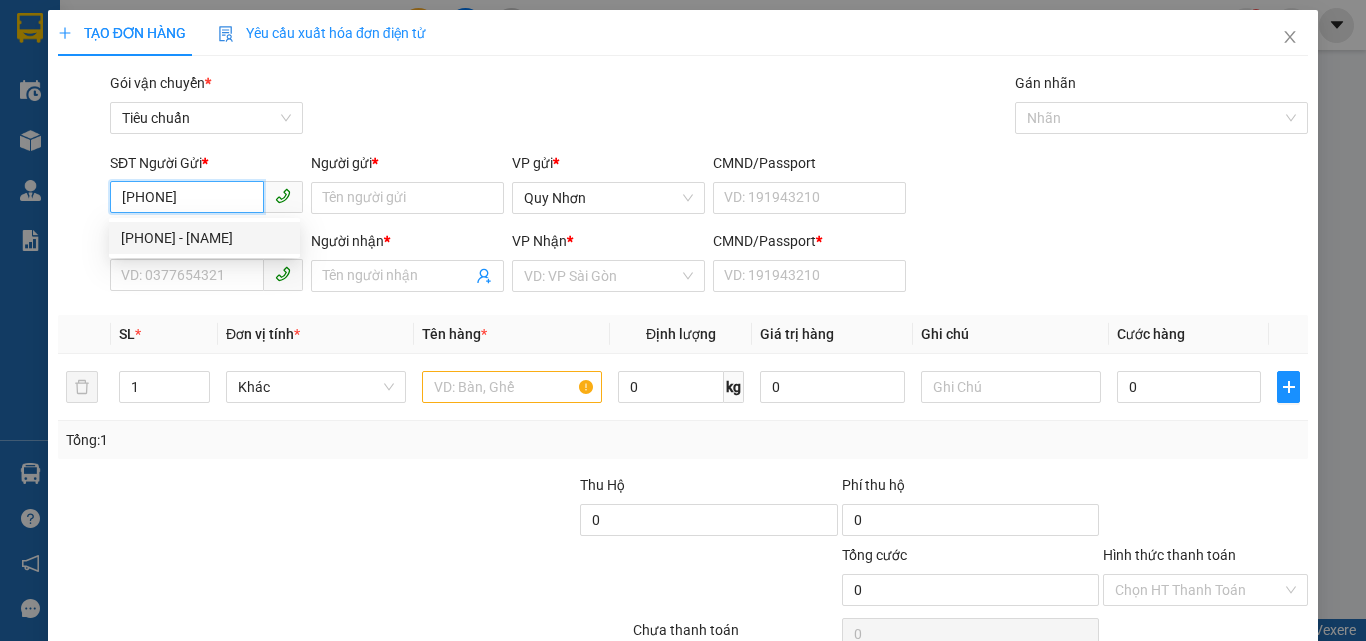 click on "[PHONE] - [NAME]" at bounding box center (204, 238) 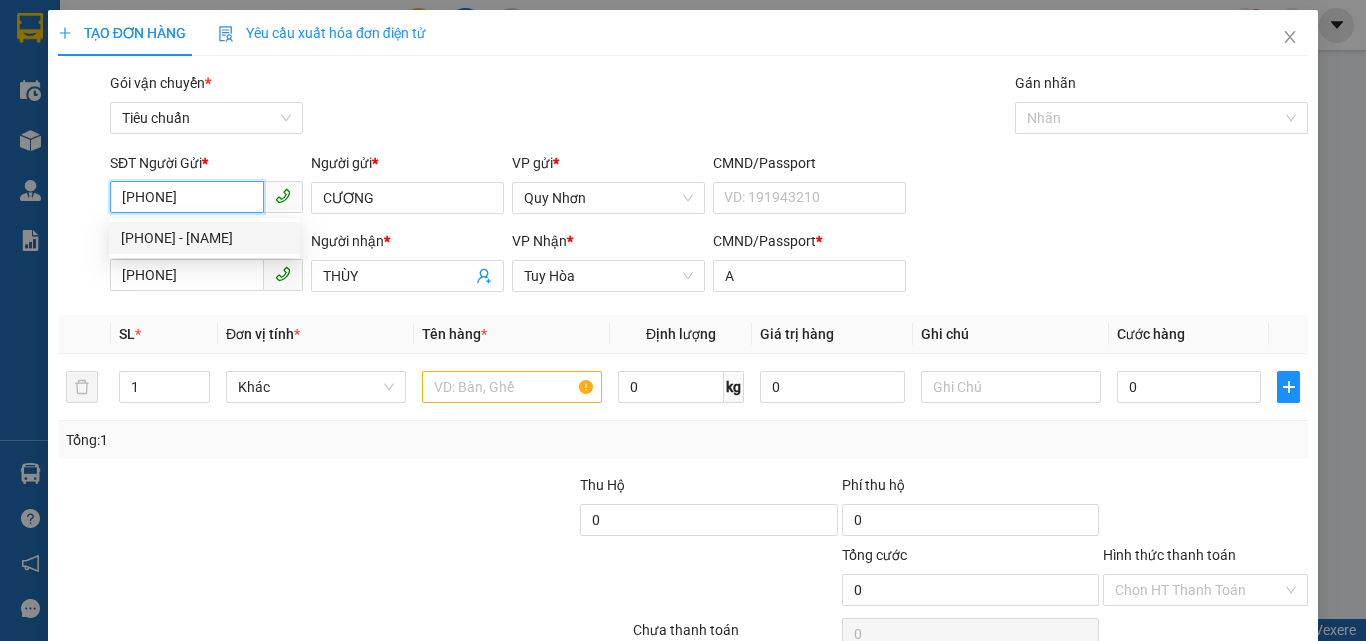 type on "[PHONE]" 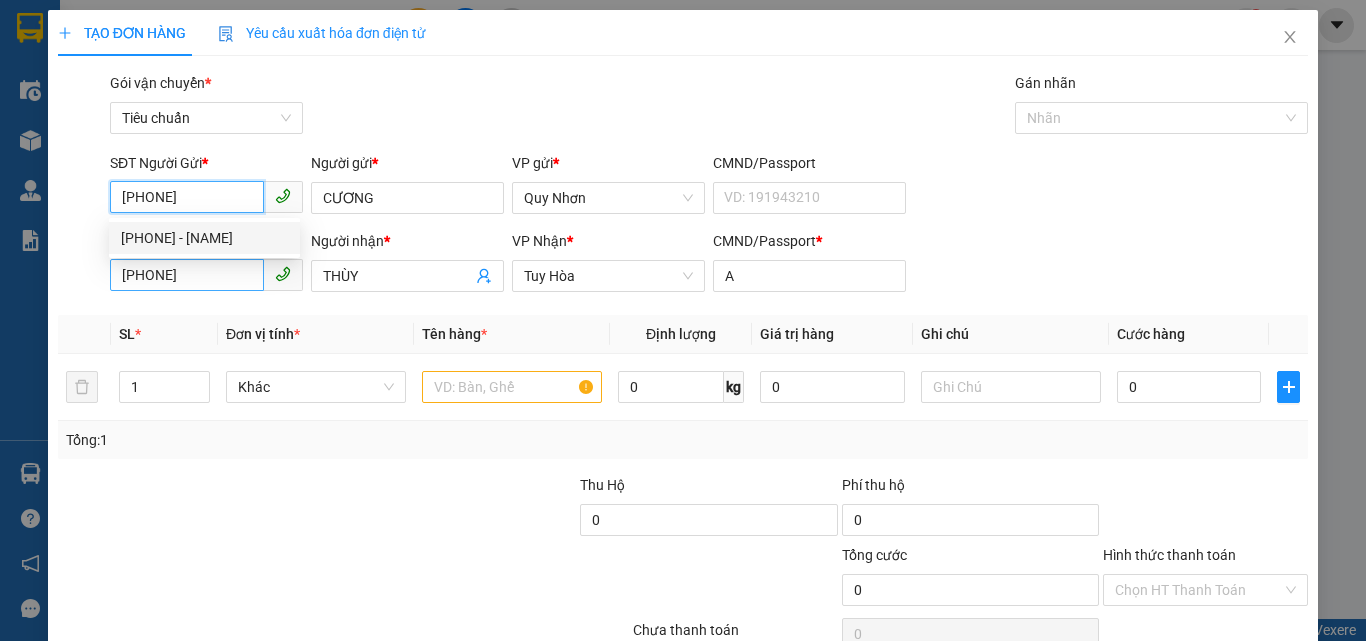 type on "20.000" 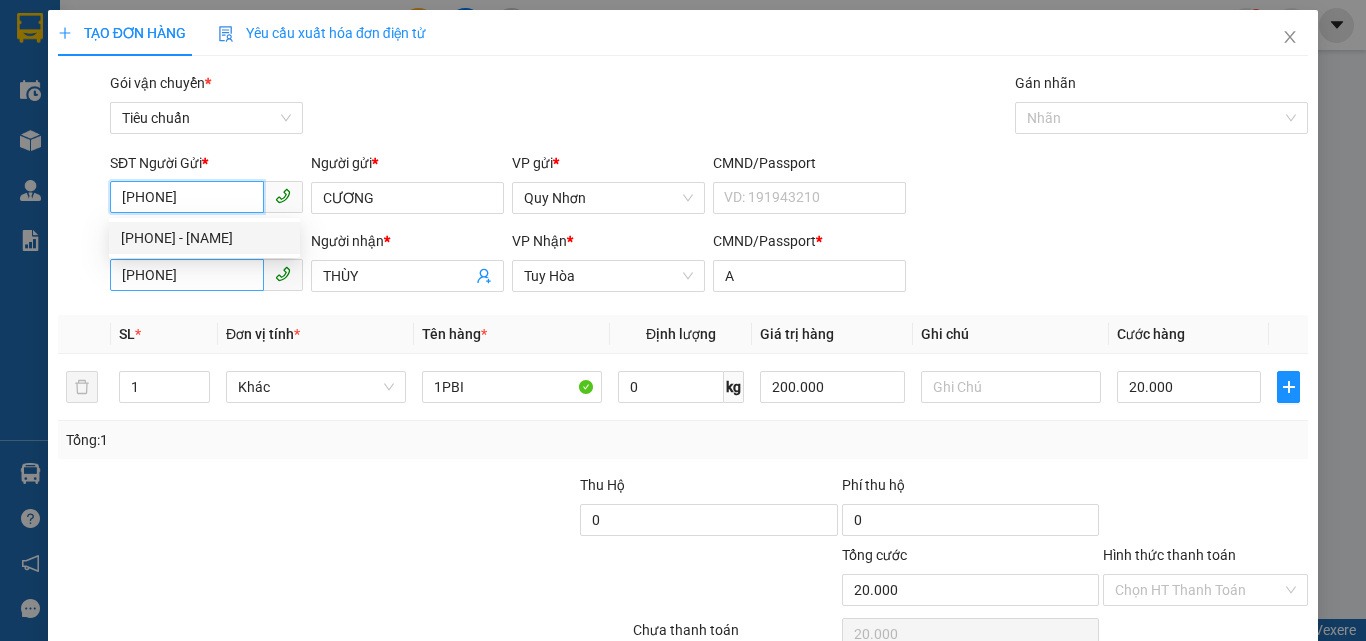 type on "[PHONE]" 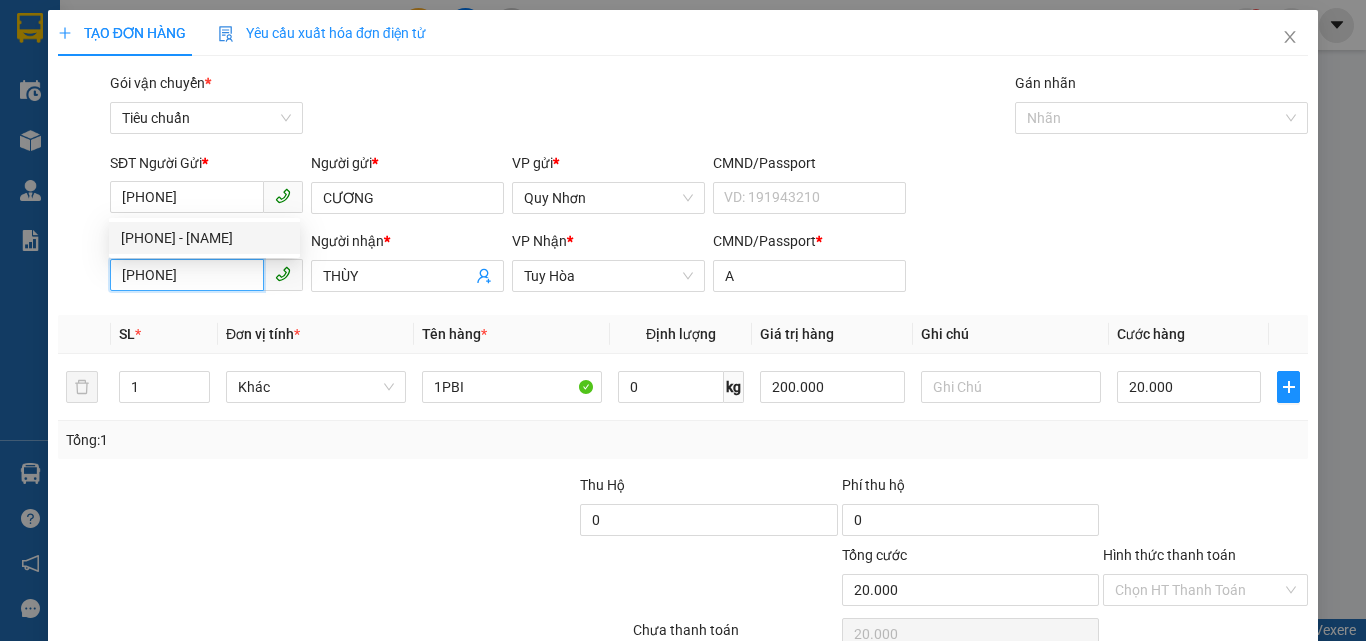 click on "[PHONE]" at bounding box center [187, 275] 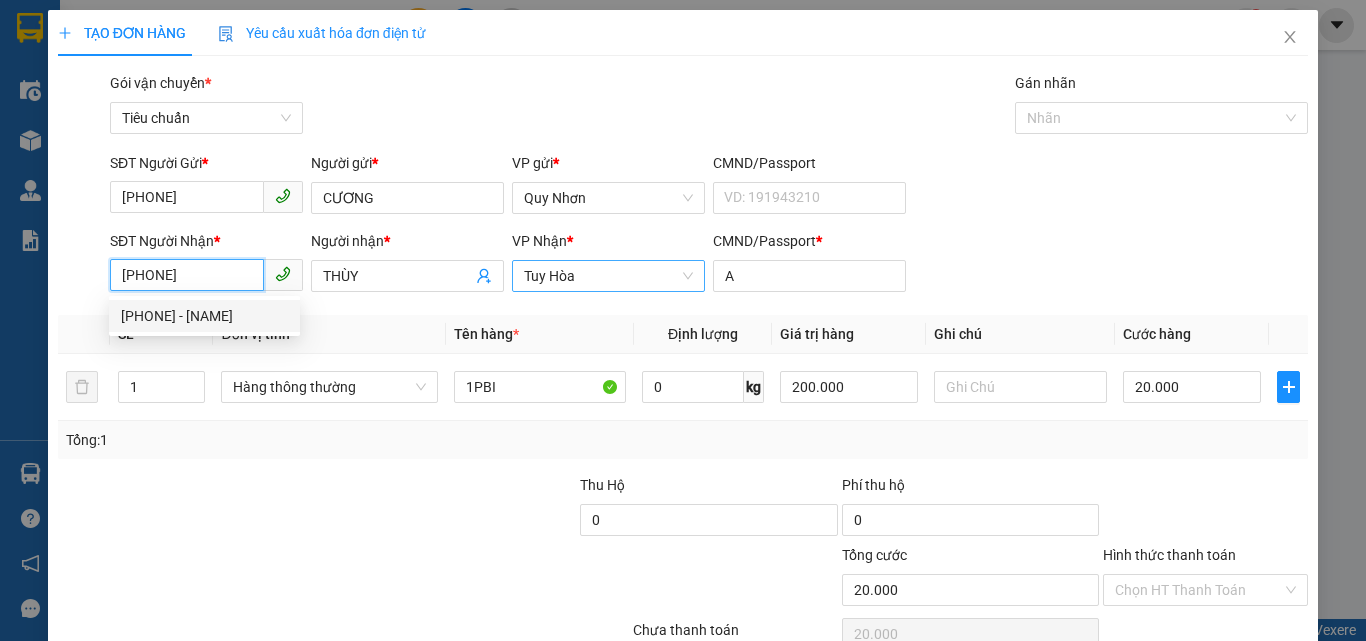 scroll, scrollTop: 99, scrollLeft: 0, axis: vertical 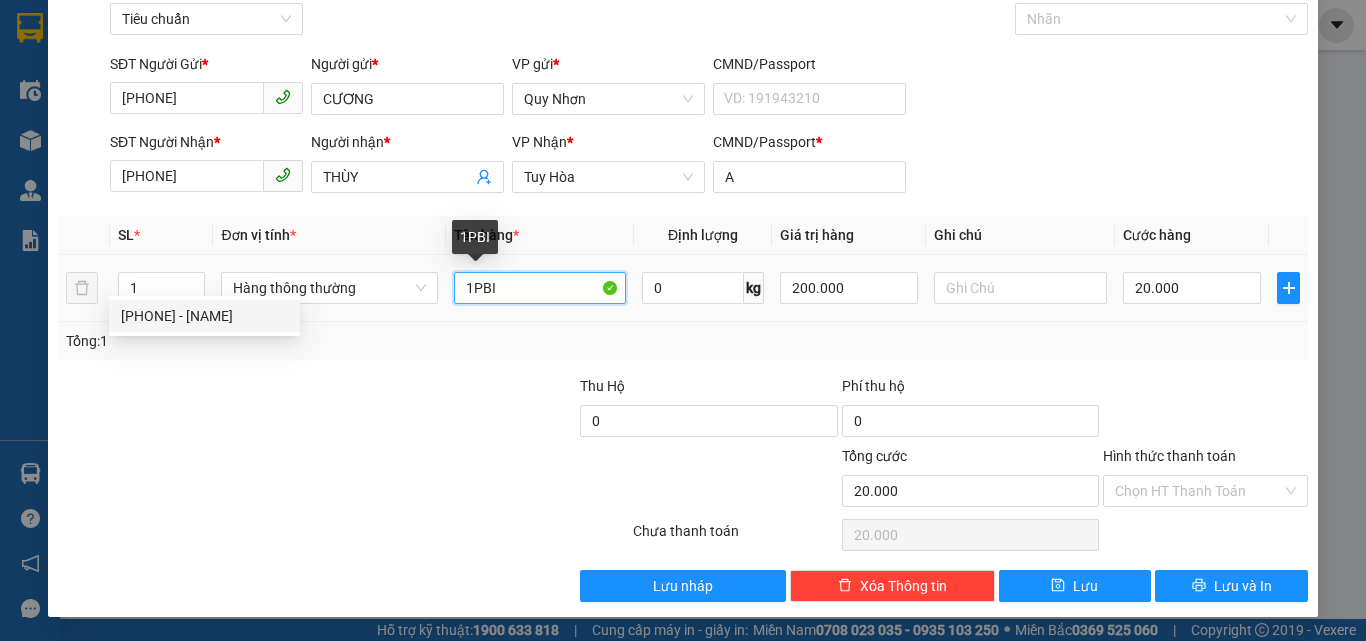 click on "1PBI" at bounding box center [540, 288] 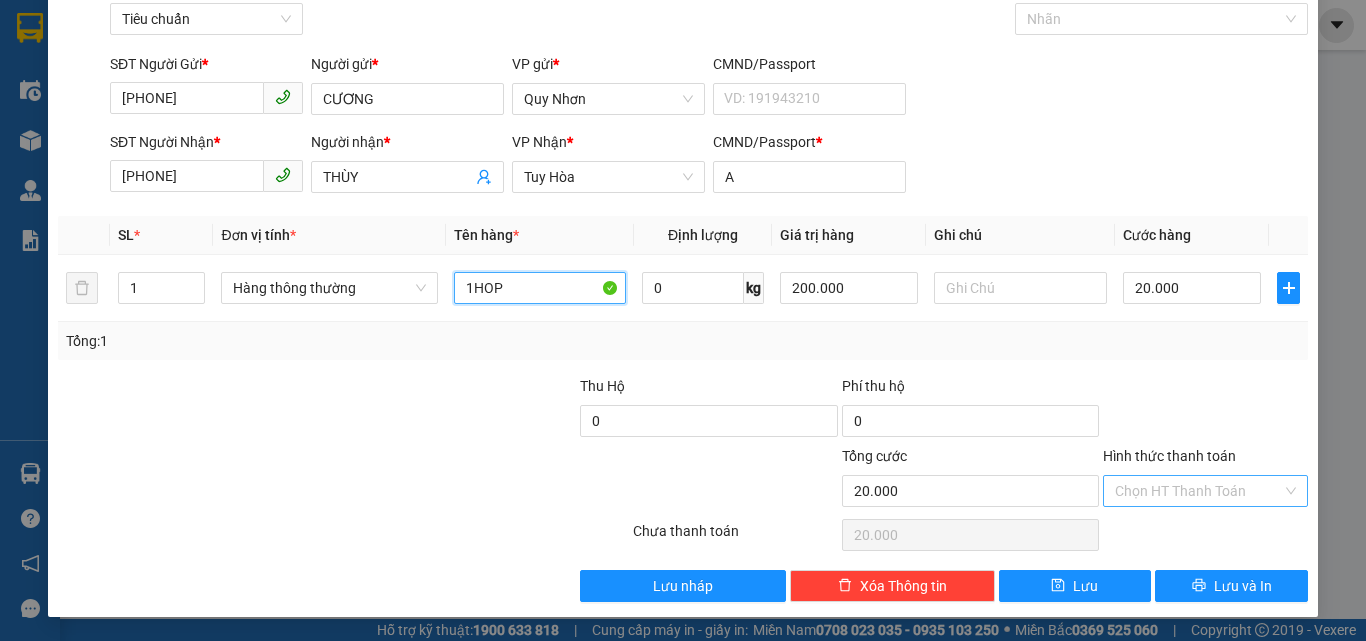type on "1HOP" 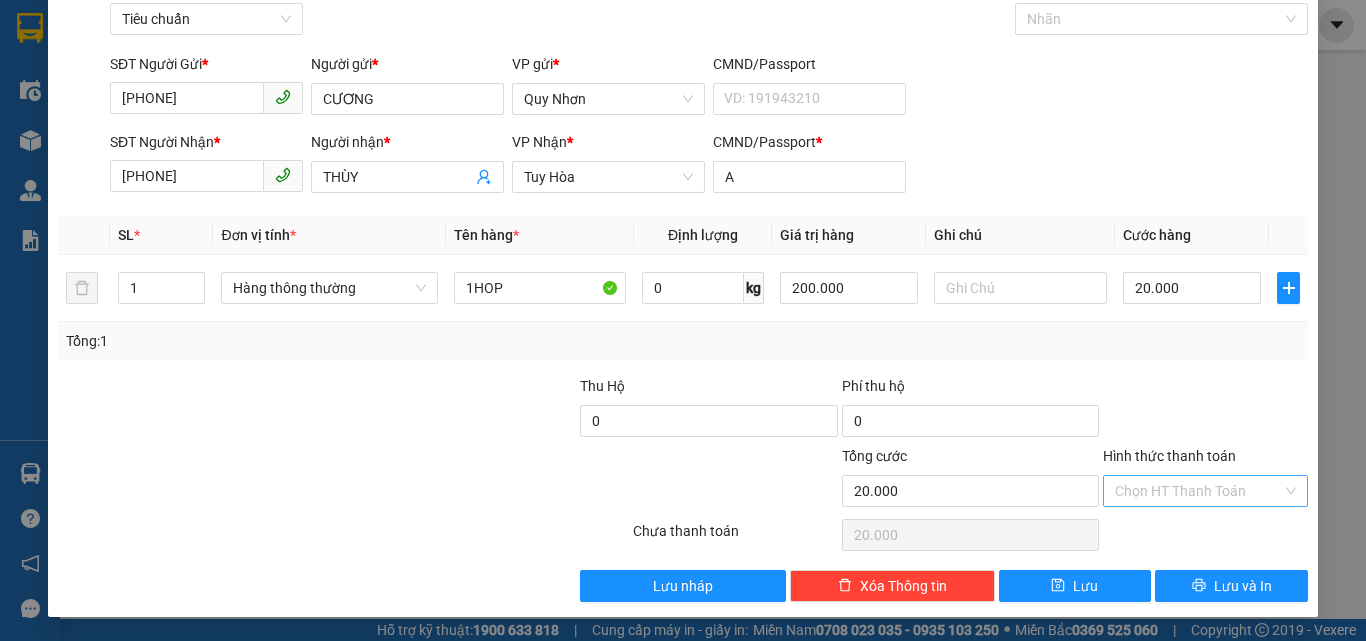 click on "Gói vận chuyển  * Tiêu chuẩn Gán nhãn   Nhãn SĐT Người Gửi  * [PHONE] Người gửi  * [NAME] VP gửi  * Quy Nhơn CMND/Passport VD: [NUMBER] SĐT Người Nhận  * [PHONE] Người nhận  * [NAME] VP Nhận  * Tuy Hòa CMND/Passport  * A SL  * Đơn vị tính  * Tên hàng  * Định lượng Giá trị hàng Ghi chú Cước hàng                   1 Hàng thông thường 1HOP 0 kg 200.000 20.000 Tổng:  1 Thu Hộ 0 Phí thu hộ 0 Tổng cước 20.000 Hình thức thanh toán Chọn HT Thanh Toán Số tiền thu trước 0 Chưa thanh toán 20.000 Chọn HT Thanh Toán Lưu nháp Xóa Thông tin Lưu Lưu và In 1HOP" at bounding box center [683, 287] 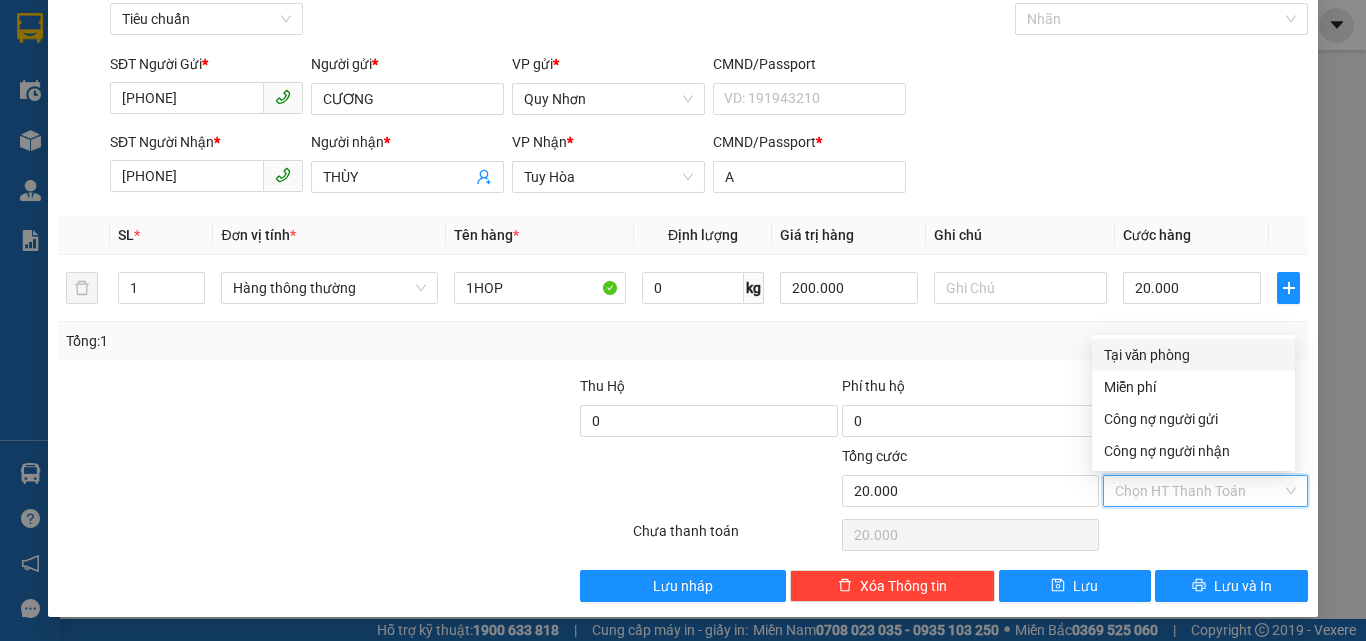 drag, startPoint x: 1124, startPoint y: 342, endPoint x: 1156, endPoint y: 434, distance: 97.406364 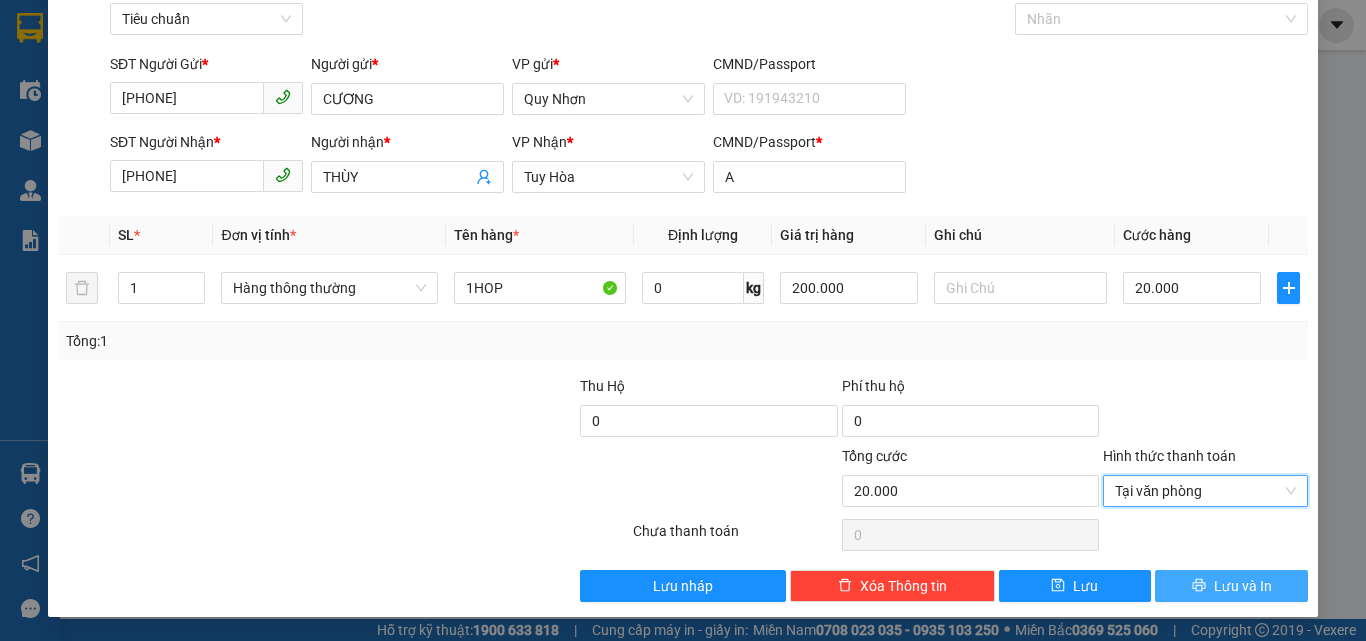 click 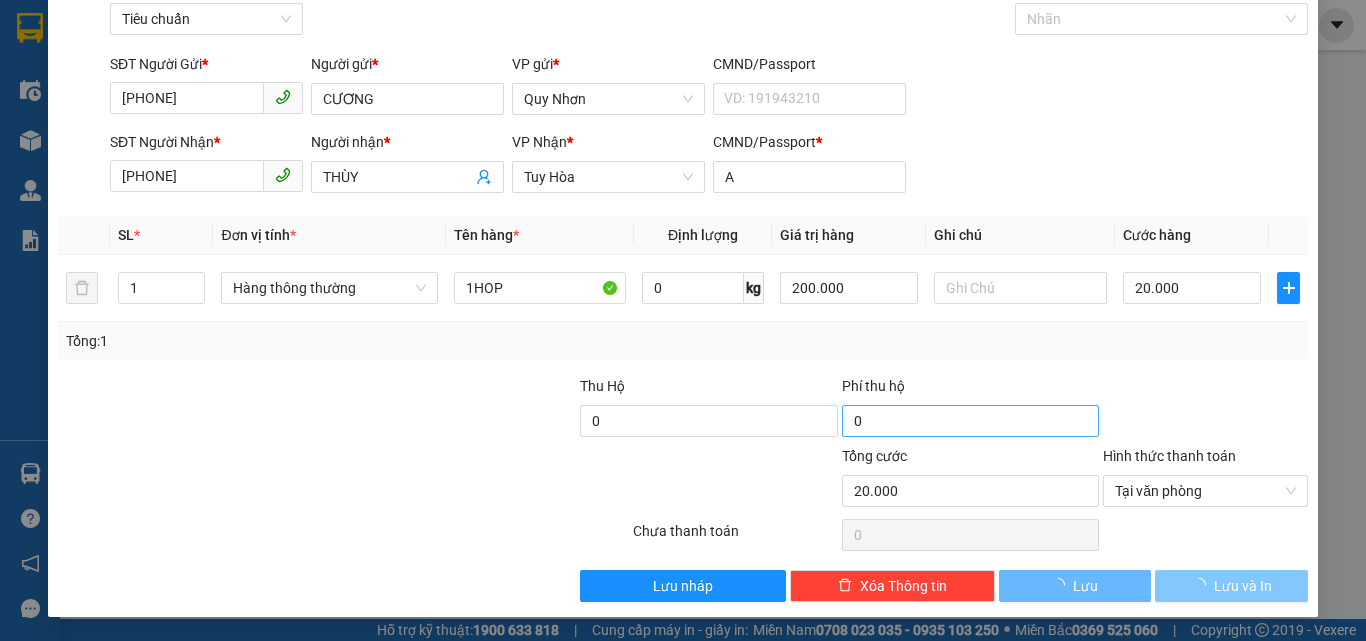drag, startPoint x: 1179, startPoint y: 591, endPoint x: 1060, endPoint y: 418, distance: 209.9762 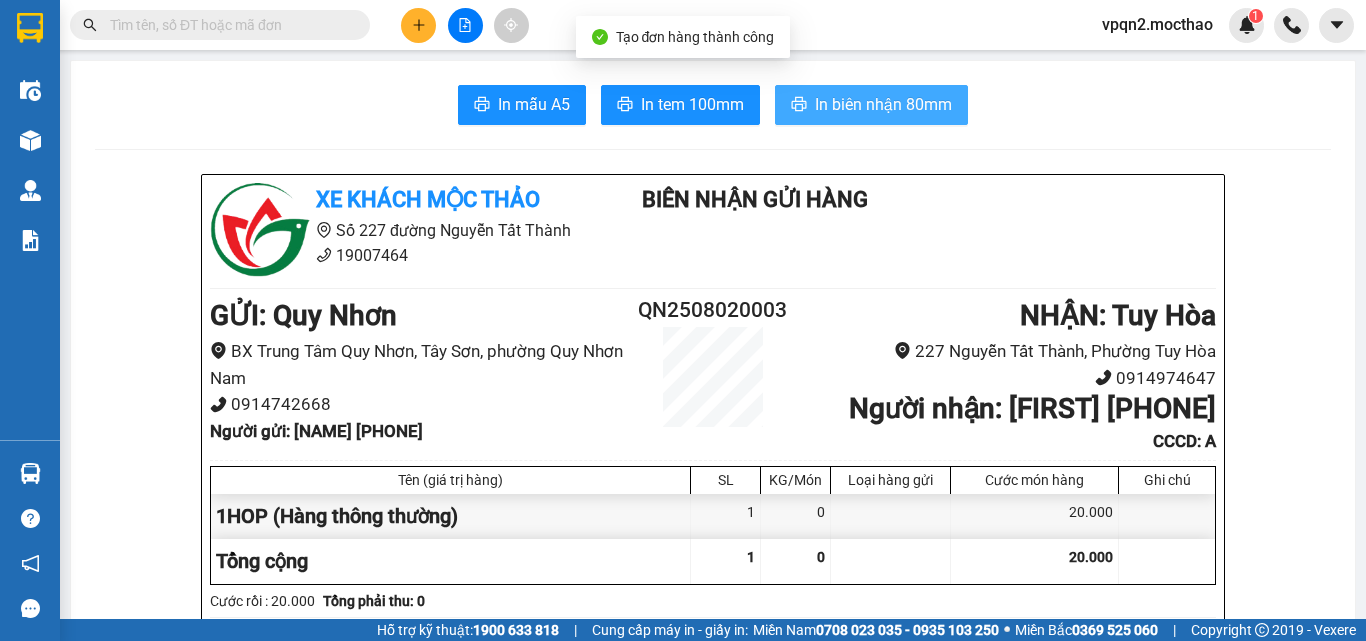 click on "In biên nhận 80mm" at bounding box center [883, 104] 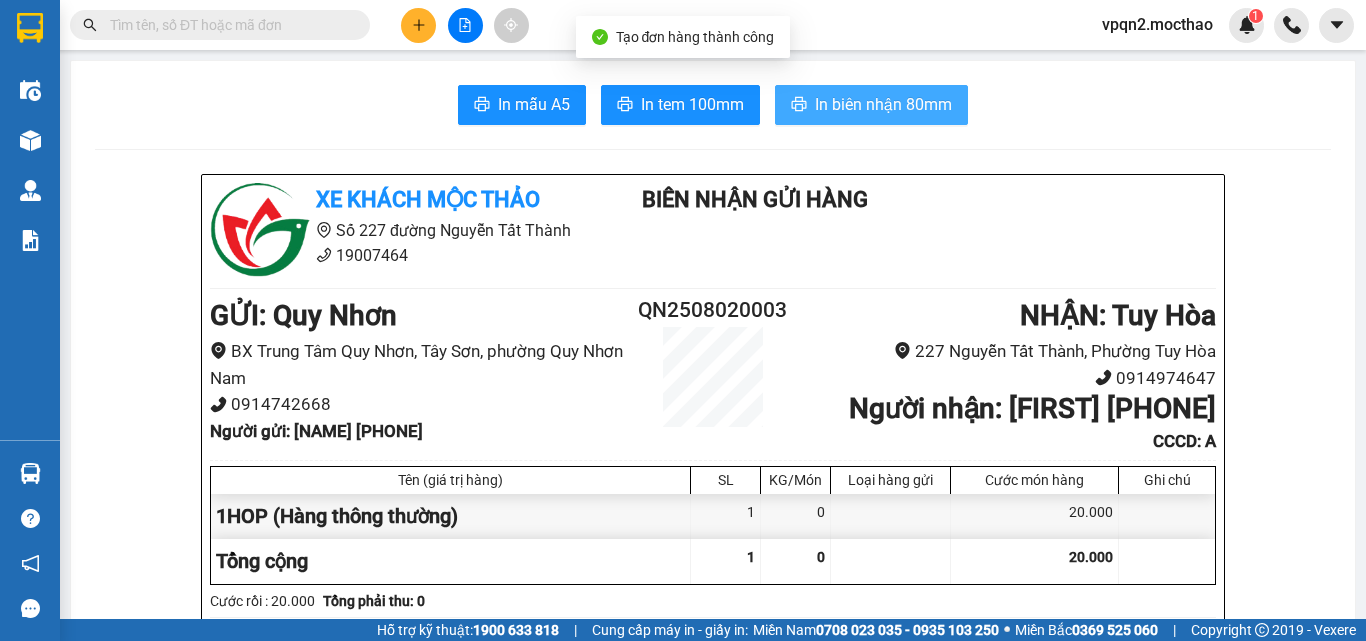 scroll, scrollTop: 0, scrollLeft: 0, axis: both 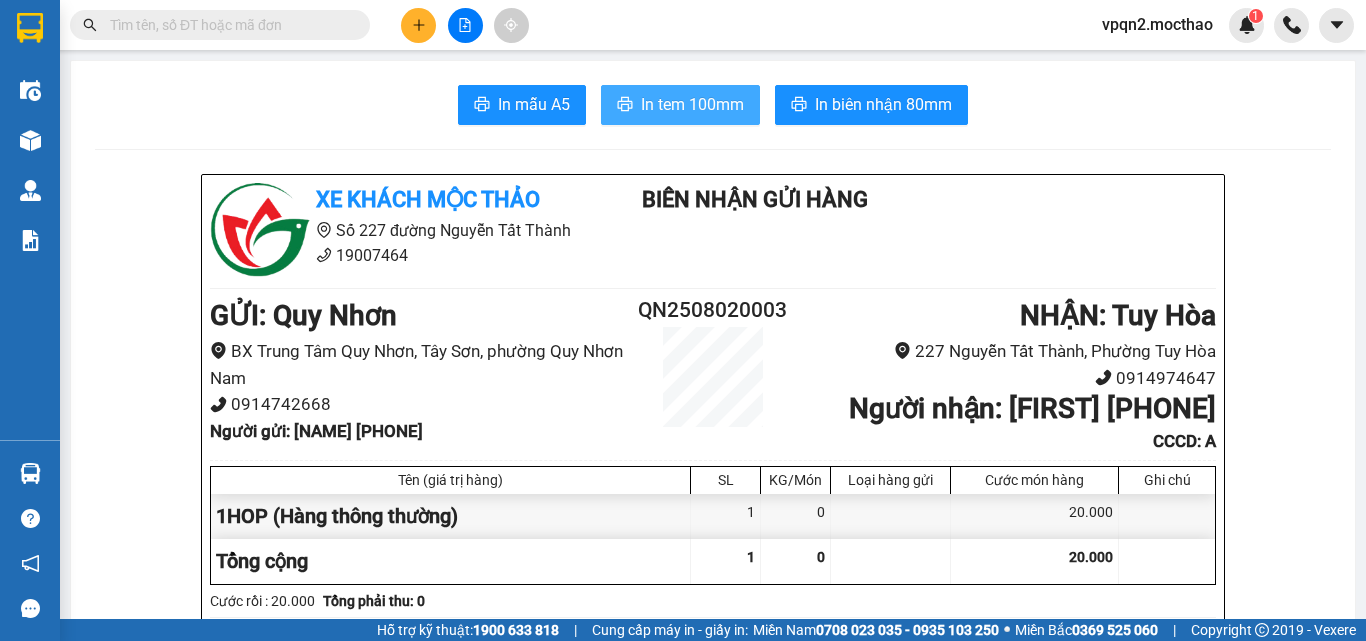 click on "In tem 100mm" at bounding box center [692, 104] 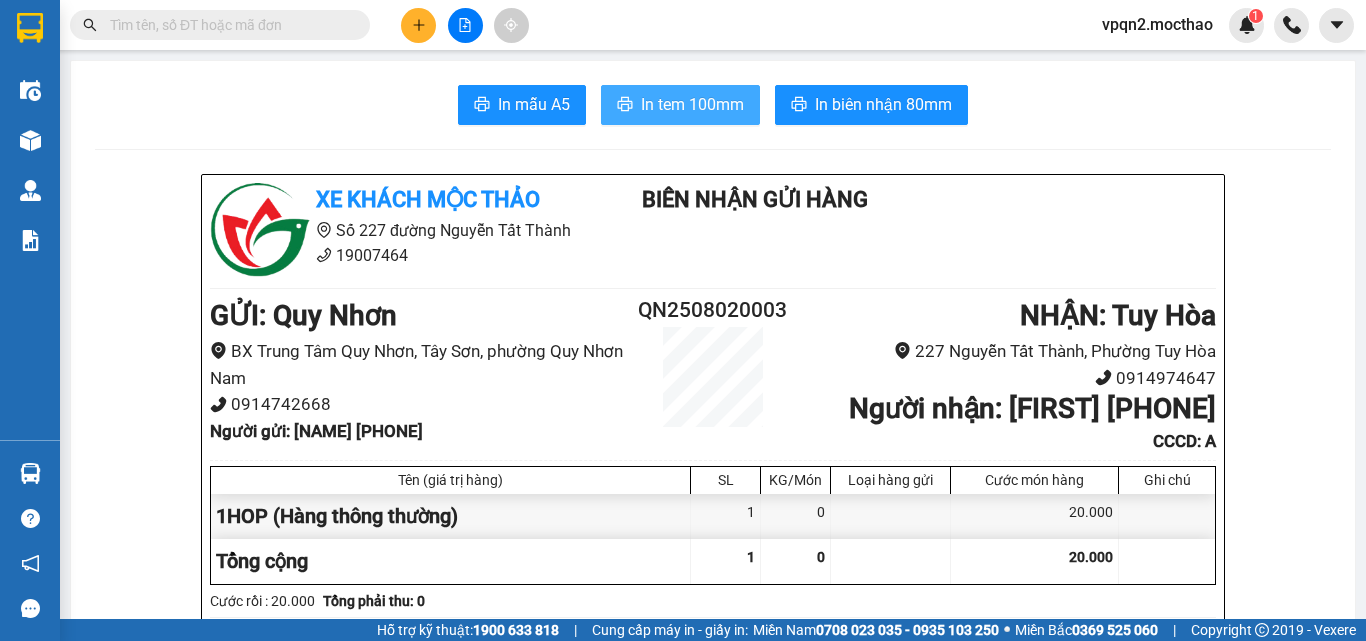 scroll, scrollTop: 0, scrollLeft: 0, axis: both 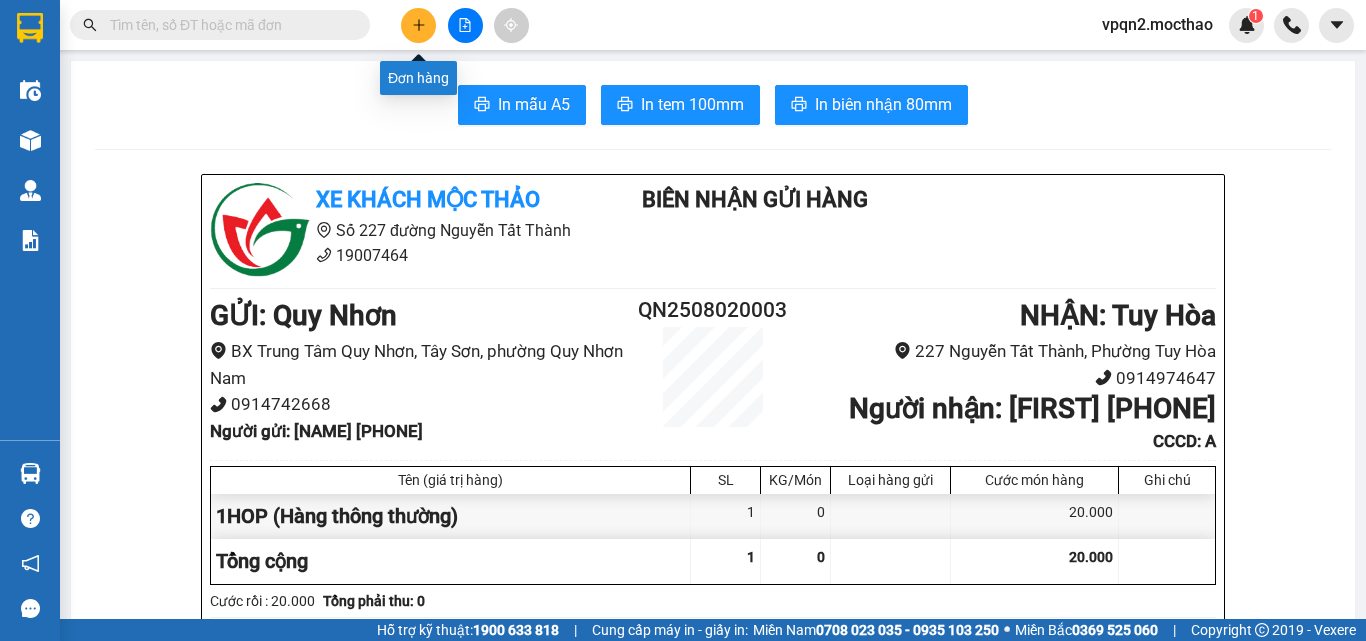 click at bounding box center [418, 25] 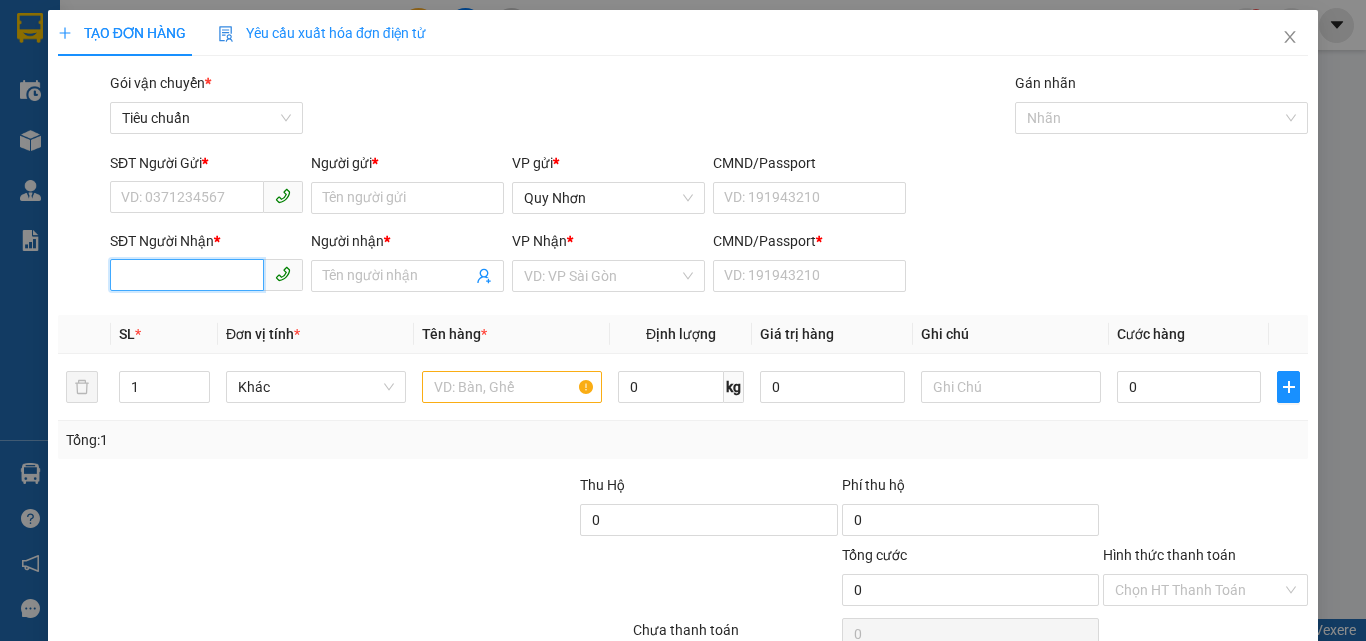 click on "SĐT Người Nhận  *" at bounding box center [187, 275] 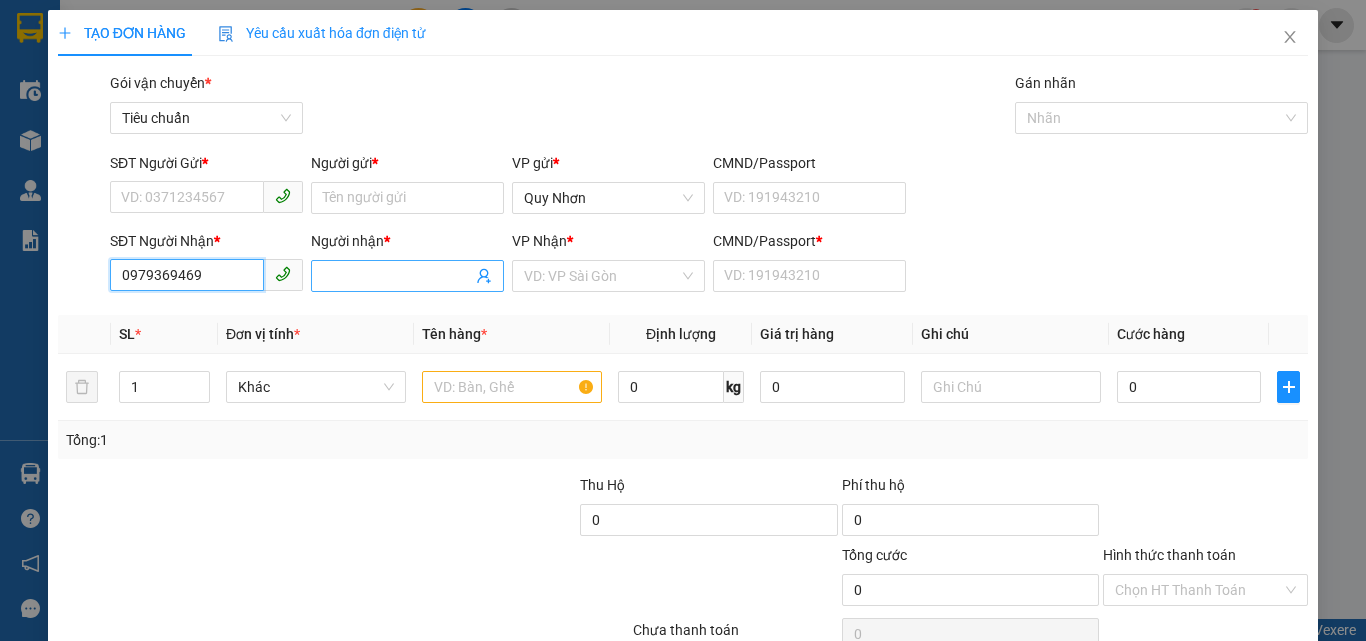 type on "0979369469" 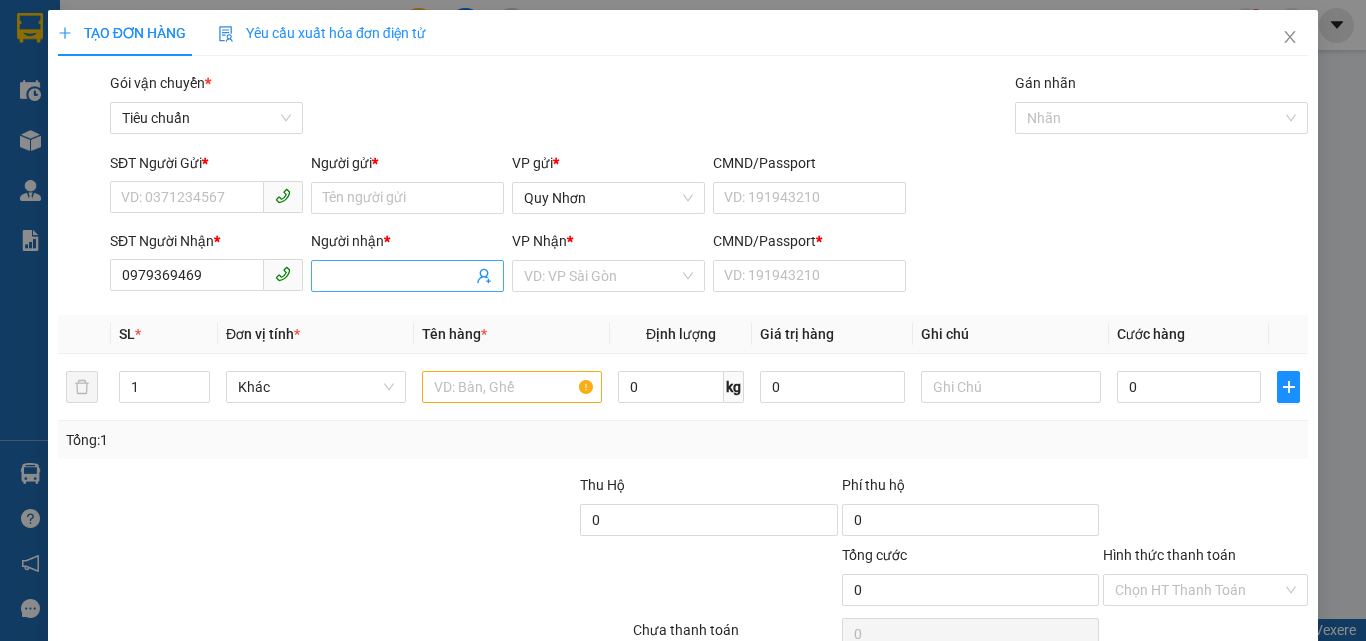 click on "Người nhận  *" at bounding box center [397, 276] 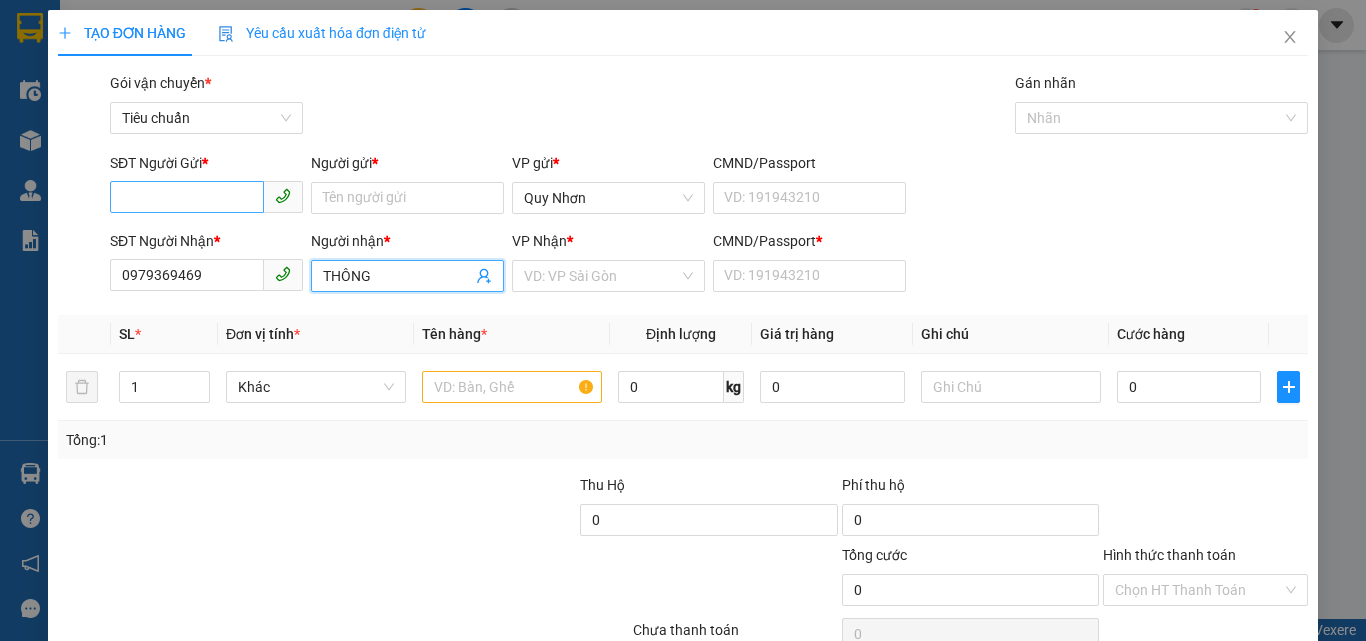 type on "THÔNG" 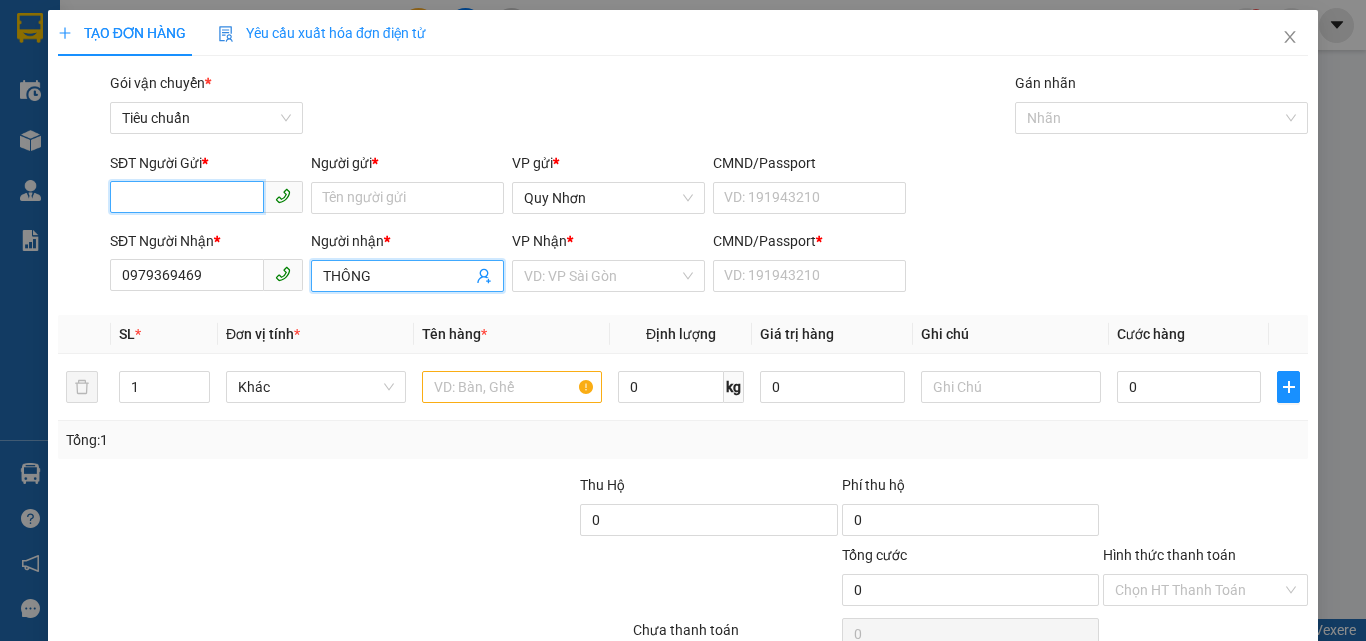 click on "SĐT Người Gửi  *" at bounding box center [187, 197] 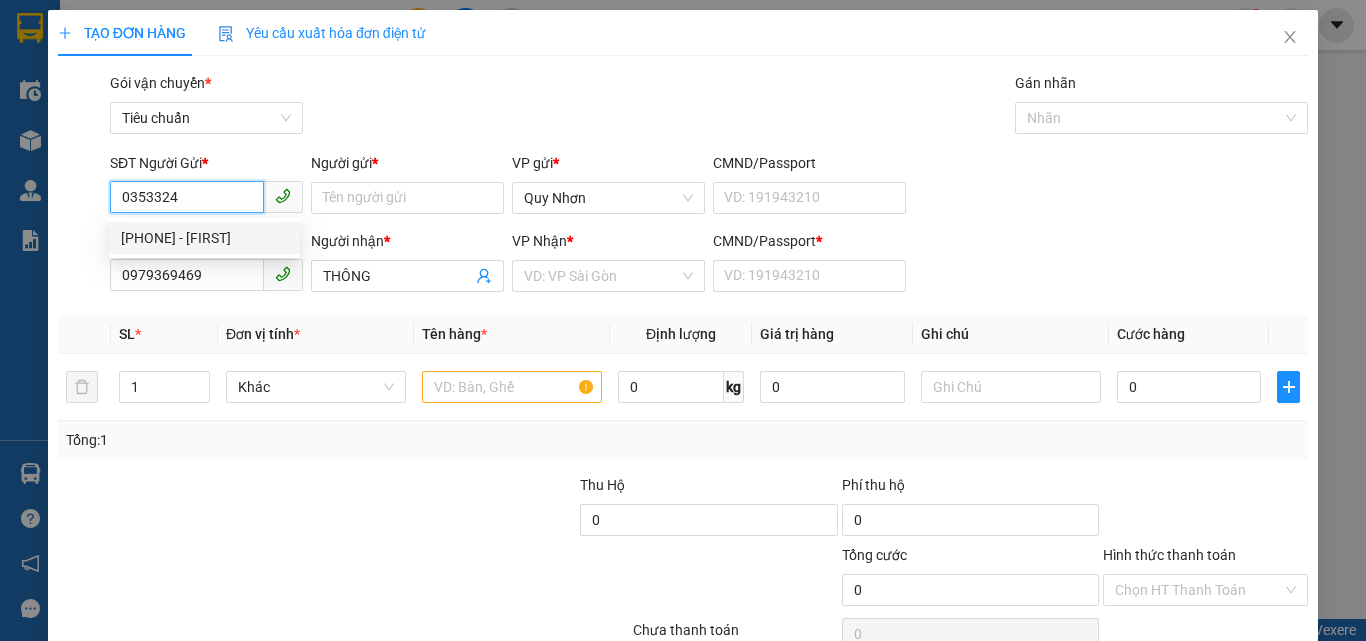 click on "[PHONE] - [FIRST]" at bounding box center (204, 238) 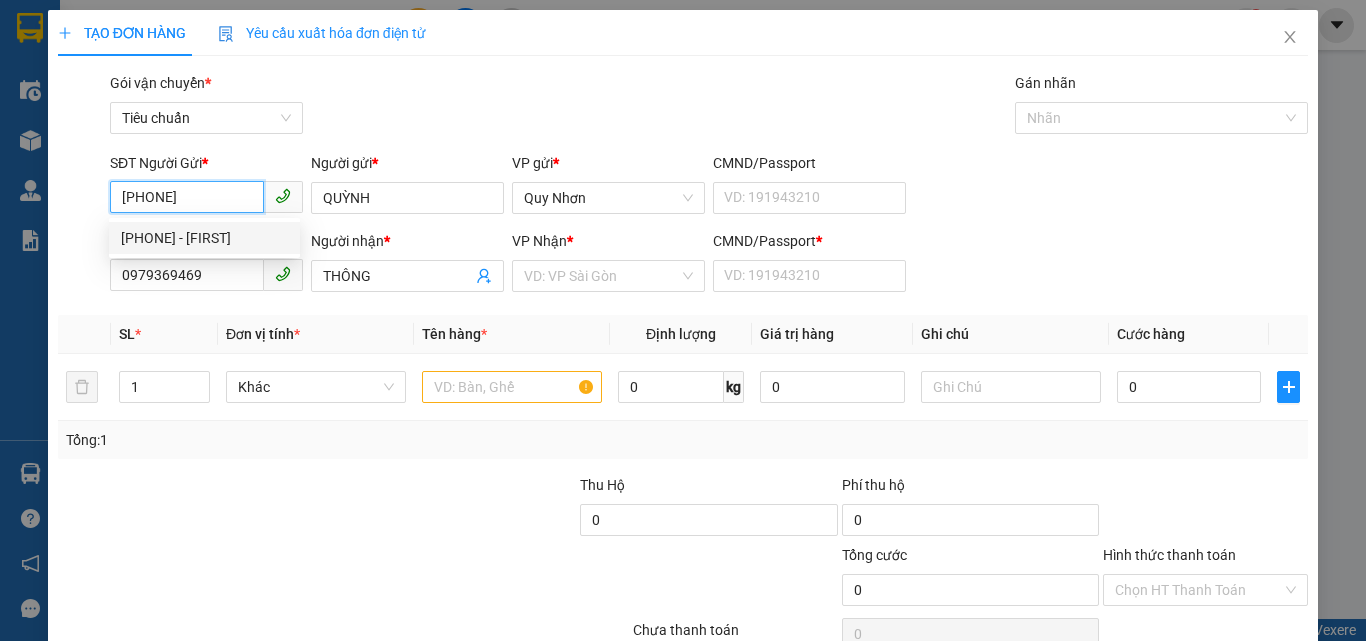 type on "30.000" 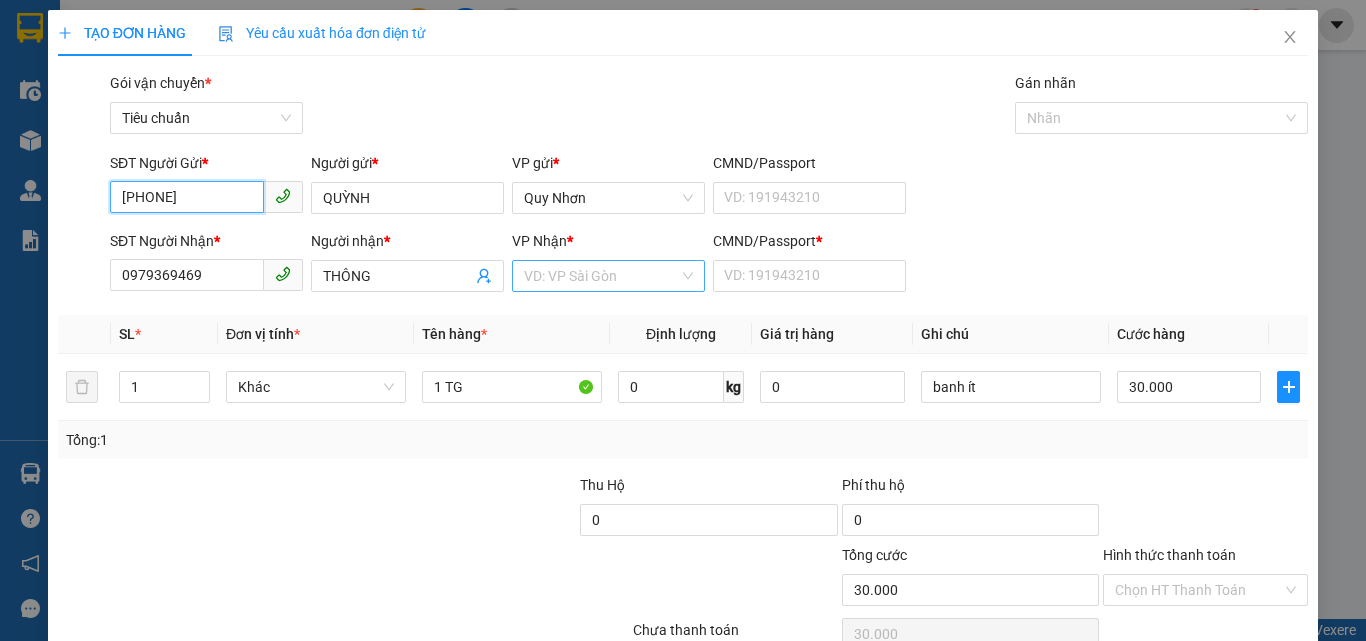 type on "[PHONE]" 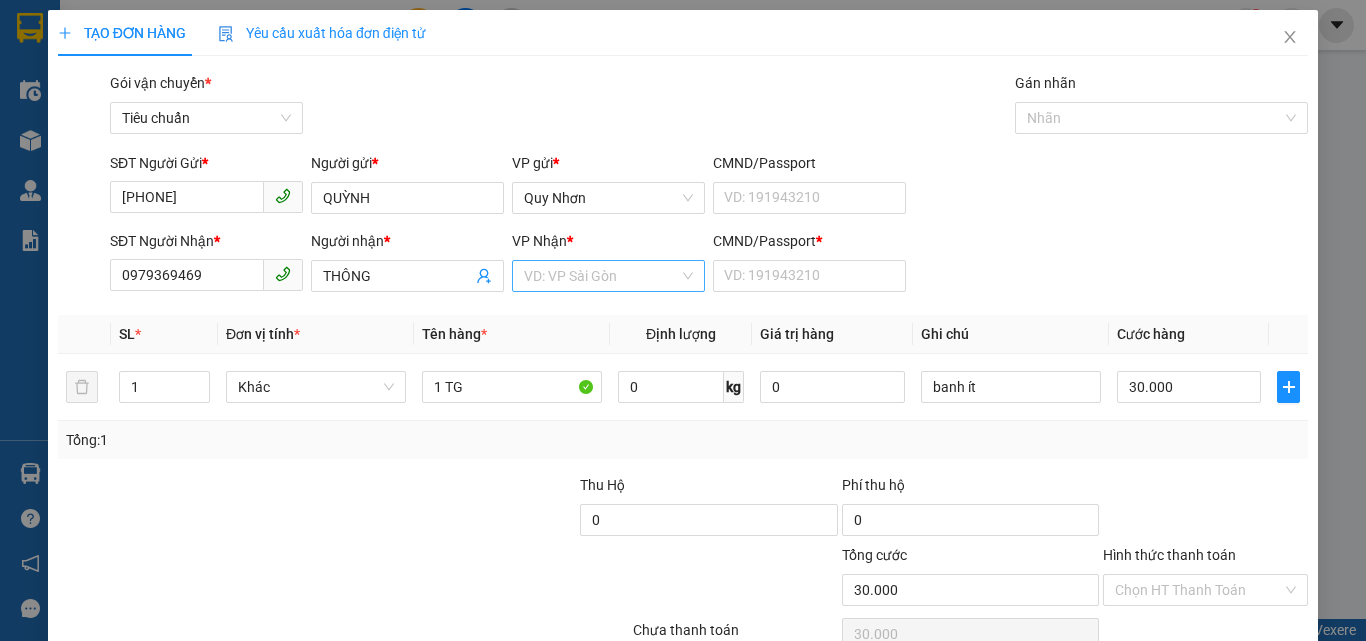 click at bounding box center (601, 276) 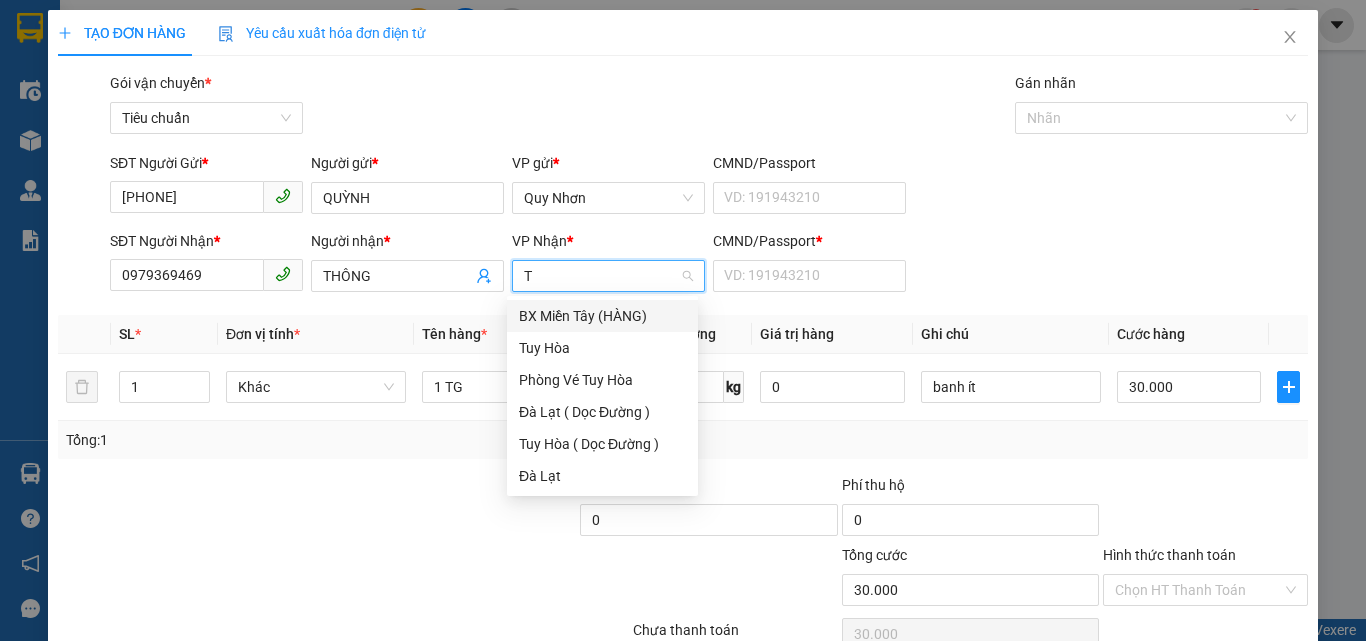 type on "T" 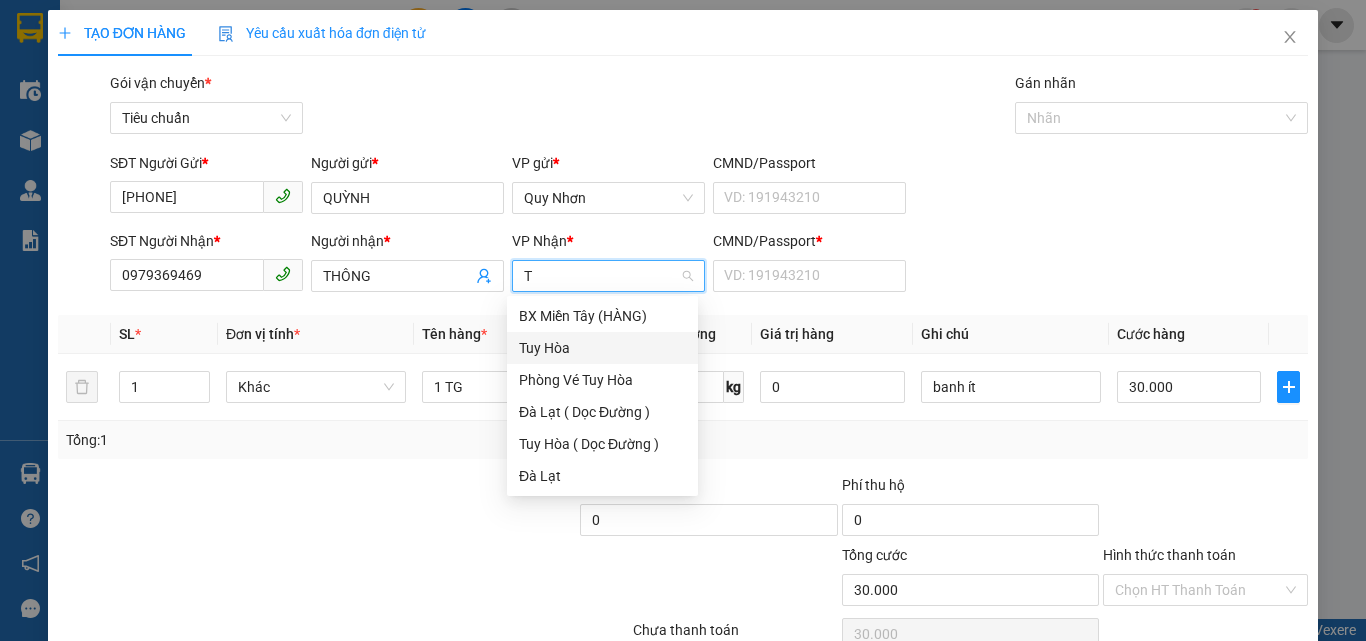 drag, startPoint x: 574, startPoint y: 339, endPoint x: 640, endPoint y: 321, distance: 68.41052 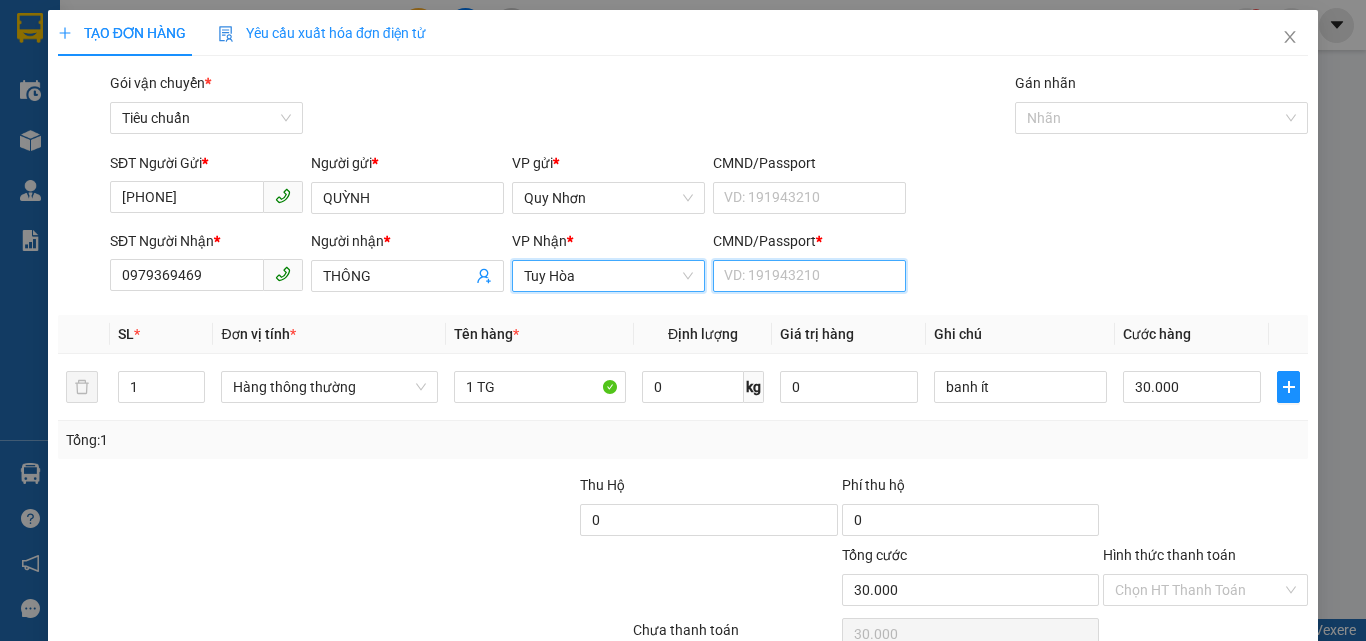 click on "CMND/Passport  *" at bounding box center (809, 276) 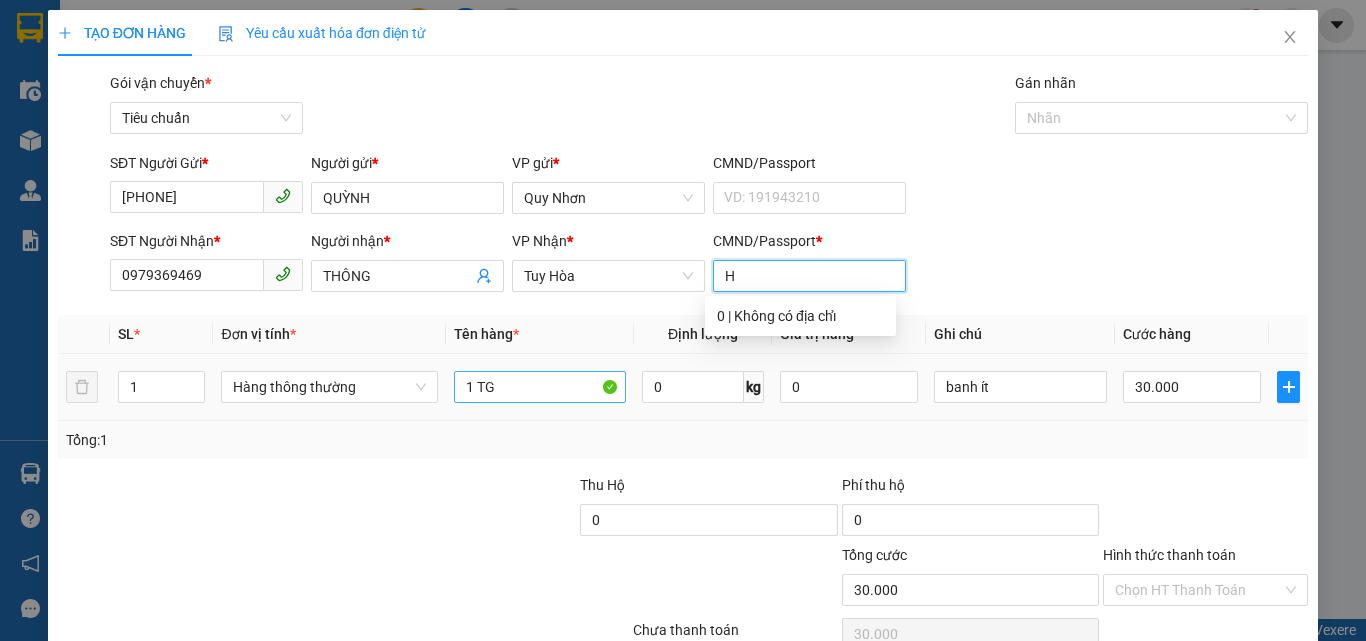 type on "H" 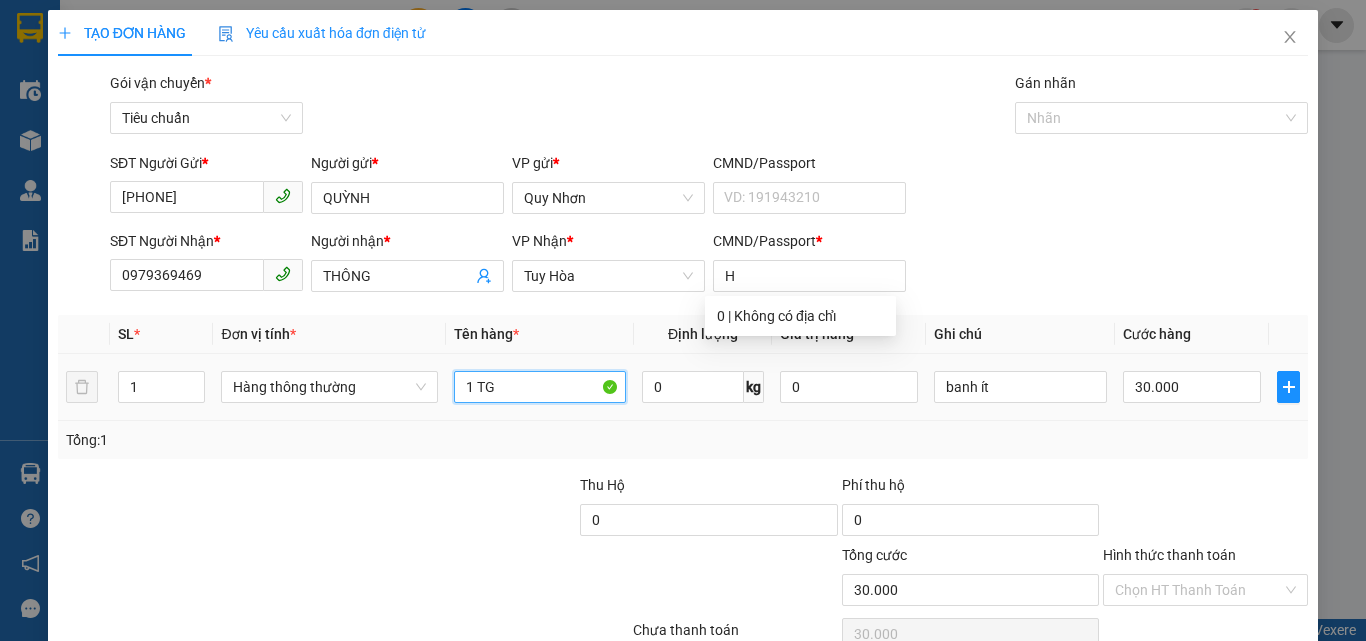 click on "1 TG" at bounding box center (540, 387) 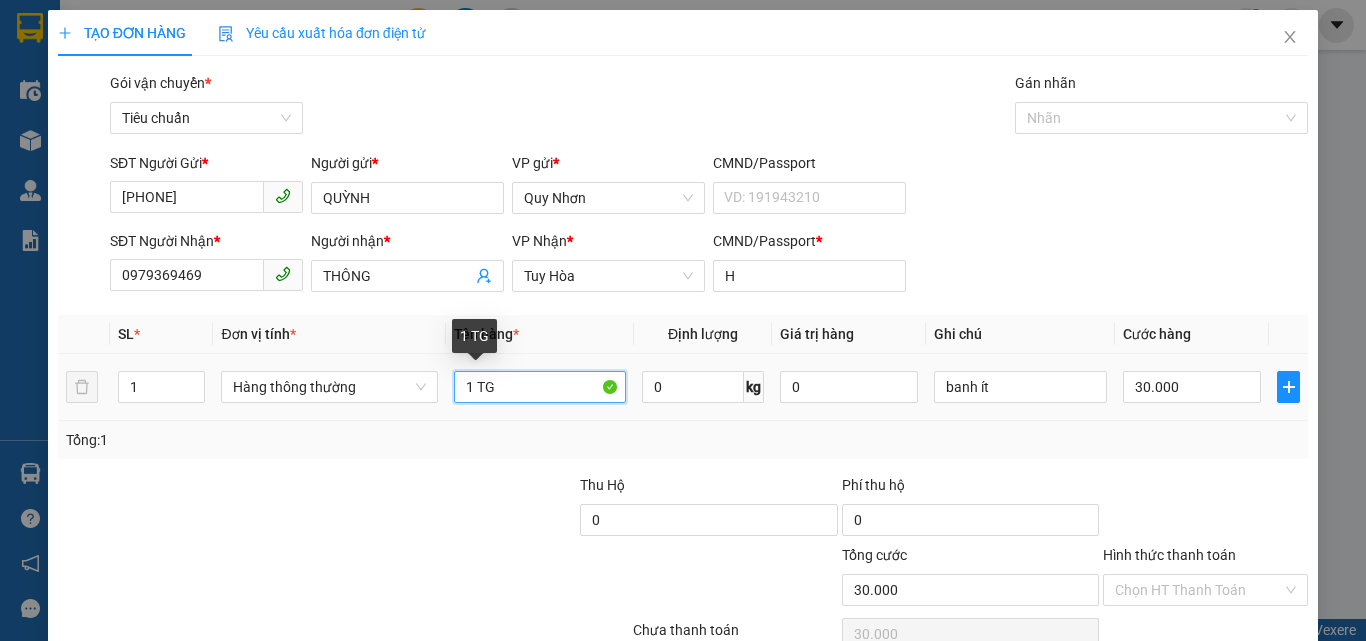 click on "1 TG" at bounding box center [540, 387] 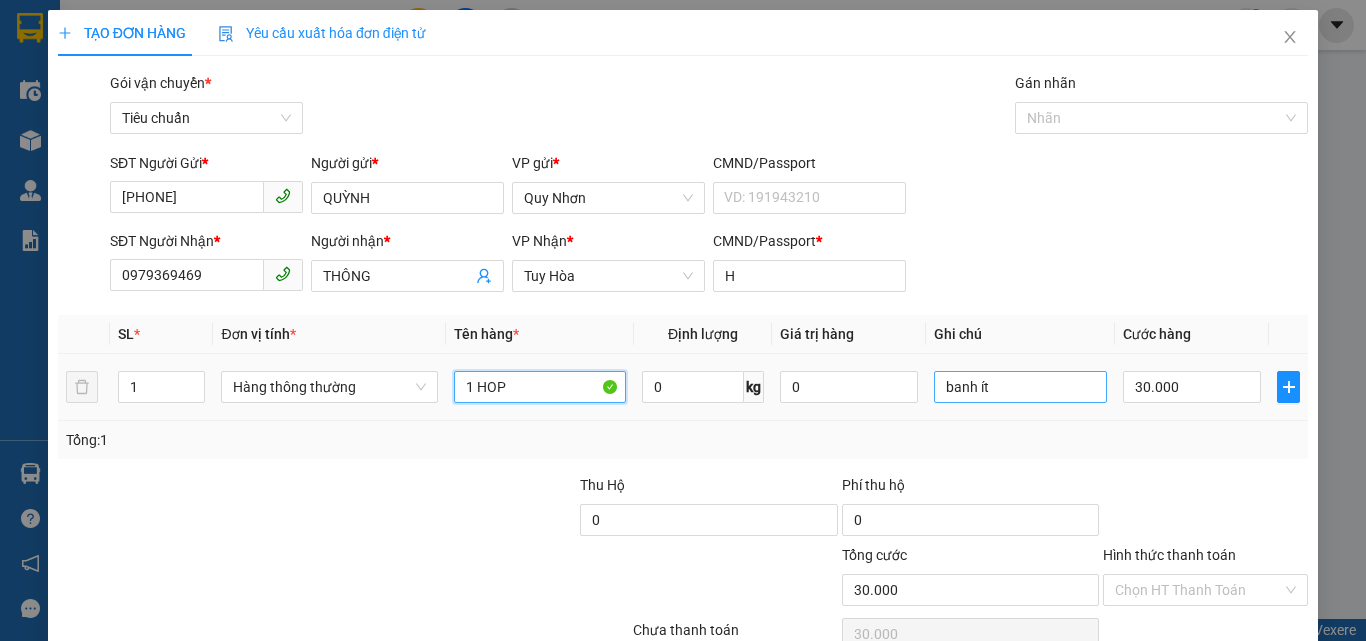 type on "1 HOP" 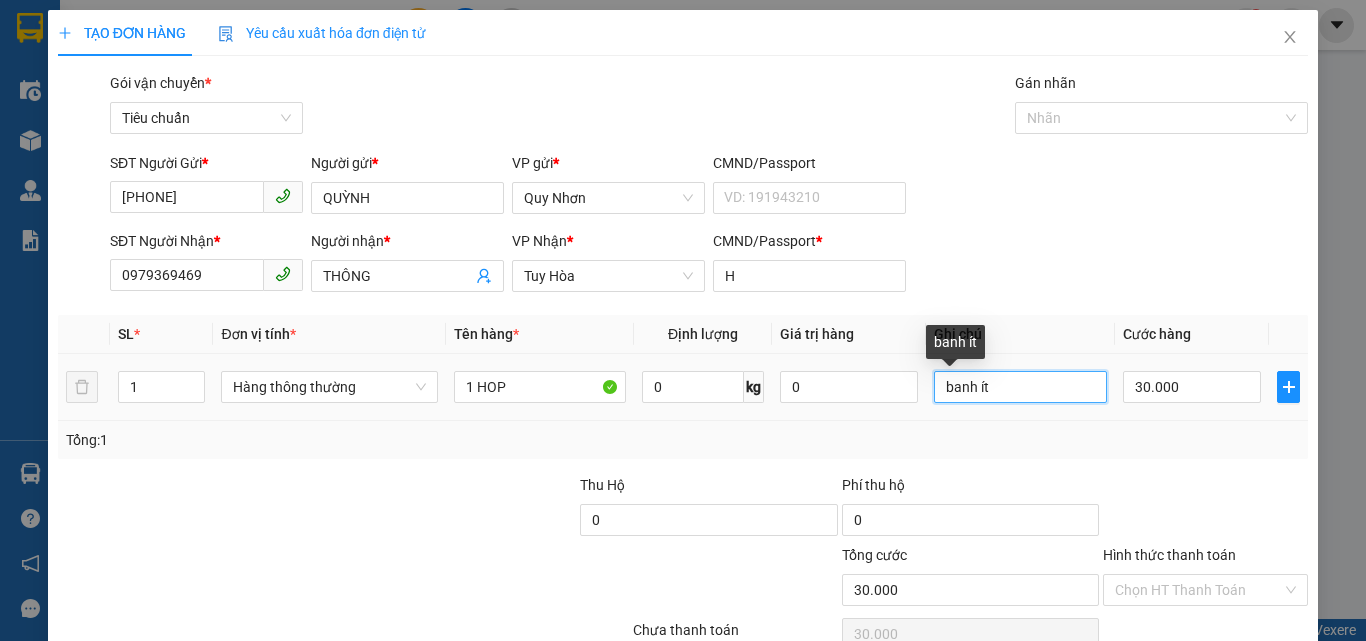 drag, startPoint x: 992, startPoint y: 391, endPoint x: 917, endPoint y: 384, distance: 75.32596 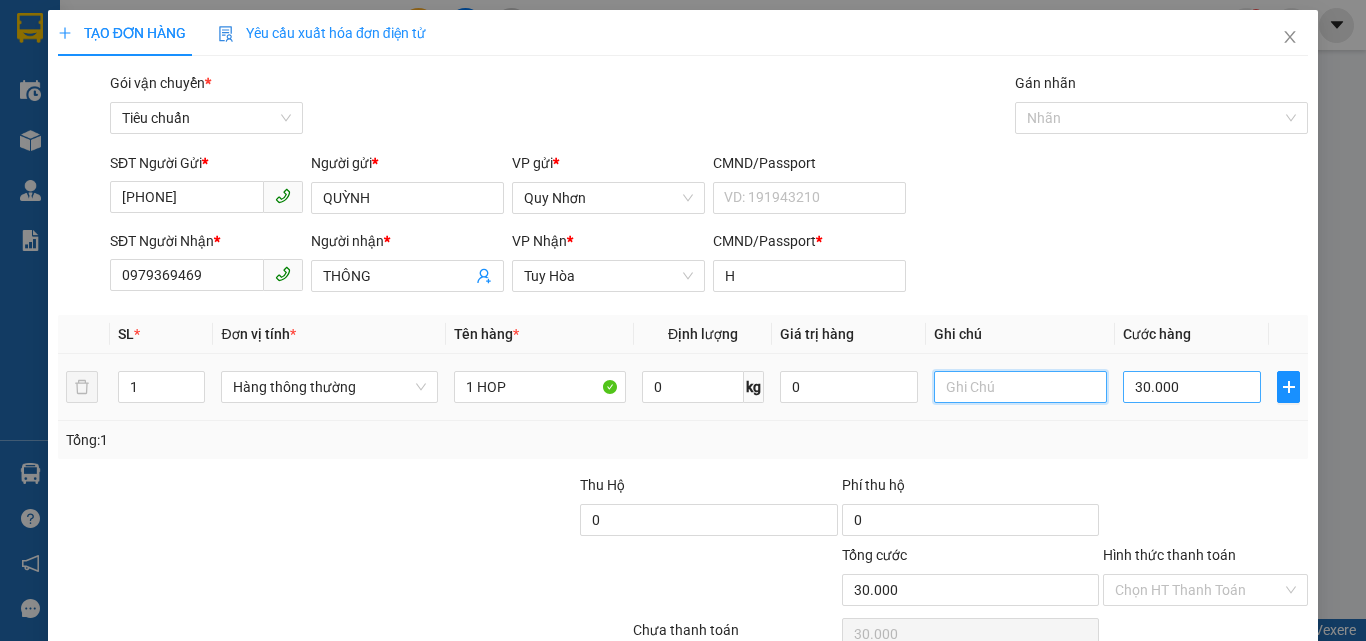 type 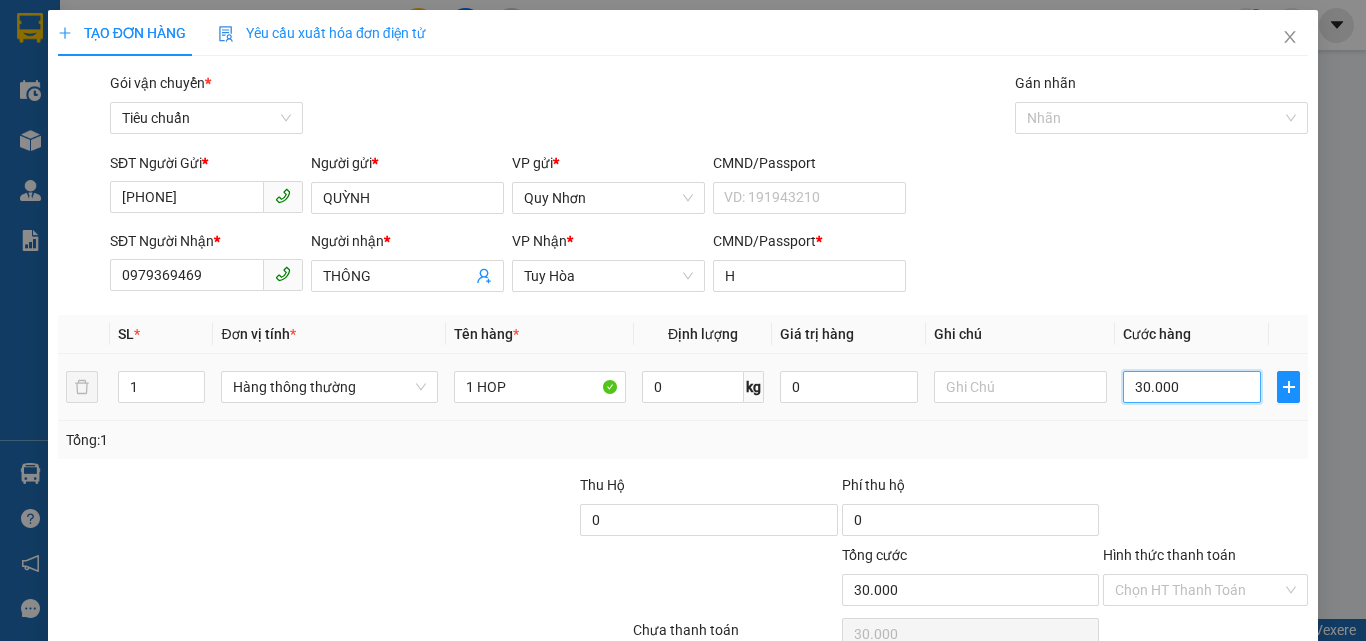 click on "30.000" at bounding box center [1192, 387] 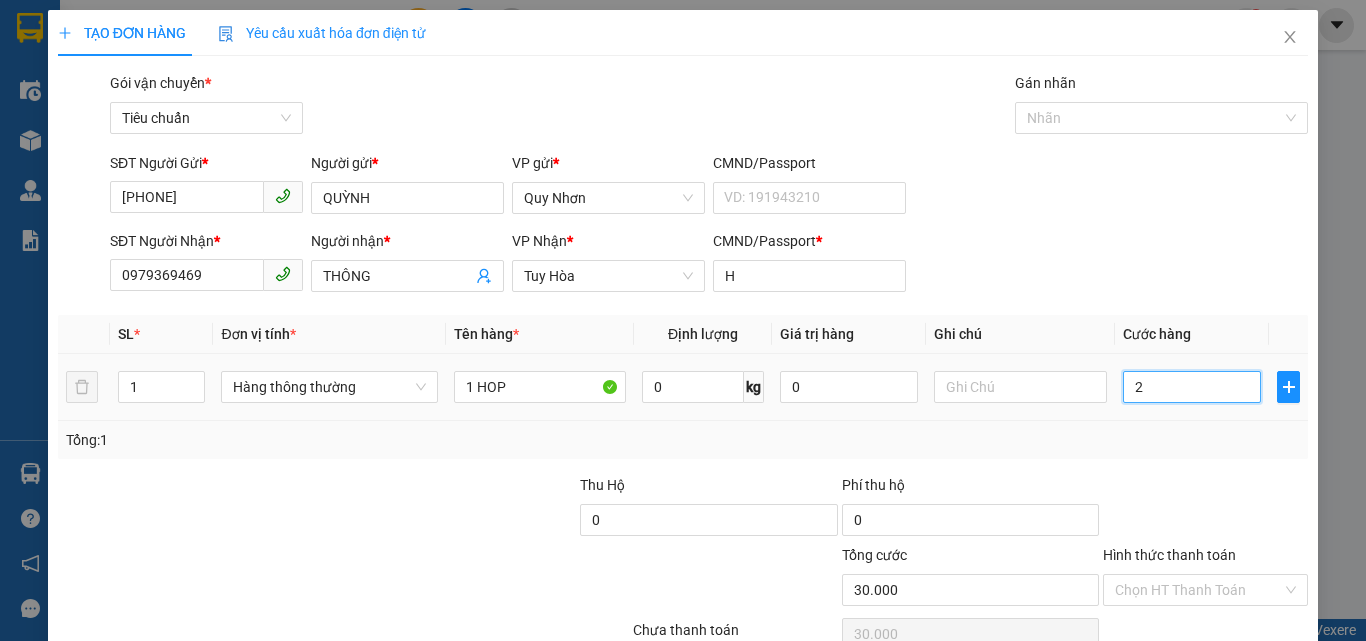 type on "2" 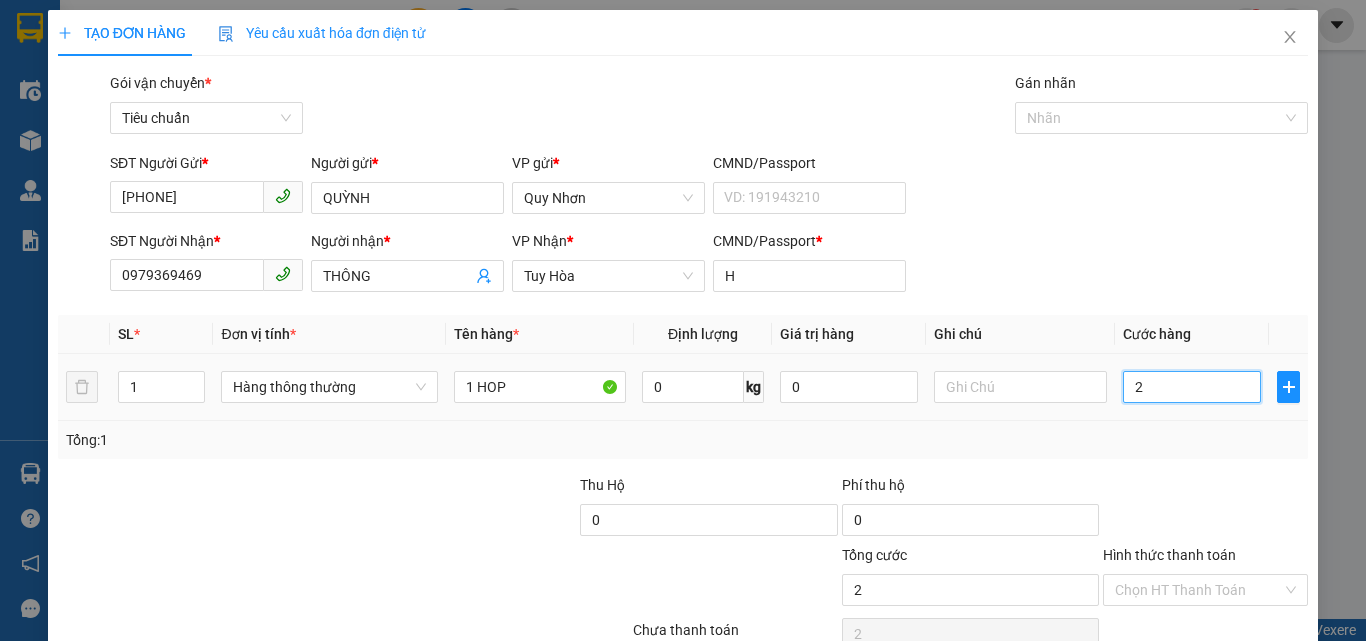 type on "20" 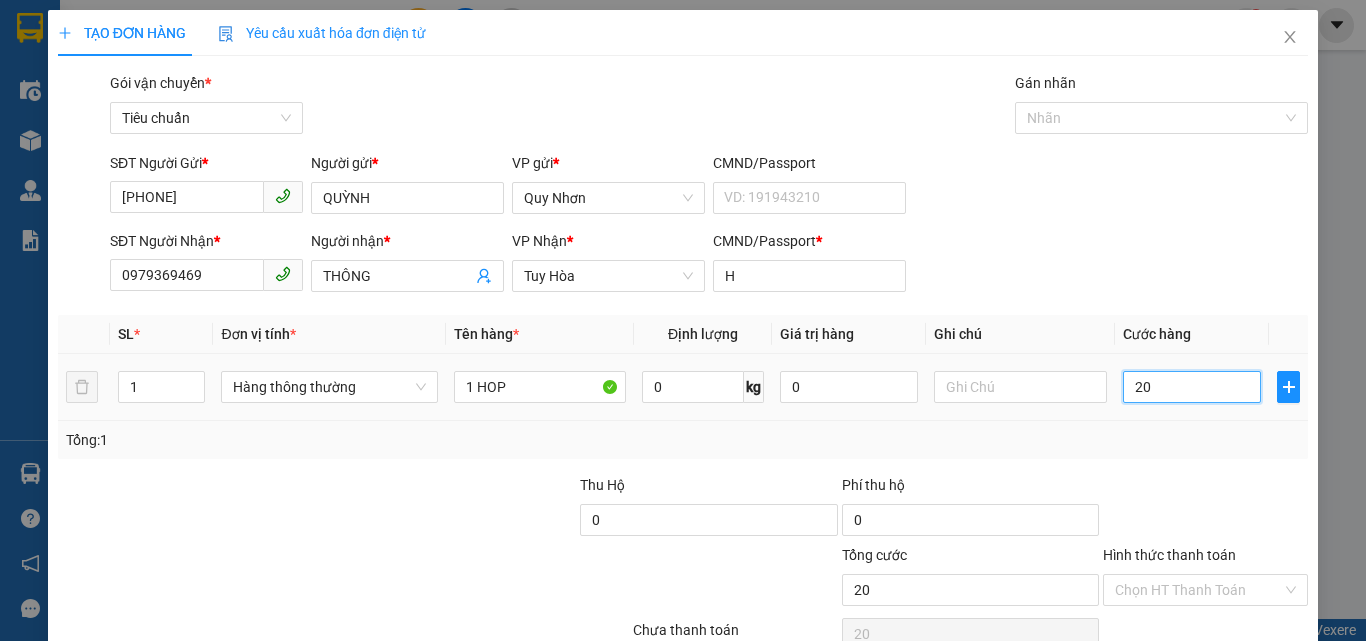 type on "200" 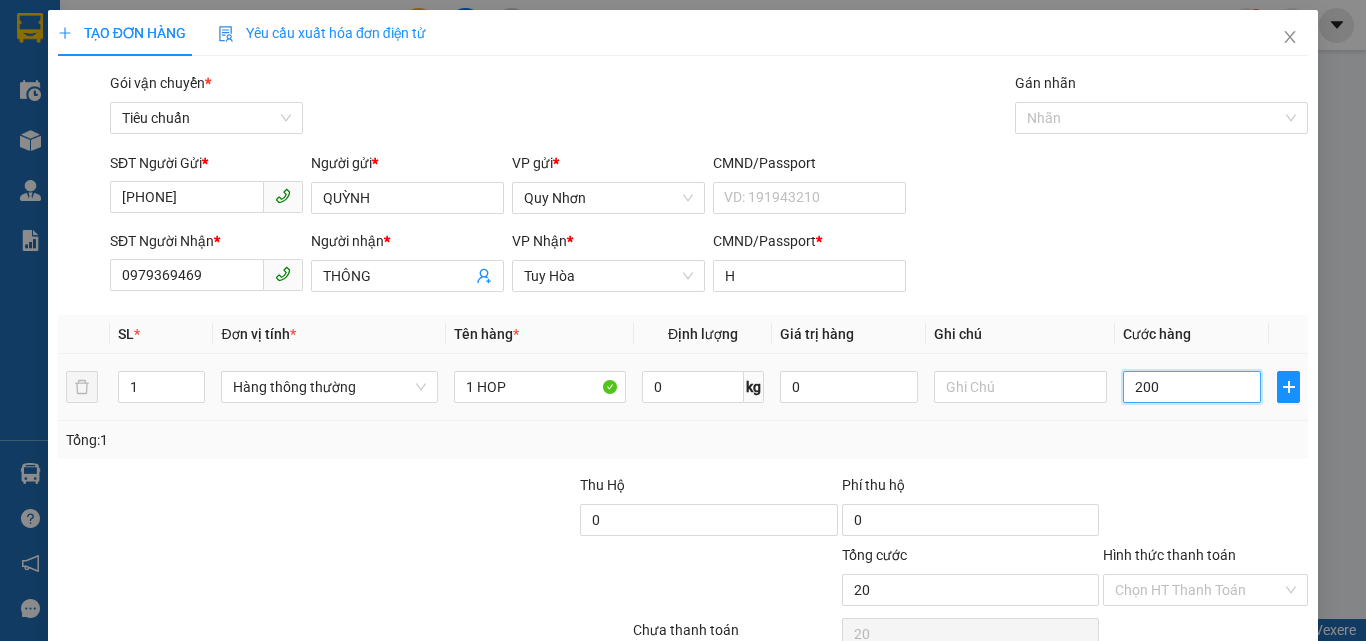 type on "200" 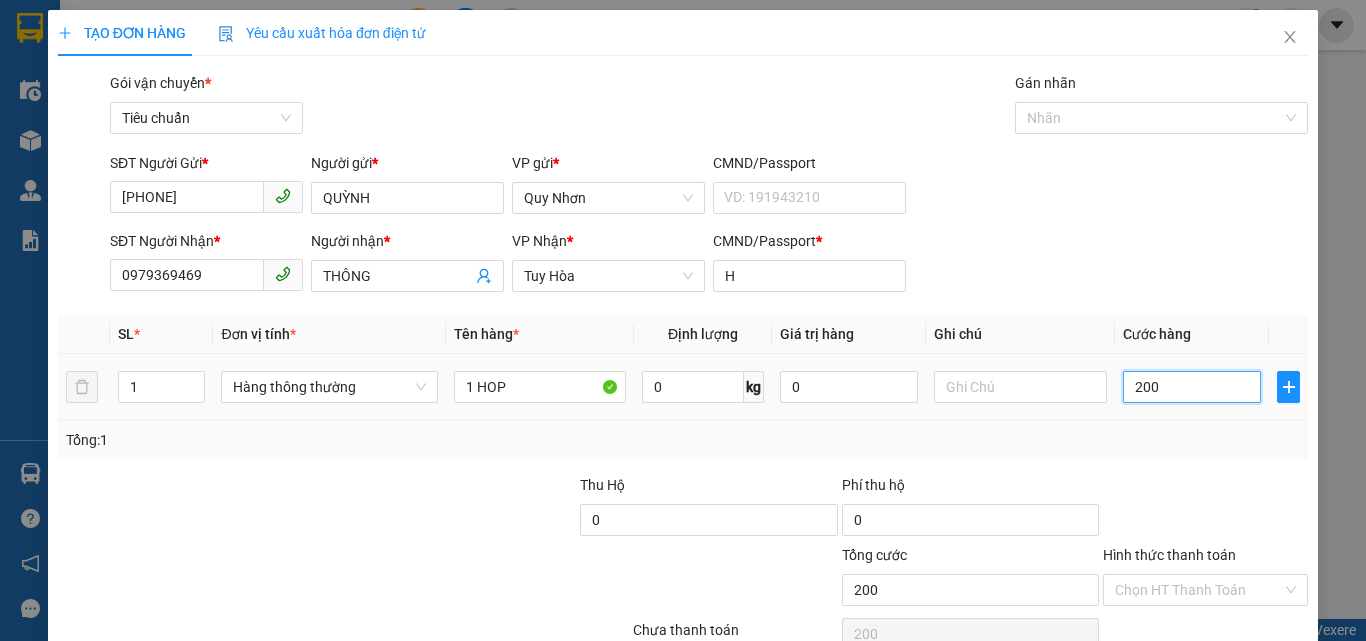 type on "2.000" 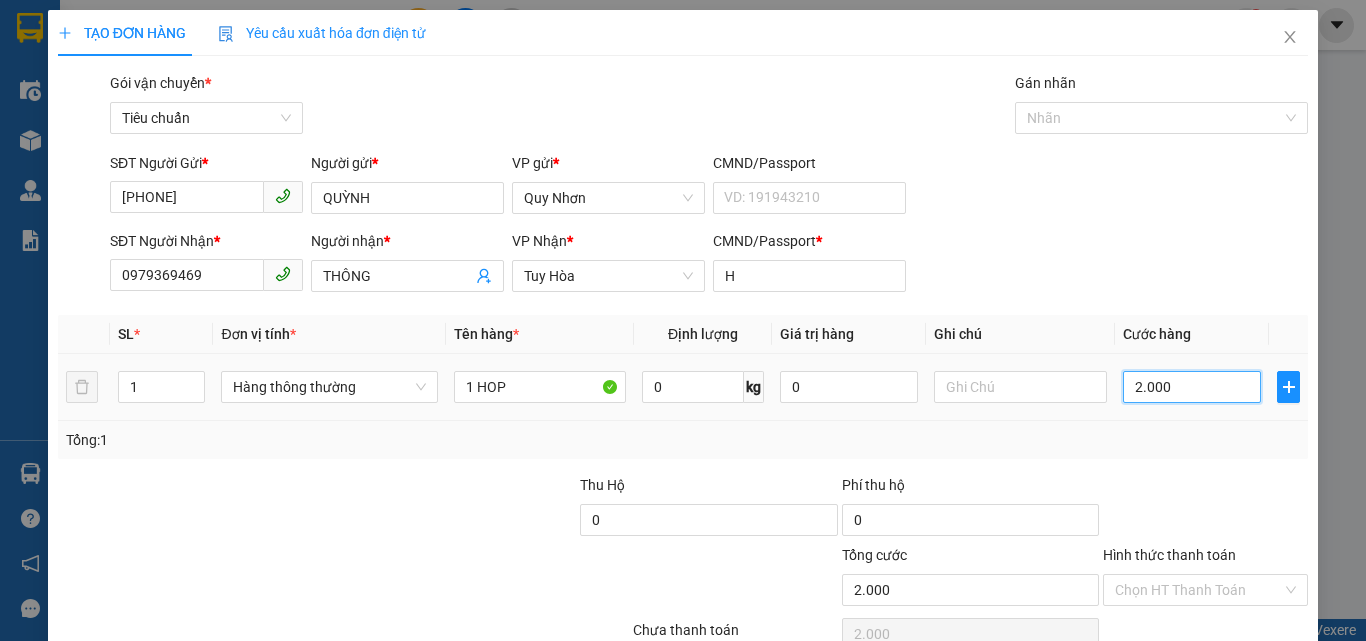 type on "20.000" 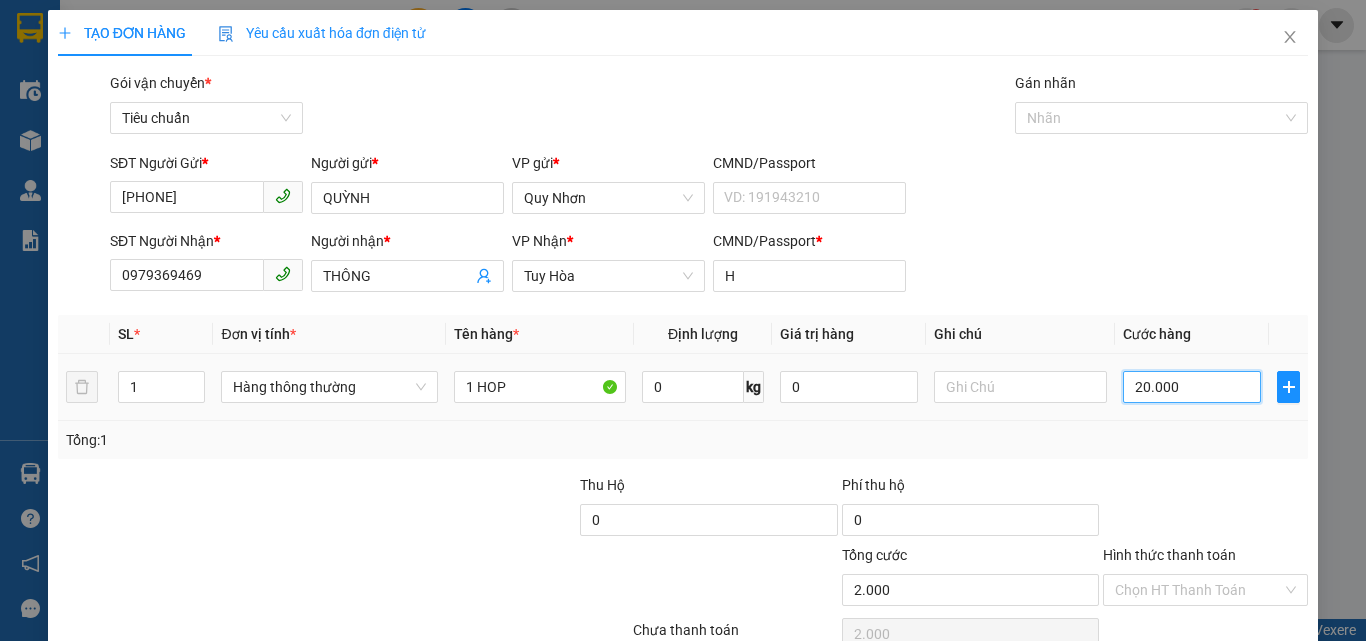 type on "20.000" 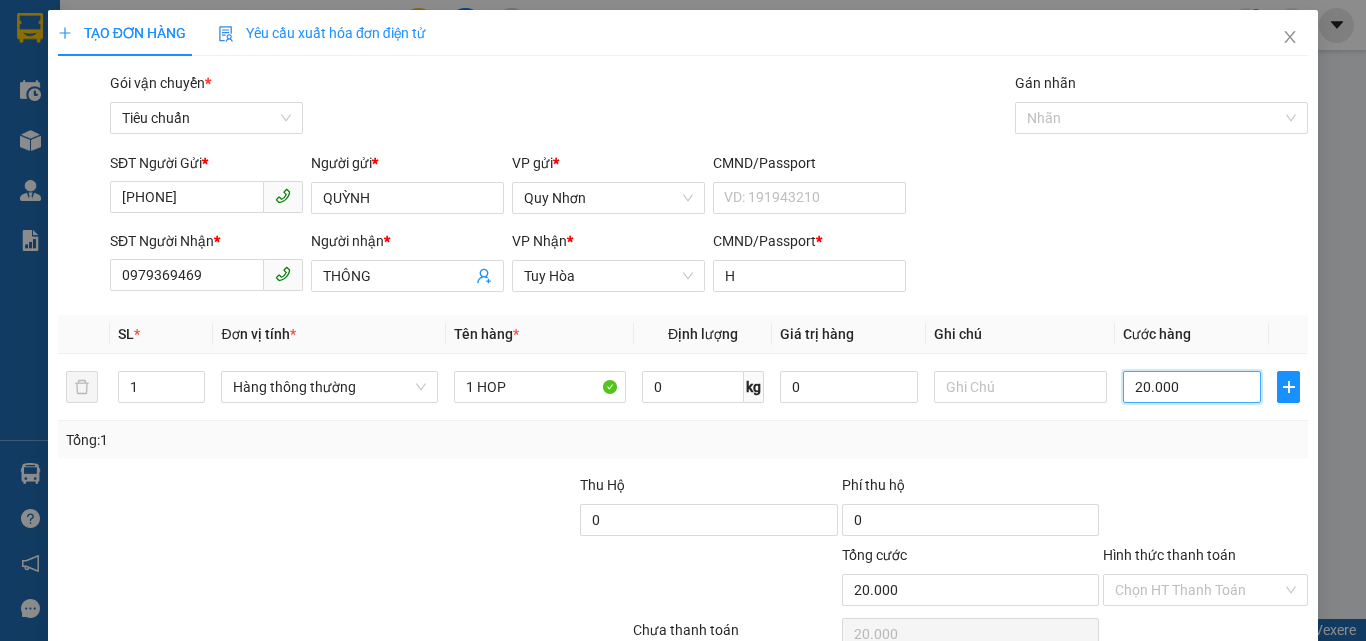scroll, scrollTop: 99, scrollLeft: 0, axis: vertical 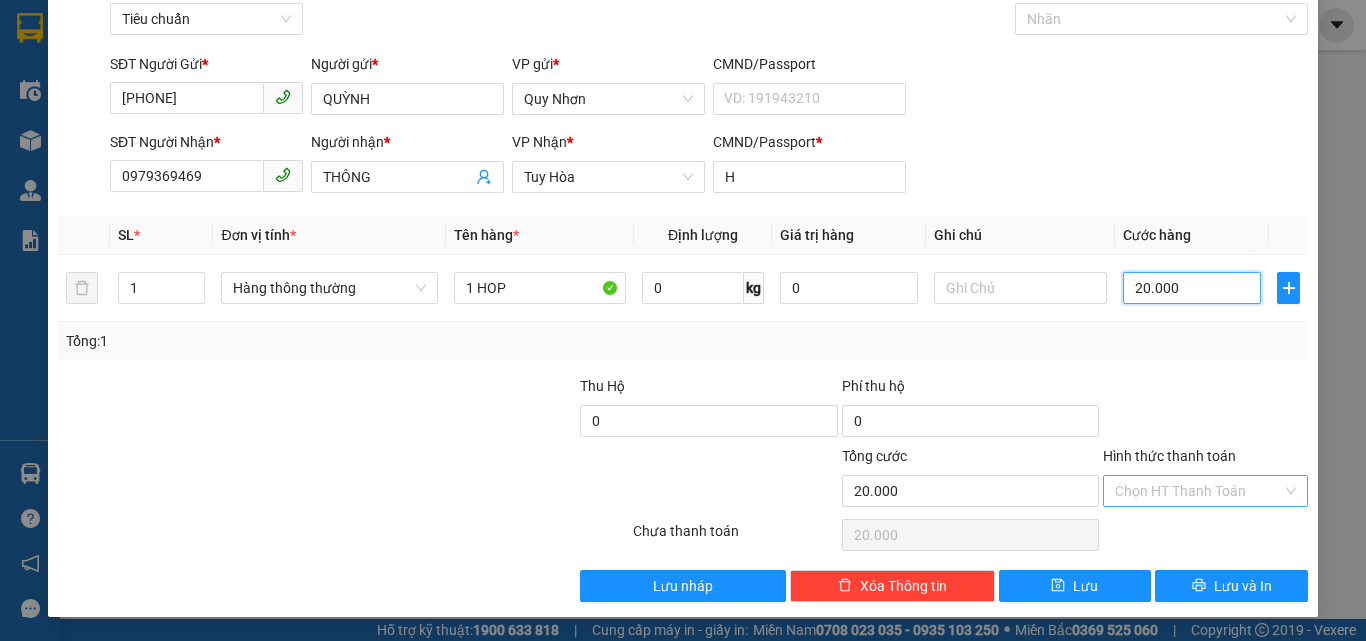 type on "20.000" 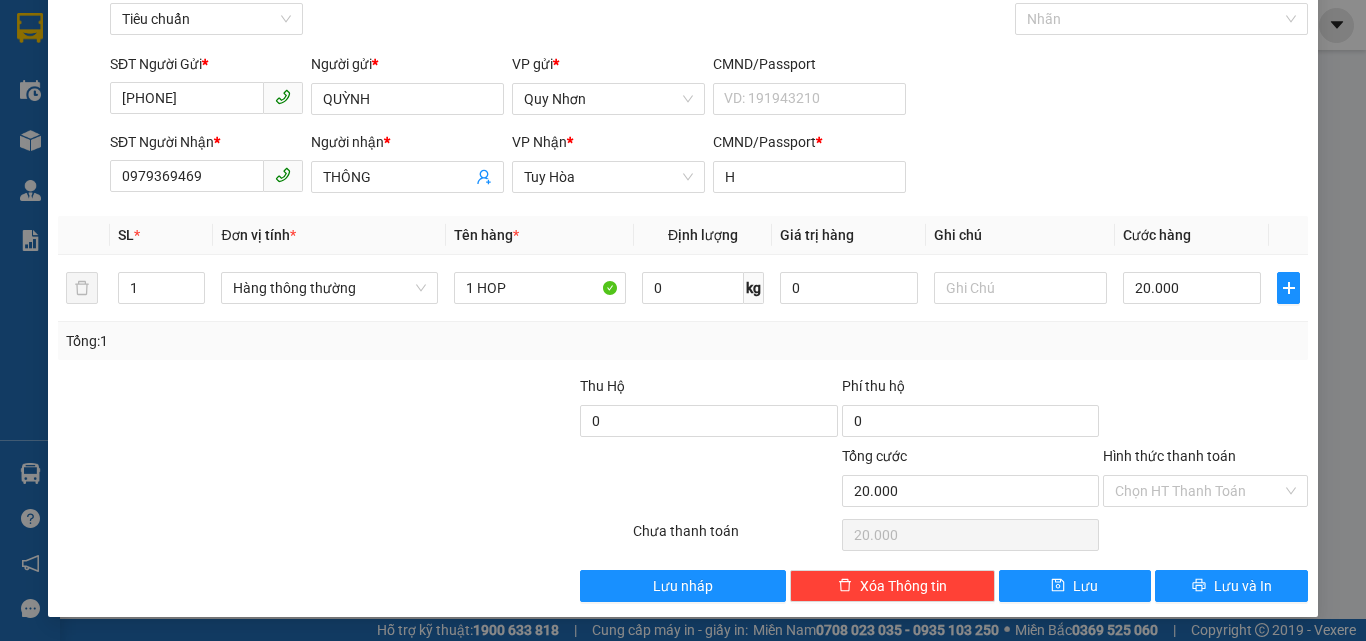 click on "Hình thức thanh toán" at bounding box center [1198, 491] 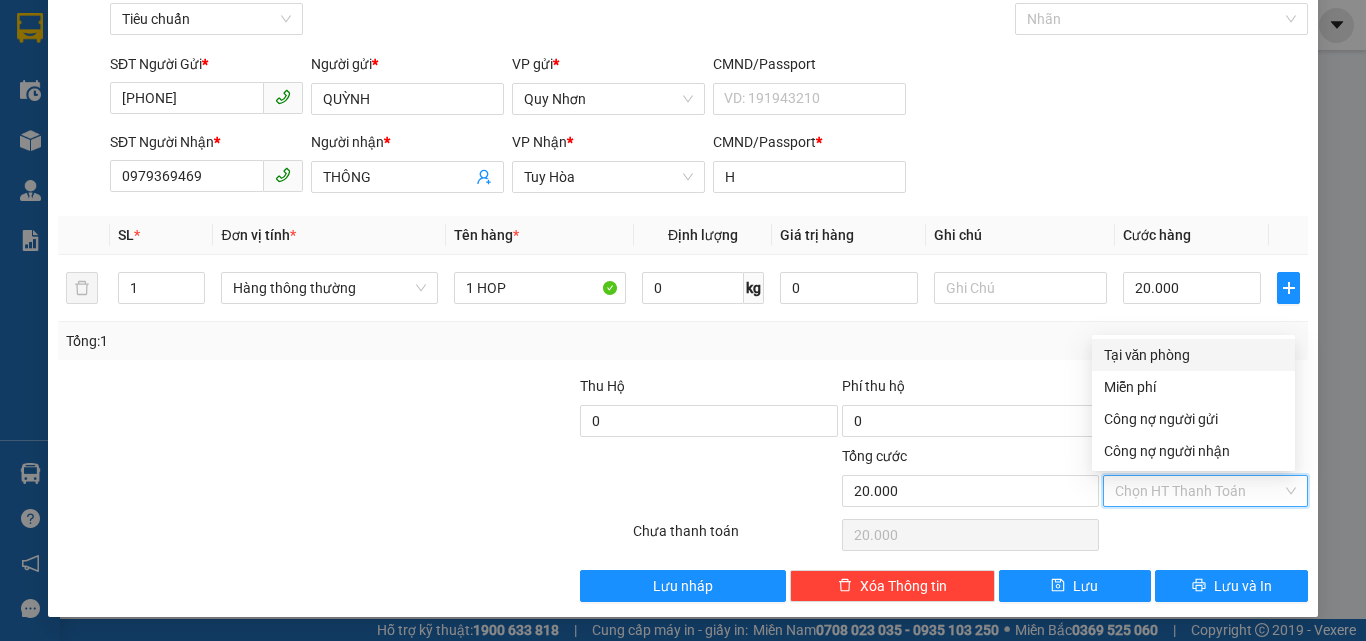 click on "Tại văn phòng" at bounding box center (1193, 355) 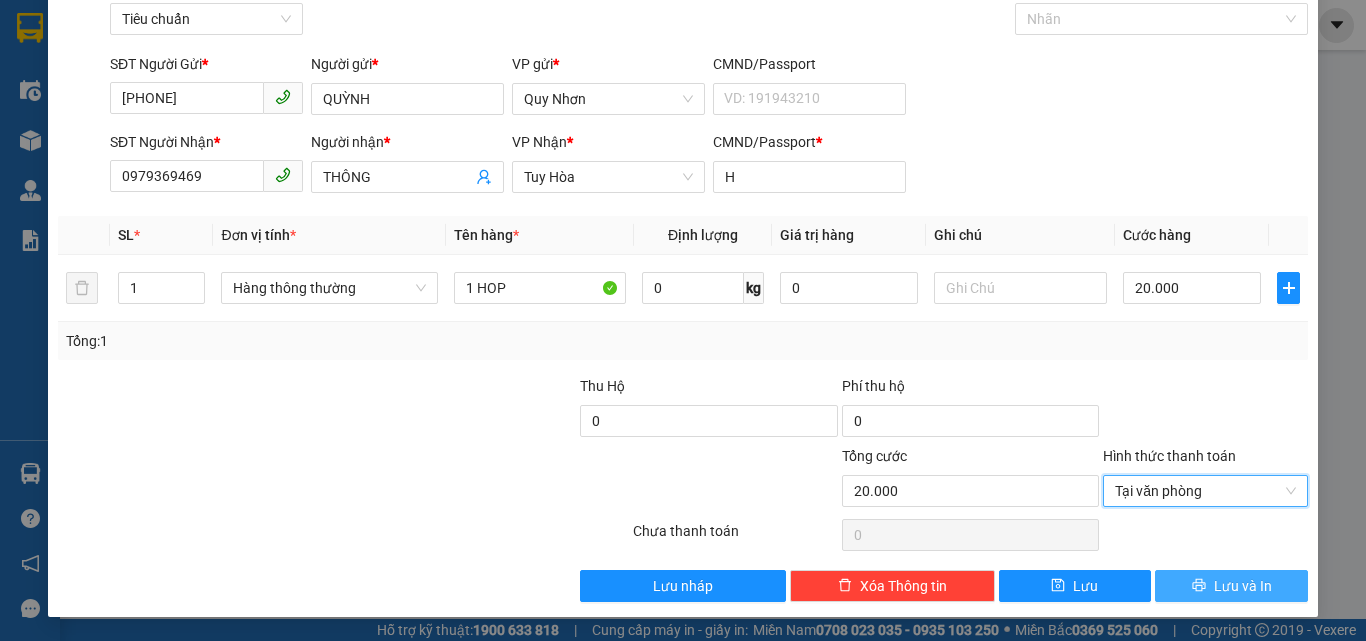 click on "Lưu và In" at bounding box center [1231, 586] 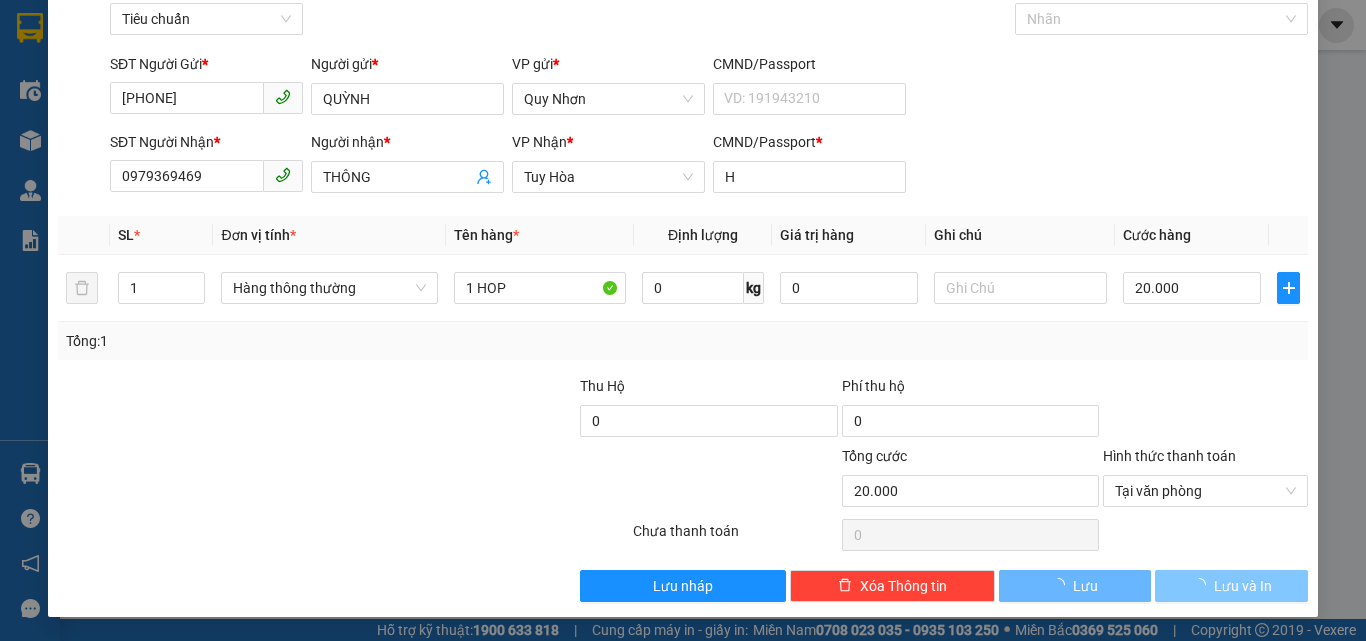drag, startPoint x: 1174, startPoint y: 580, endPoint x: 1144, endPoint y: 509, distance: 77.07788 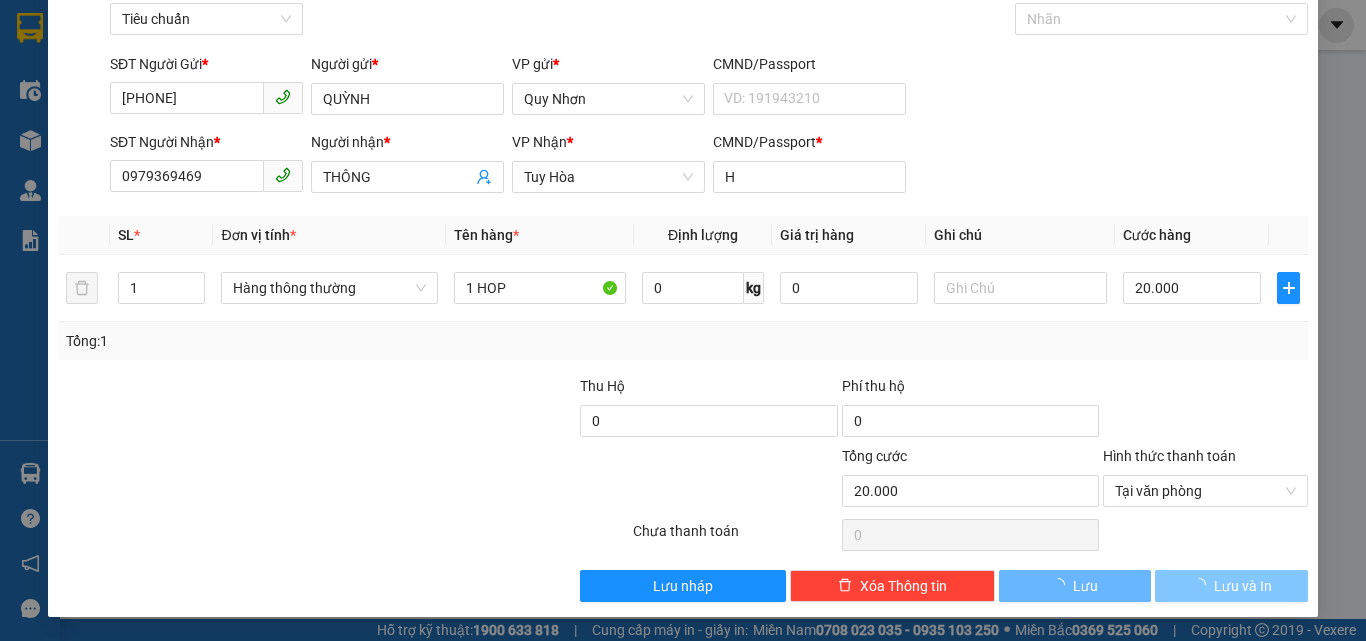 click on "Lưu và In" at bounding box center (1231, 586) 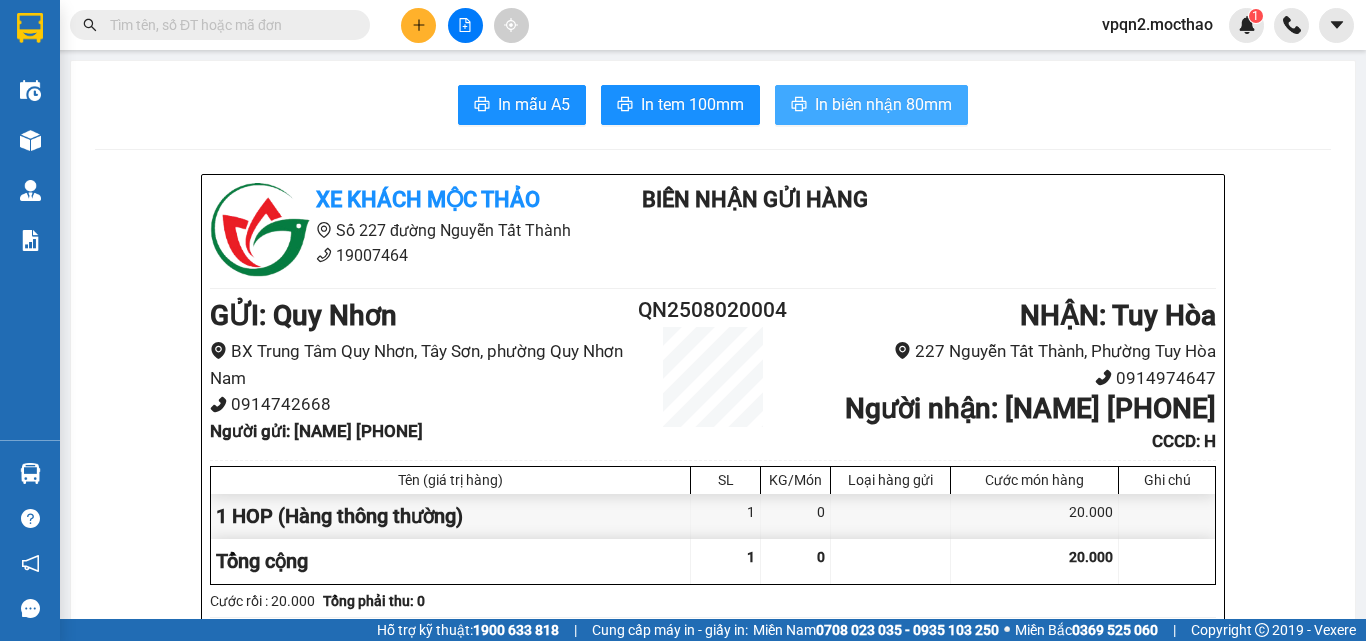 click on "In biên nhận 80mm" at bounding box center (883, 104) 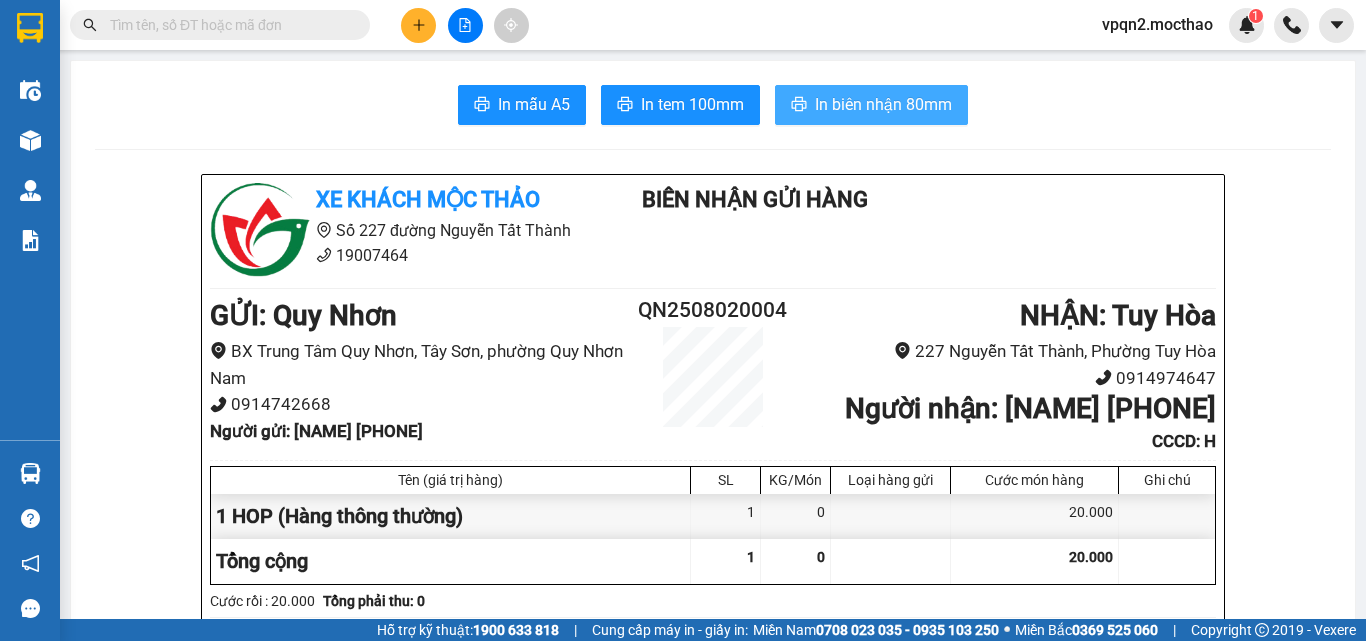 scroll, scrollTop: 0, scrollLeft: 0, axis: both 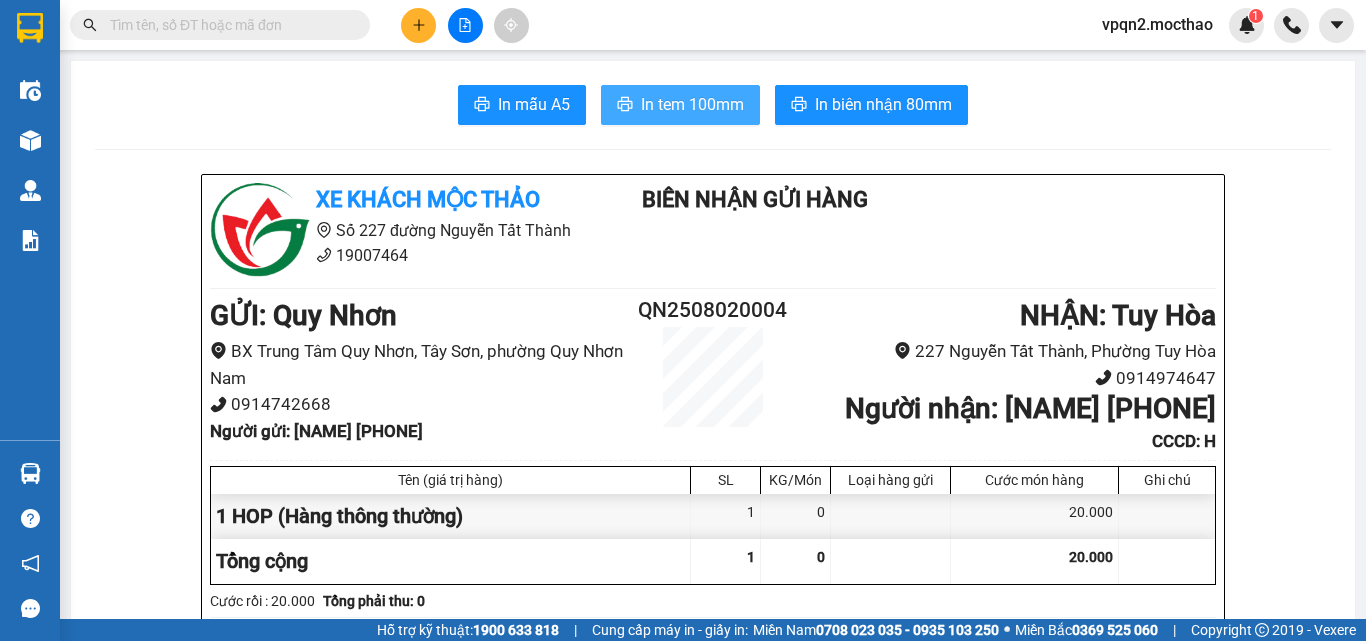 click on "In tem 100mm" at bounding box center (680, 105) 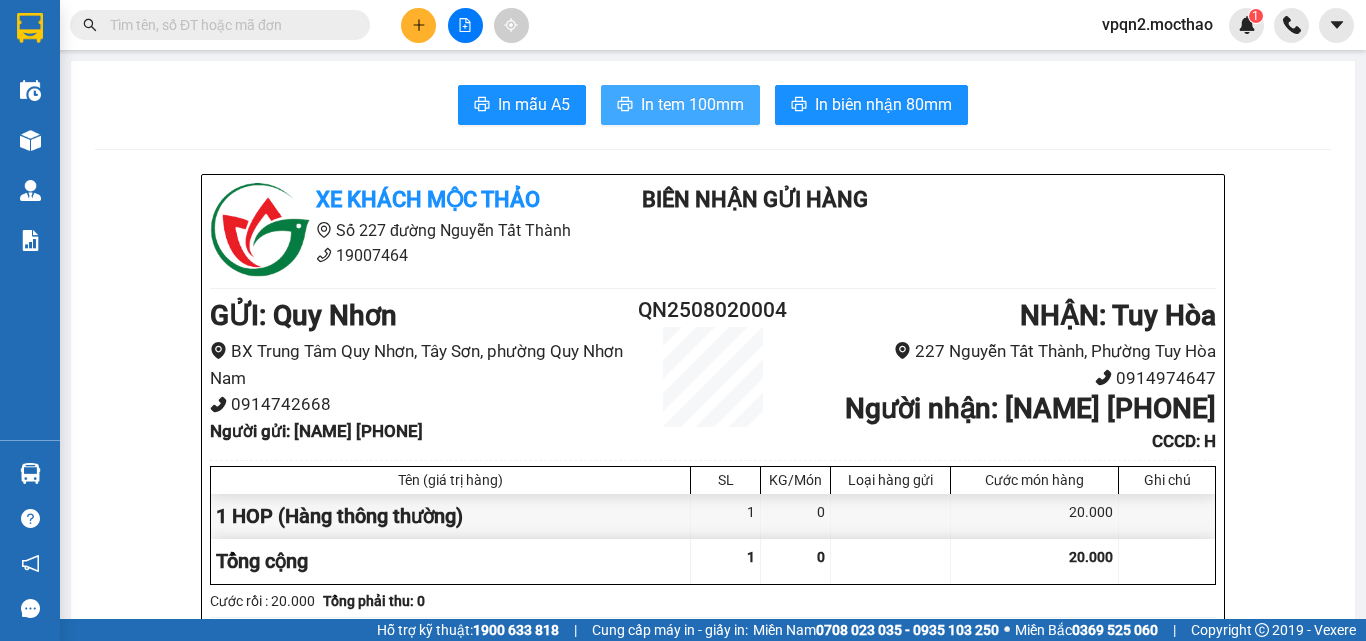 scroll, scrollTop: 0, scrollLeft: 0, axis: both 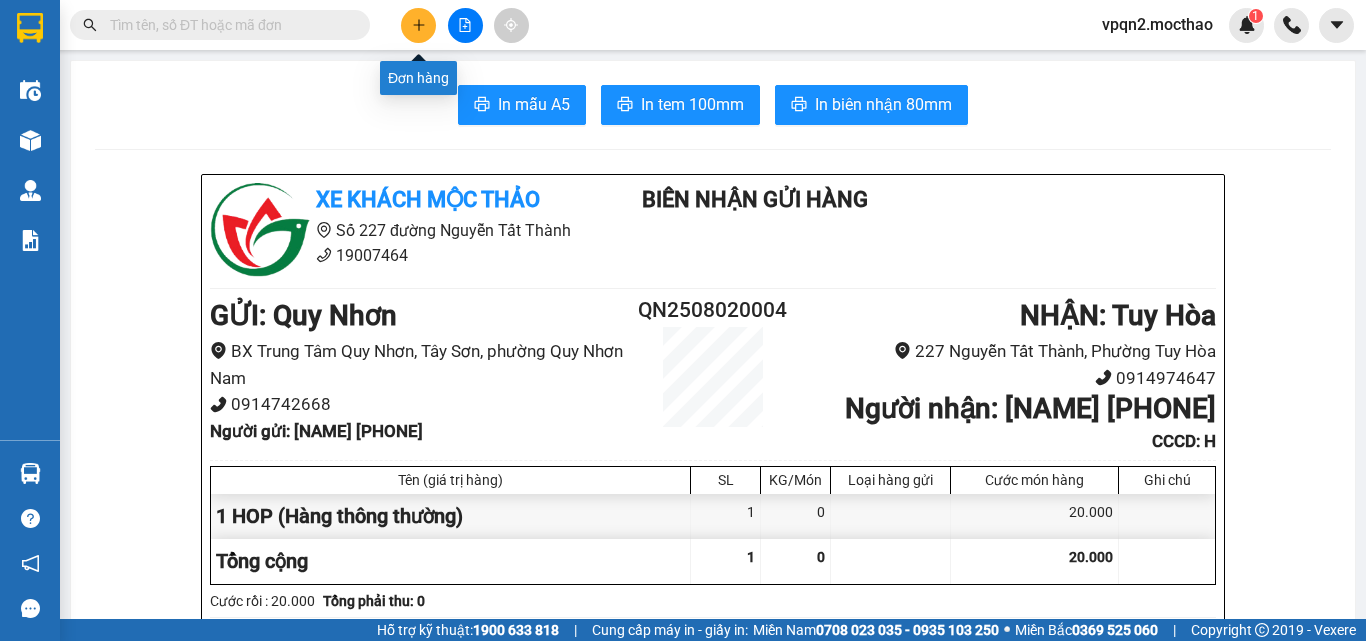 click at bounding box center [418, 25] 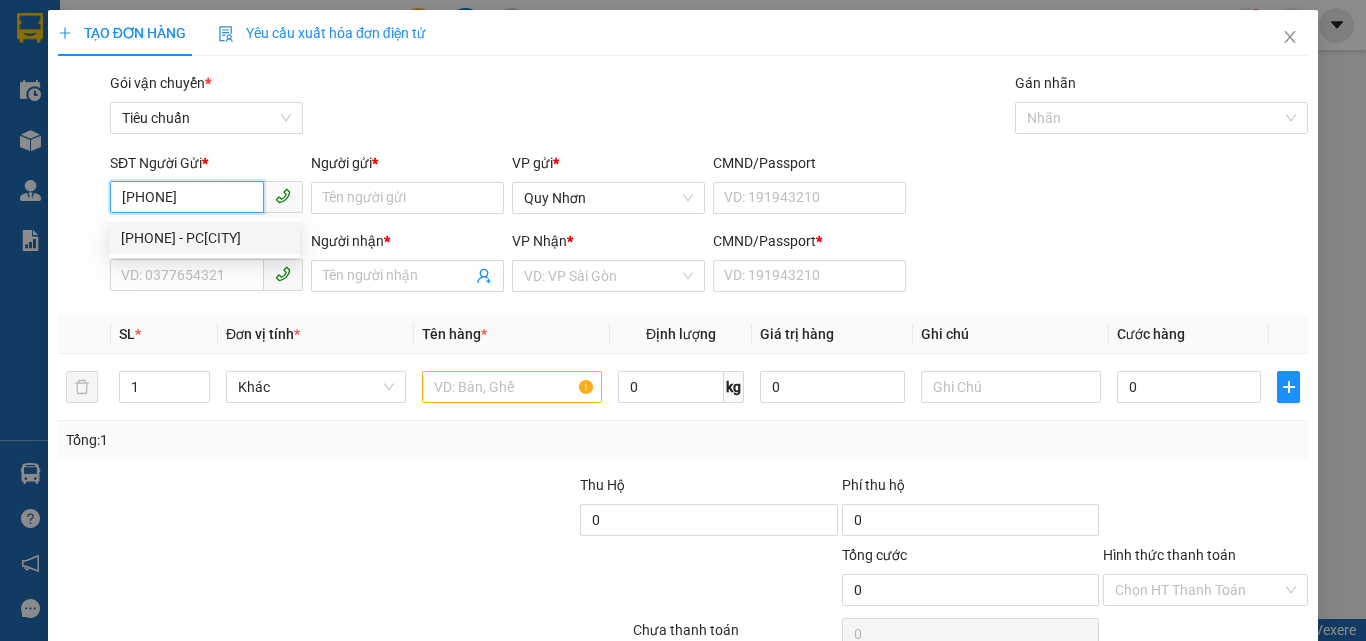drag, startPoint x: 179, startPoint y: 248, endPoint x: 192, endPoint y: 253, distance: 13.928389 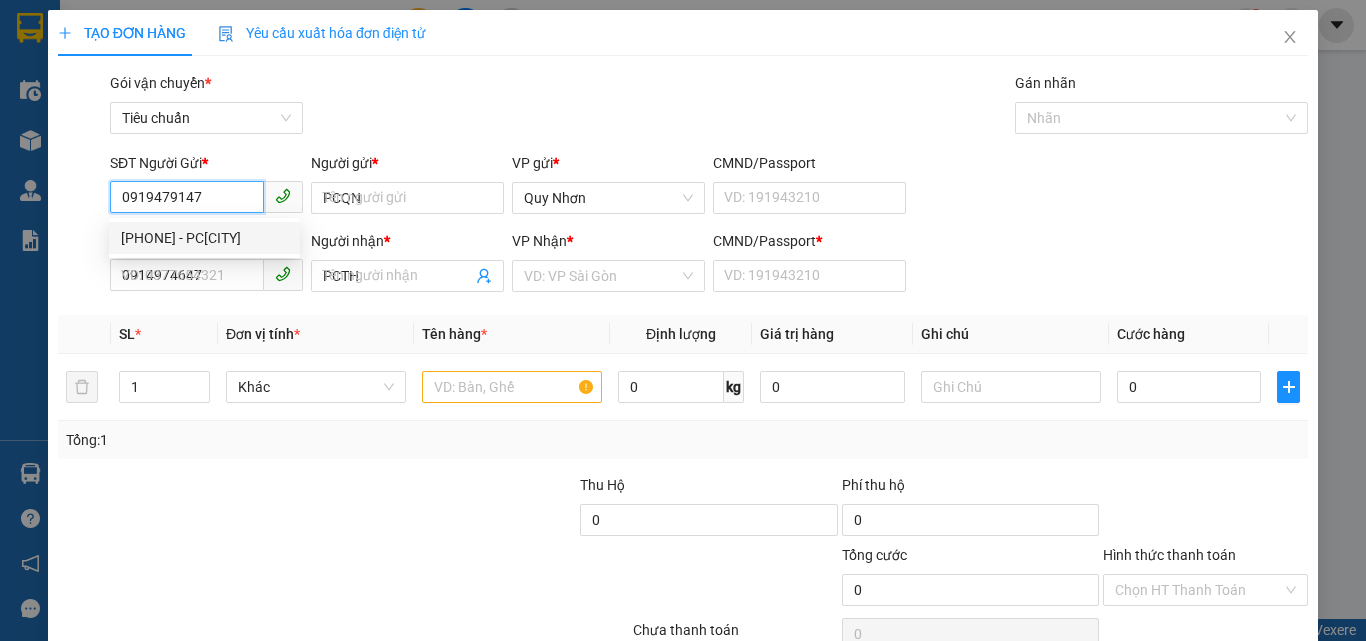 type on "A" 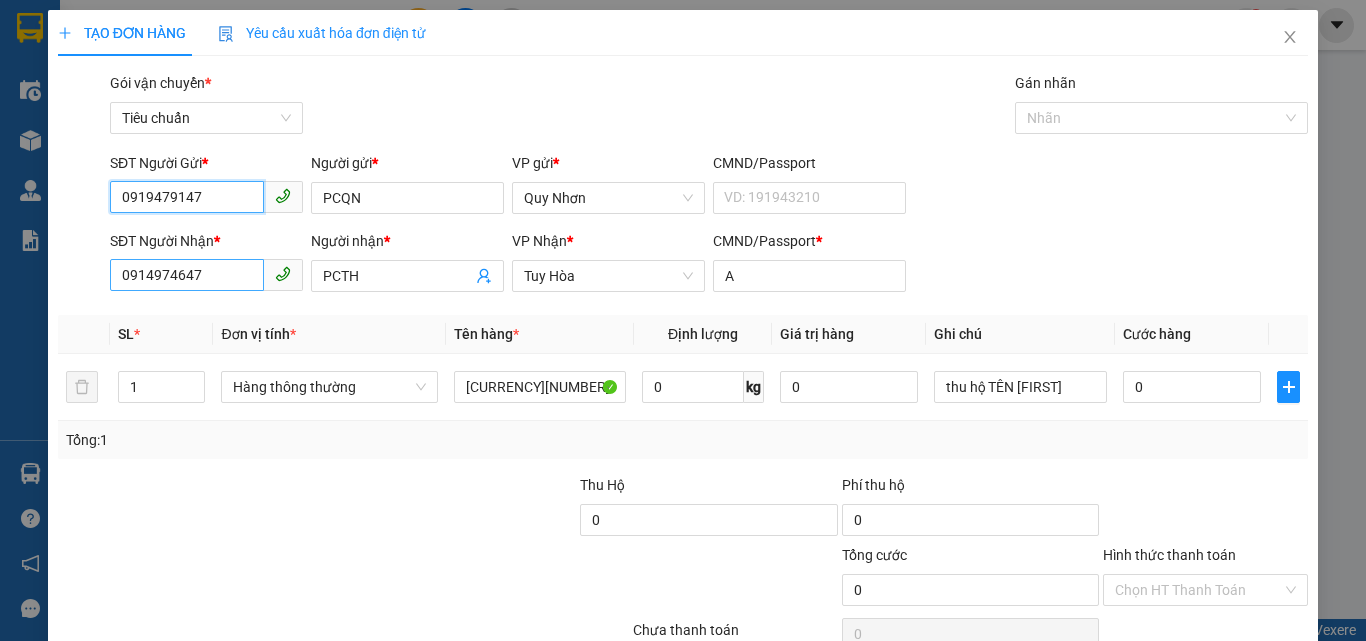 type on "0919479147" 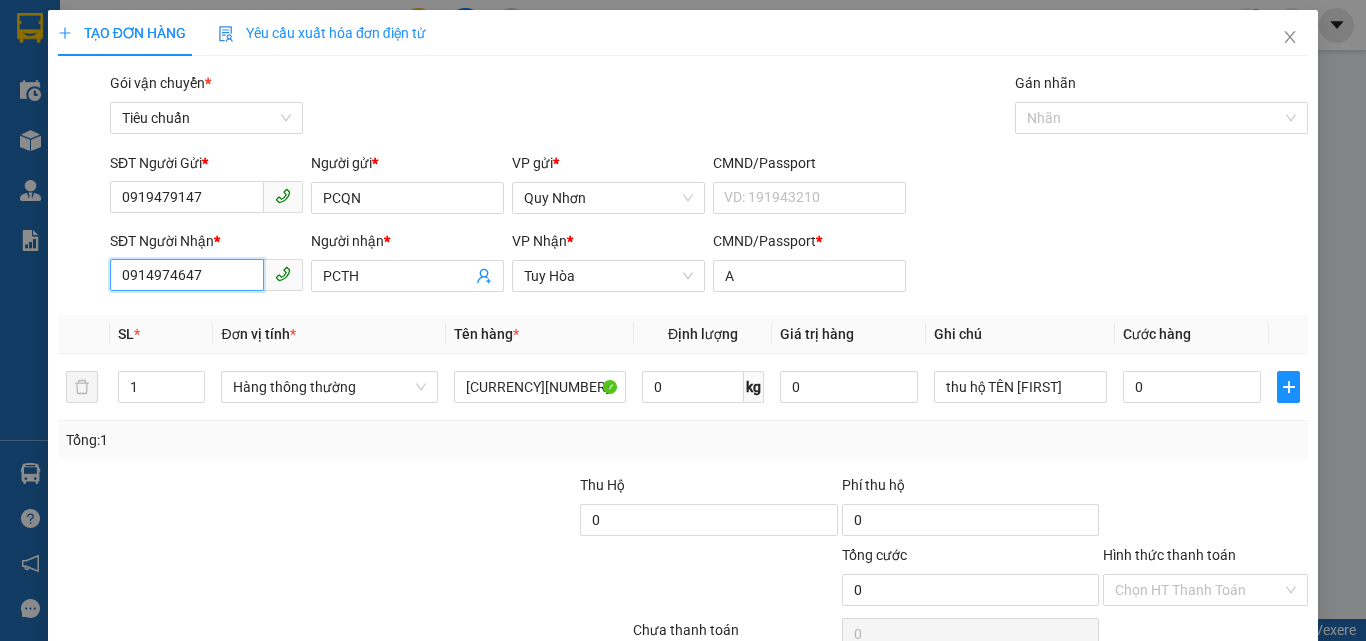 click on "0914974647" at bounding box center [187, 275] 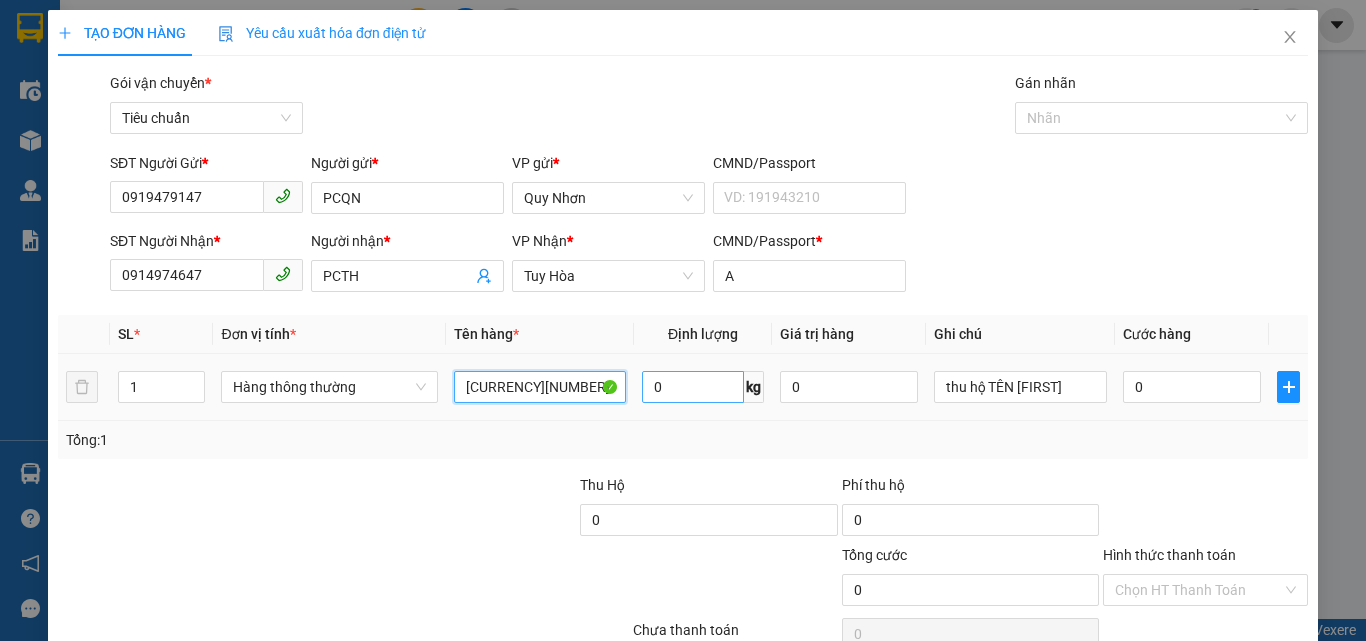 drag, startPoint x: 462, startPoint y: 393, endPoint x: 653, endPoint y: 392, distance: 191.00262 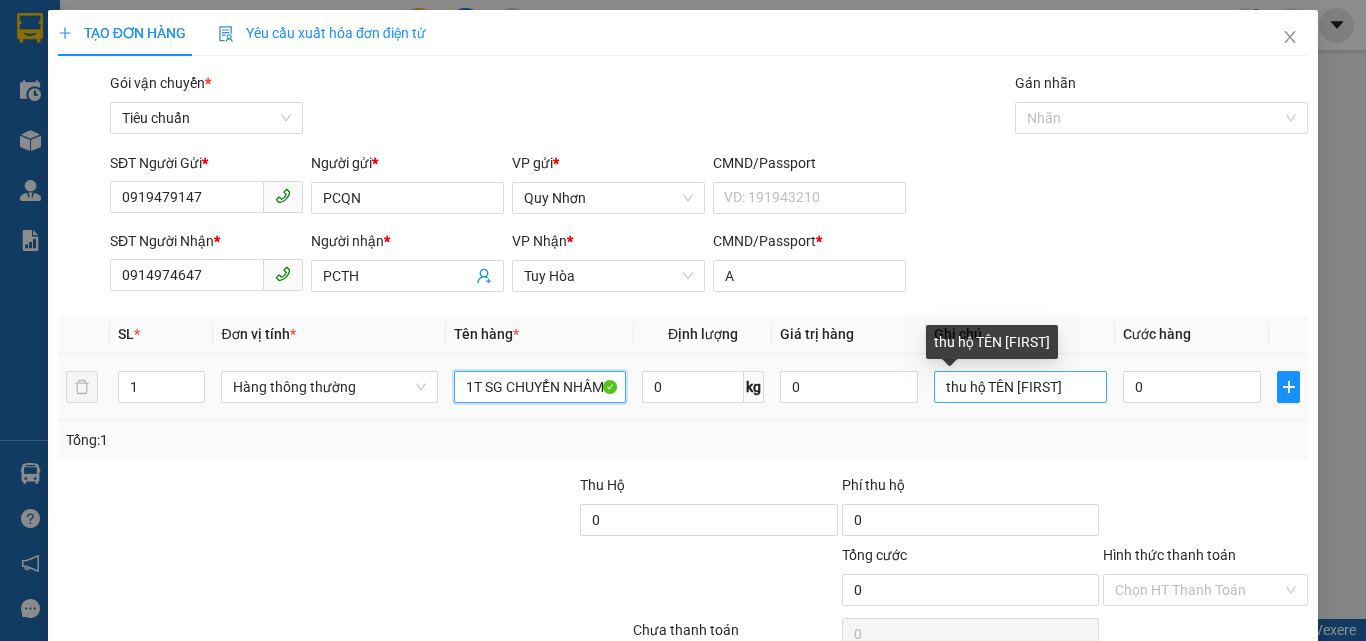 type on "1T SG CHUYỂN NHẦM" 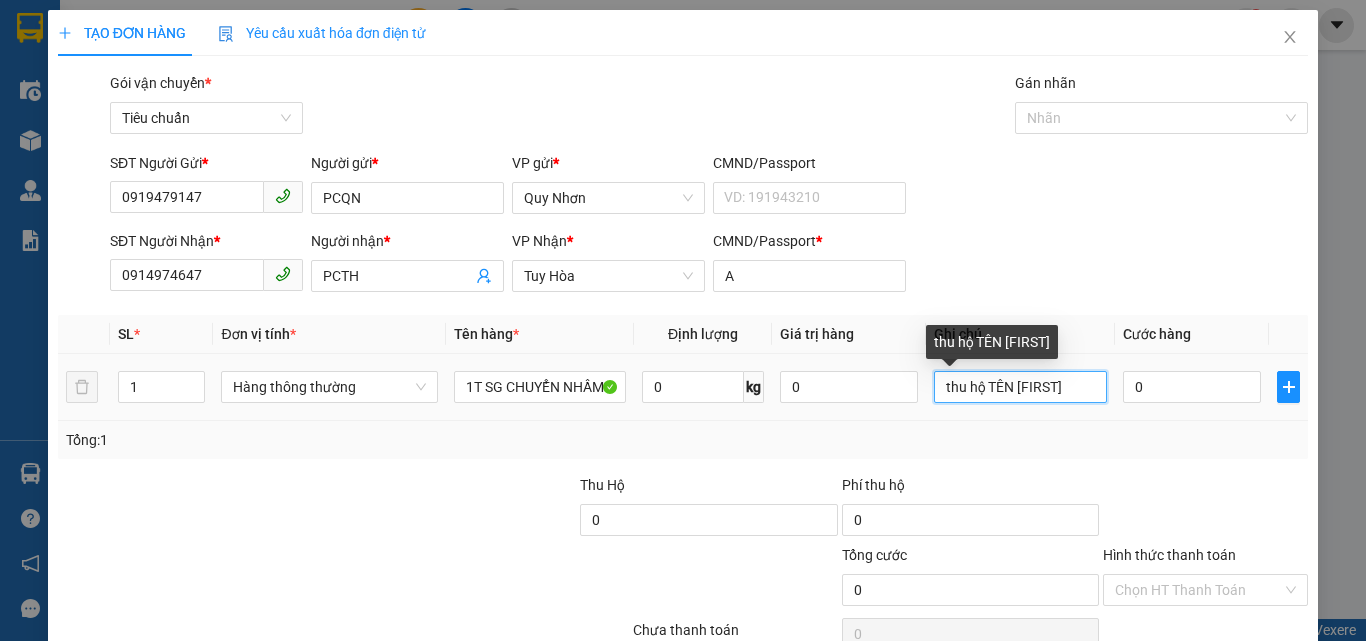 drag, startPoint x: 1061, startPoint y: 391, endPoint x: 936, endPoint y: 398, distance: 125.19585 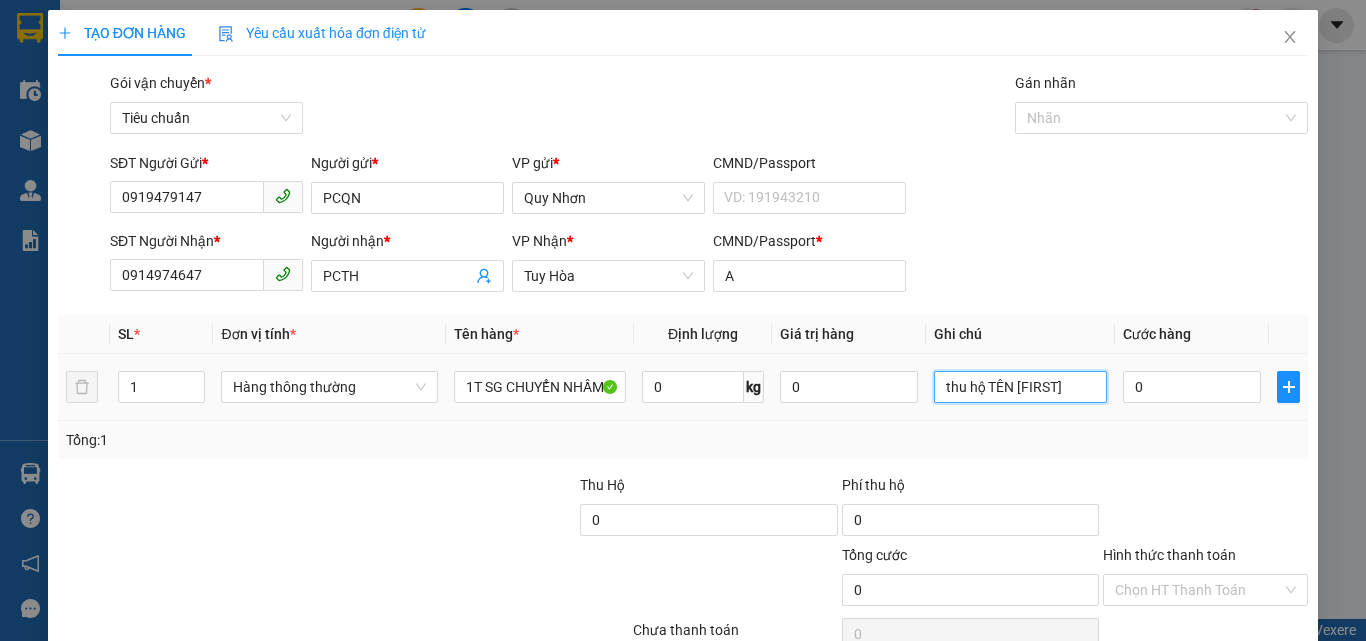 click on "thu hộ TÊN [FIRST]" at bounding box center (1020, 387) 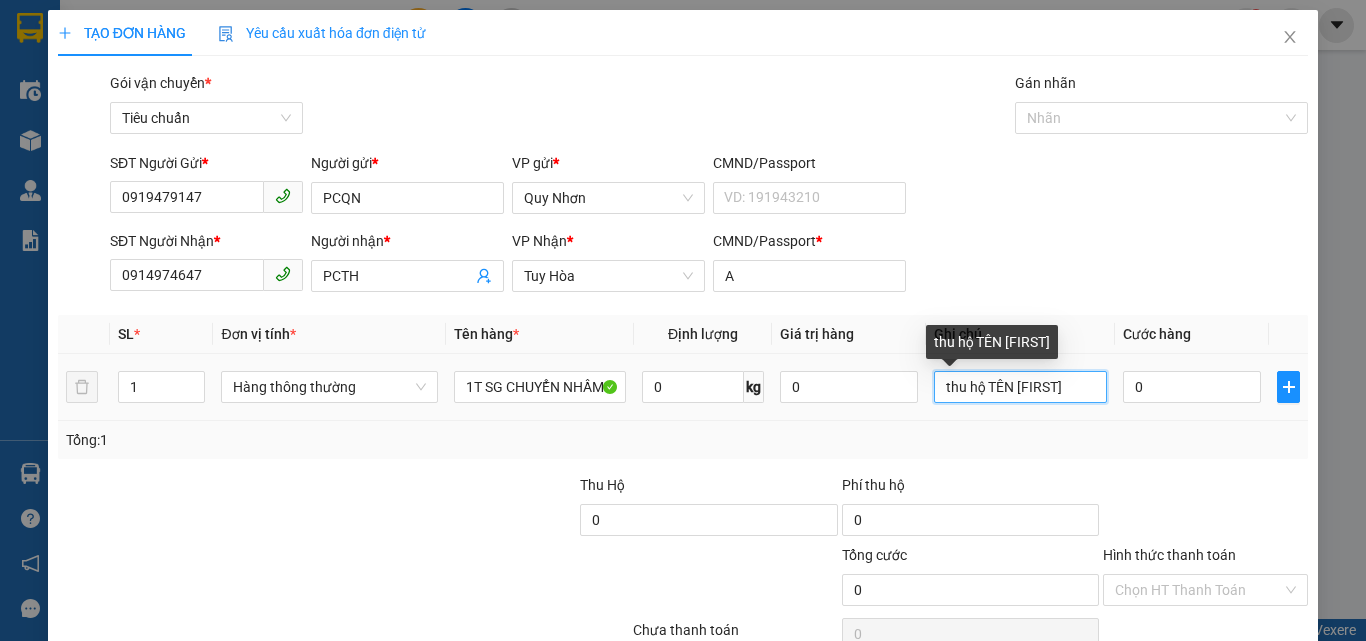 drag, startPoint x: 980, startPoint y: 392, endPoint x: 1058, endPoint y: 392, distance: 78 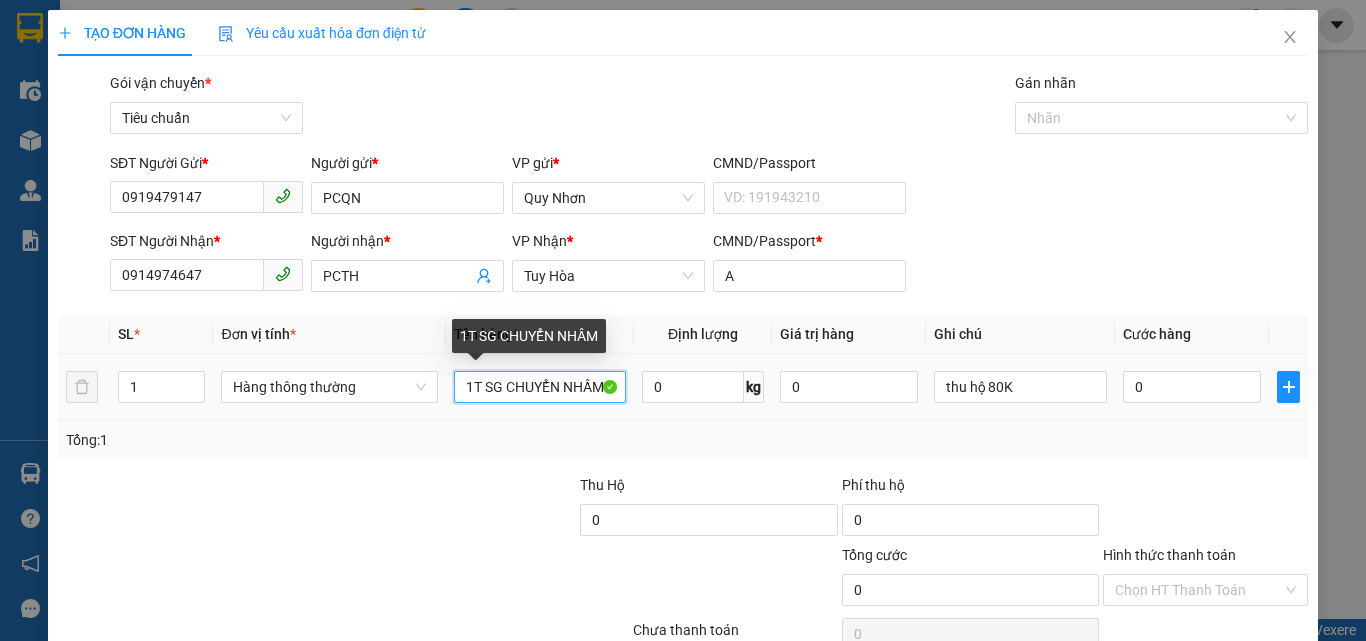 click on "1T SG CHUYỂN NHẦM" at bounding box center (540, 387) 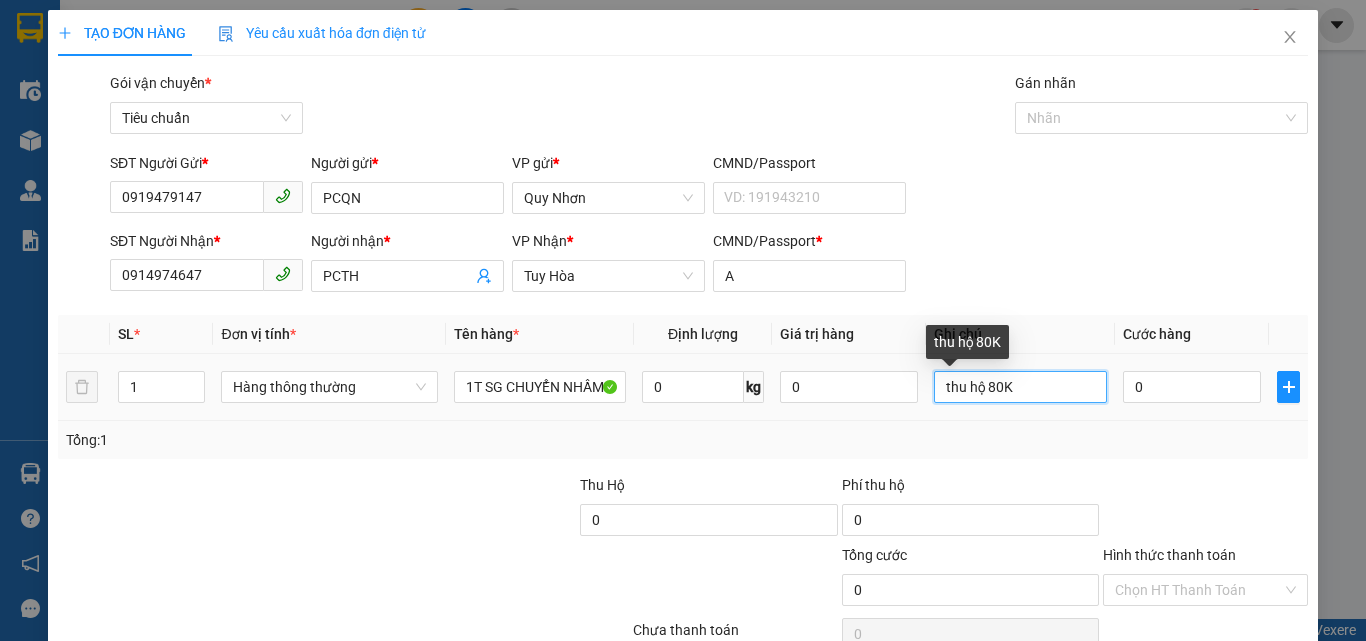 click on "thu hộ 80K" at bounding box center (1020, 387) 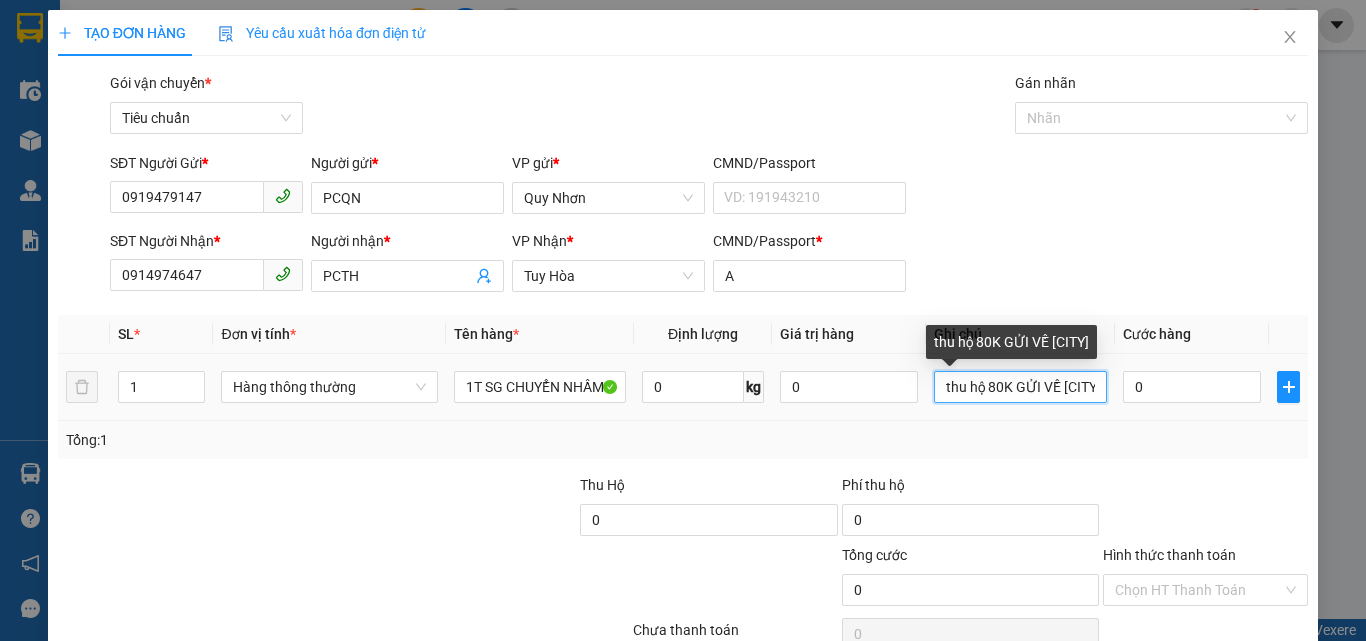 drag, startPoint x: 977, startPoint y: 386, endPoint x: 933, endPoint y: 382, distance: 44.181442 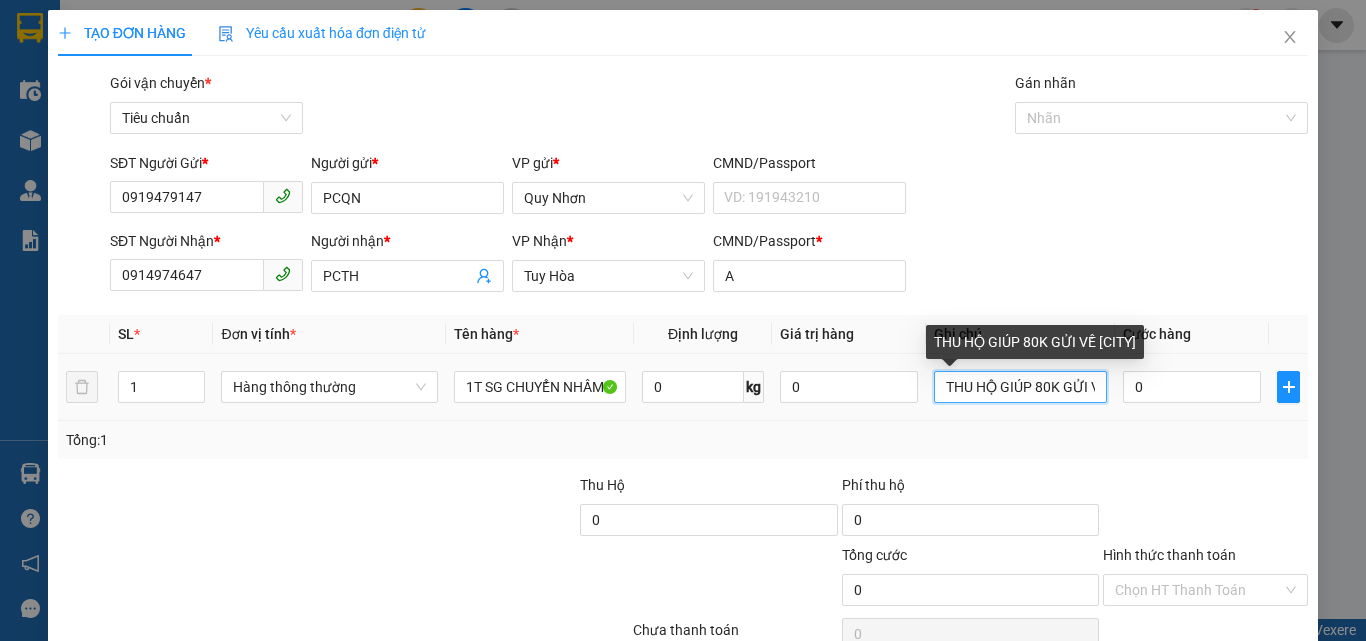 drag, startPoint x: 1026, startPoint y: 389, endPoint x: 991, endPoint y: 382, distance: 35.69314 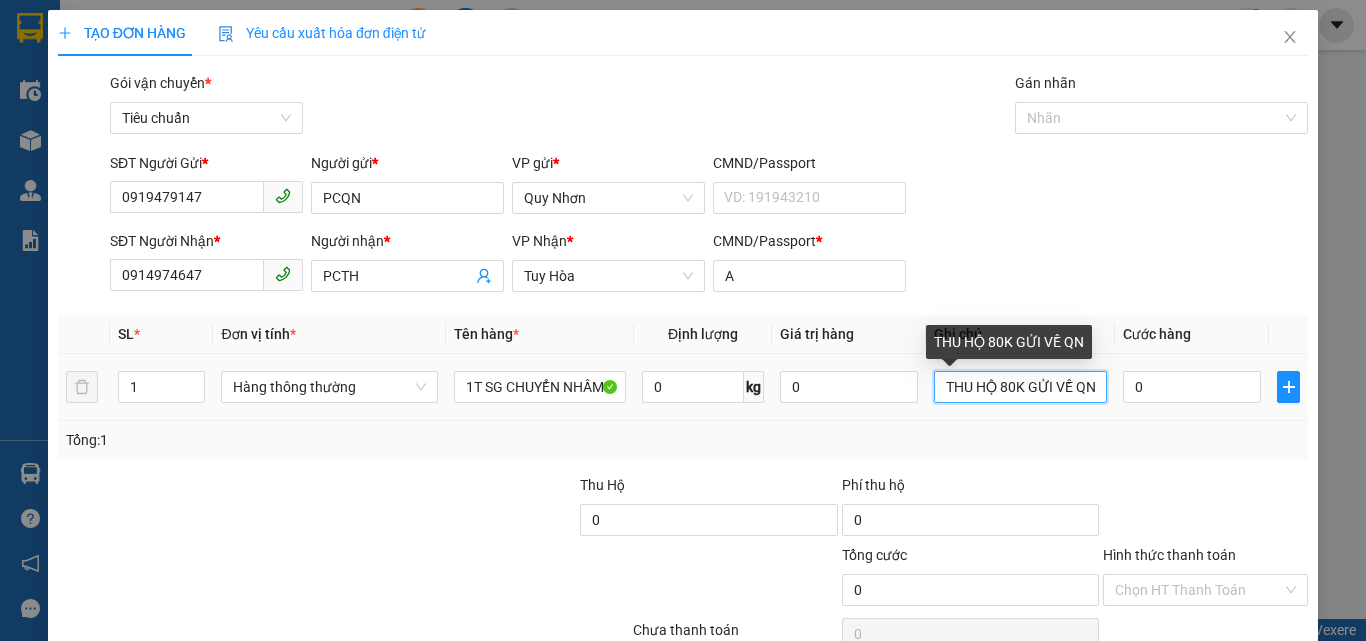 click on "THU HỘ 80K GỬI VỀ QN" at bounding box center [1020, 387] 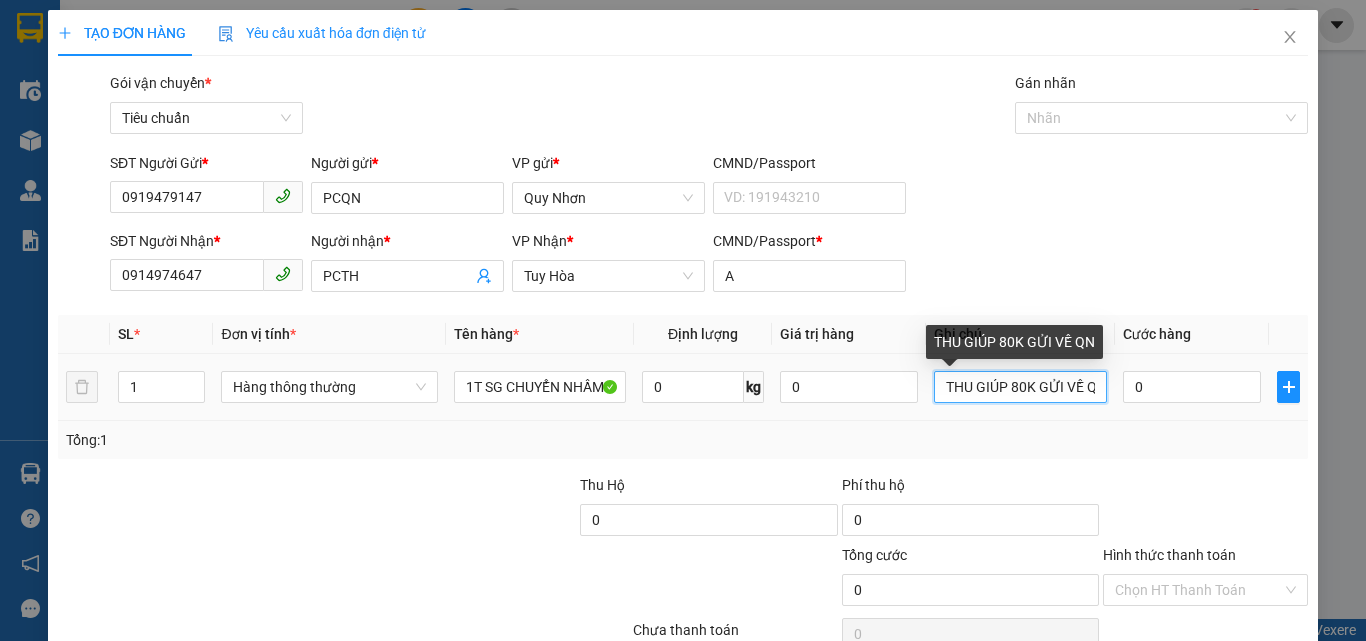 click on "THU GIÚP 80K GỬI VỀ QN" at bounding box center (1020, 387) 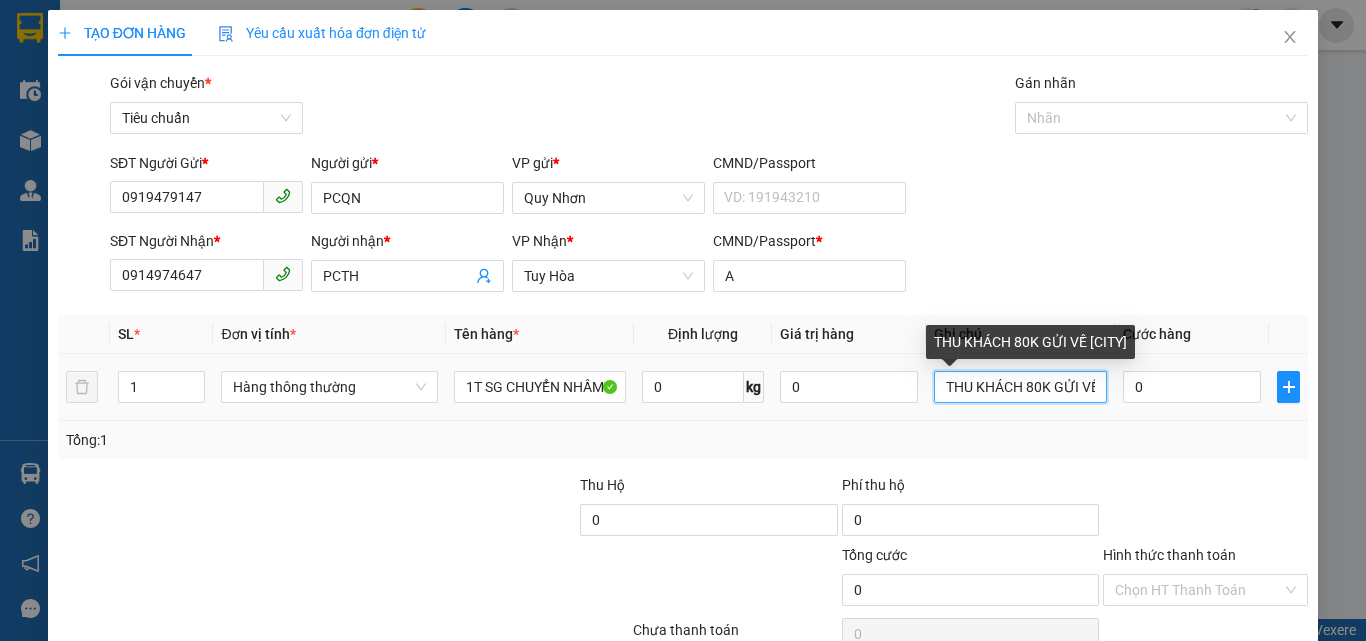 click on "THU KHÁCH 80K GỬI VỀ [CITY]" at bounding box center (1020, 387) 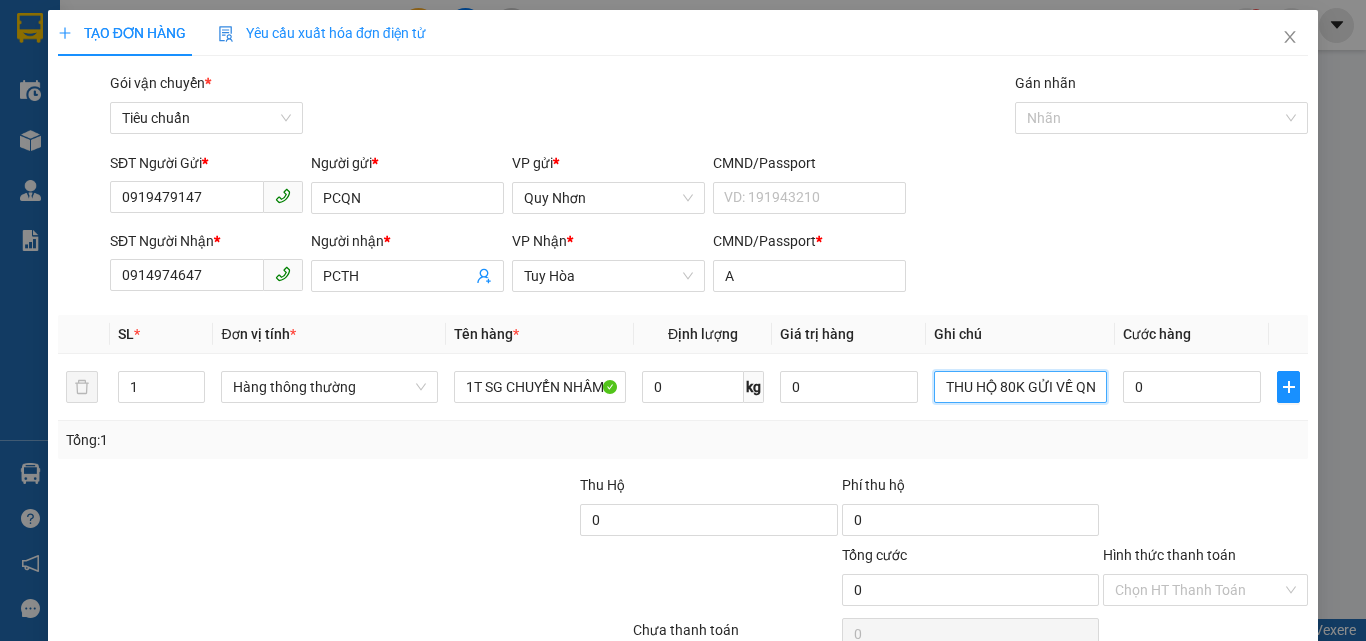 type on "THU HỘ 80K GỬI VỀ QN" 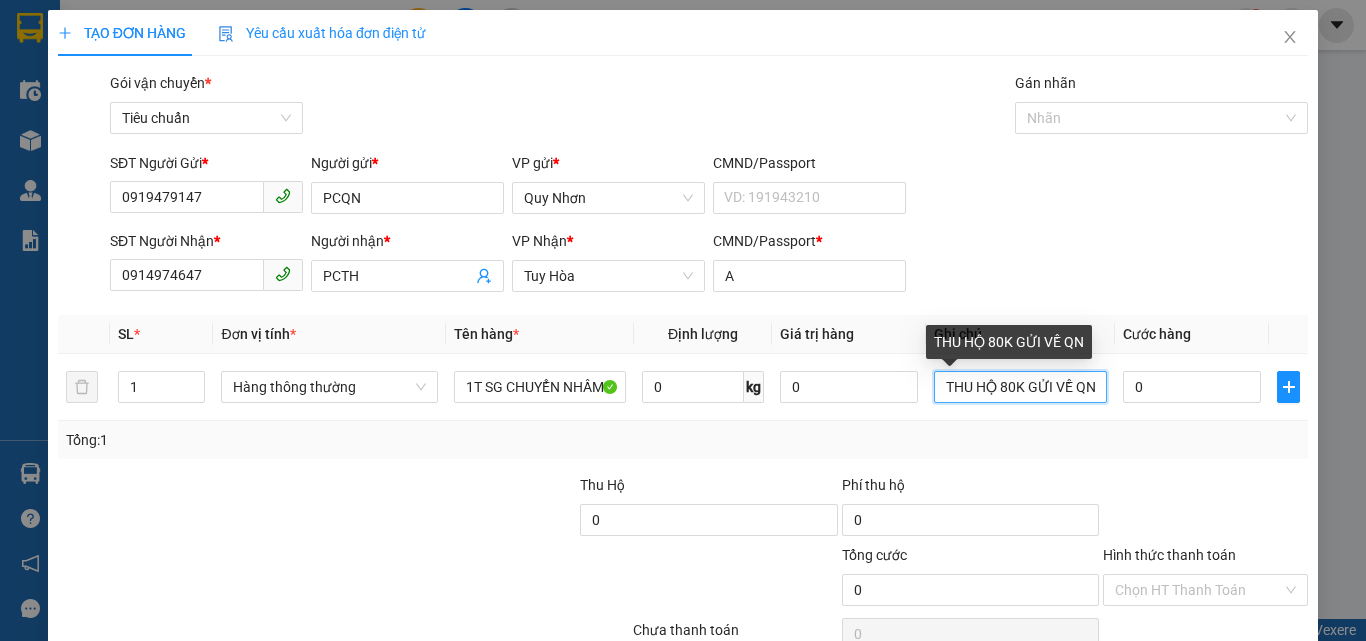 scroll, scrollTop: 99, scrollLeft: 0, axis: vertical 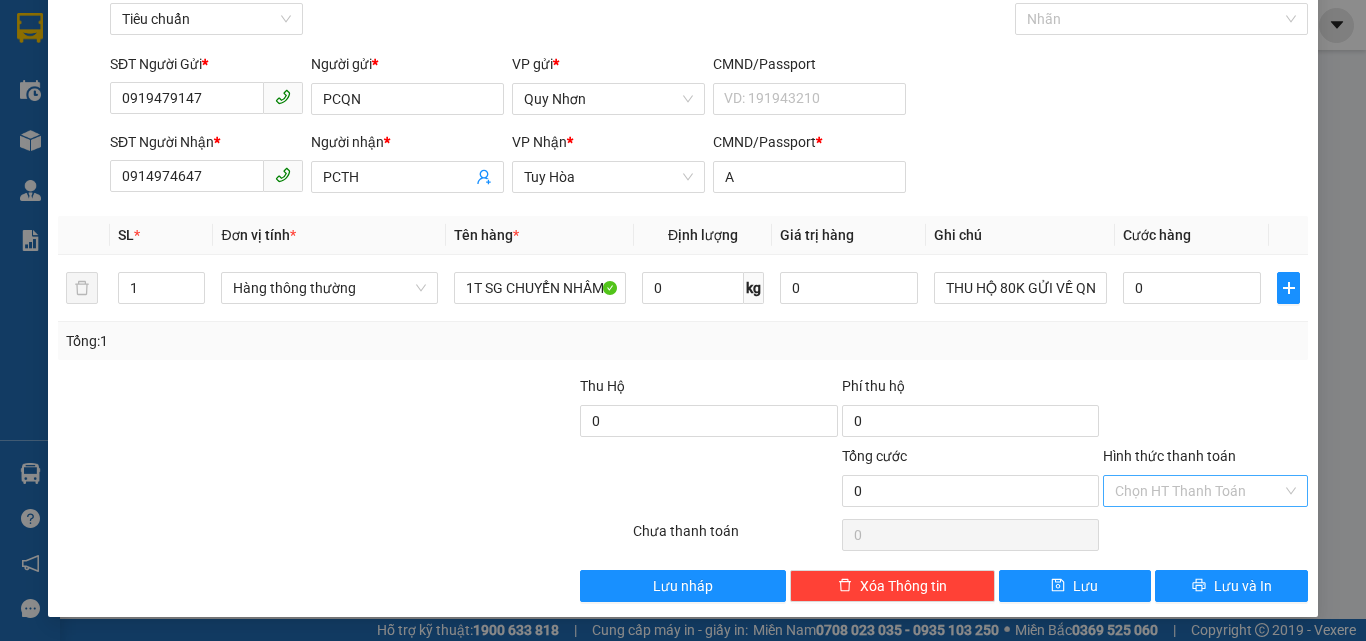 click on "Hình thức thanh toán" at bounding box center (1198, 491) 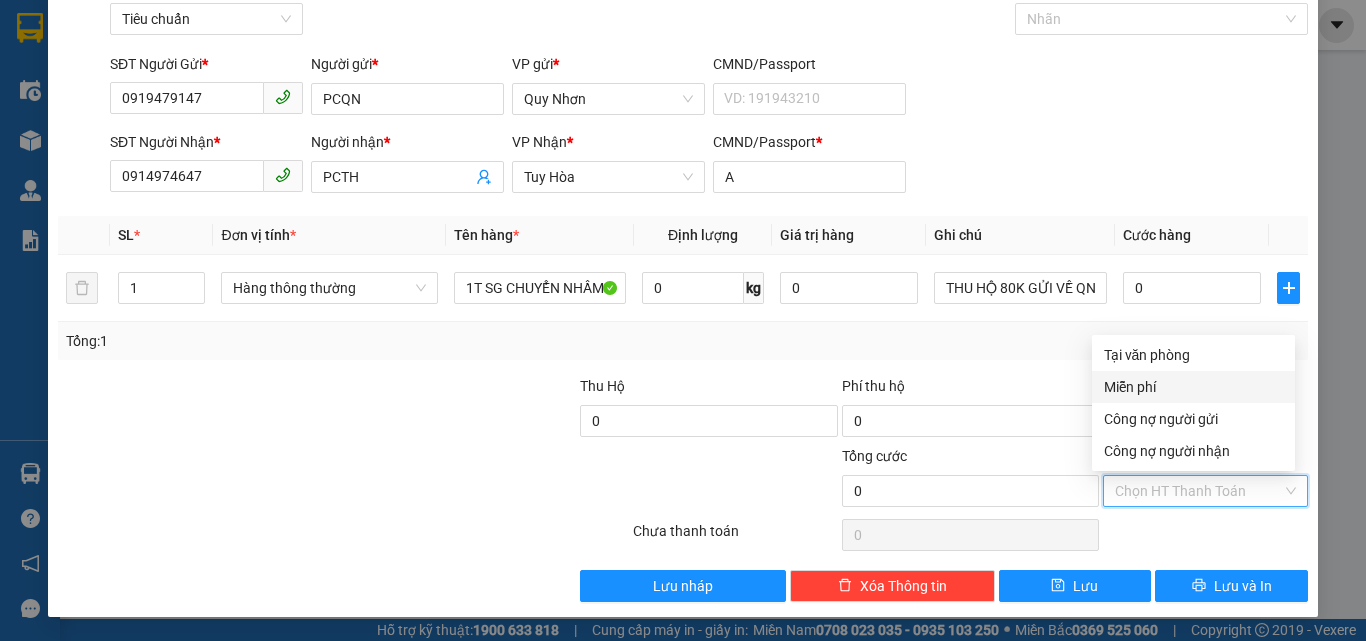 click on "Miễn phí" at bounding box center (1193, 387) 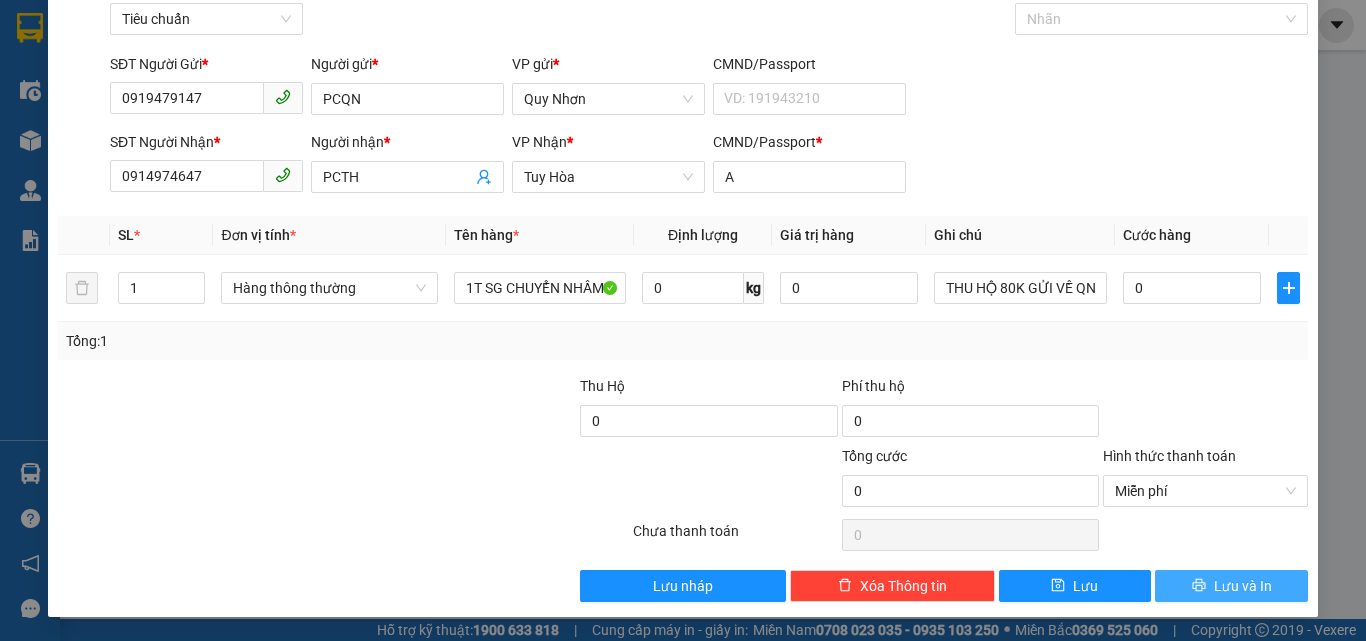 click on "Lưu và In" at bounding box center [1231, 586] 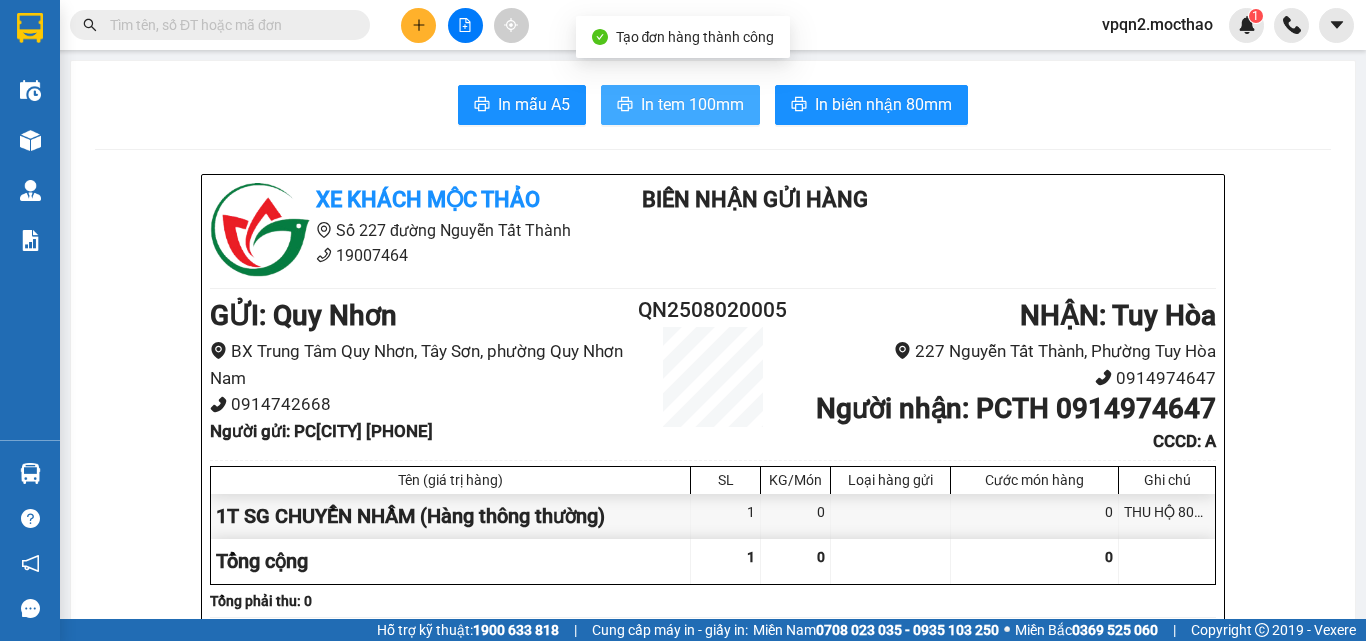 click on "In tem 100mm" at bounding box center (692, 104) 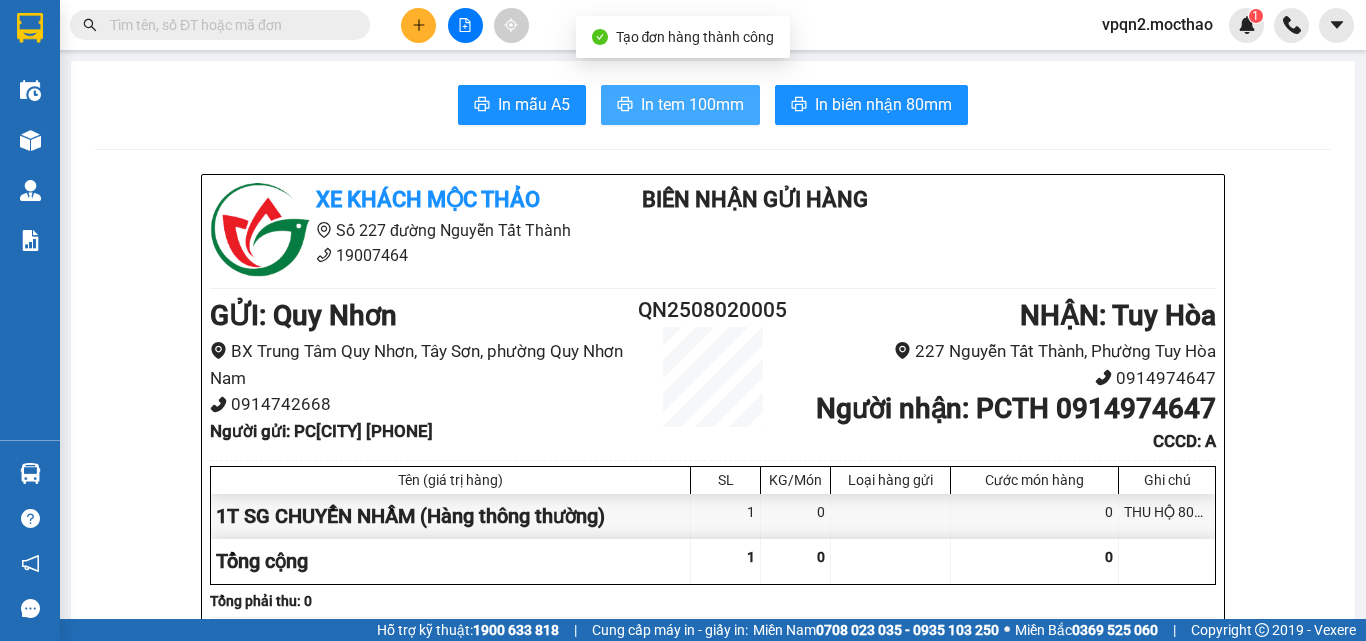 scroll, scrollTop: 0, scrollLeft: 0, axis: both 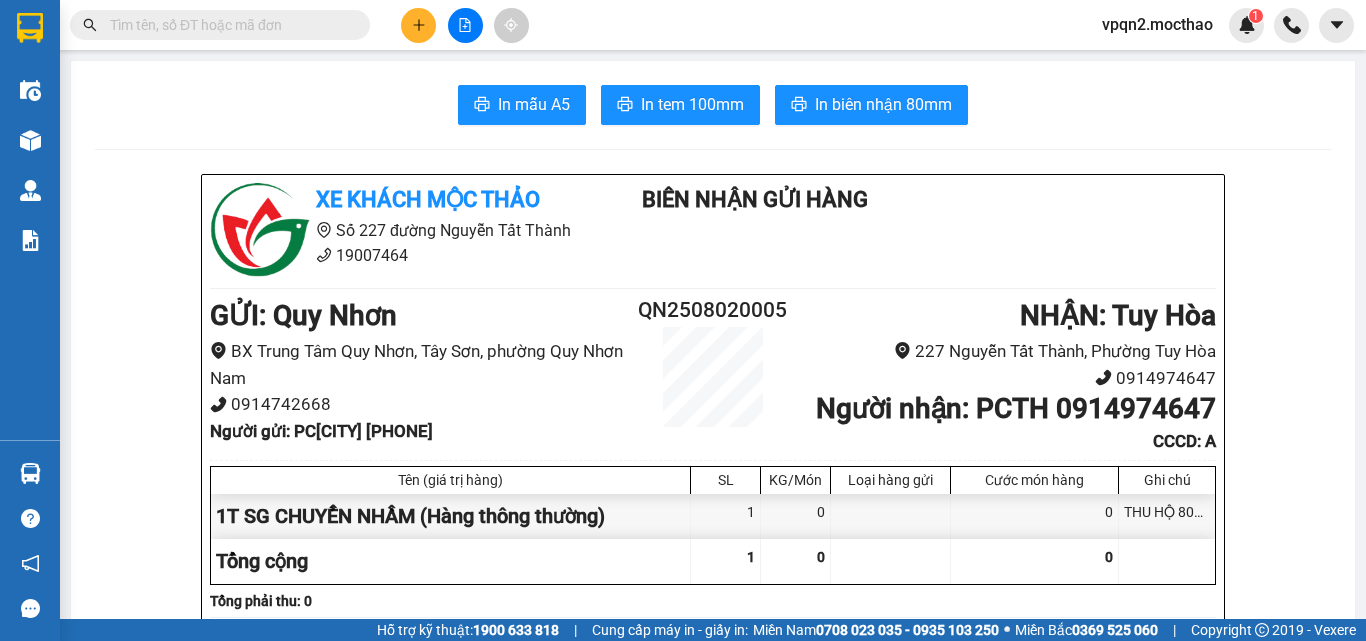 click at bounding box center (418, 25) 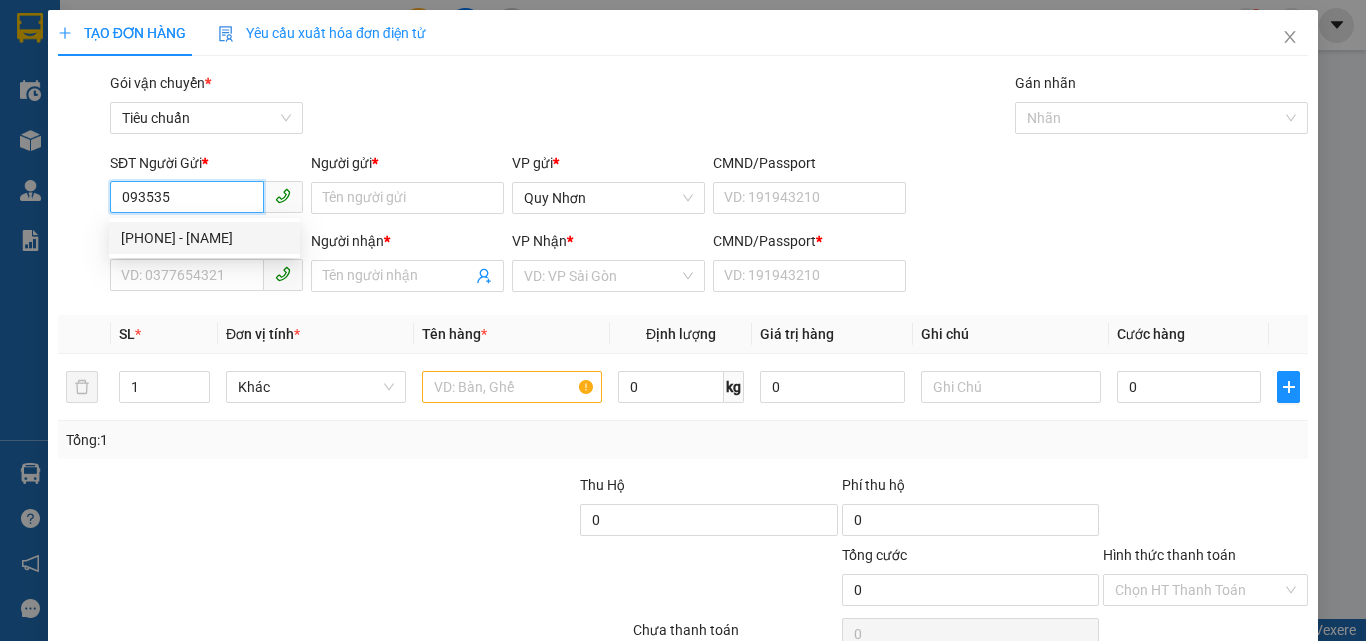 click on "[PHONE] - [NAME]" at bounding box center [204, 238] 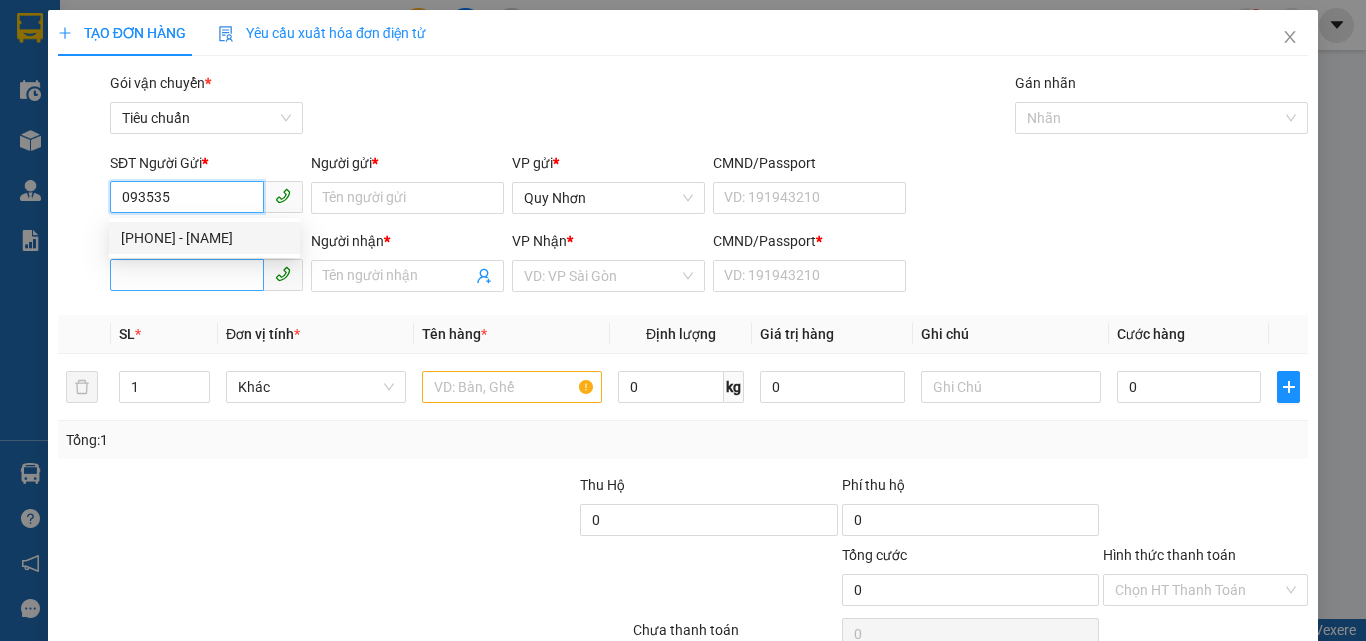 type on "[PHONE]" 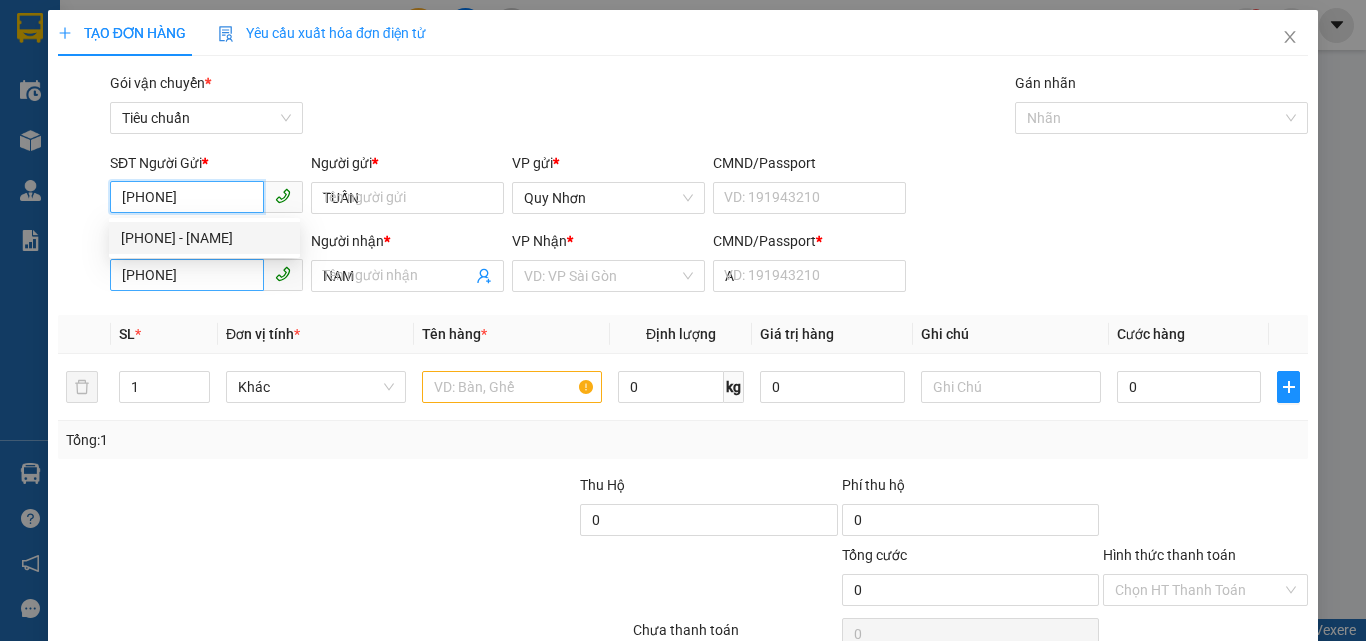 type on "60.000" 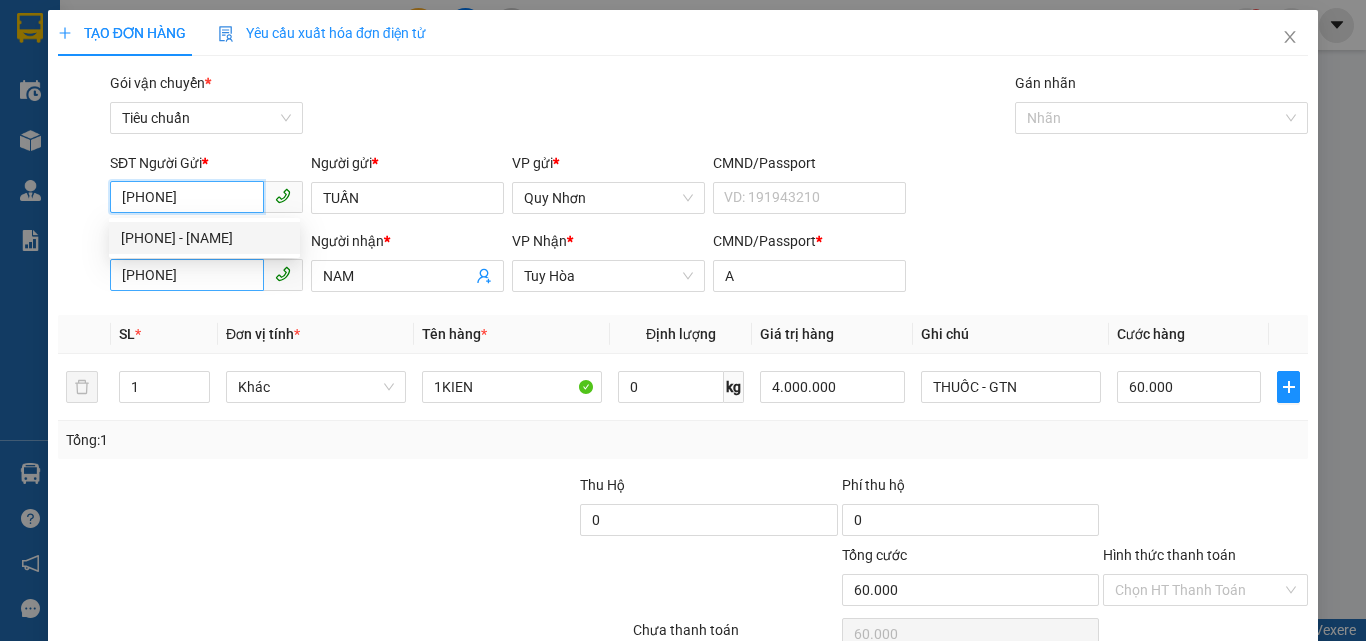 type on "[PHONE]" 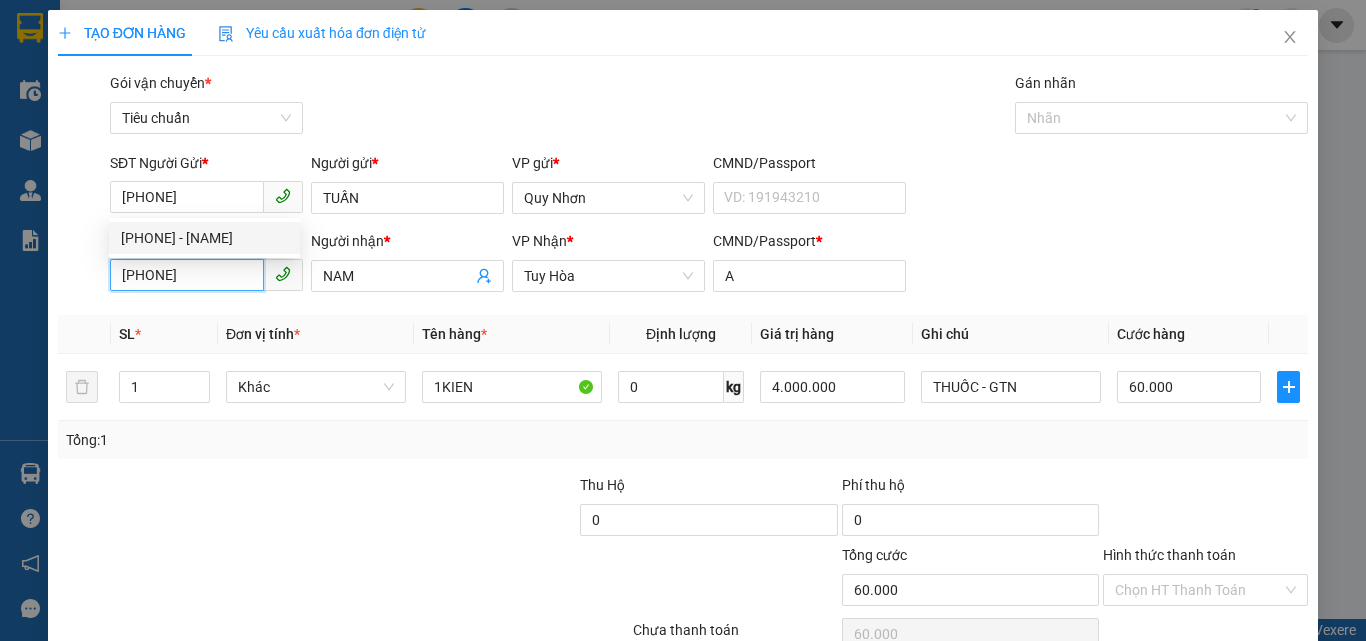 click on "[PHONE]" at bounding box center [187, 275] 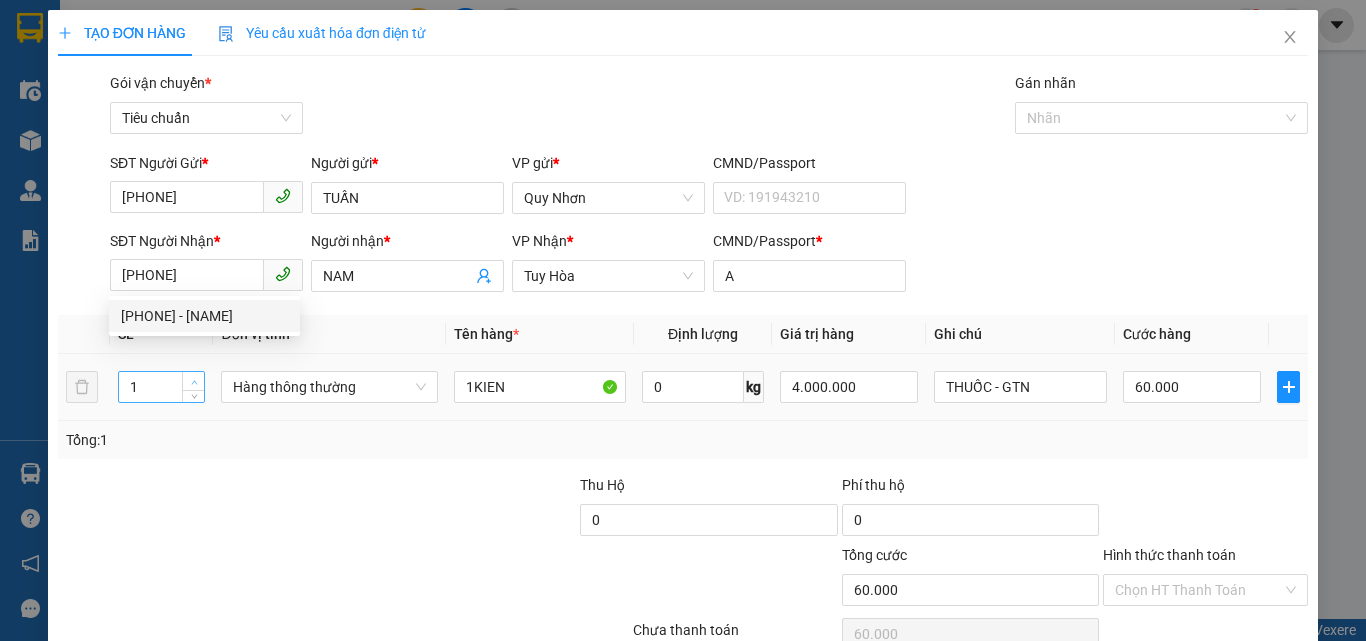 type on "2" 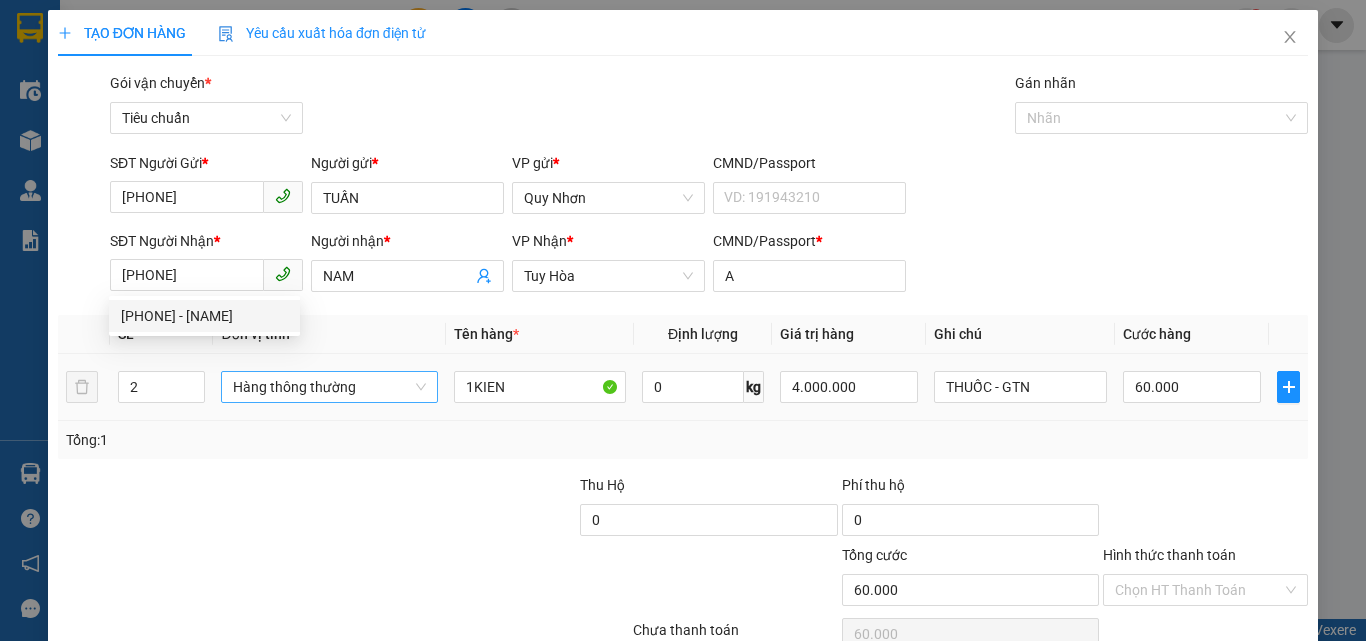 drag, startPoint x: 190, startPoint y: 376, endPoint x: 333, endPoint y: 371, distance: 143.08739 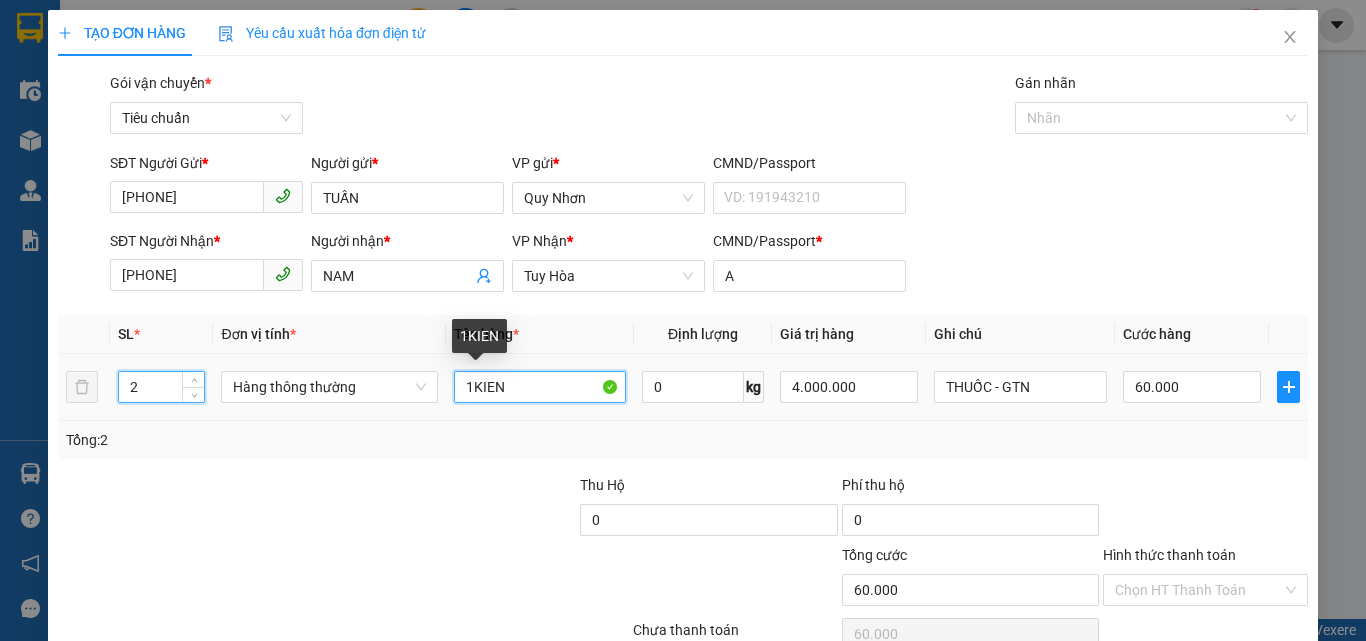 click on "1KIEN" at bounding box center [540, 387] 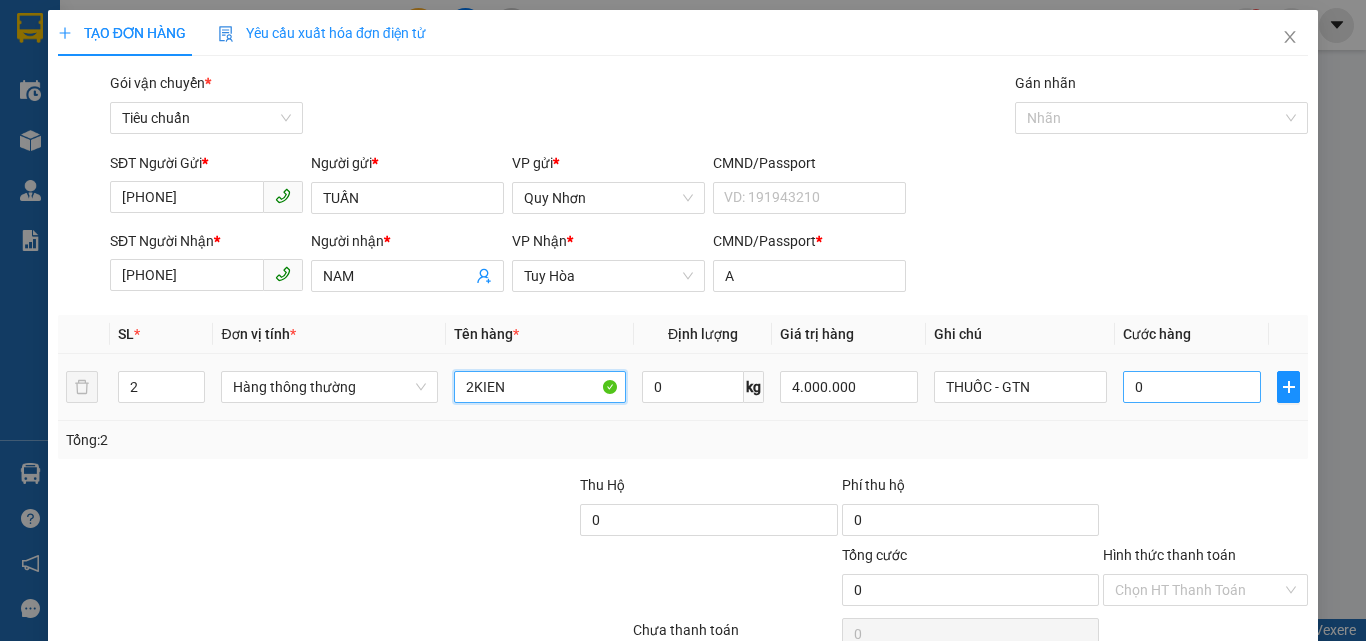 type on "2KIEN" 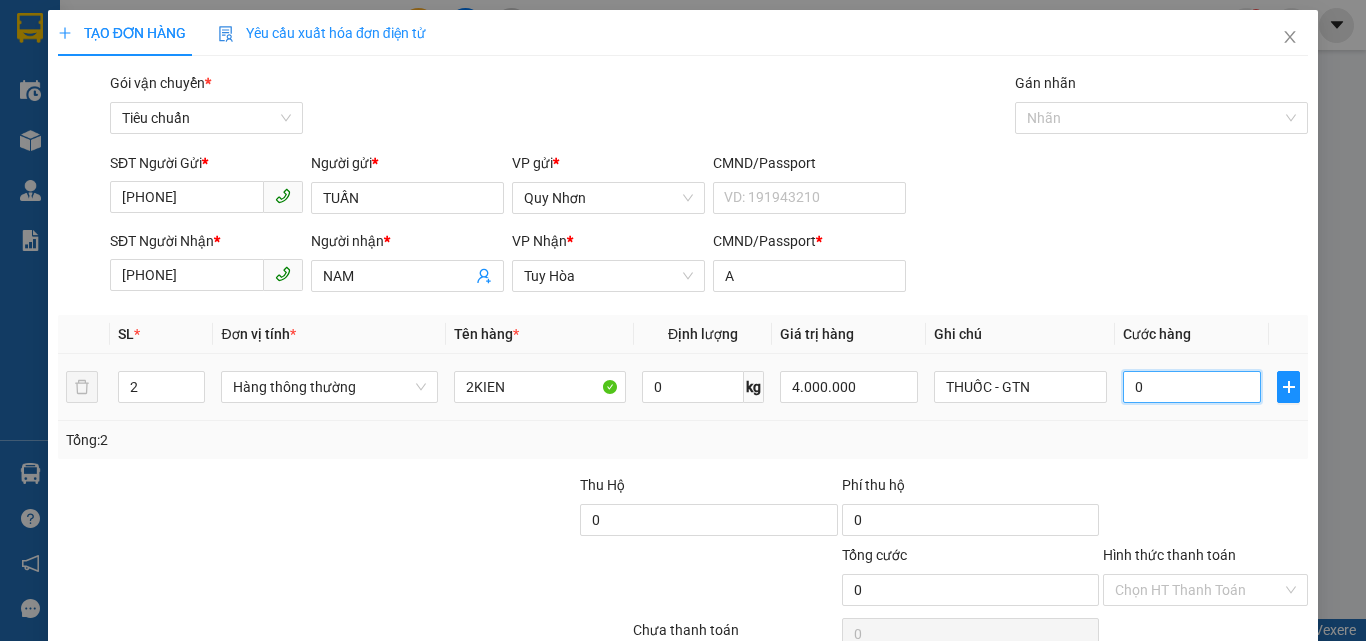 type on "1" 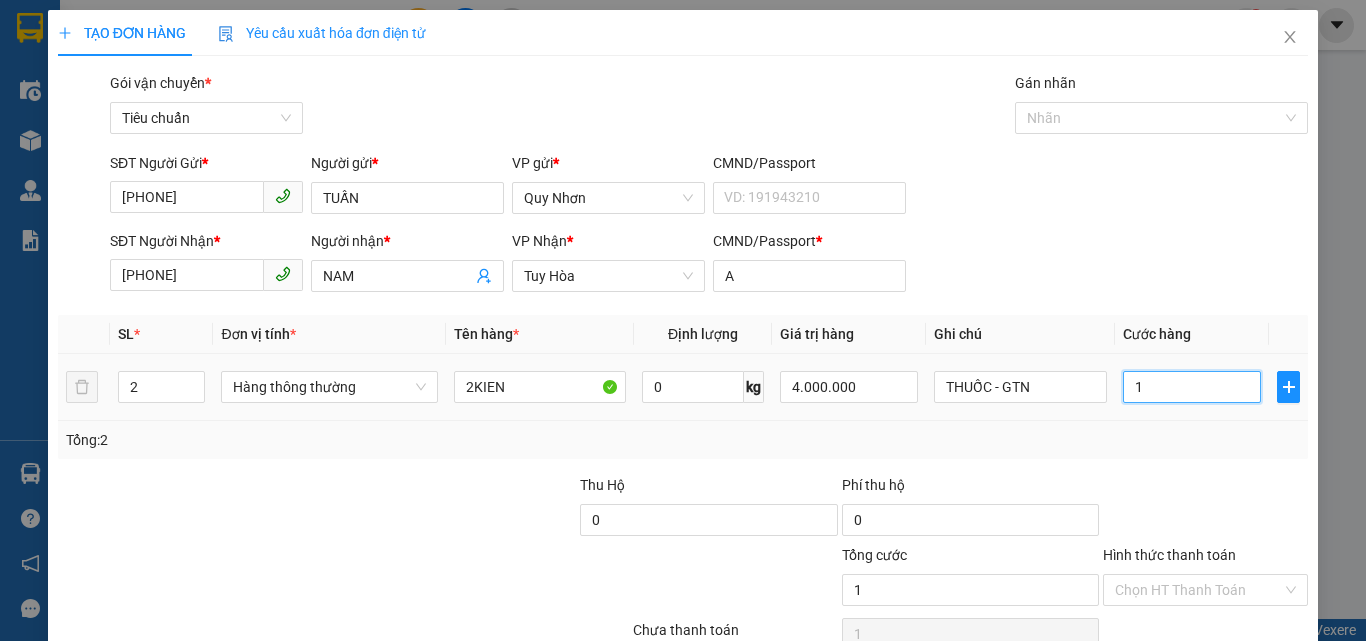 type on "12" 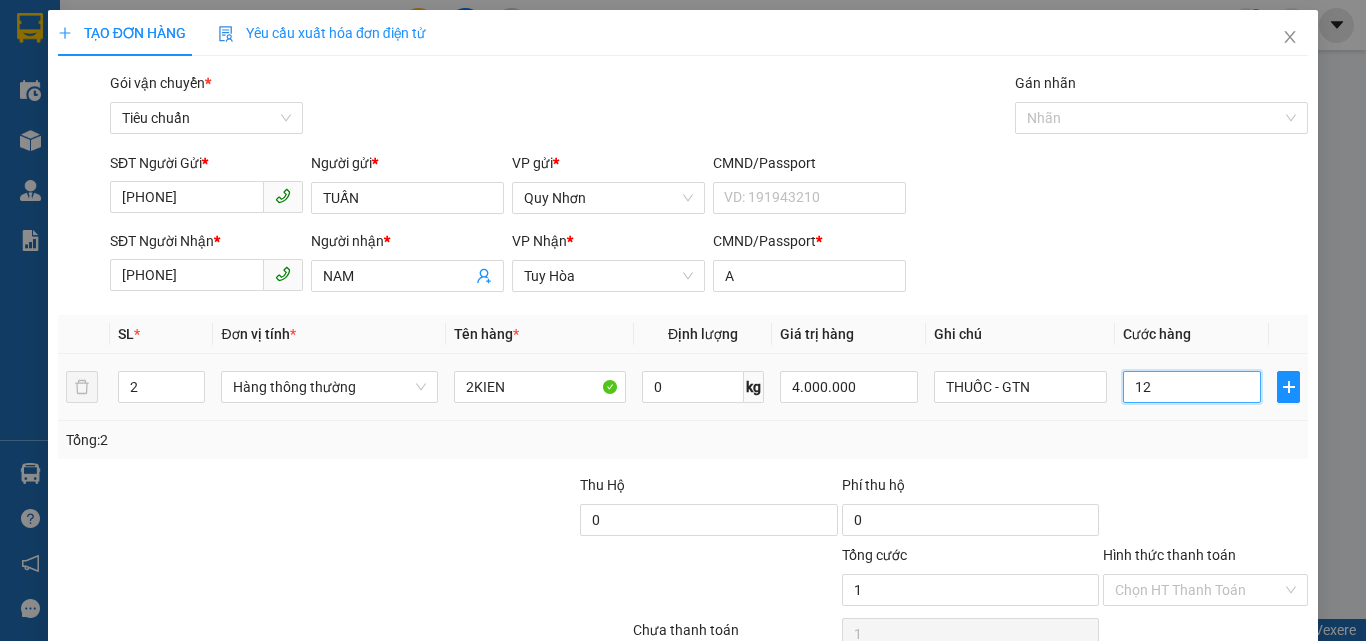 type on "12" 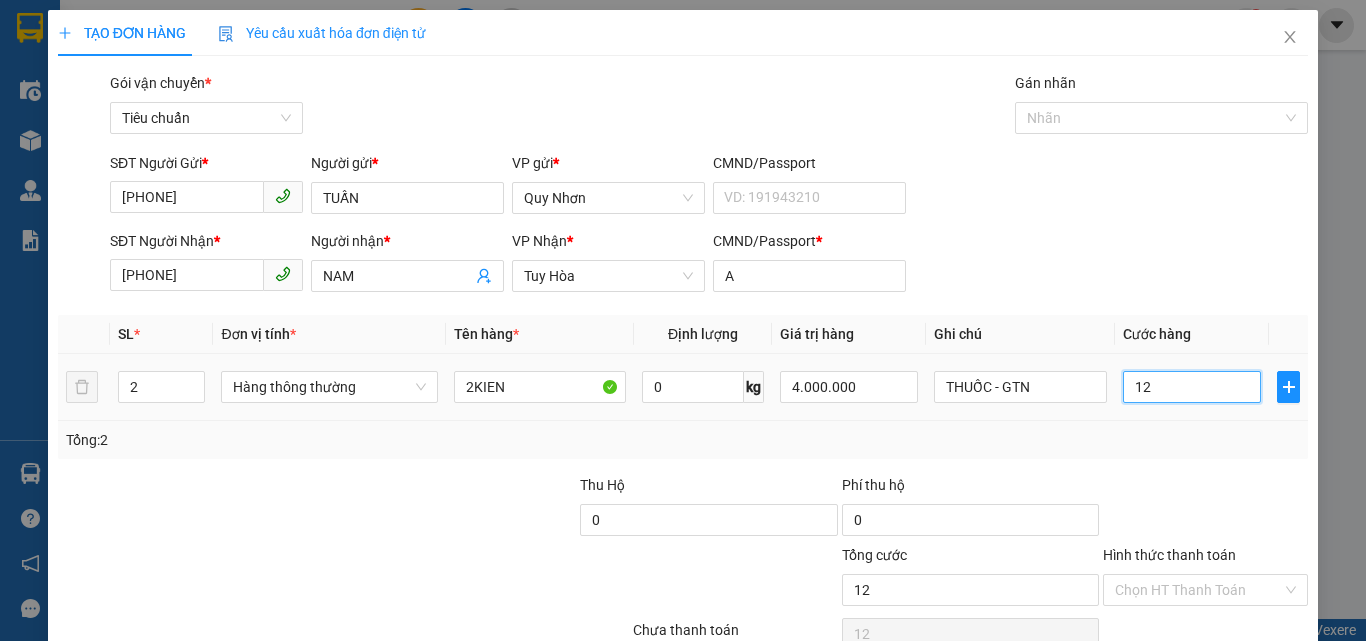 type on "120" 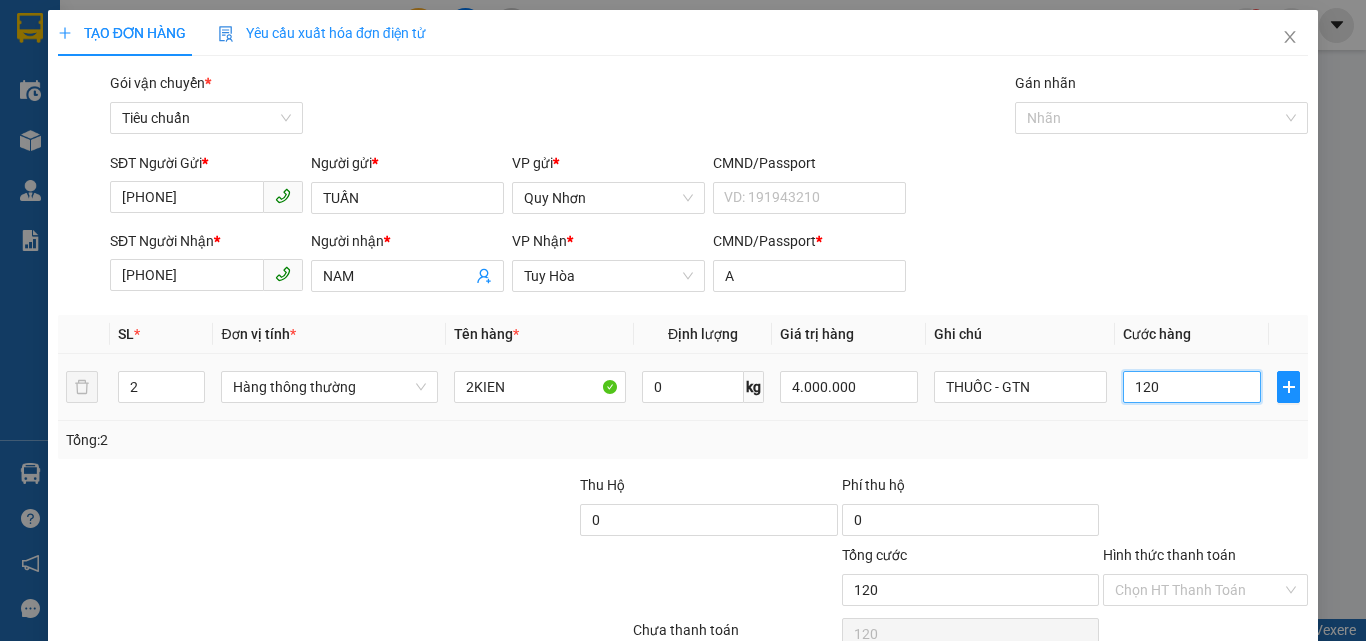 type on "1.200" 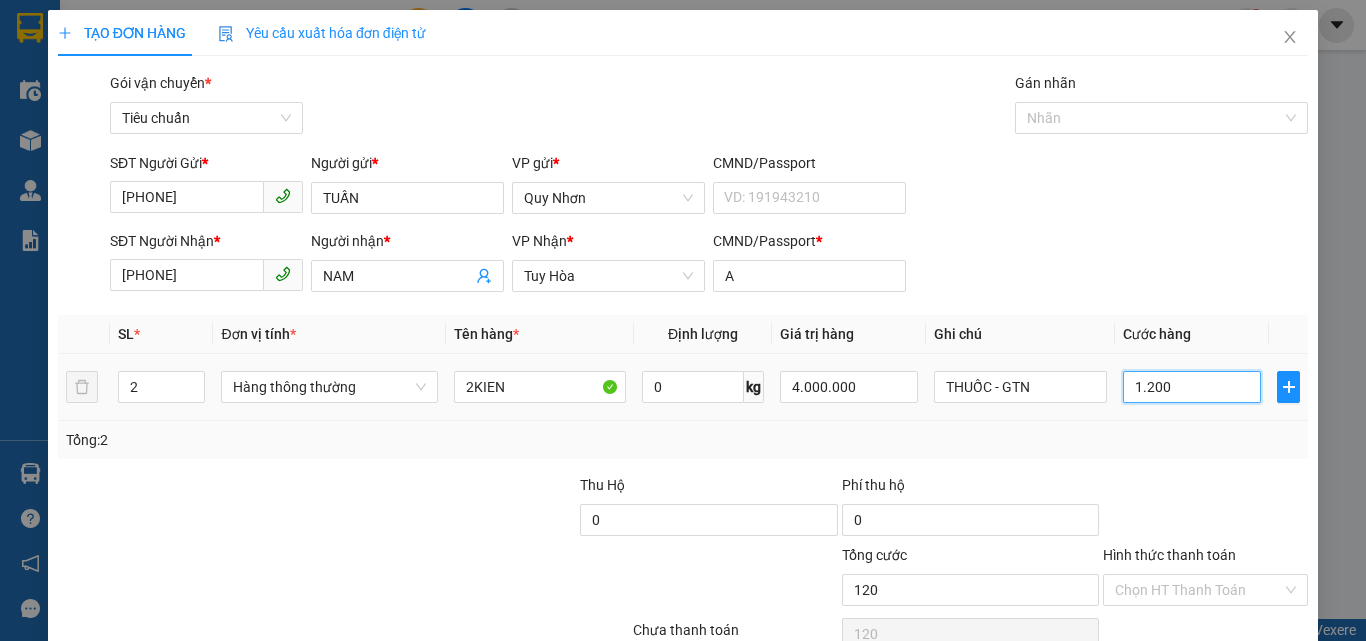 type on "1.200" 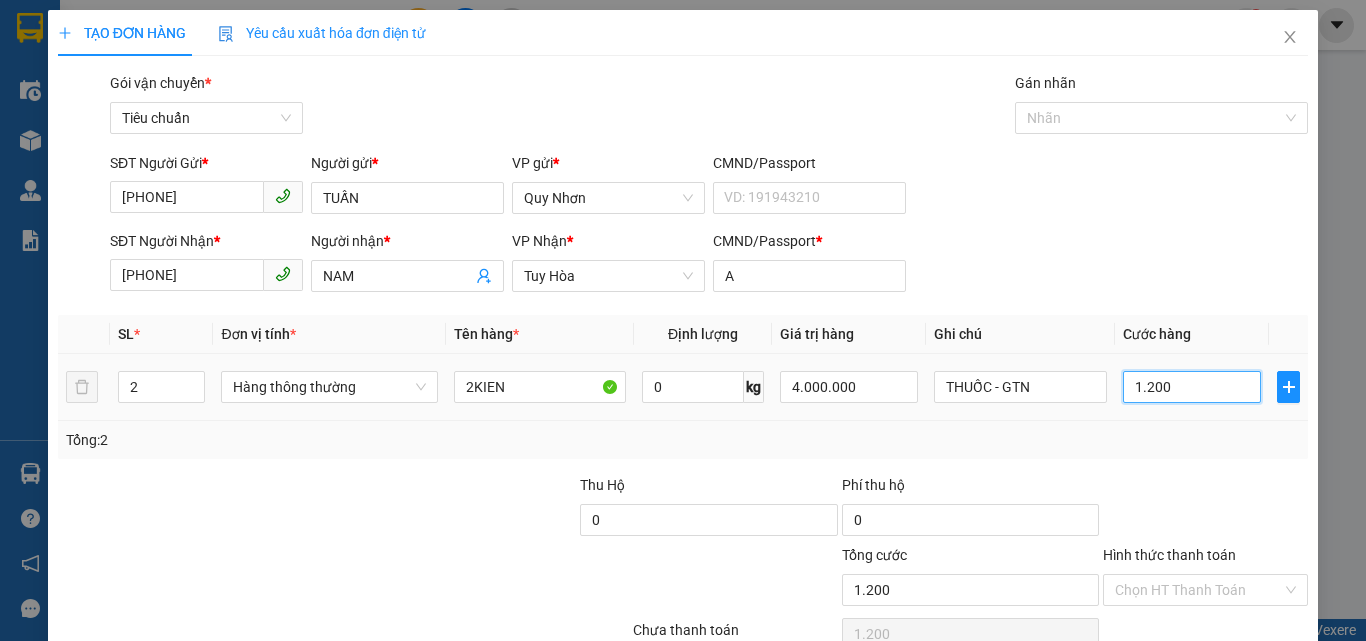 type on "12.000" 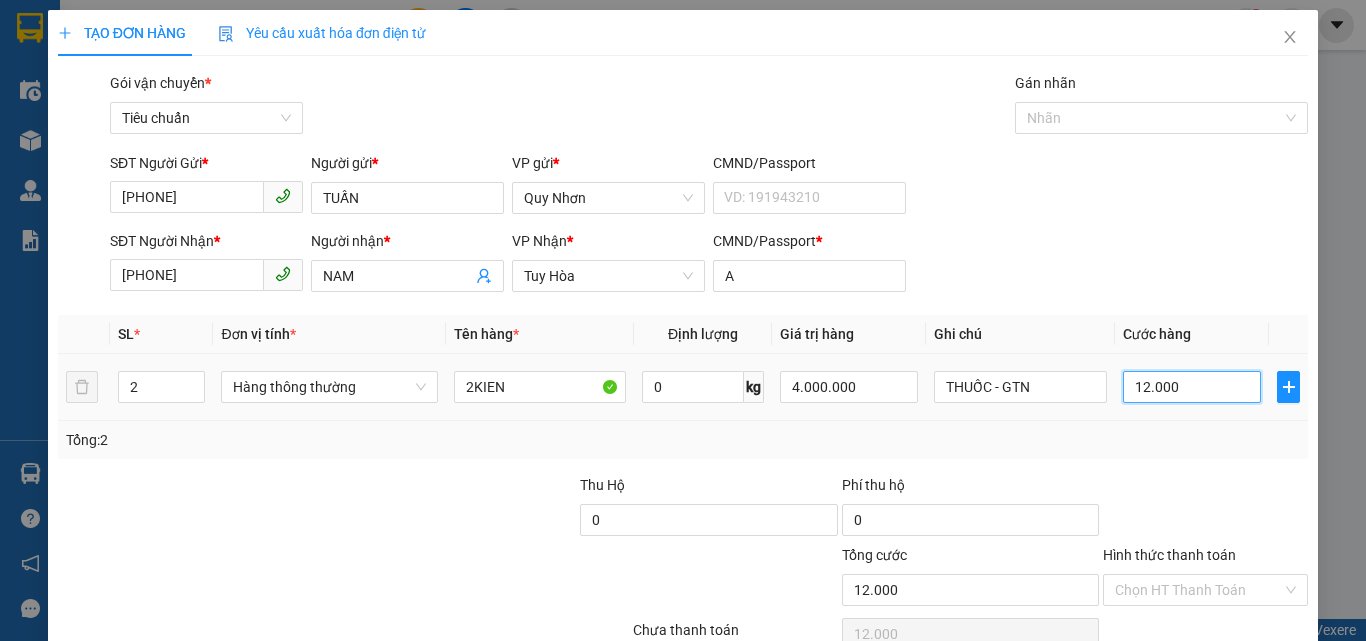 type on "120.000" 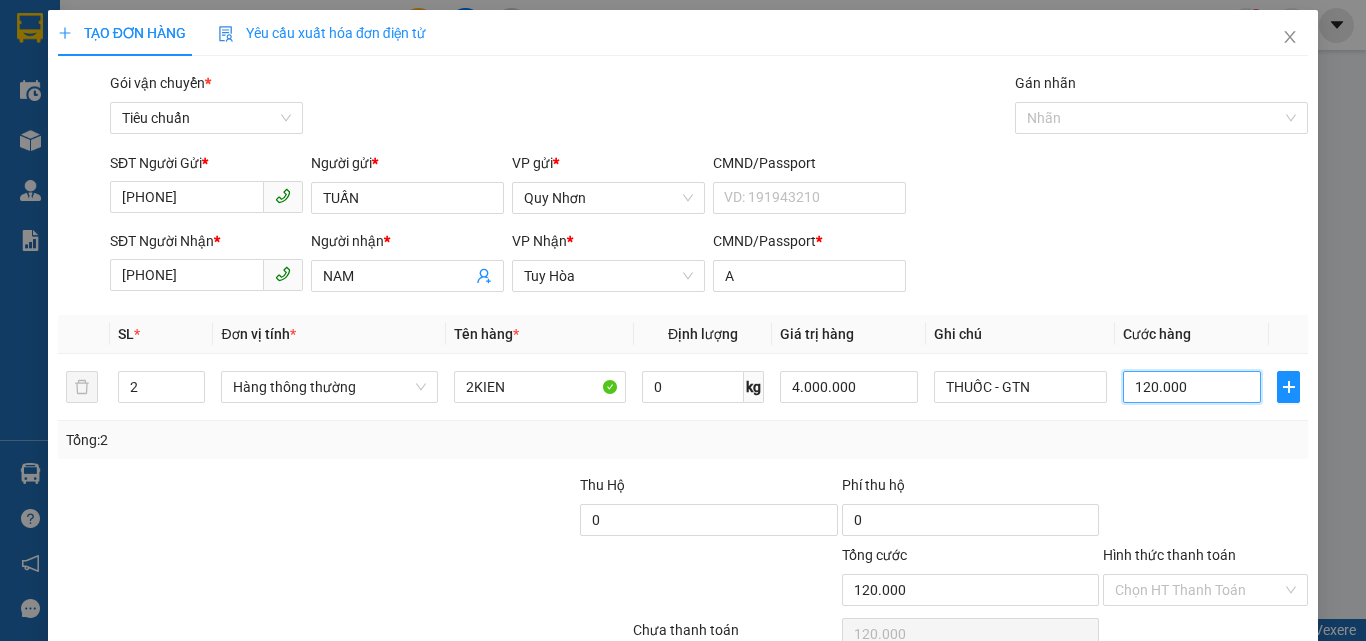 scroll, scrollTop: 99, scrollLeft: 0, axis: vertical 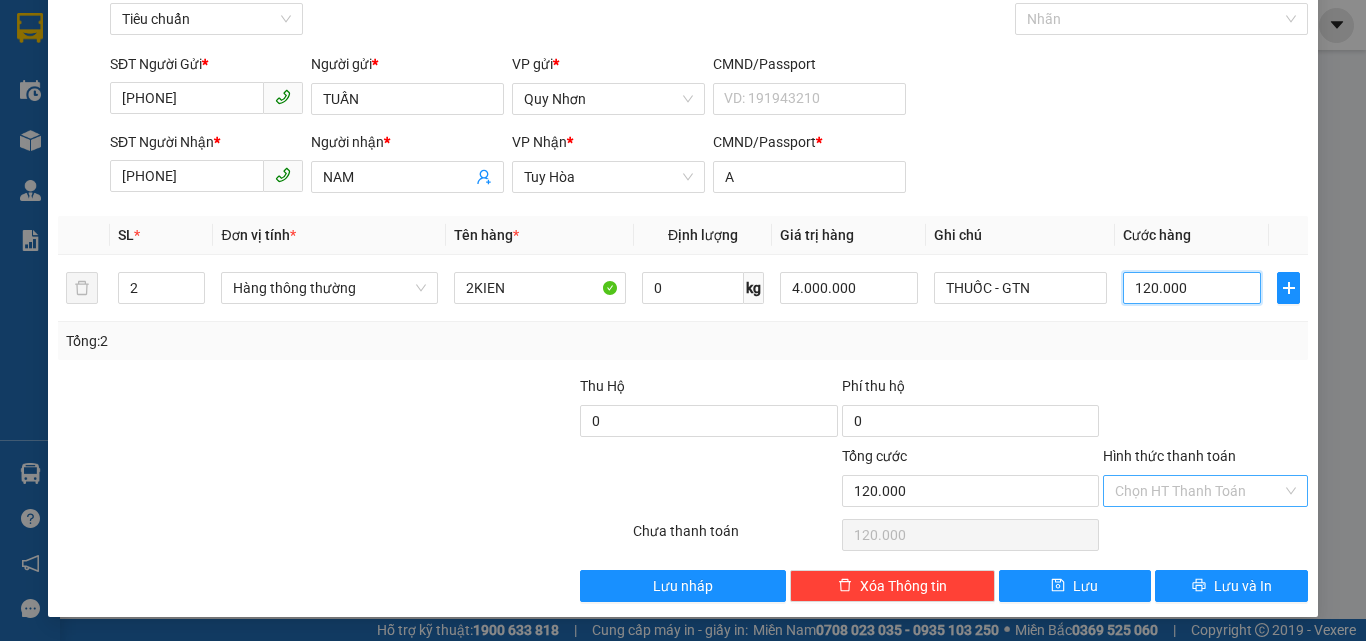 type on "120.000" 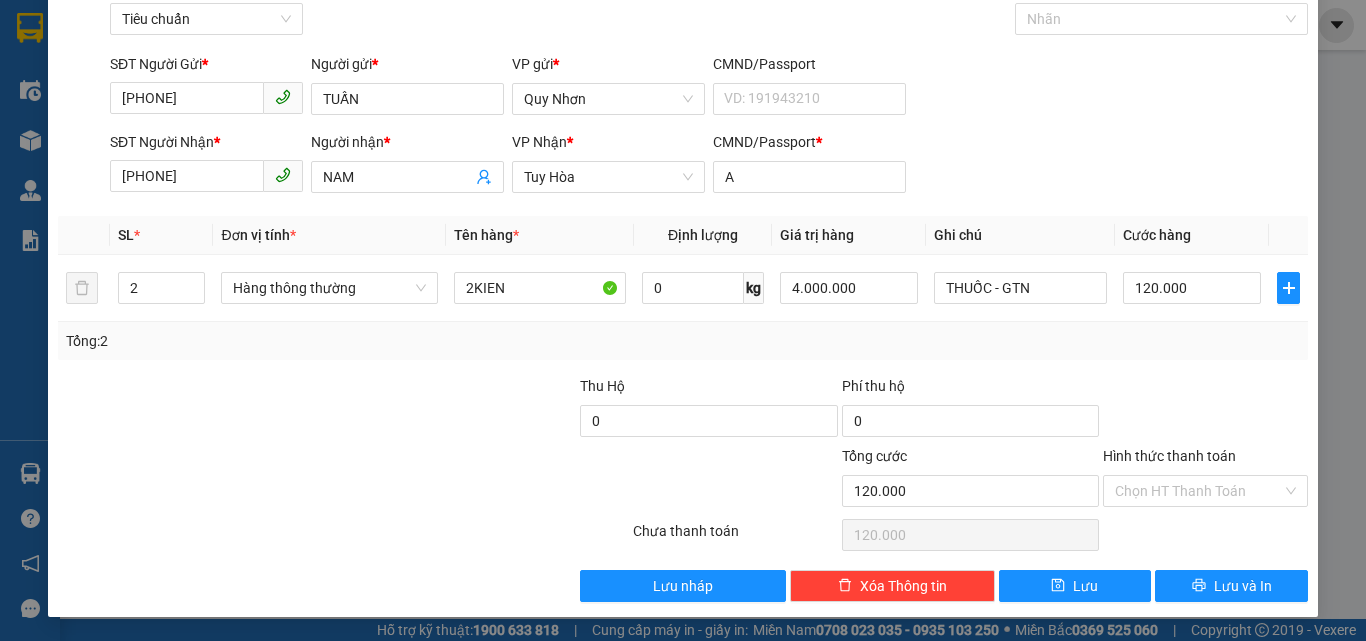 drag, startPoint x: 1151, startPoint y: 486, endPoint x: 1153, endPoint y: 469, distance: 17.117243 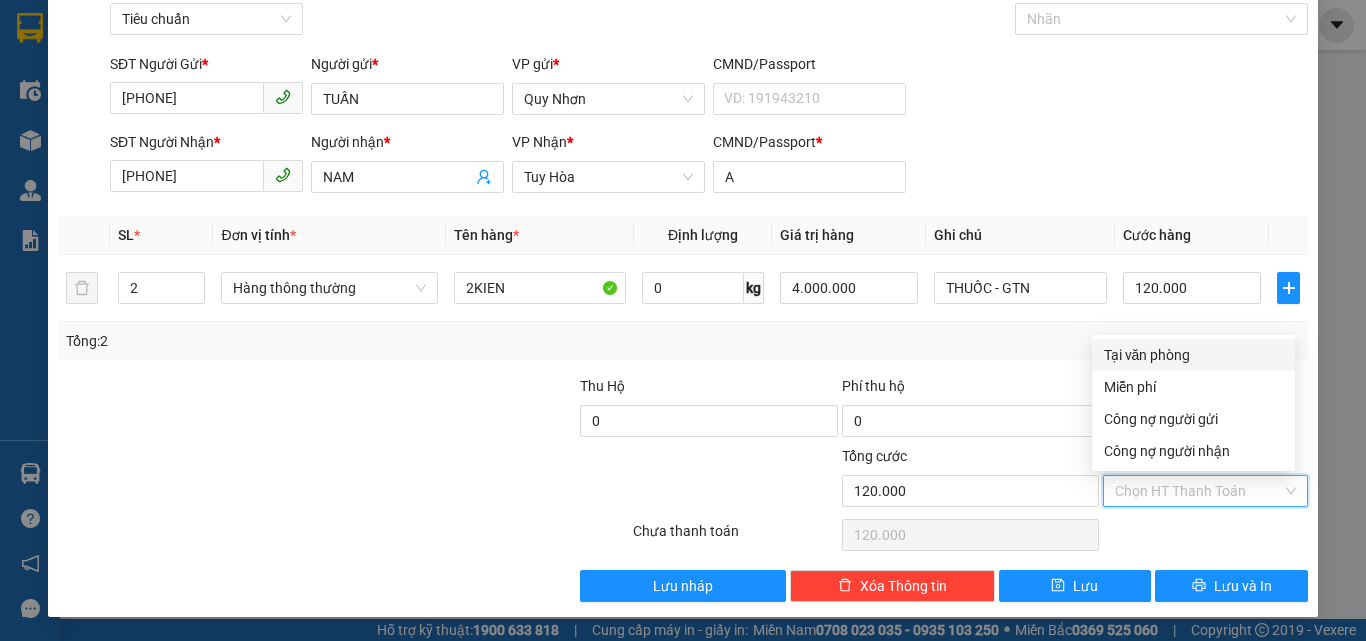 drag, startPoint x: 1146, startPoint y: 349, endPoint x: 1162, endPoint y: 464, distance: 116.10771 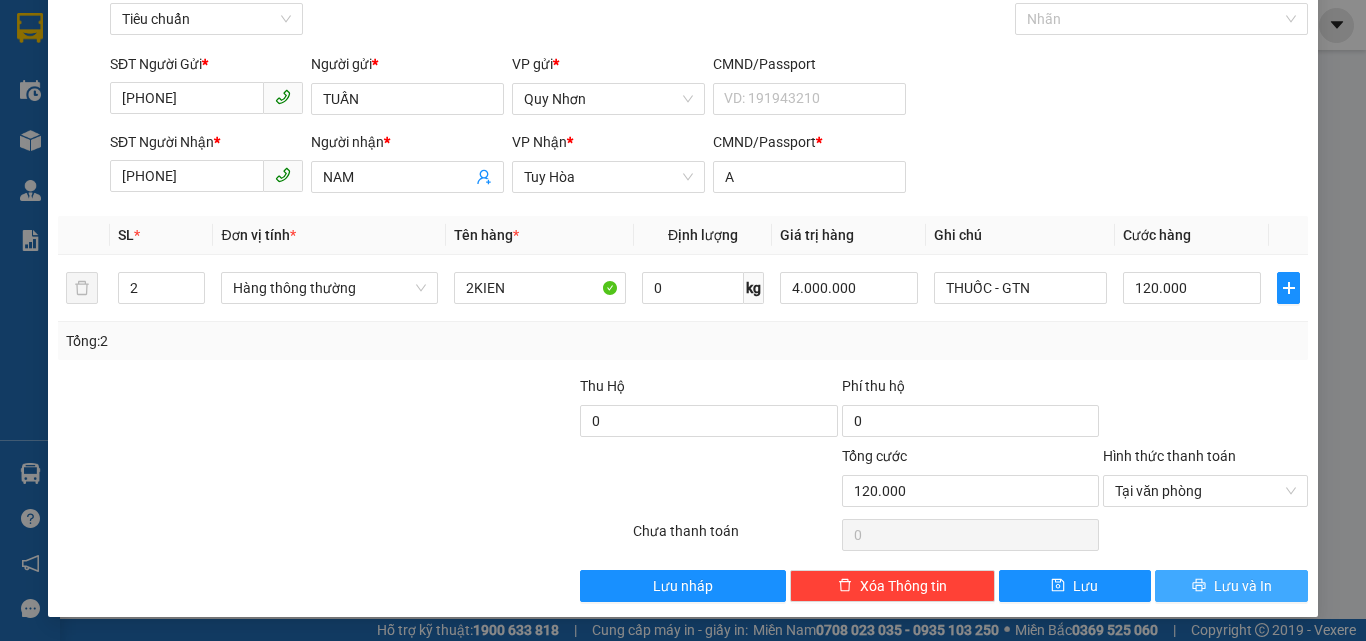 click at bounding box center (1199, 586) 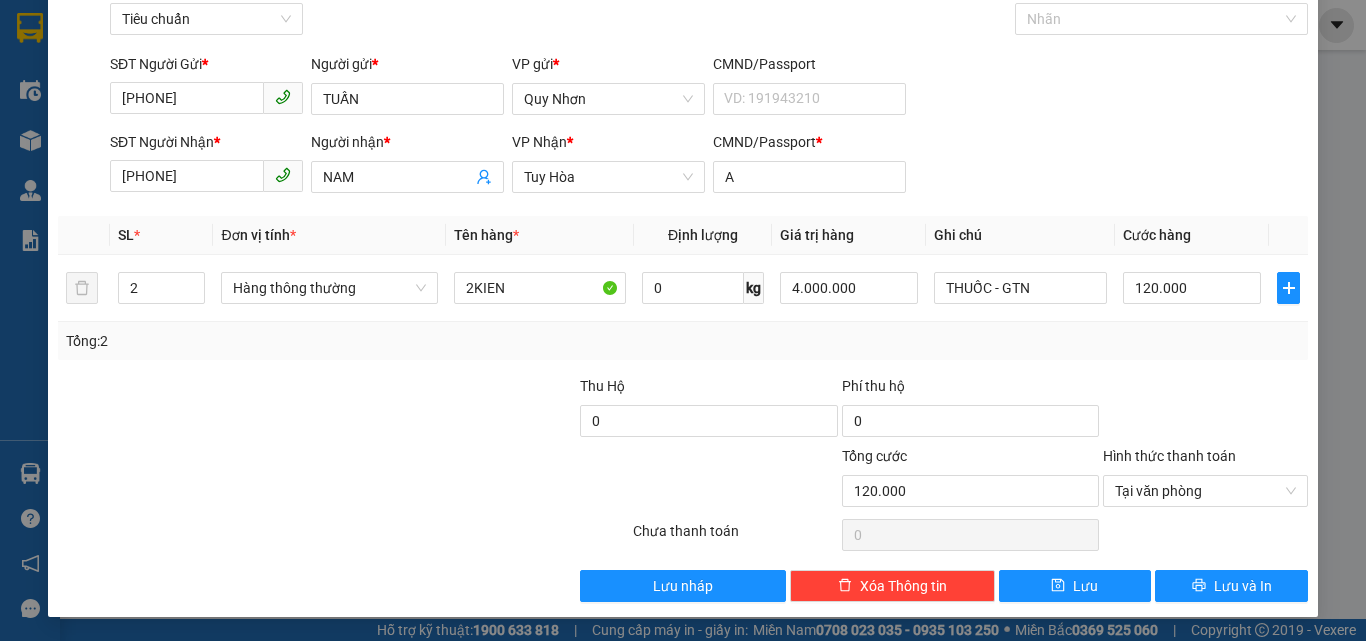 drag, startPoint x: 1179, startPoint y: 594, endPoint x: 1159, endPoint y: 564, distance: 36.05551 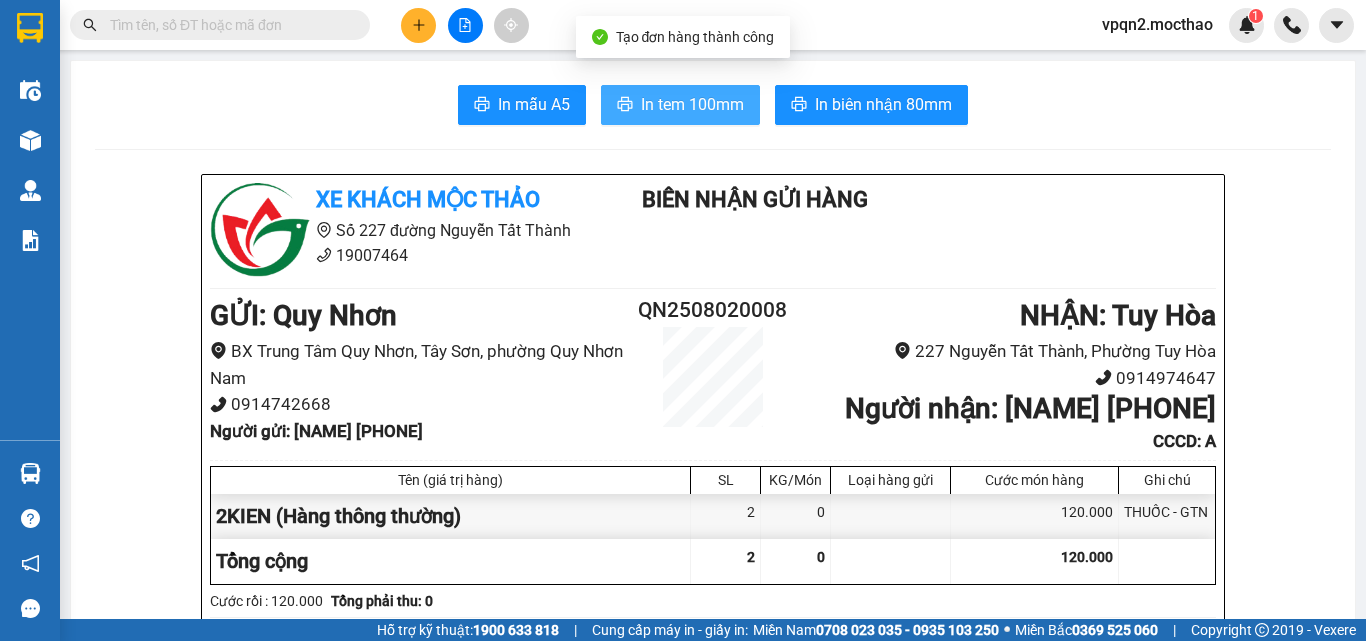 click on "In tem 100mm" at bounding box center [692, 104] 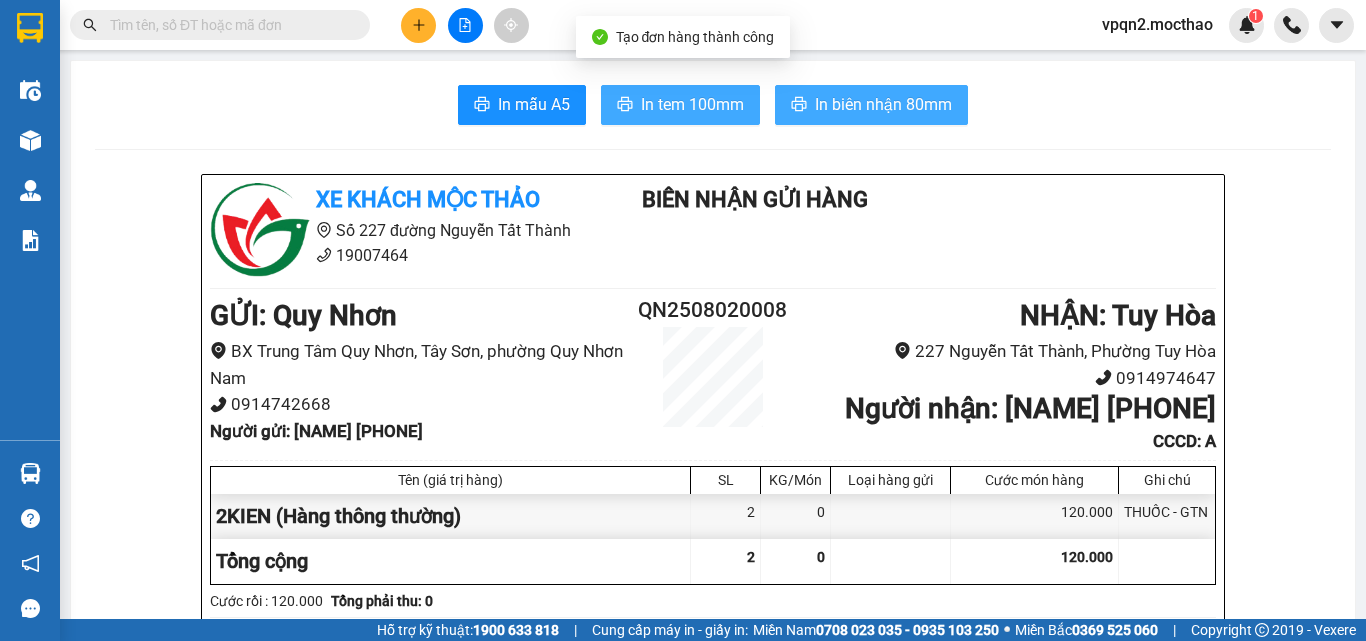 scroll, scrollTop: 0, scrollLeft: 0, axis: both 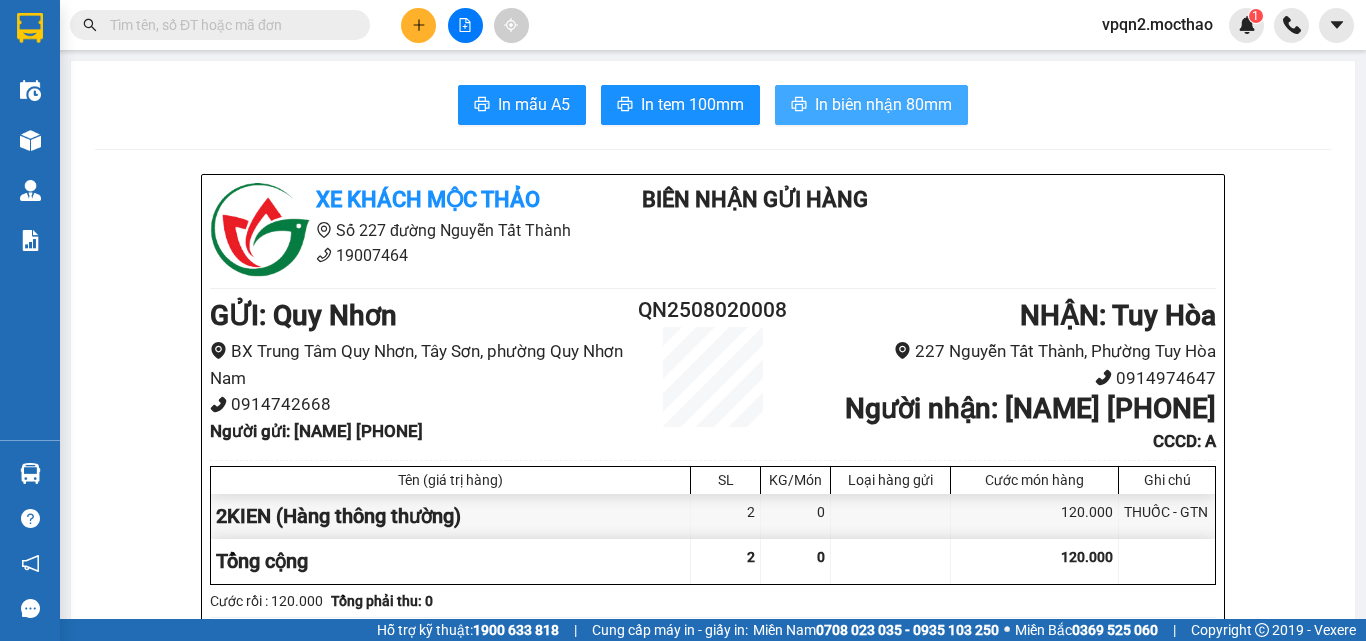 click on "In biên nhận 80mm" at bounding box center [883, 104] 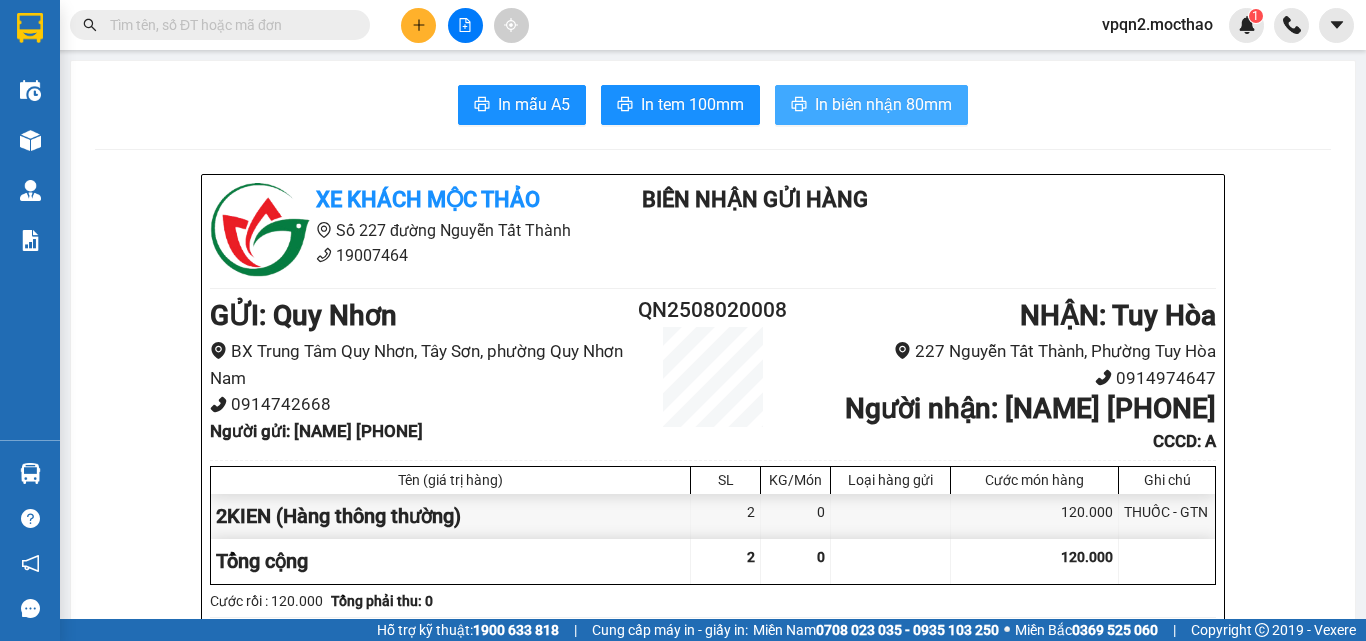 scroll, scrollTop: 0, scrollLeft: 0, axis: both 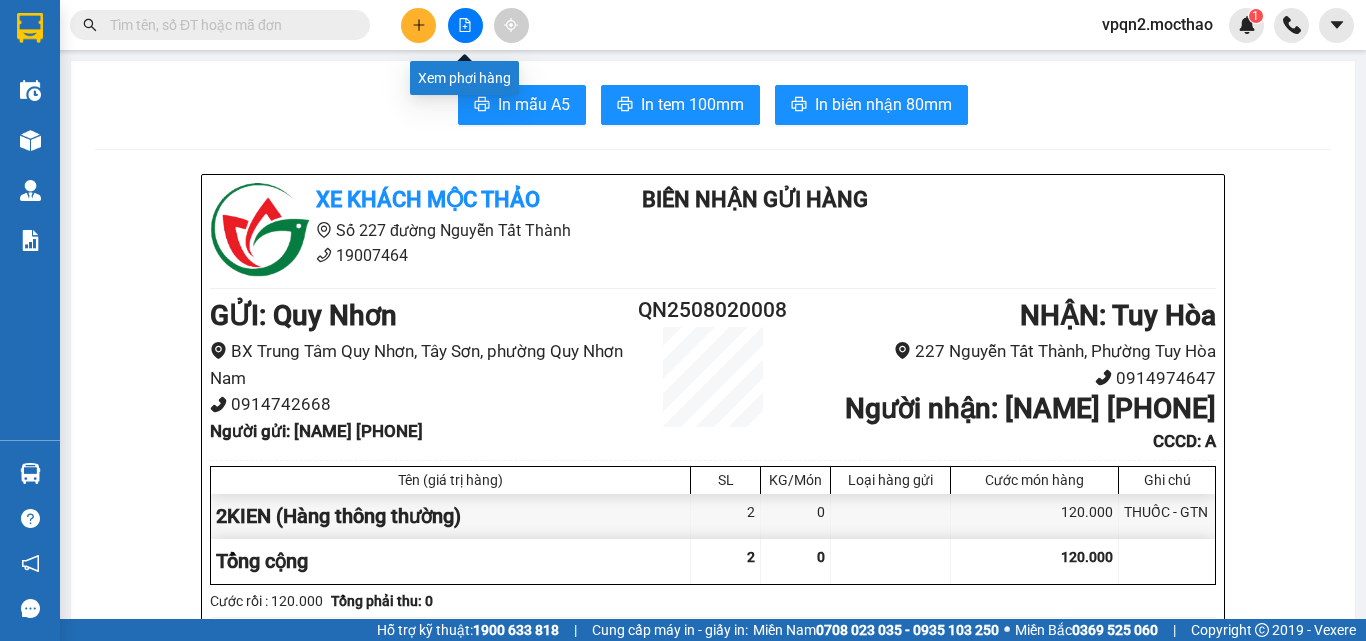 click 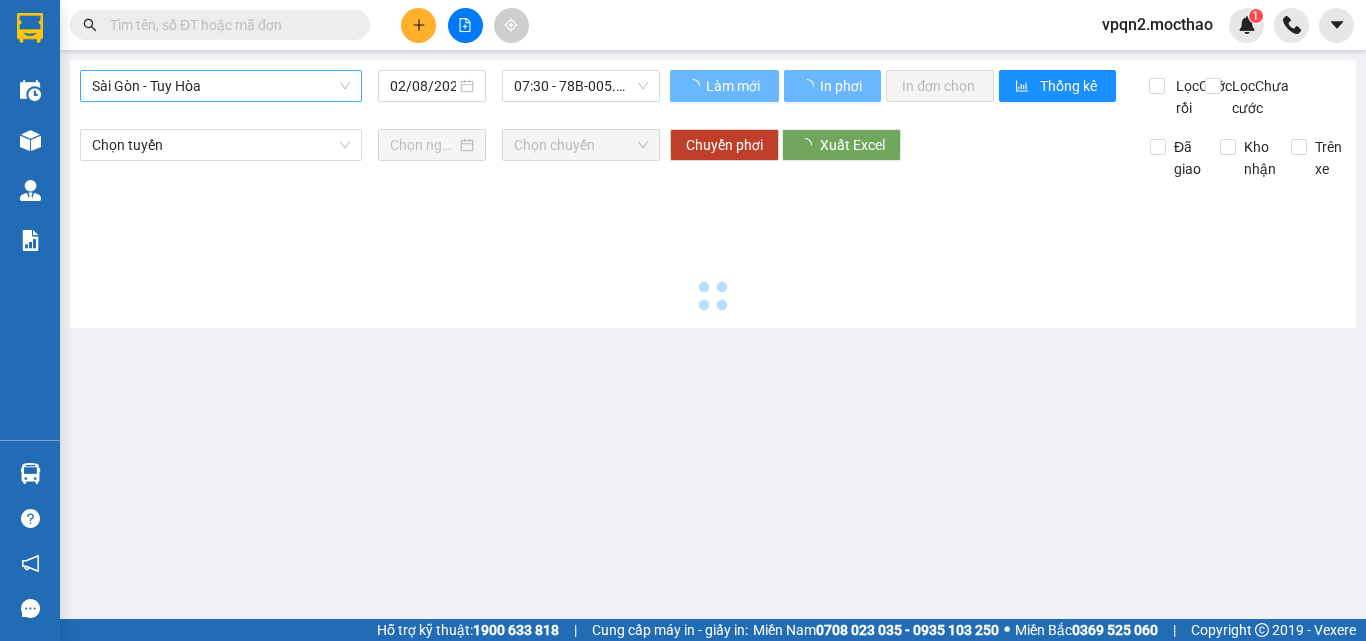 click on "Sài Gòn - Tuy Hòa" at bounding box center (221, 86) 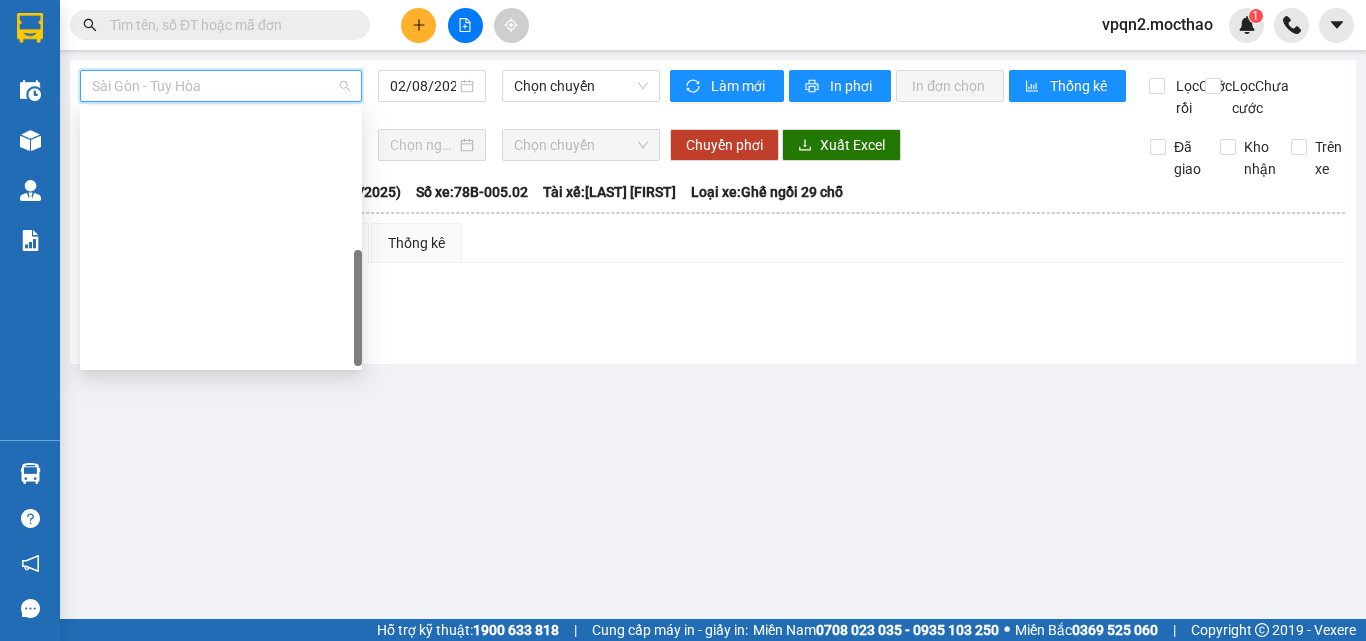 click on "Tuy Hòa - Quy Nhơn" at bounding box center (221, 734) 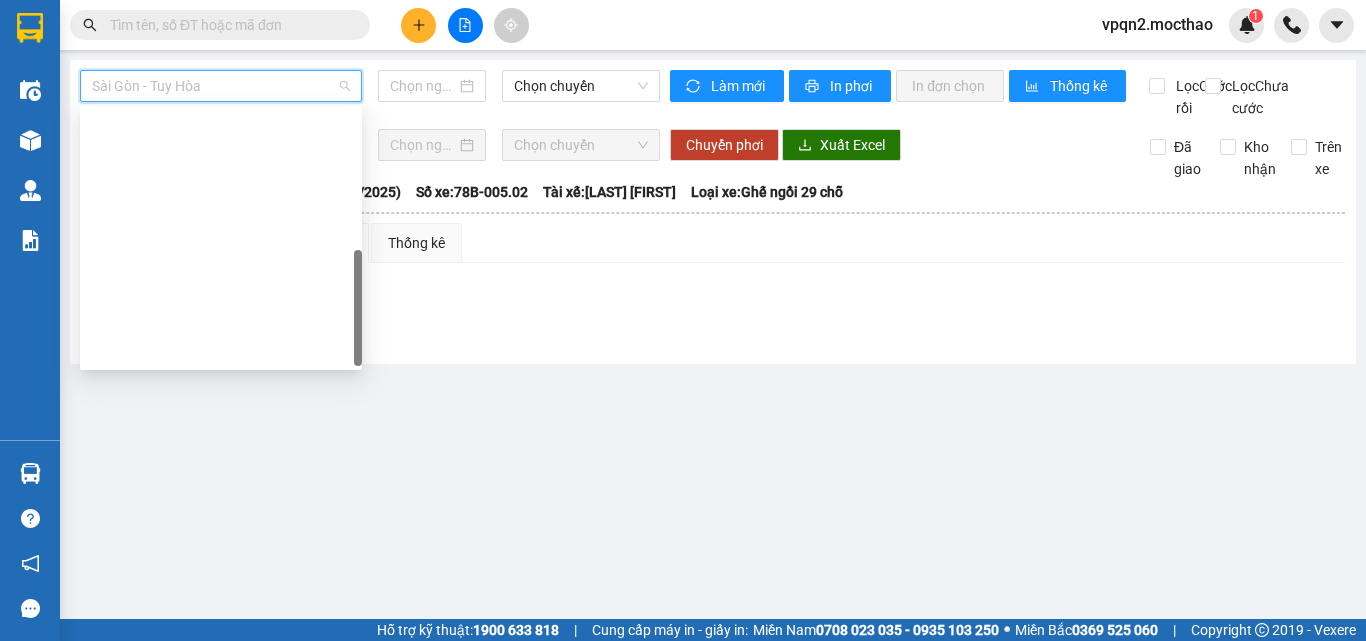 type on "02/08/2025" 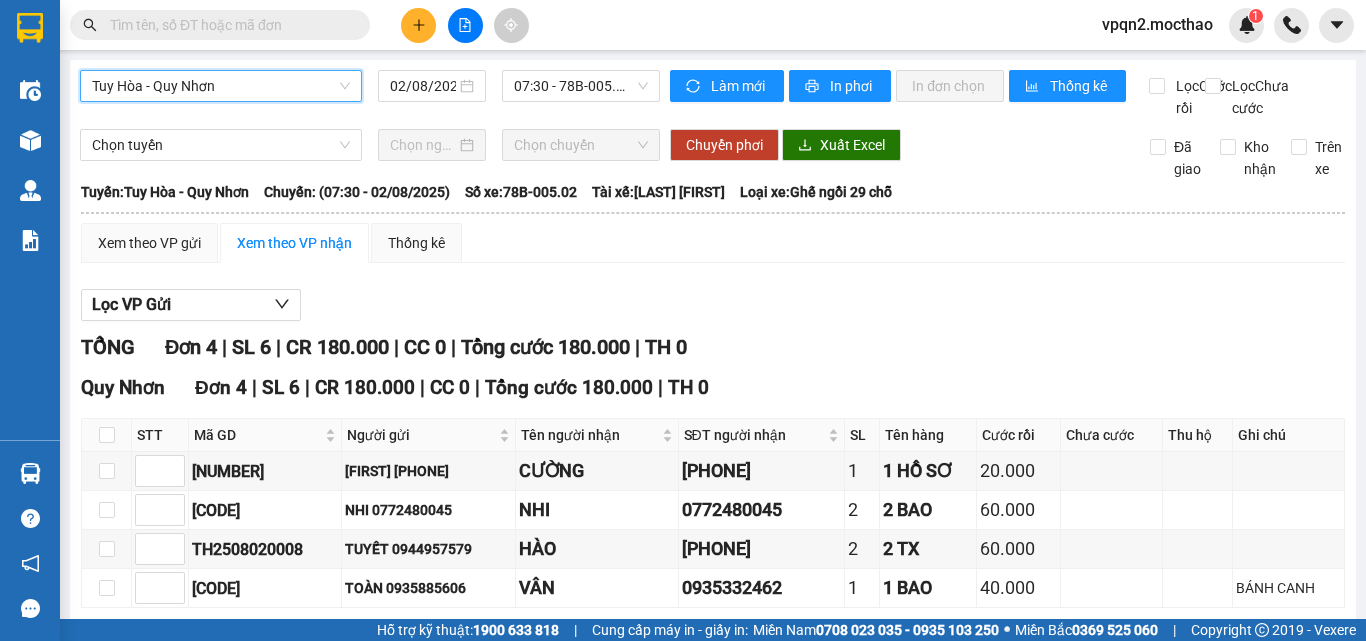 click at bounding box center (418, 25) 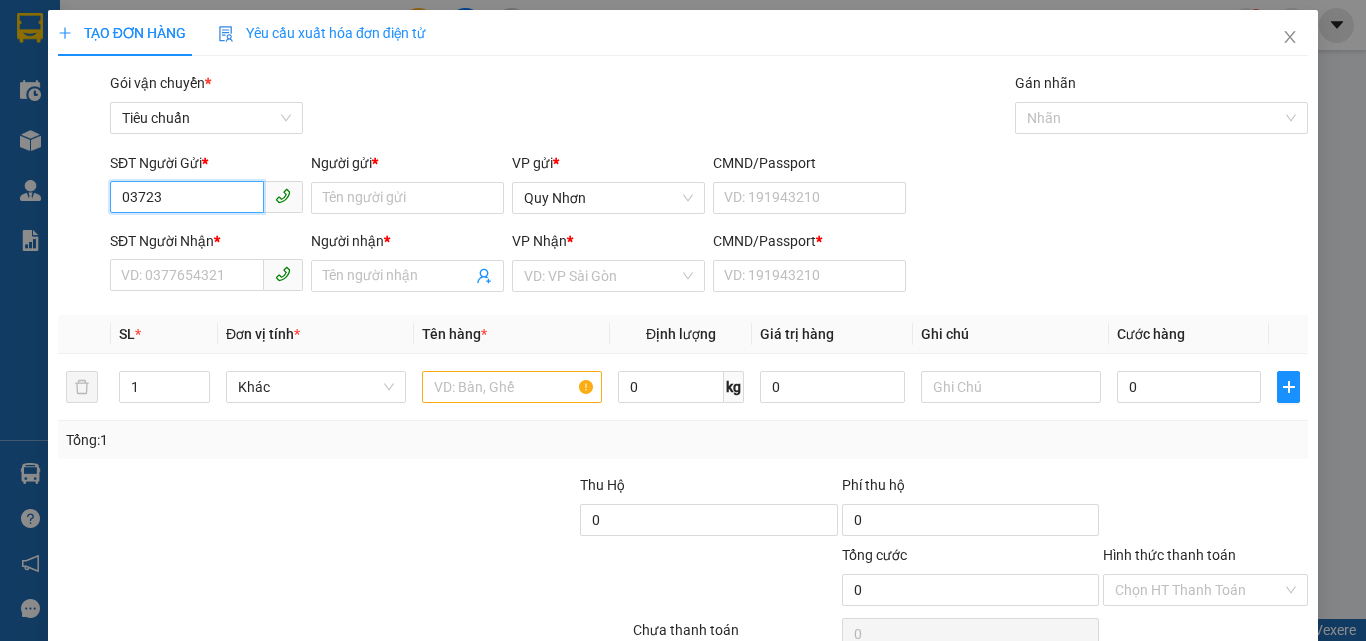 click on "03723" at bounding box center [187, 197] 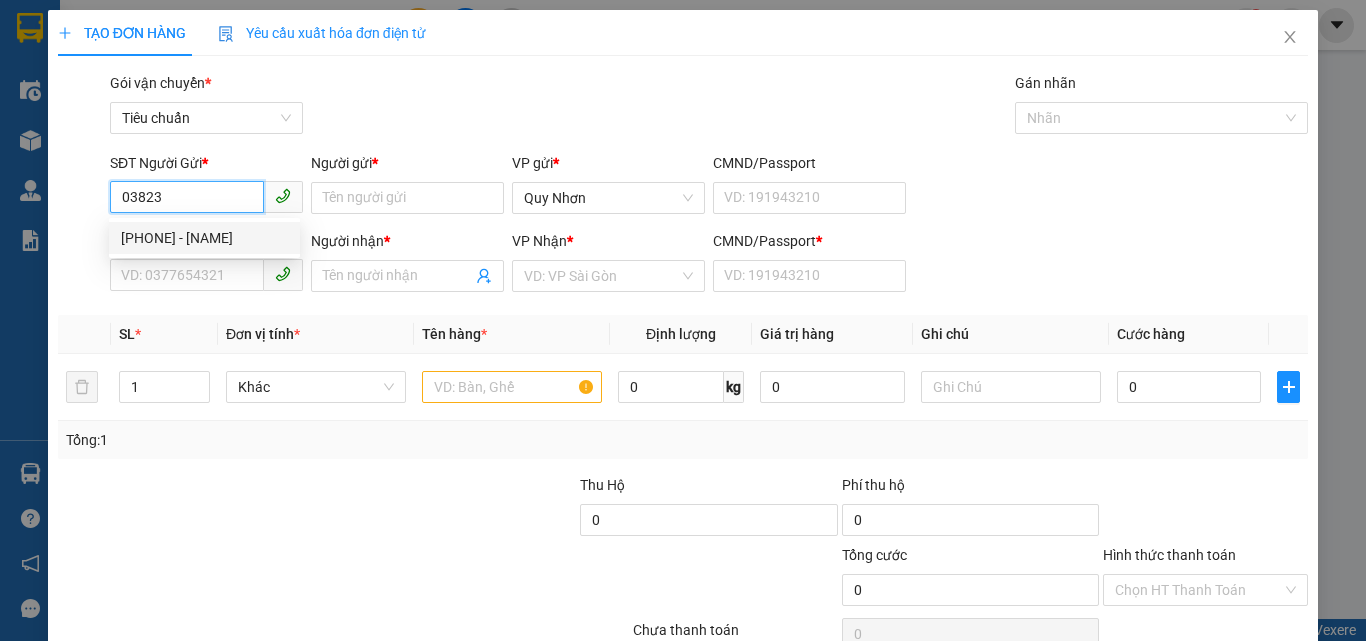 drag, startPoint x: 186, startPoint y: 240, endPoint x: 221, endPoint y: 252, distance: 37 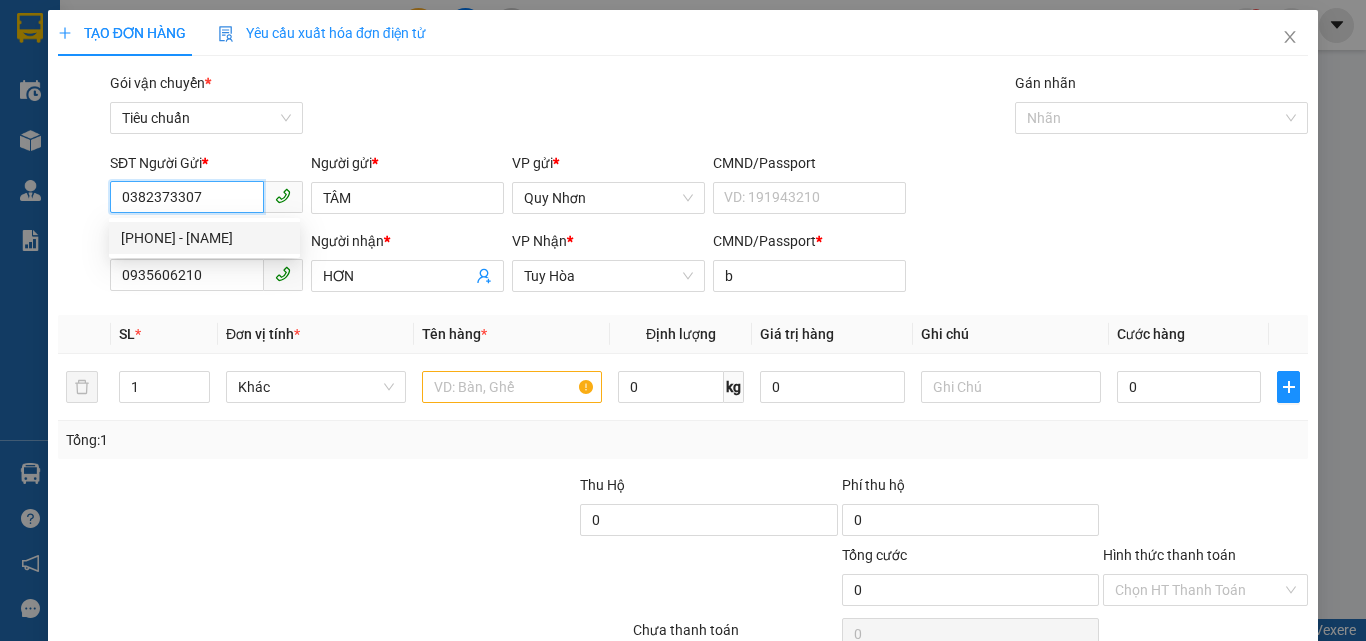 type on "30.000" 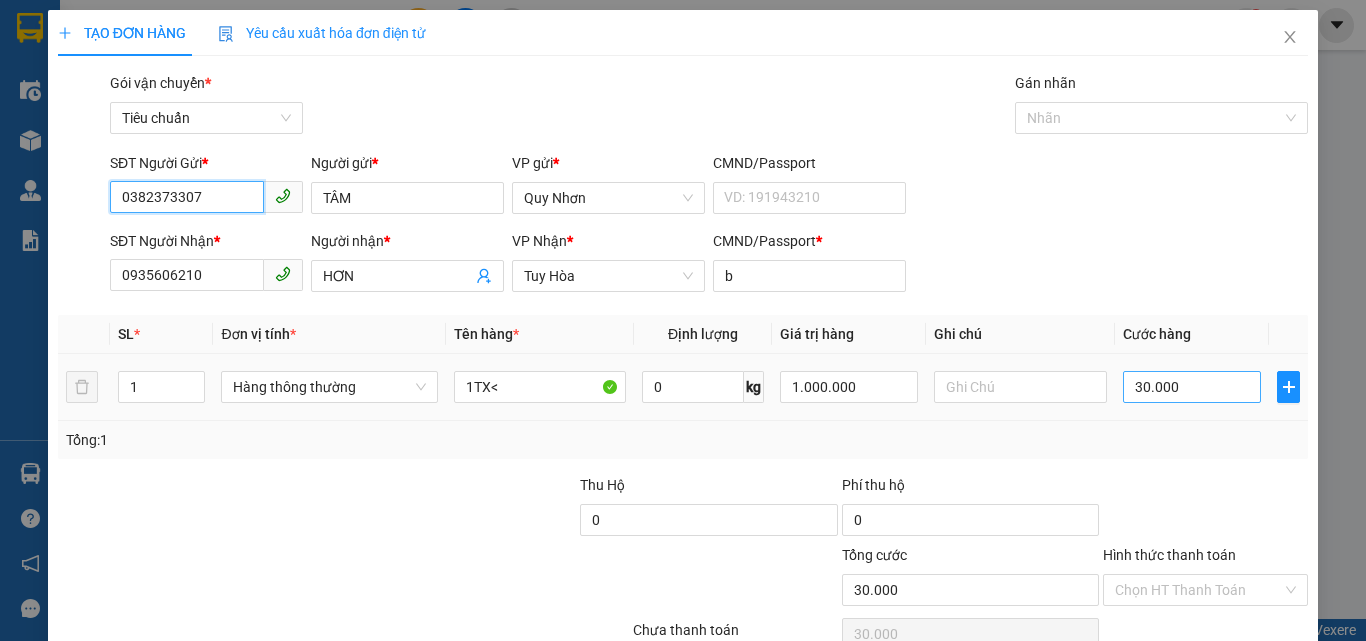 type on "0382373307" 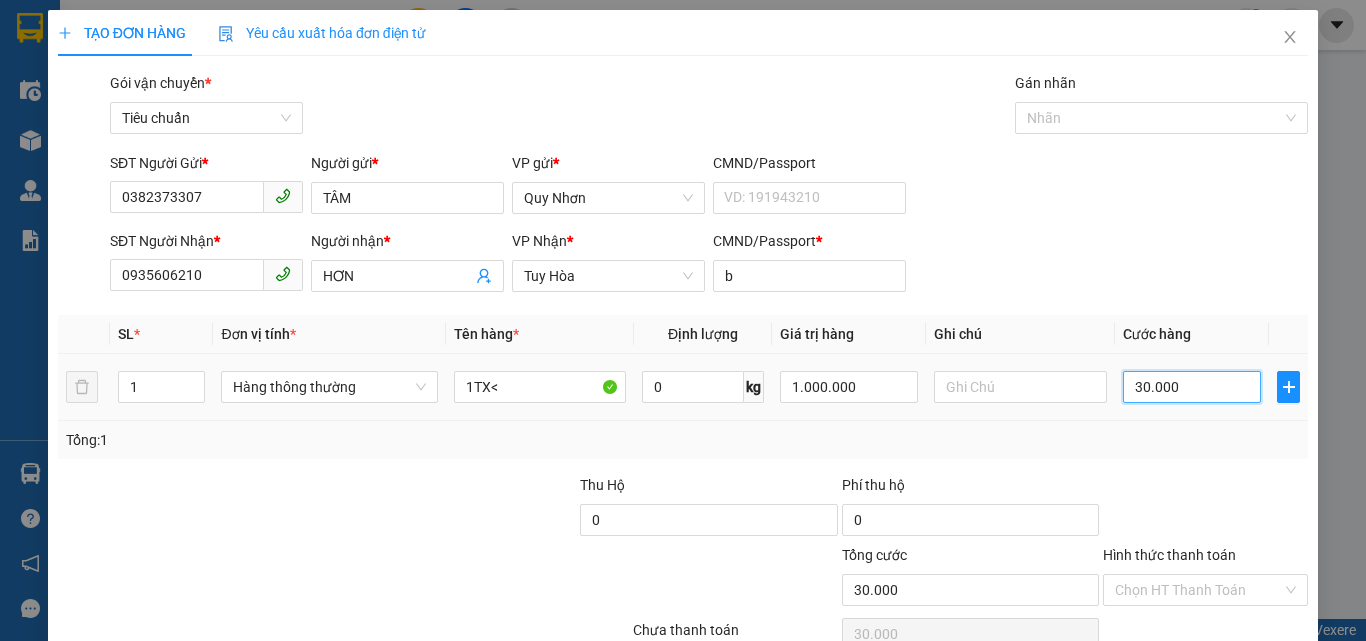 click on "30.000" at bounding box center [1192, 387] 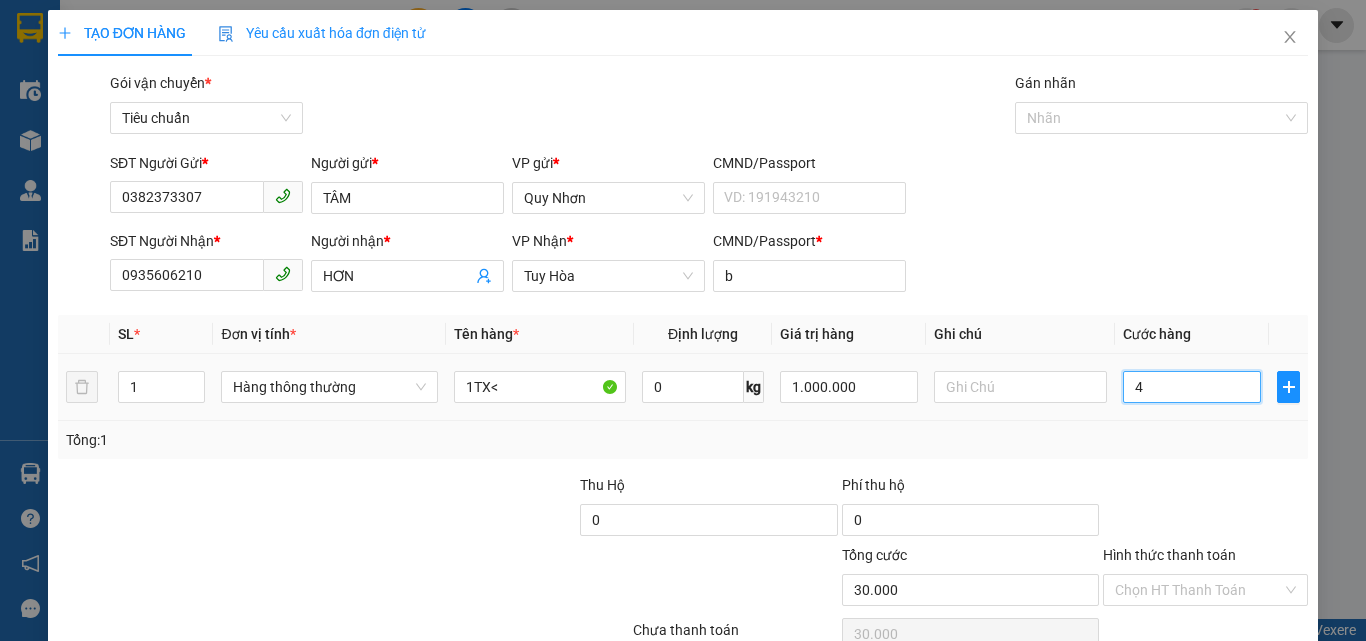 type on "4" 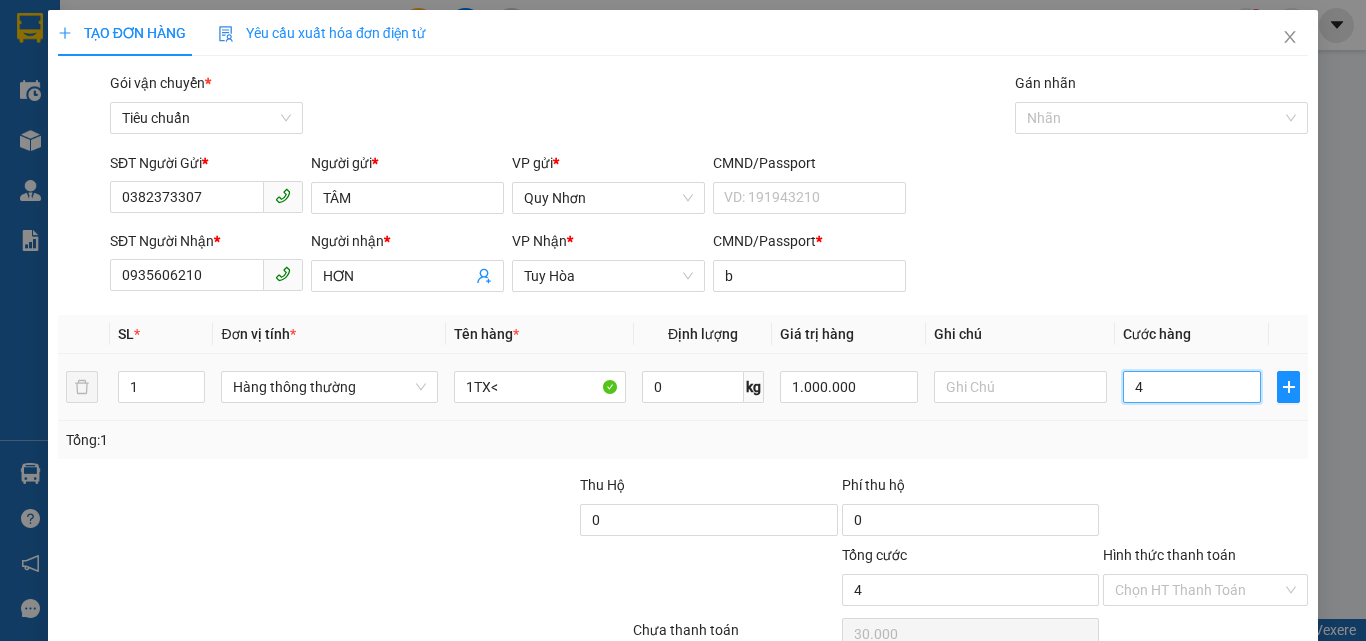 type on "4" 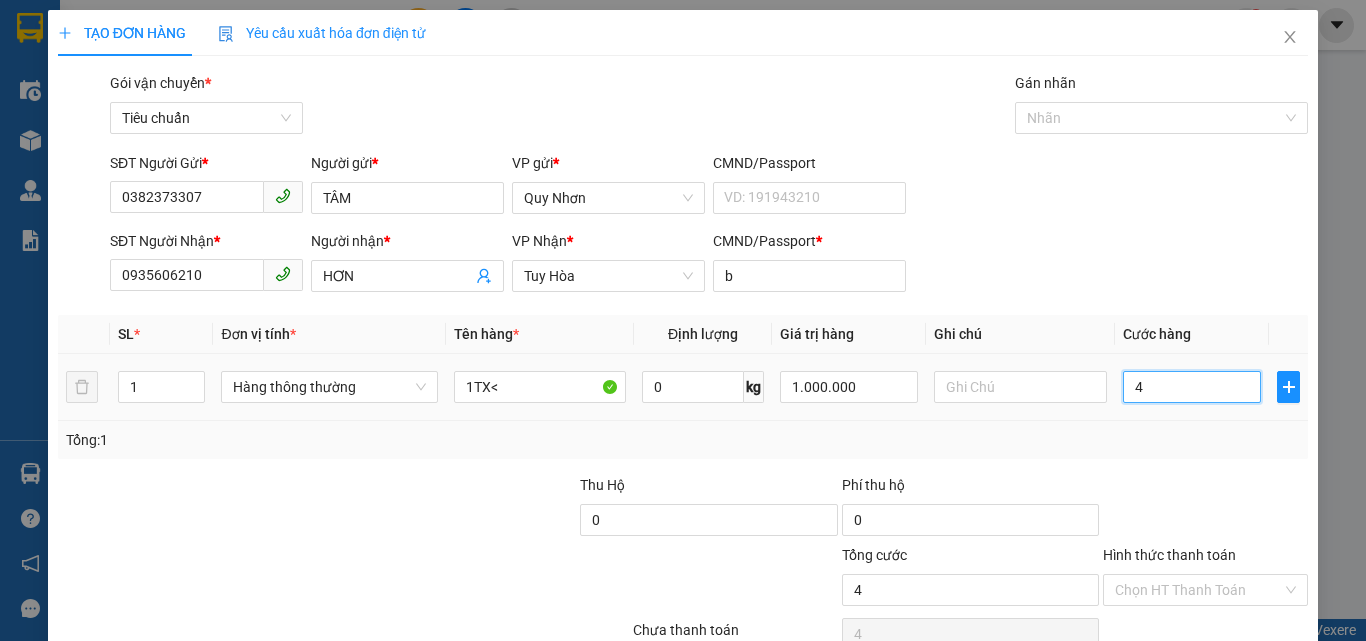 type on "40" 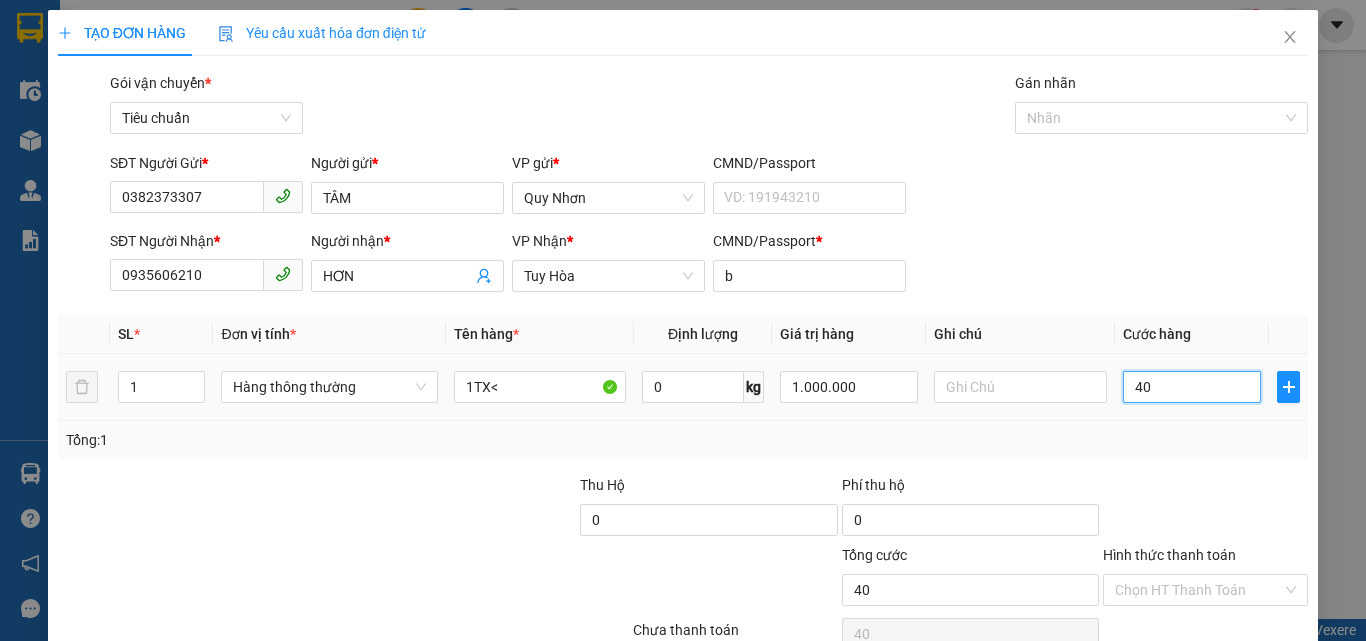 type on "400" 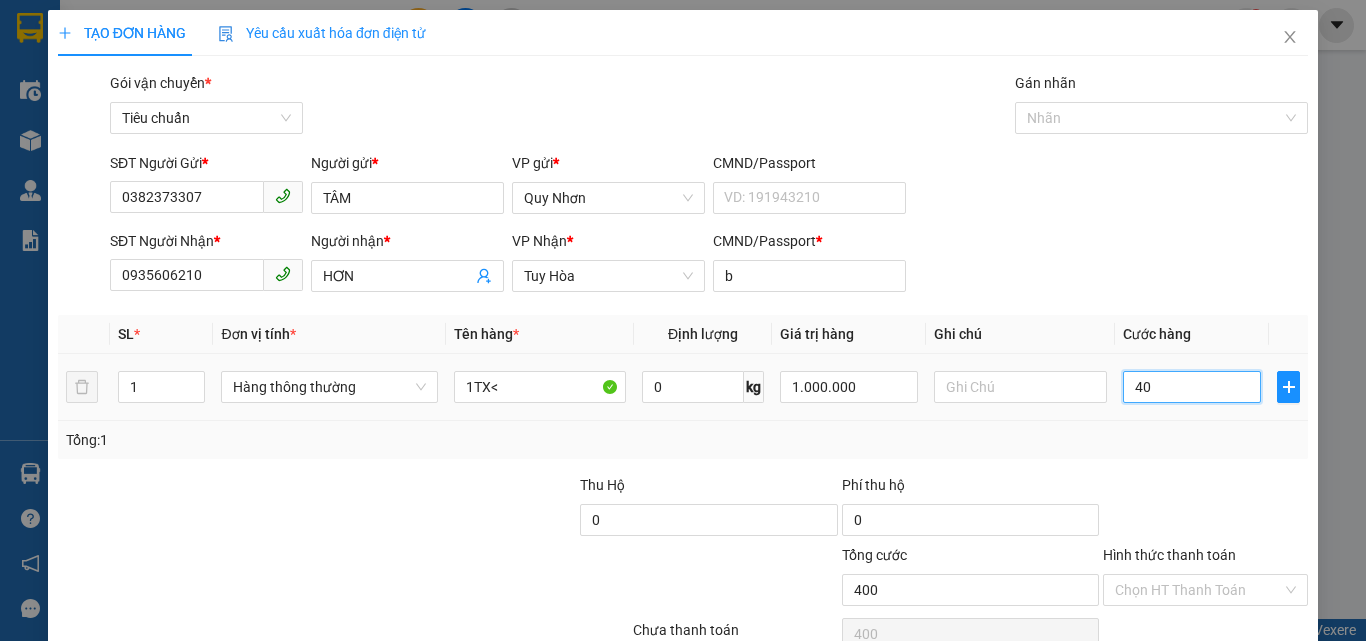 type on "400" 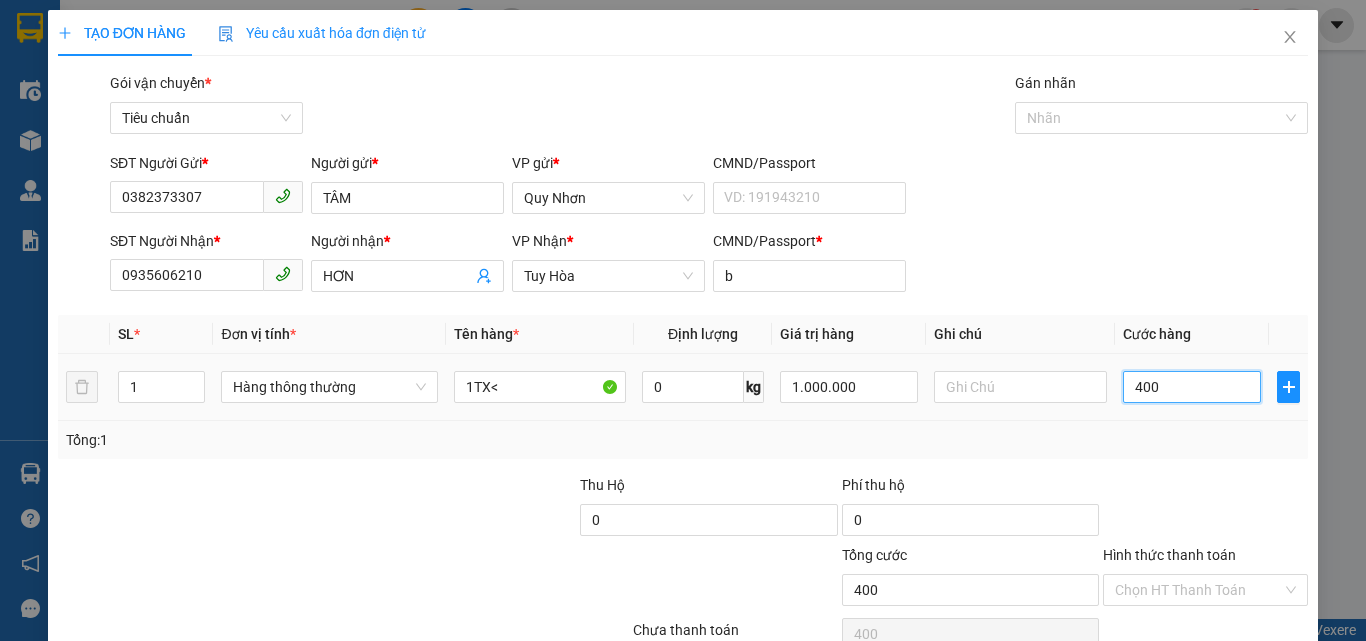 type on "4.000" 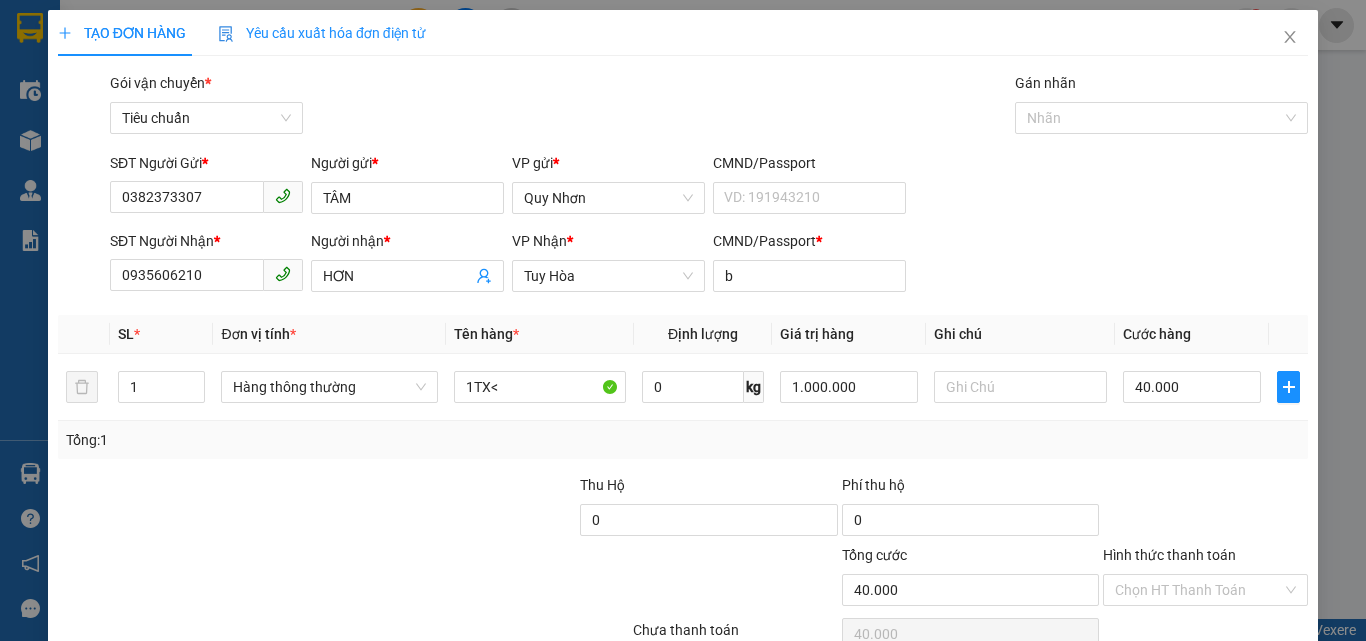 click on "Hình thức thanh toán" at bounding box center (1205, 559) 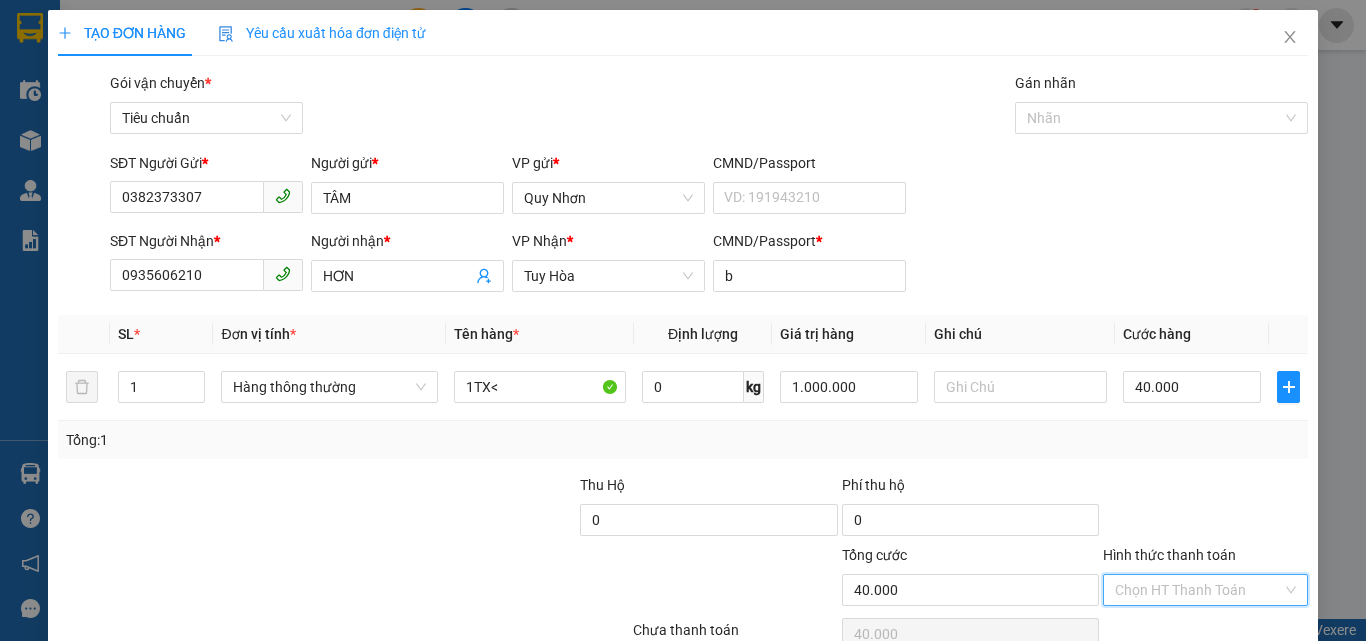 click on "Hình thức thanh toán" at bounding box center (1198, 590) 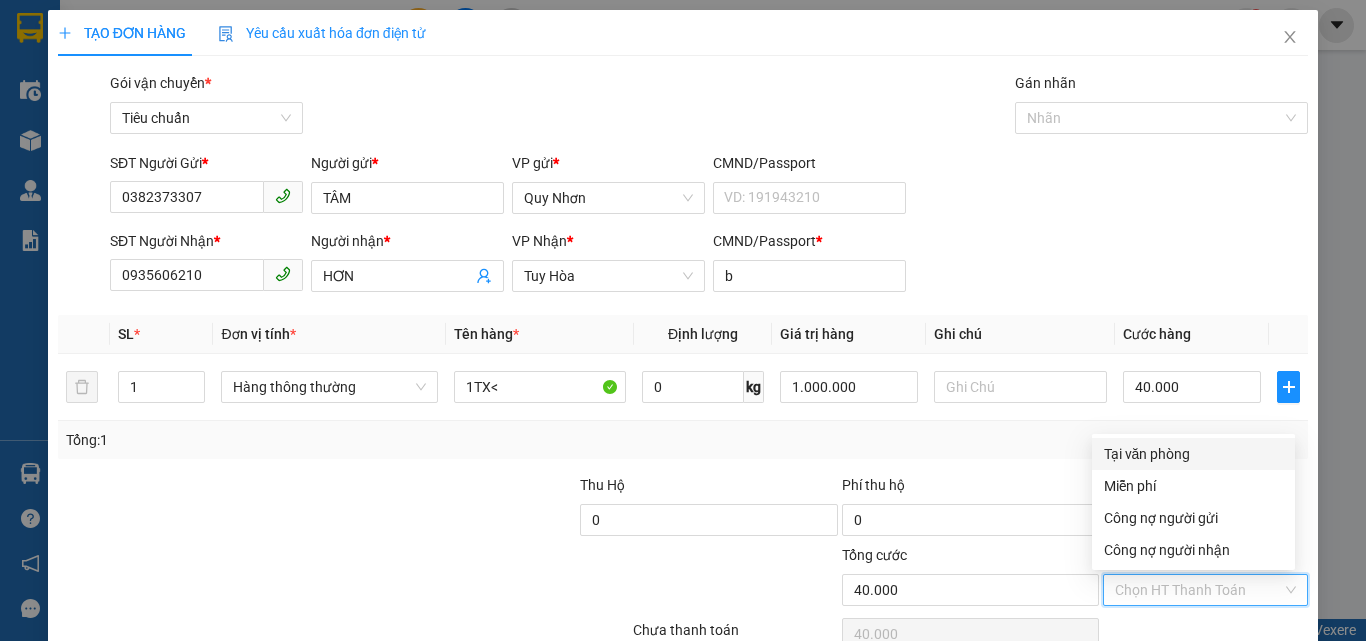 click on "Tại văn phòng" at bounding box center (1193, 454) 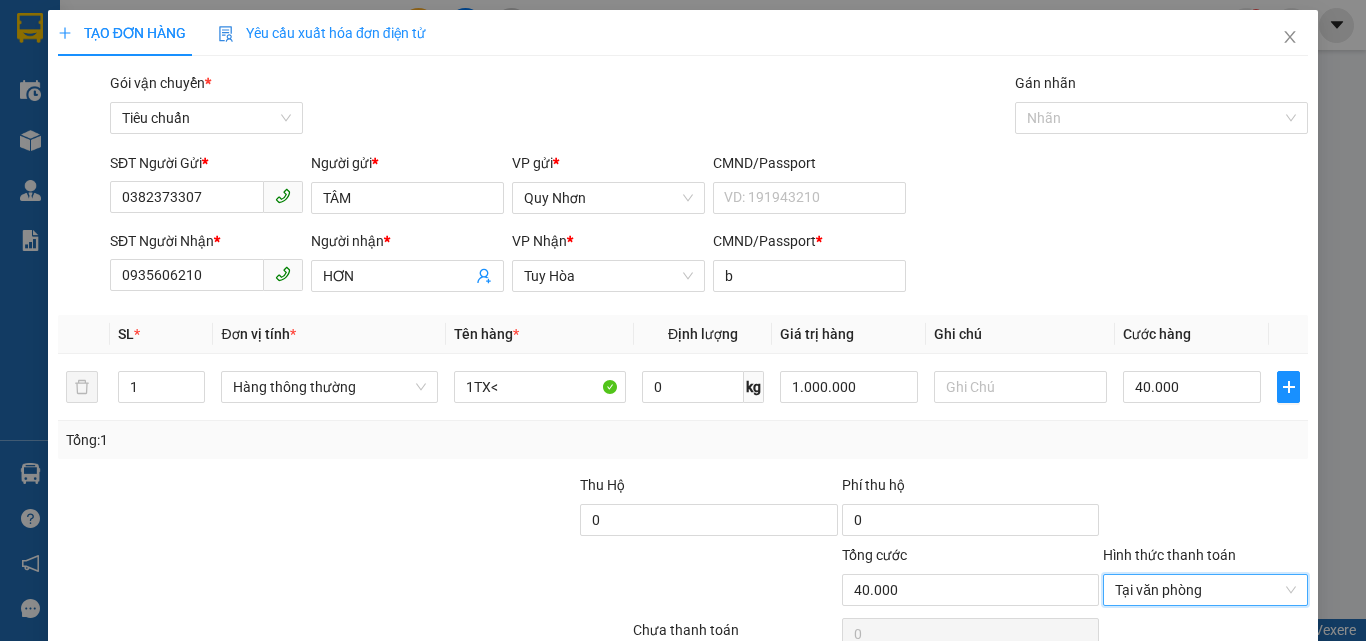 click on "Lưu và In" at bounding box center [1243, 685] 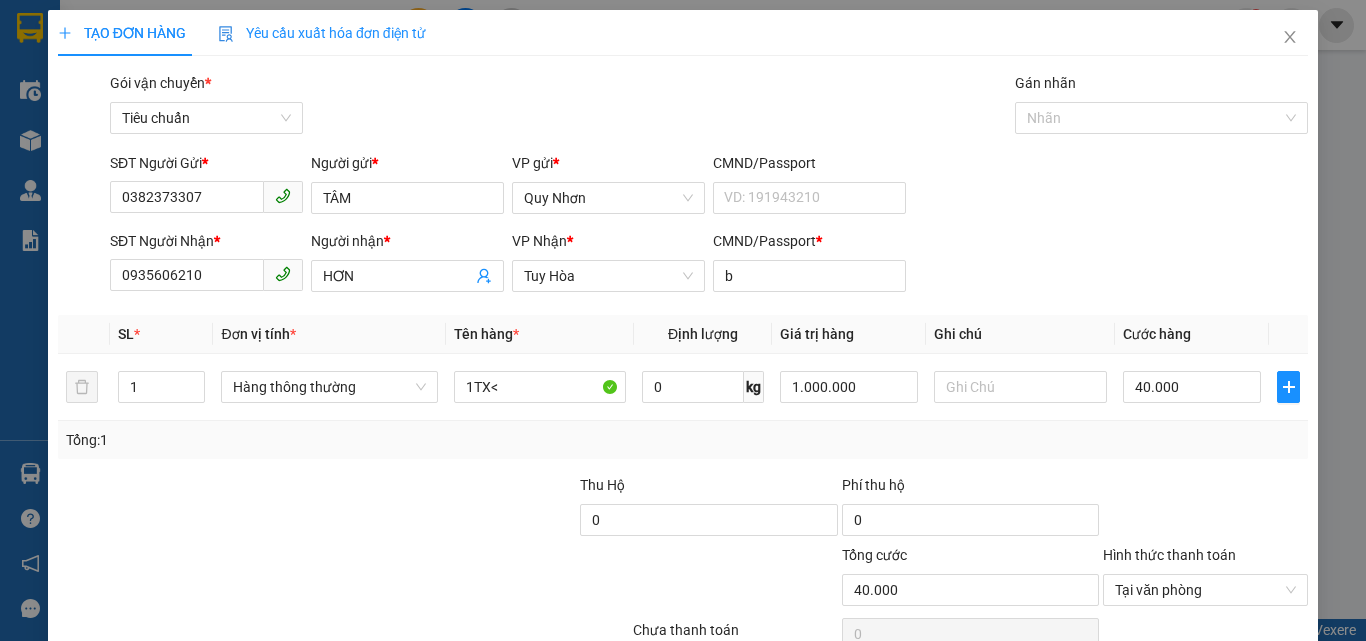 click on "Lưu và In" at bounding box center (1243, 685) 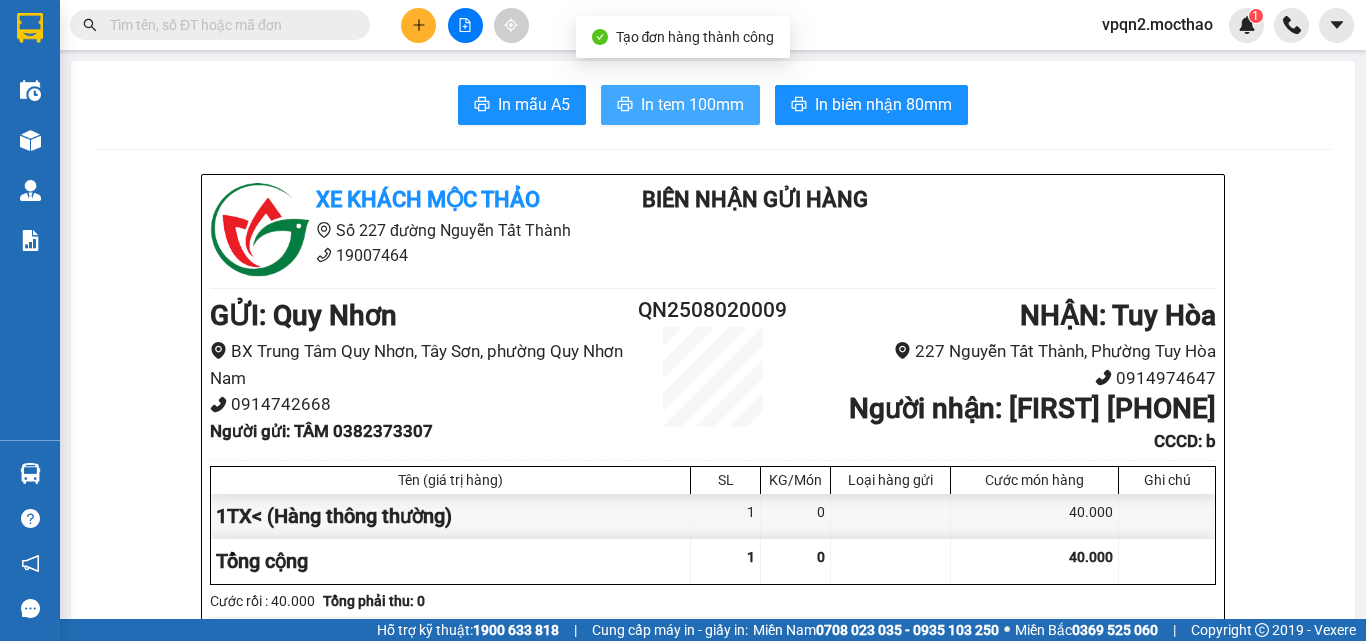 drag, startPoint x: 639, startPoint y: 103, endPoint x: 1071, endPoint y: 95, distance: 432.07407 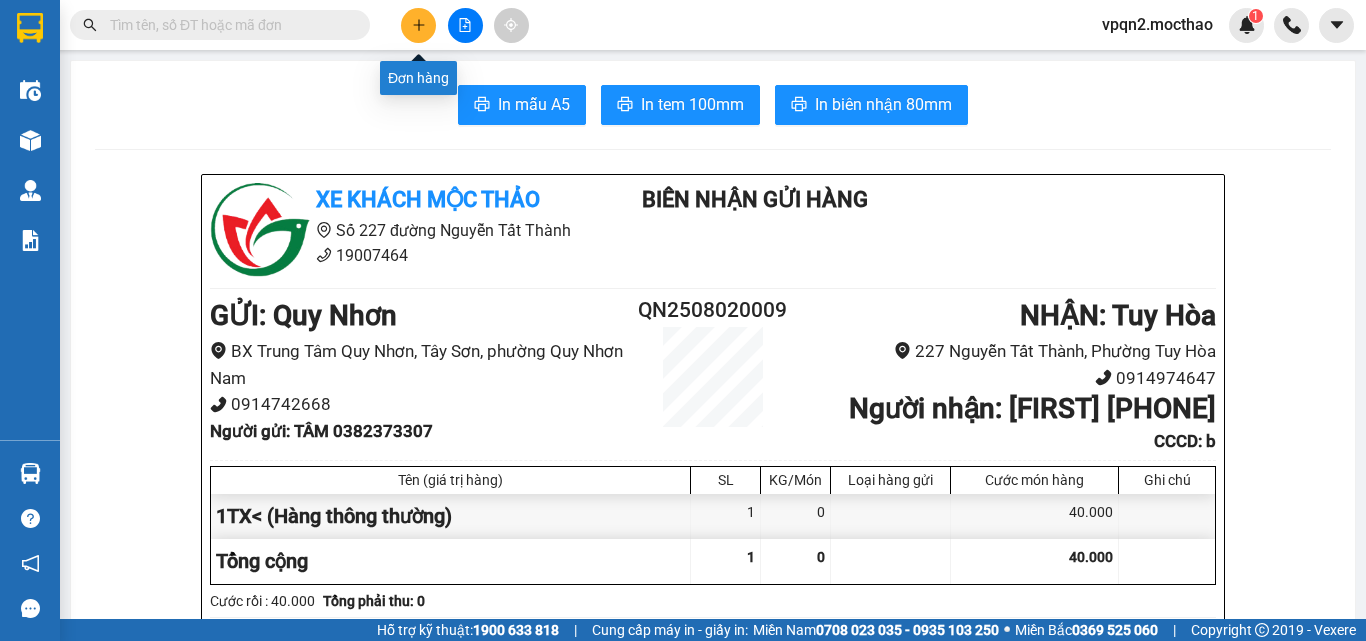 click 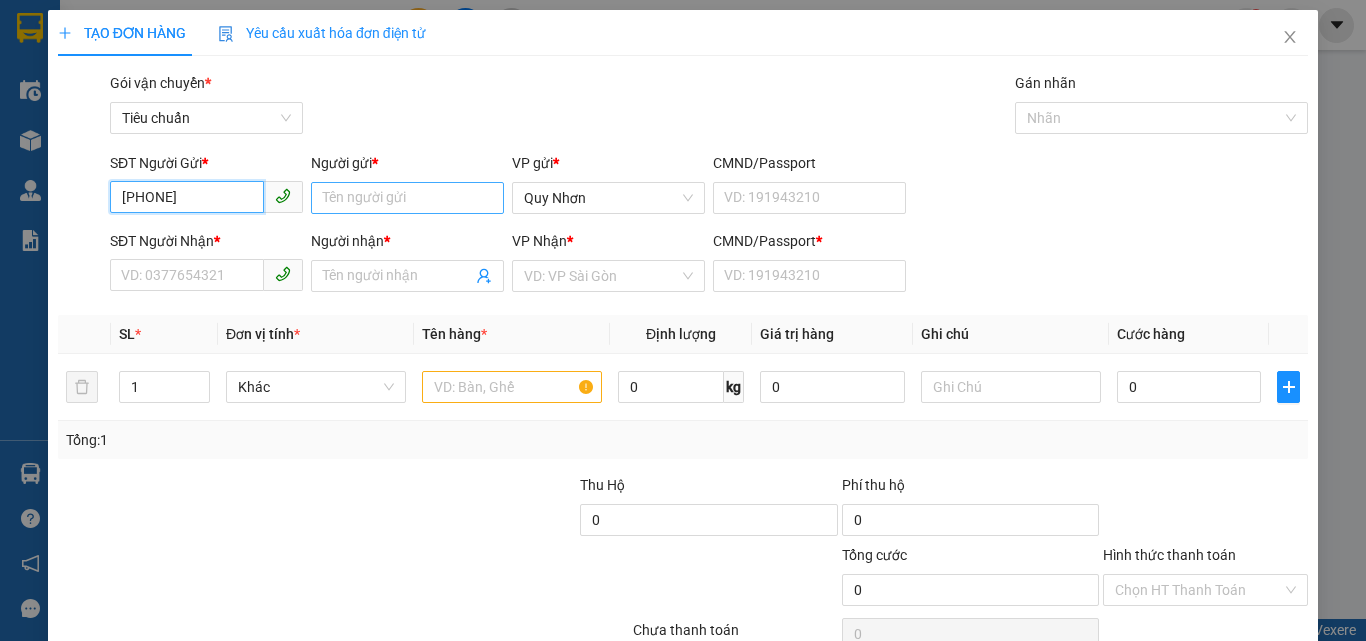 type on "[PHONE]" 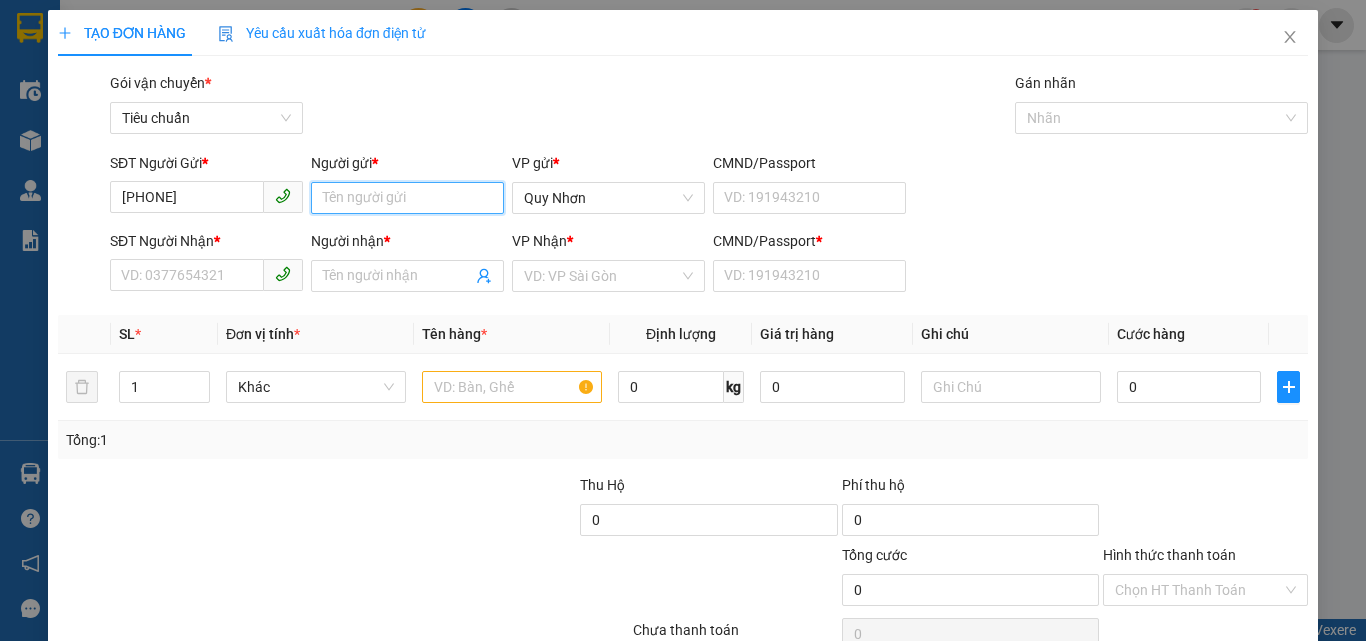 click on "Người gửi  *" at bounding box center (407, 198) 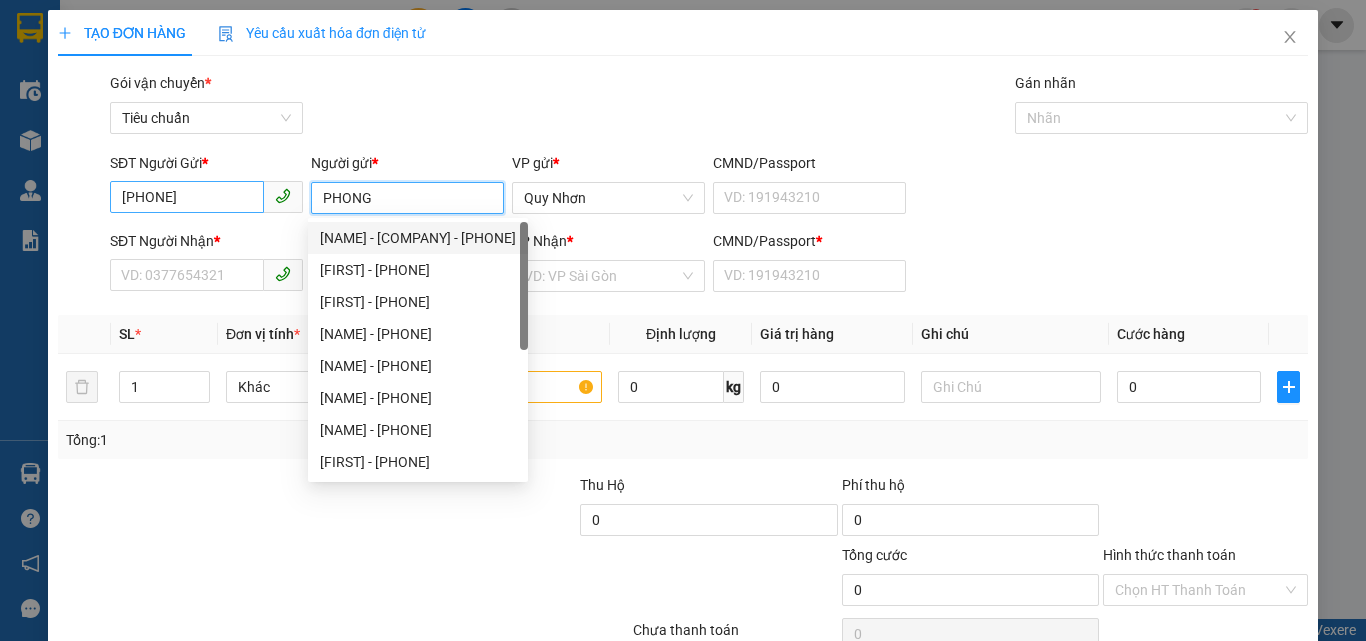 type on "PHONG" 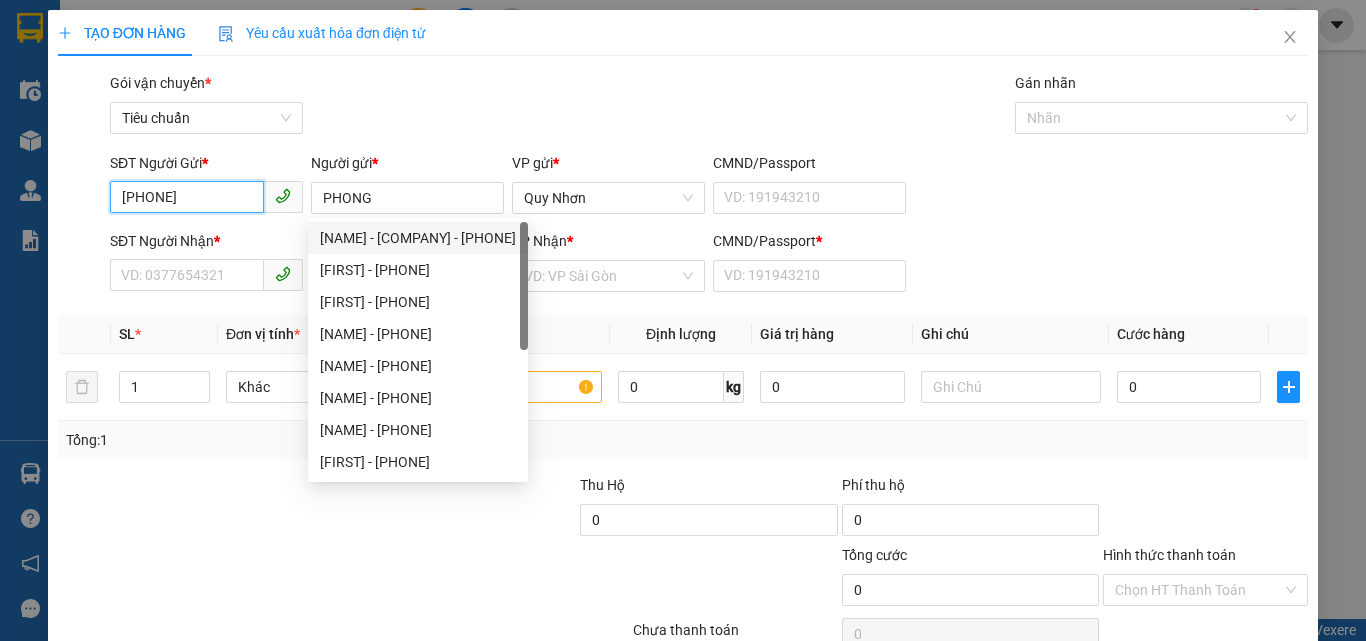 click on "[PHONE]" at bounding box center (187, 197) 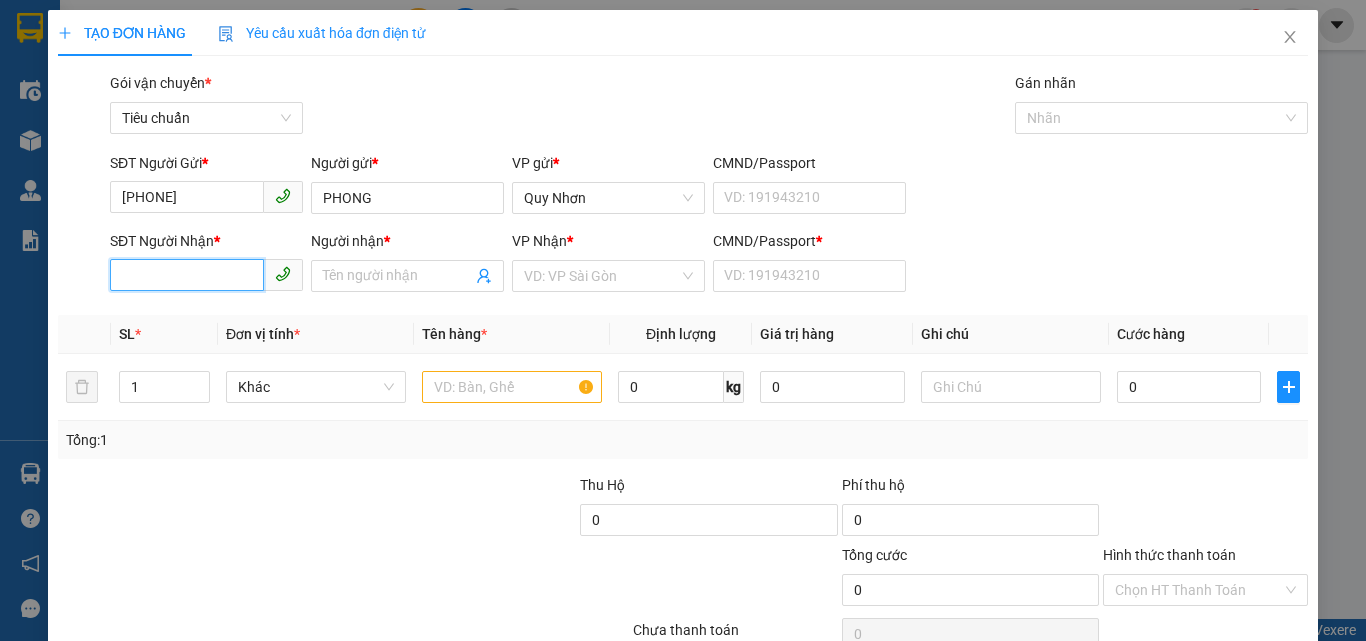 paste on "[PHONE]" 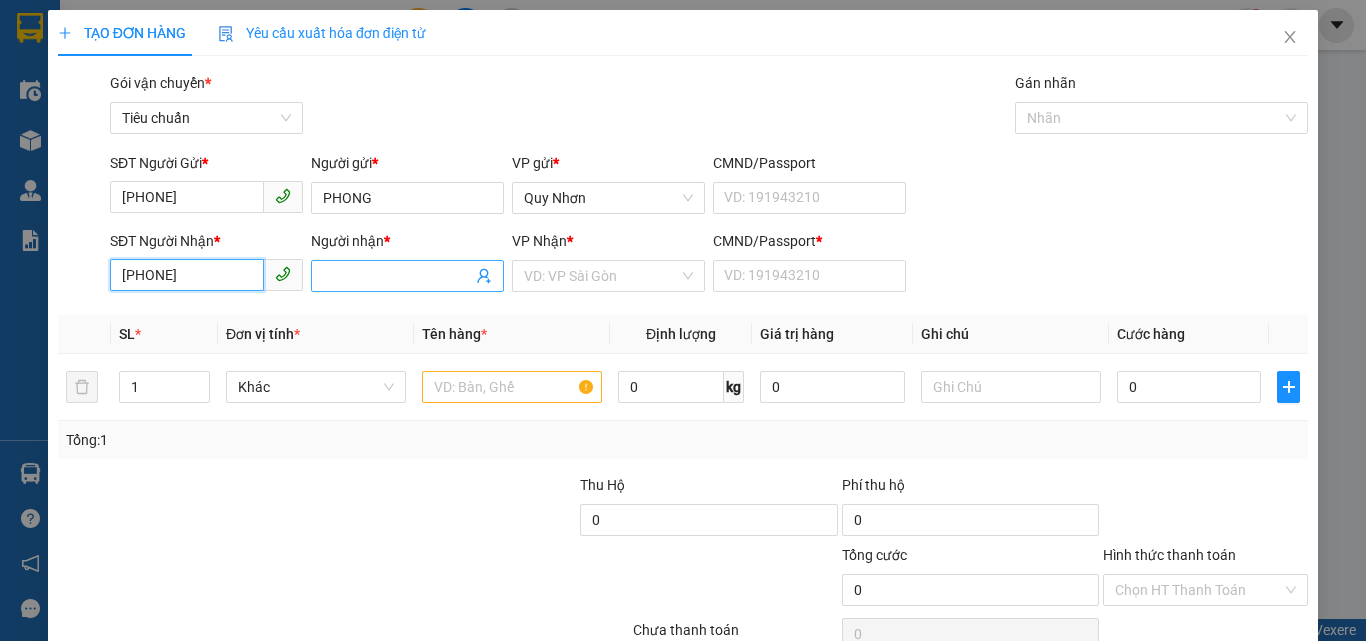 type on "[PHONE]" 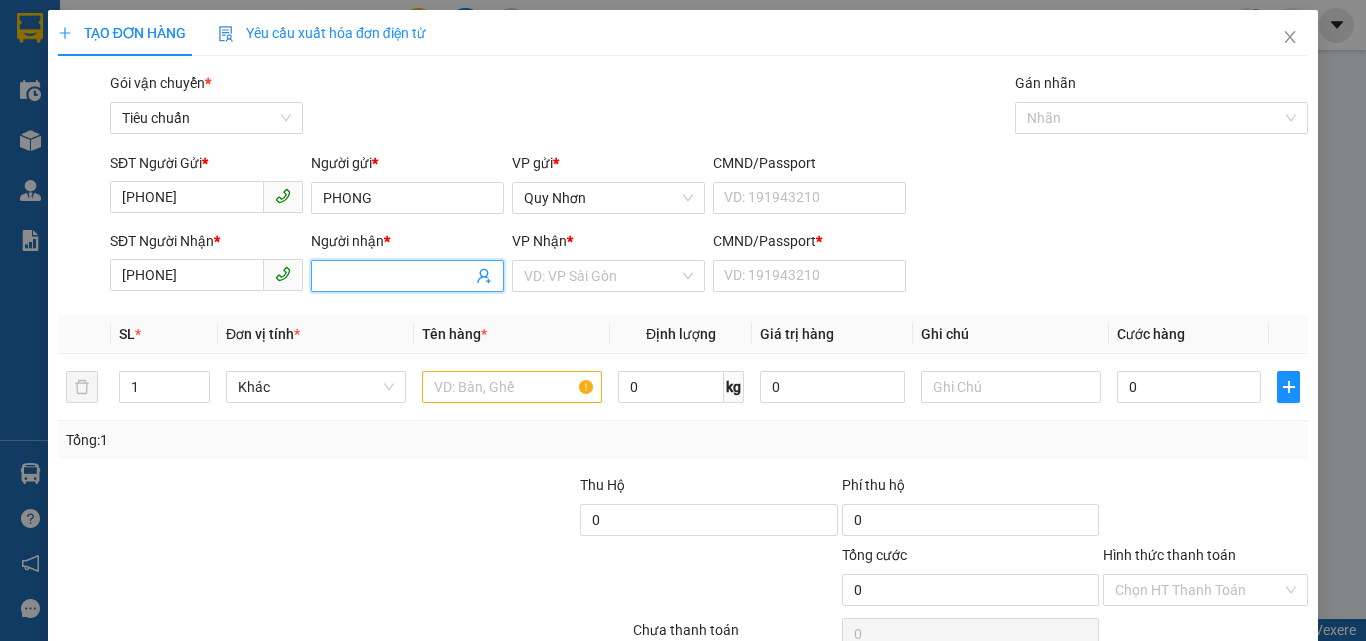 click on "Người nhận  *" at bounding box center [397, 276] 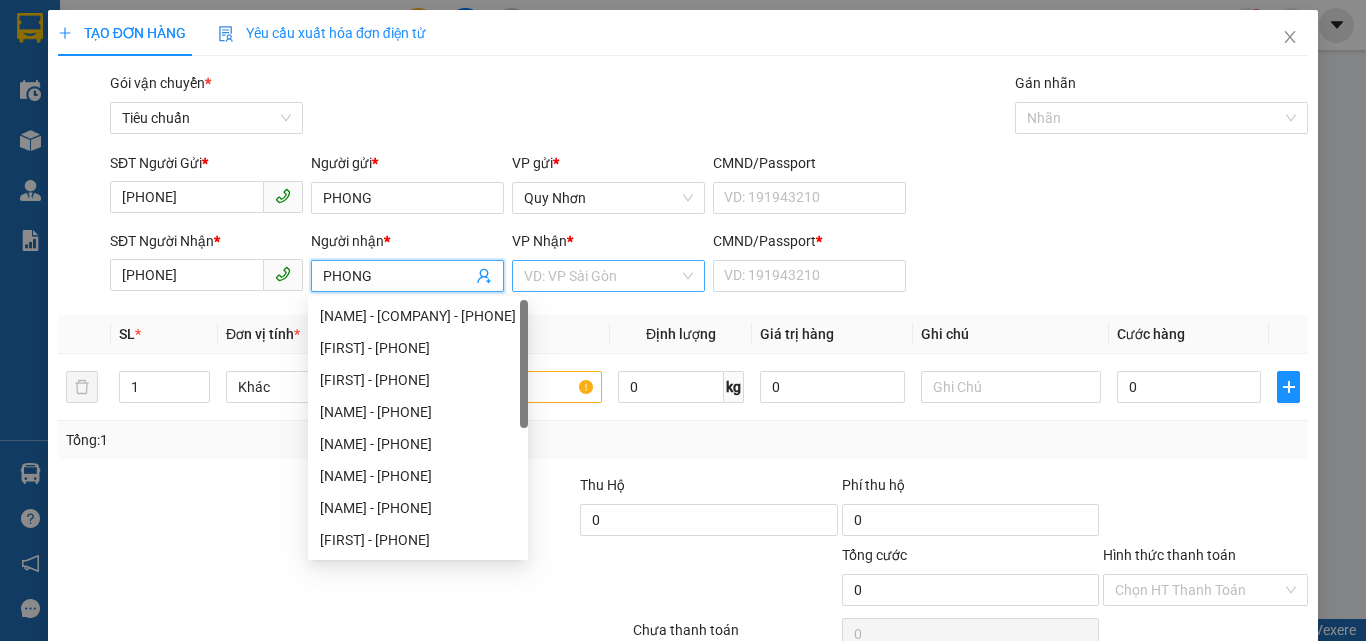 type on "PHONG" 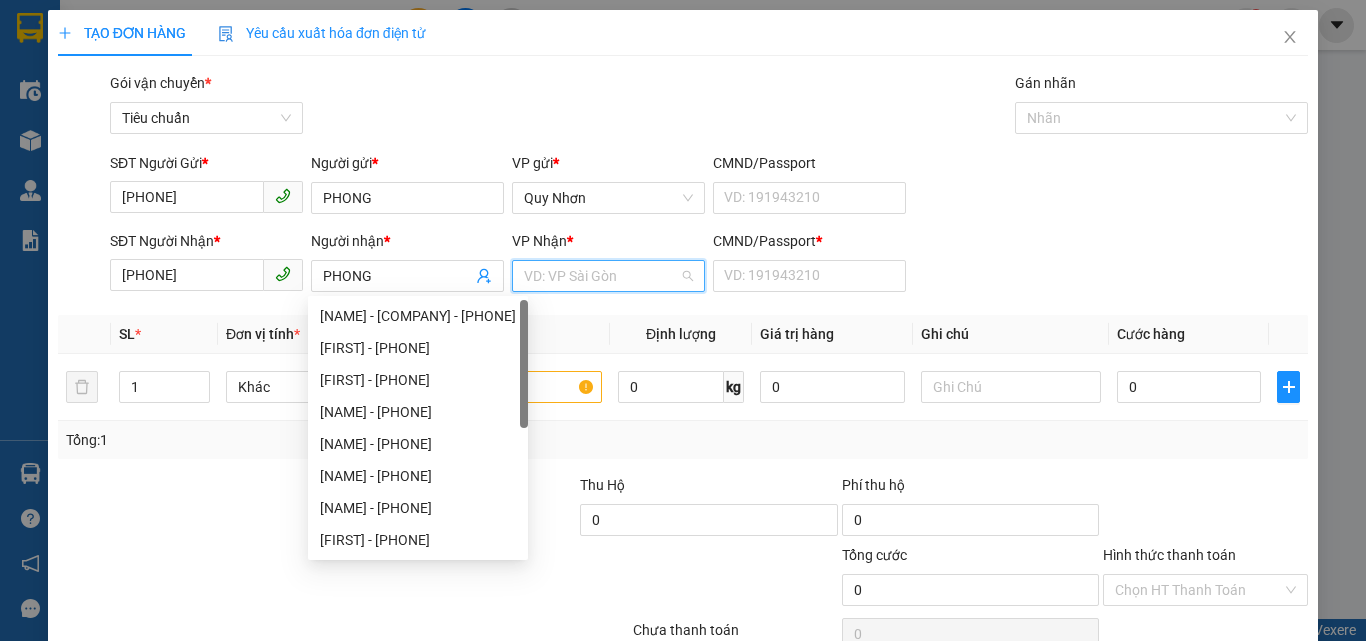 click at bounding box center [601, 276] 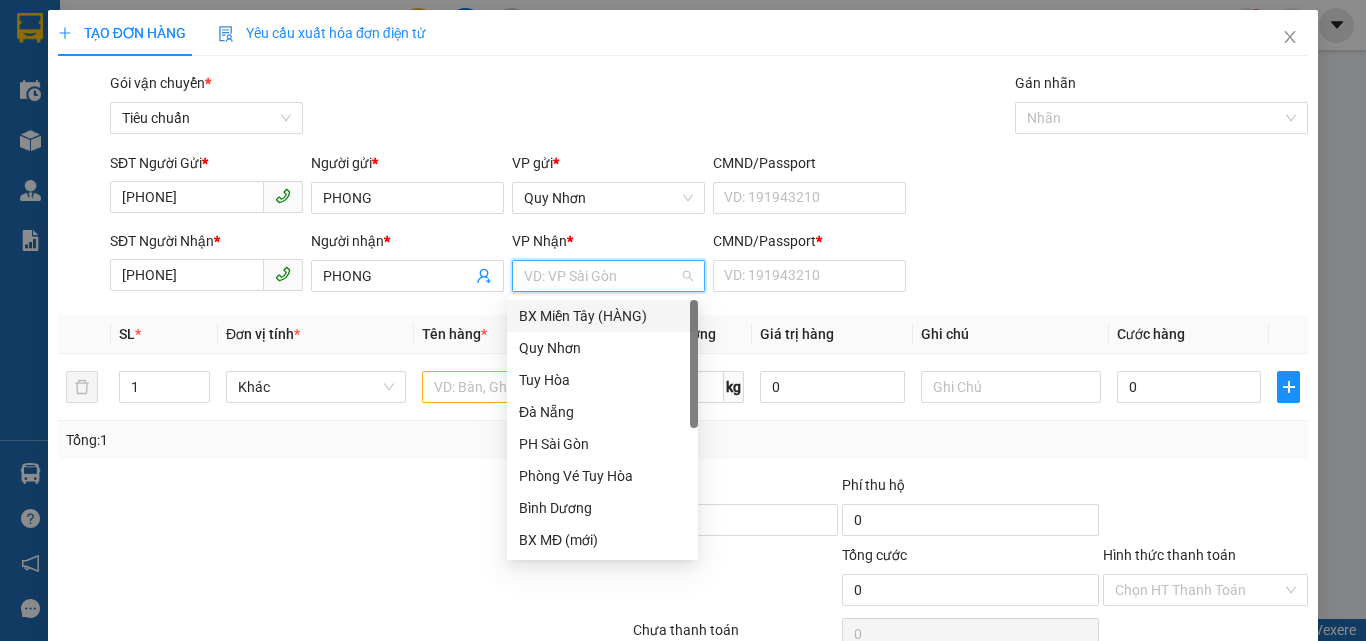 type on "T" 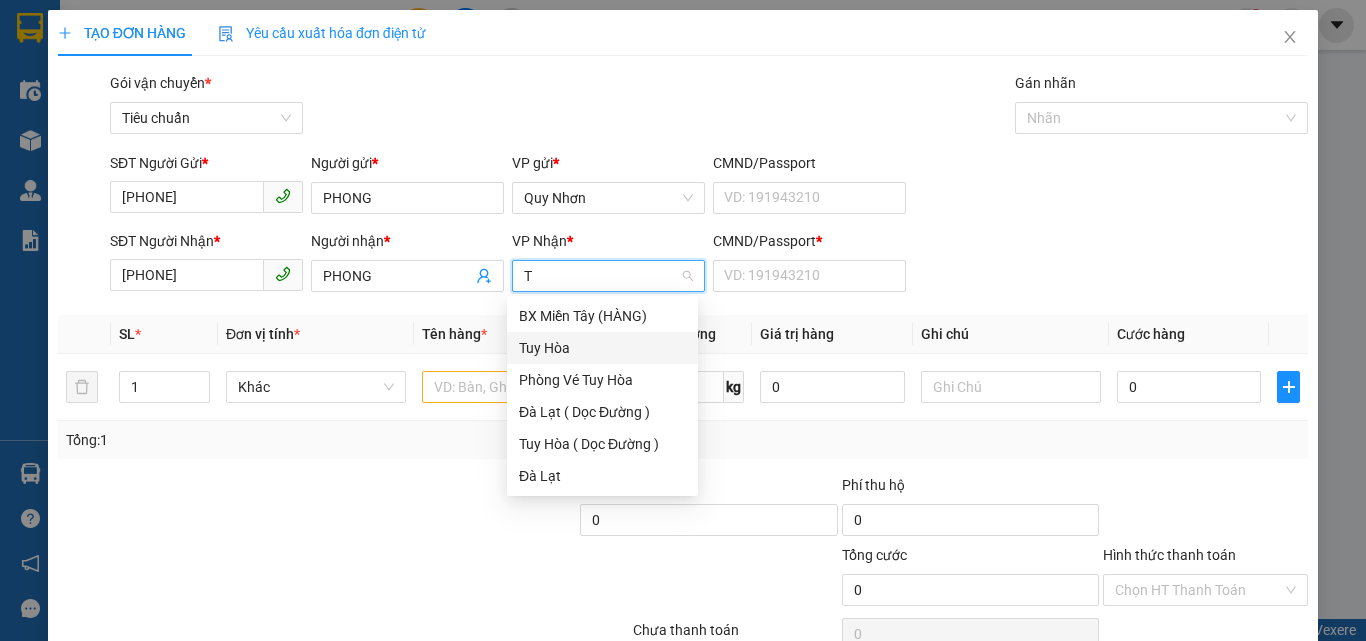 click on "Tuy Hòa" at bounding box center [602, 348] 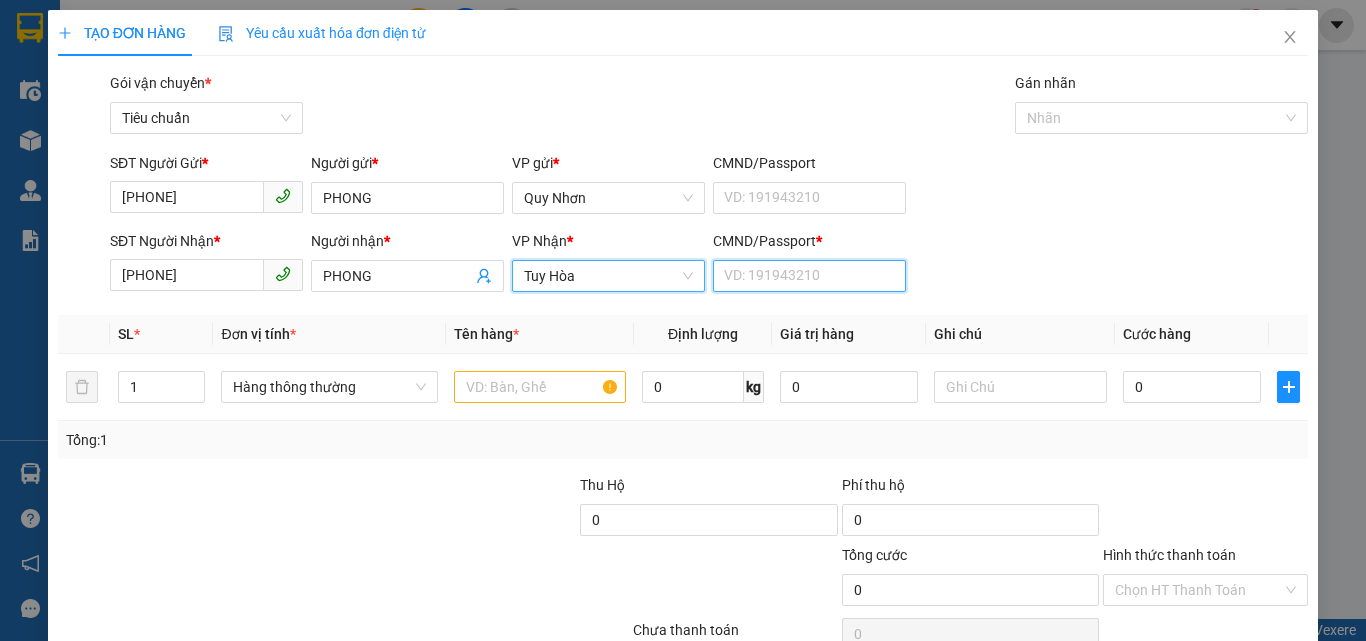 drag, startPoint x: 746, startPoint y: 287, endPoint x: 639, endPoint y: 344, distance: 121.235306 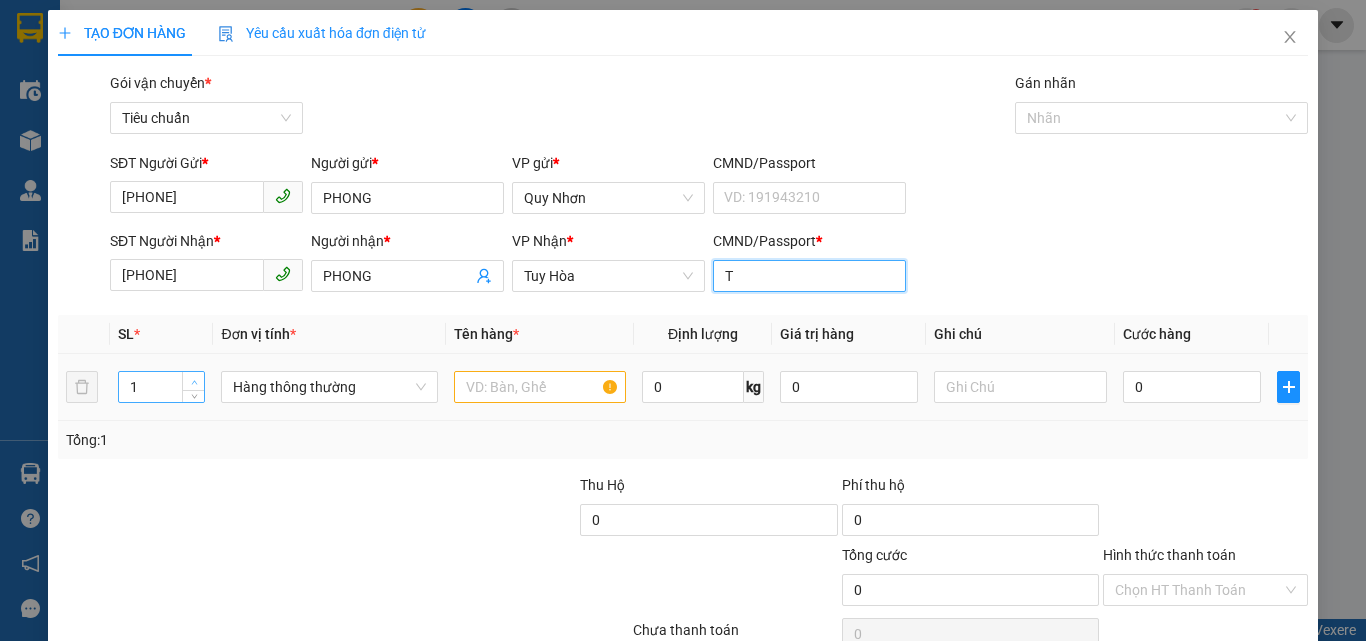 type on "T" 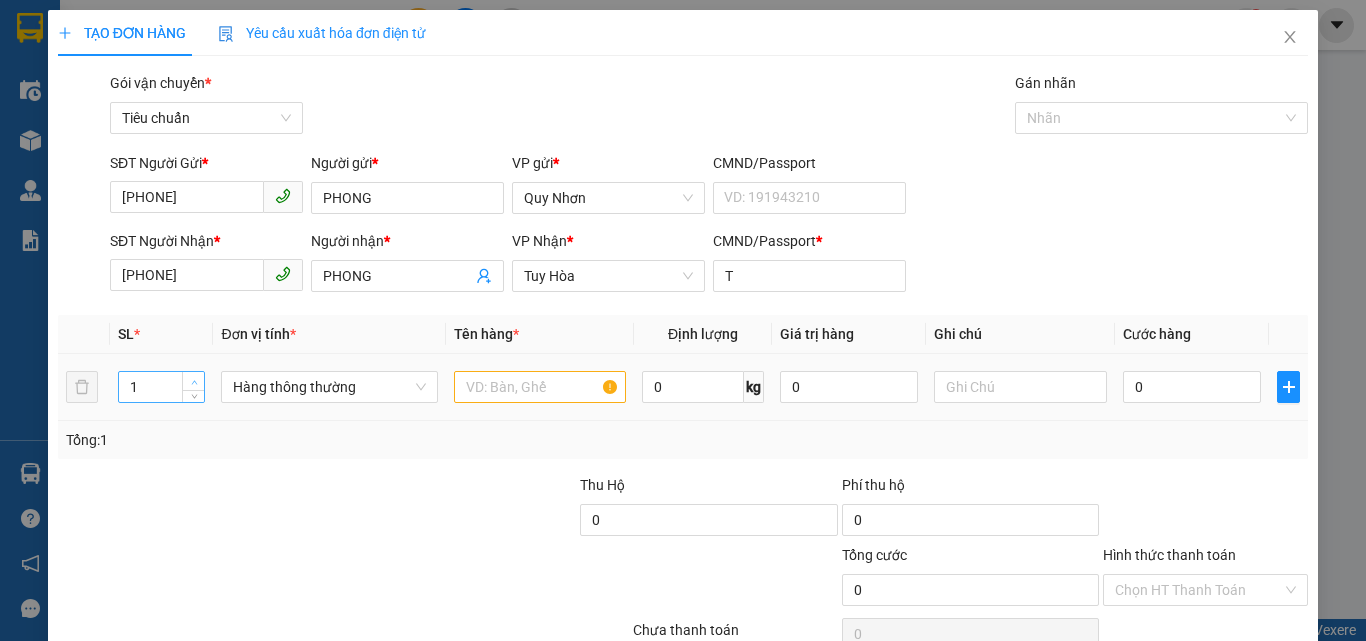 click 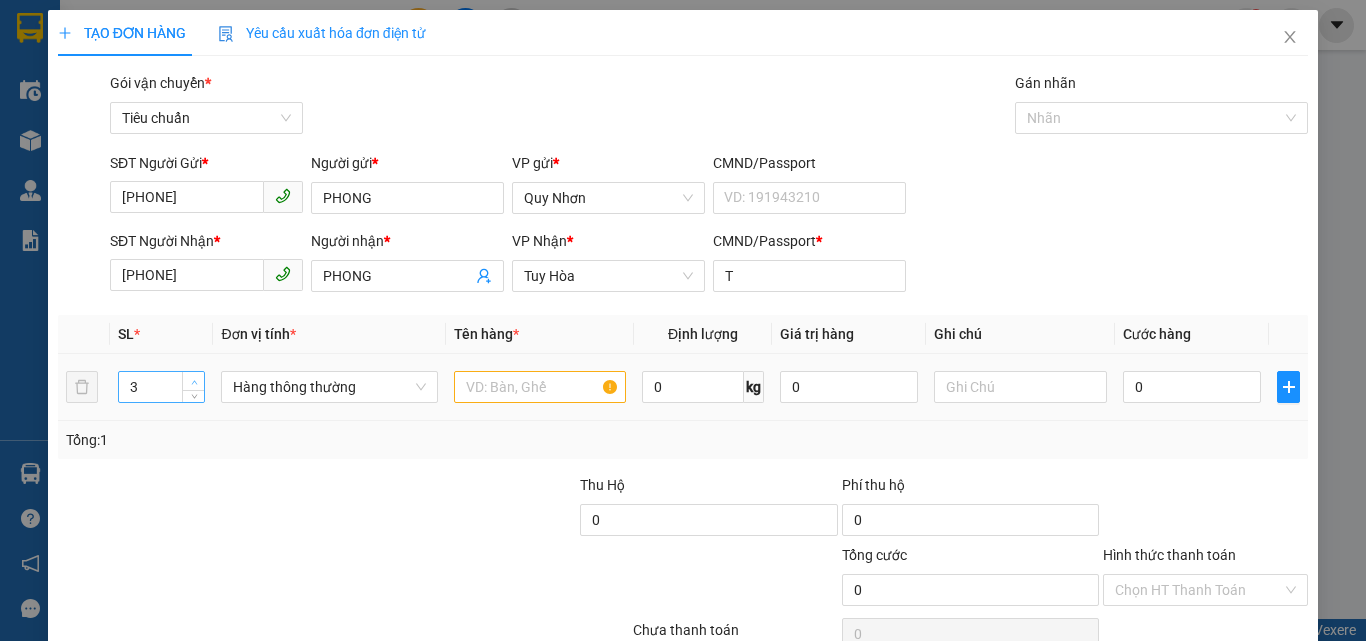 click 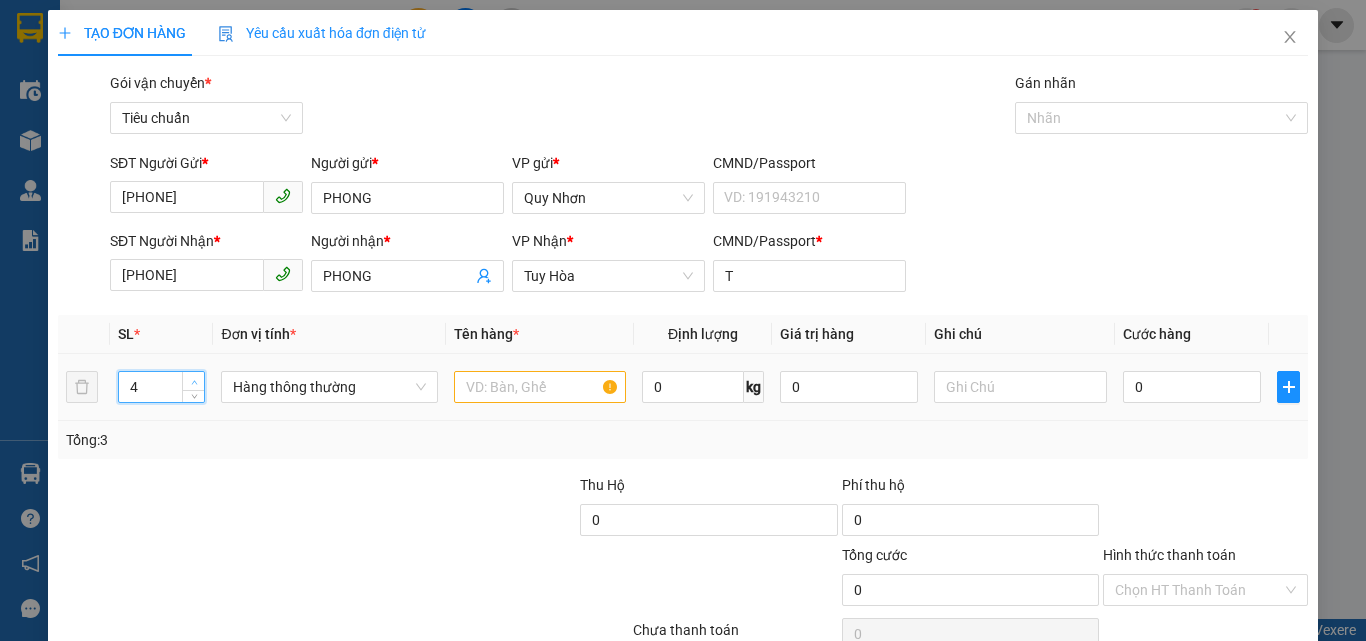 click 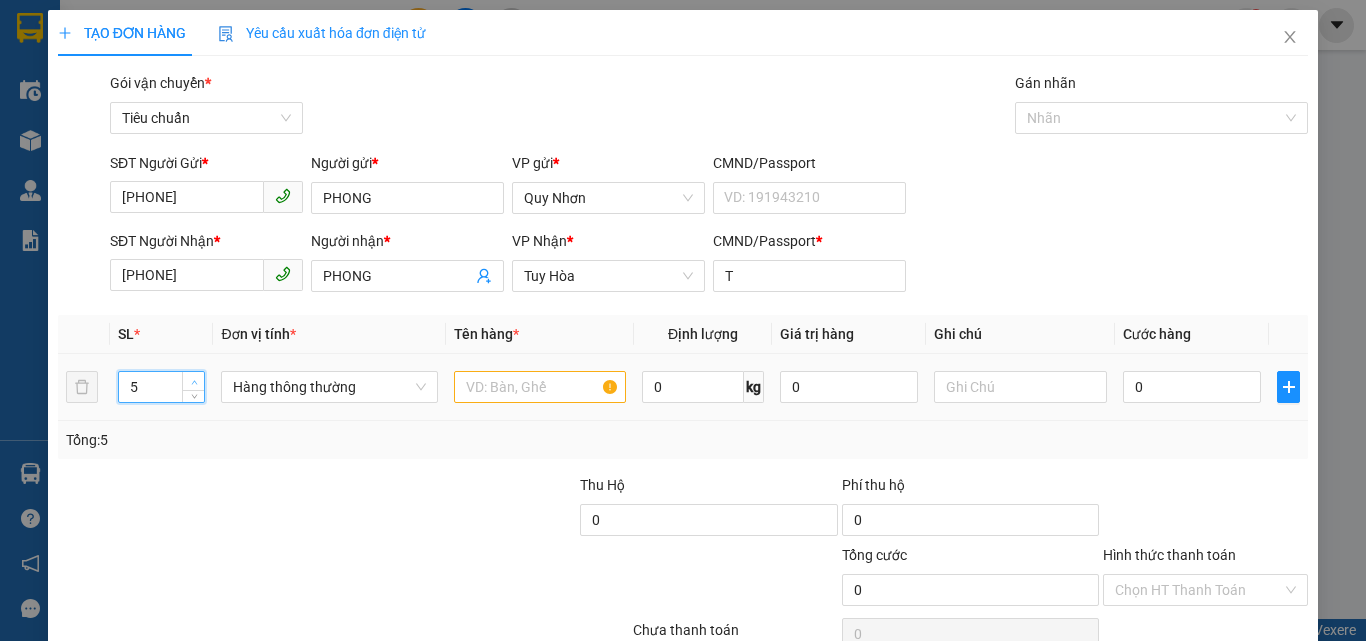 click 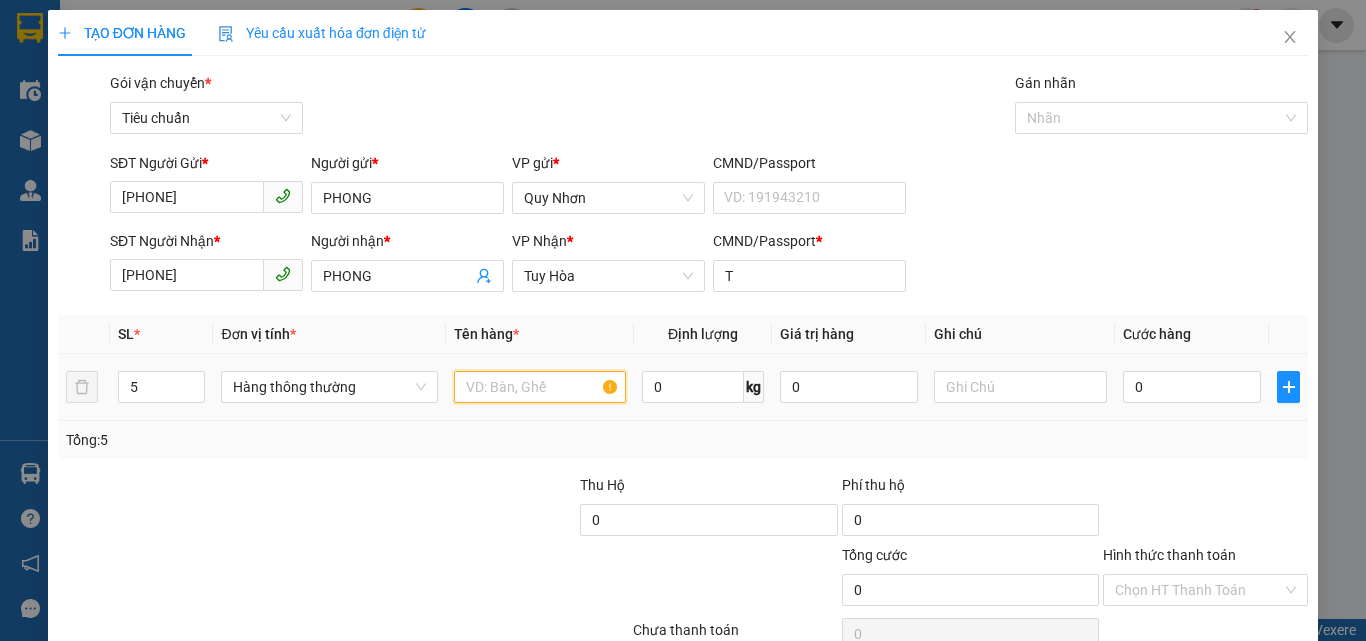 click at bounding box center [540, 387] 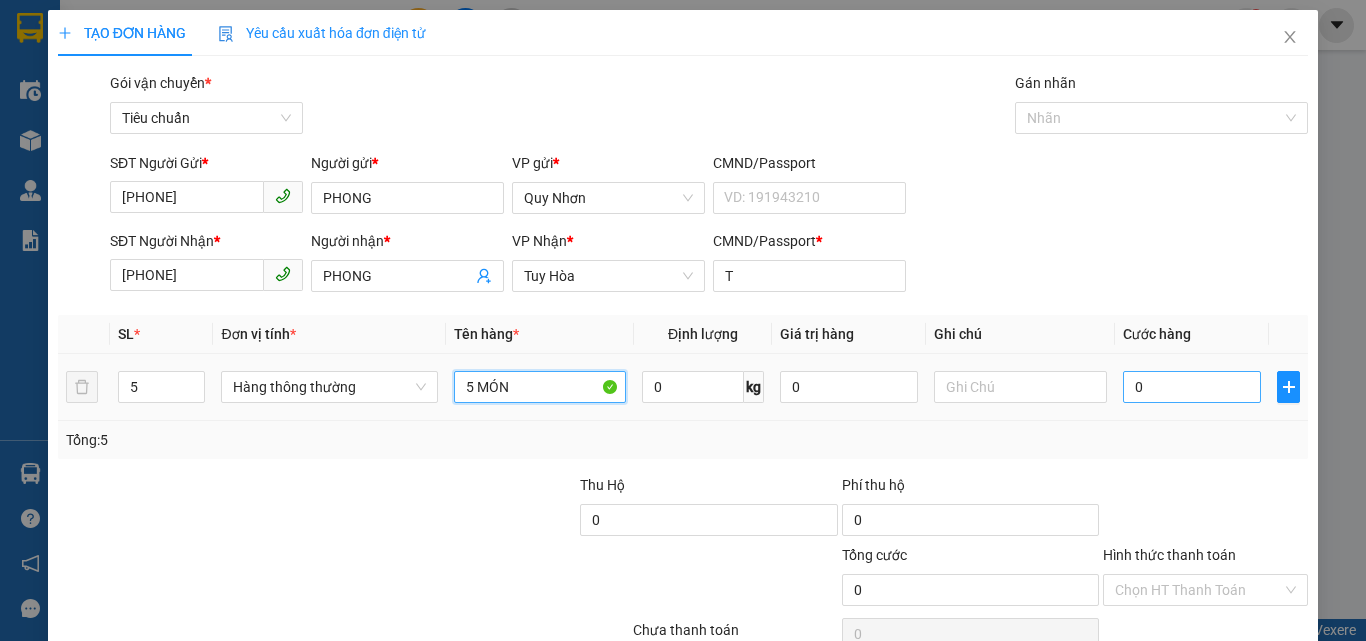 type on "5 MÓN" 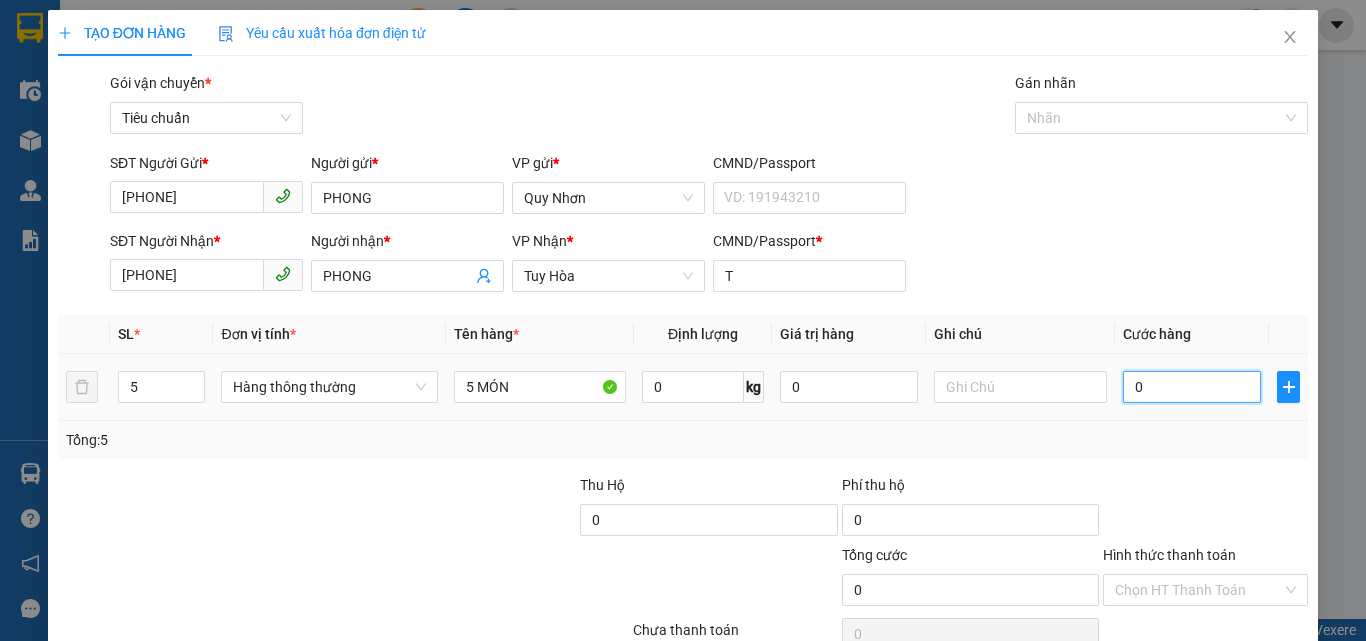 click on "0" at bounding box center (1192, 387) 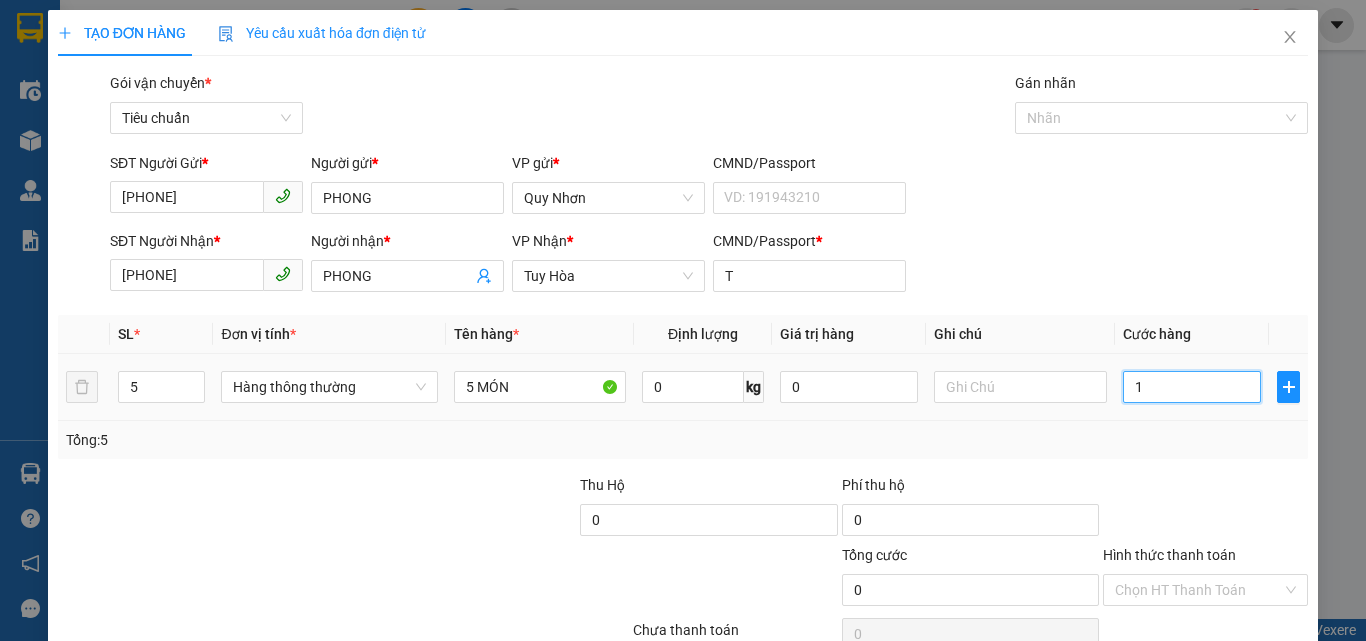 type on "1" 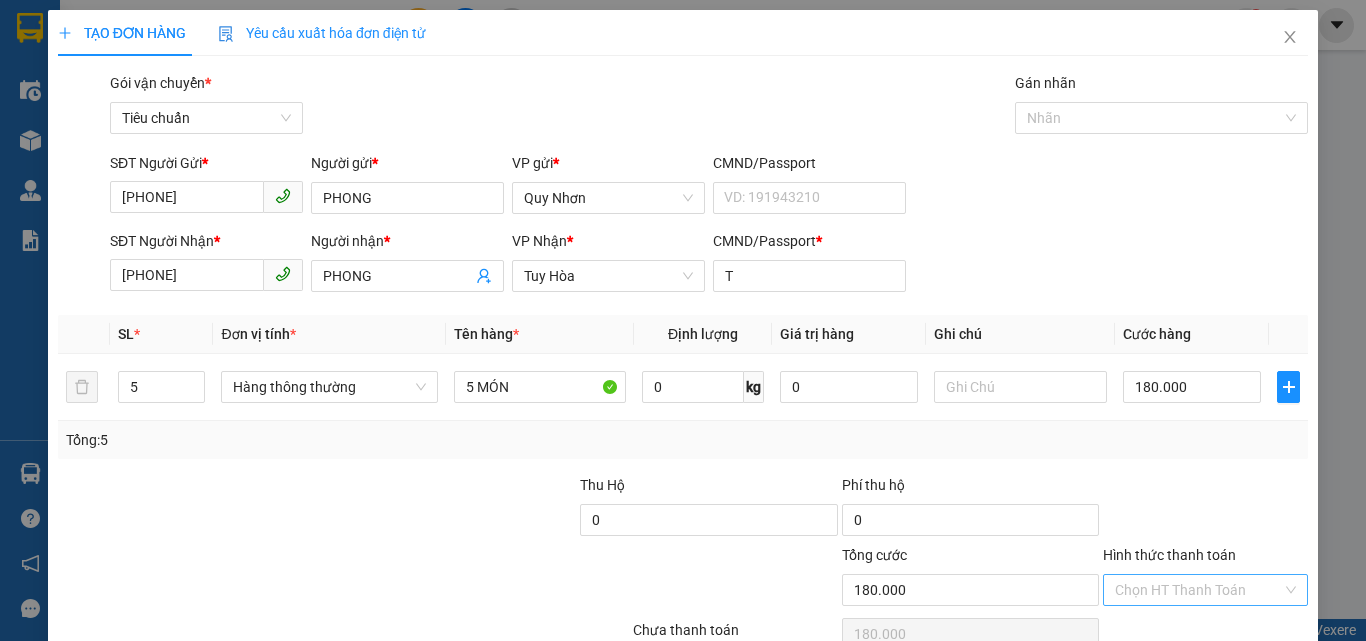 click on "Hình thức thanh toán" at bounding box center [1198, 590] 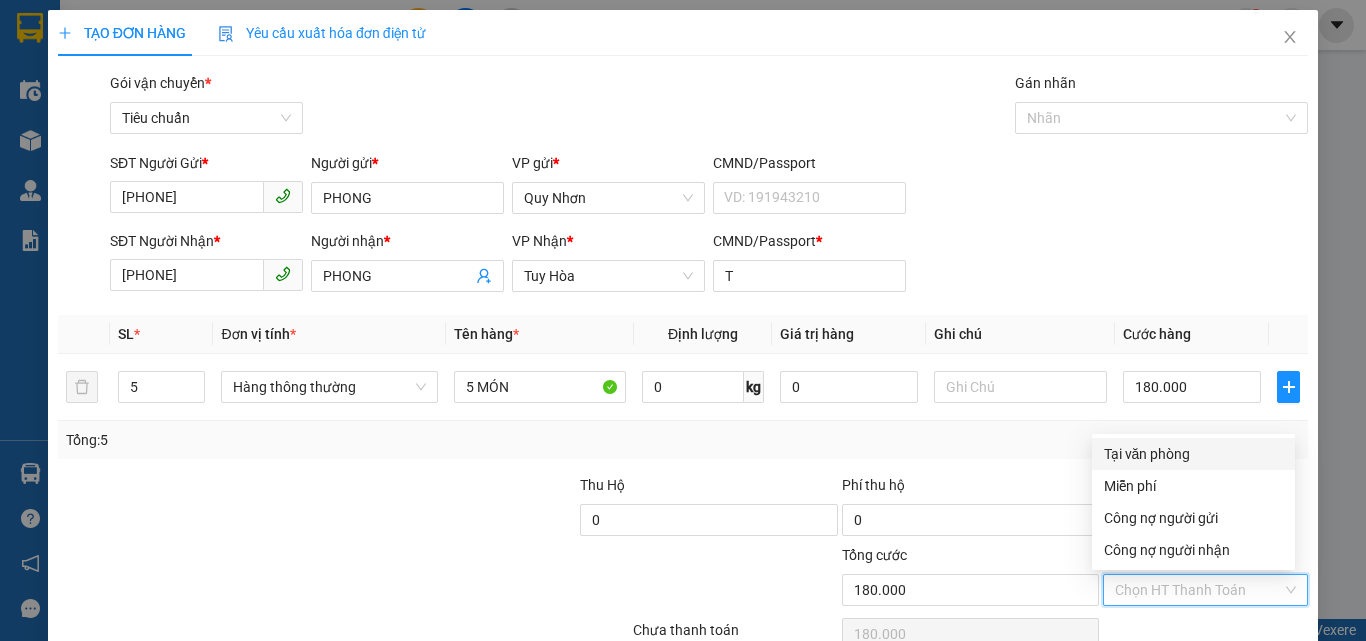 click on "Tại văn phòng" at bounding box center [1193, 454] 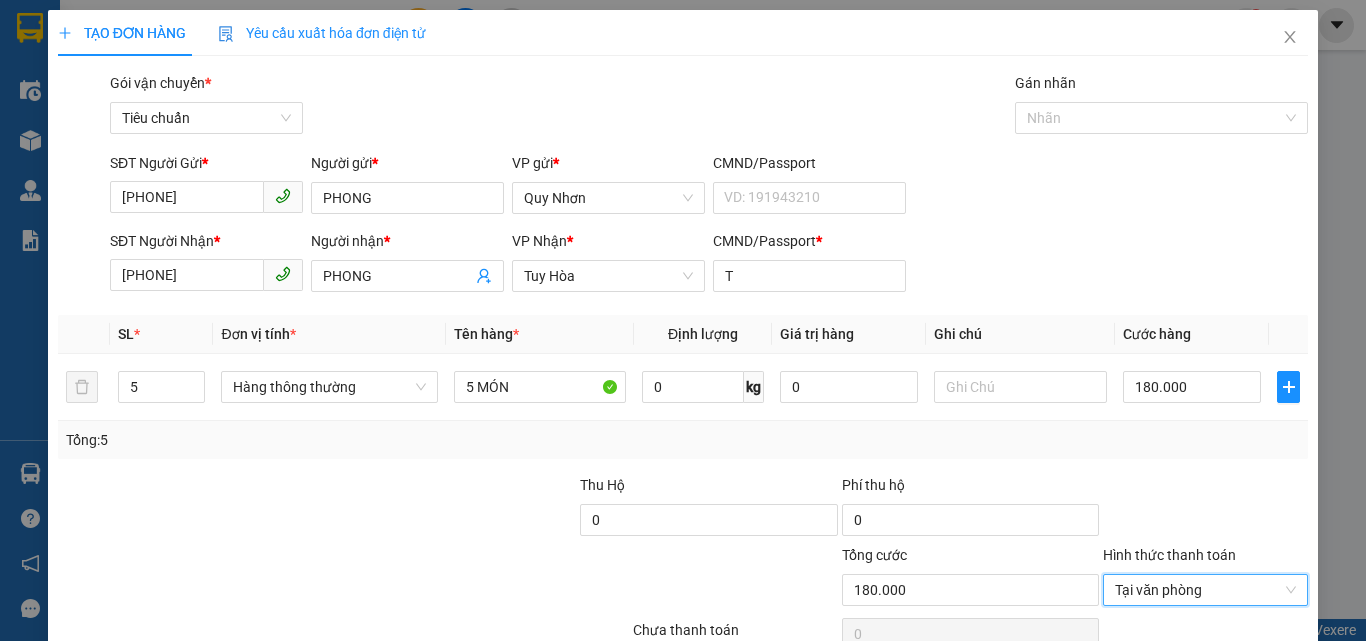 click on "Gói vận chuyển  * Tiêu chuẩn Gán nhãn   Nhãn SĐT Người Gửi  * [PHONE] Người gửi  * [NAME] VP gửi  * Quy Nhơn CMND/Passport VD: [NUMBER] SĐT Người Nhận  * [PHONE] Người nhận  * [NAME] VP Nhận  * Tuy Hòa CMND/Passport  * T SL  * Đơn vị tính  * Tên hàng  * Định lượng Giá trị hàng Ghi chú Cước hàng                   5 Hàng thông thường 5 MÓN 0 kg 0 180.000 Tổng:  5 Thu Hộ 0 Phí thu hộ 0 Tổng cước 180.000 Hình thức thanh toán Tại văn phòng Tại văn phòng Số tiền thu trước 0 Tại văn phòng Chưa thanh toán 0 Lưu nháp Xóa Thông tin Lưu Lưu và In Tại văn phòng Miễn phí Tại văn phòng Miễn phí Công nợ người gửi Công nợ người nhận" at bounding box center [683, 386] 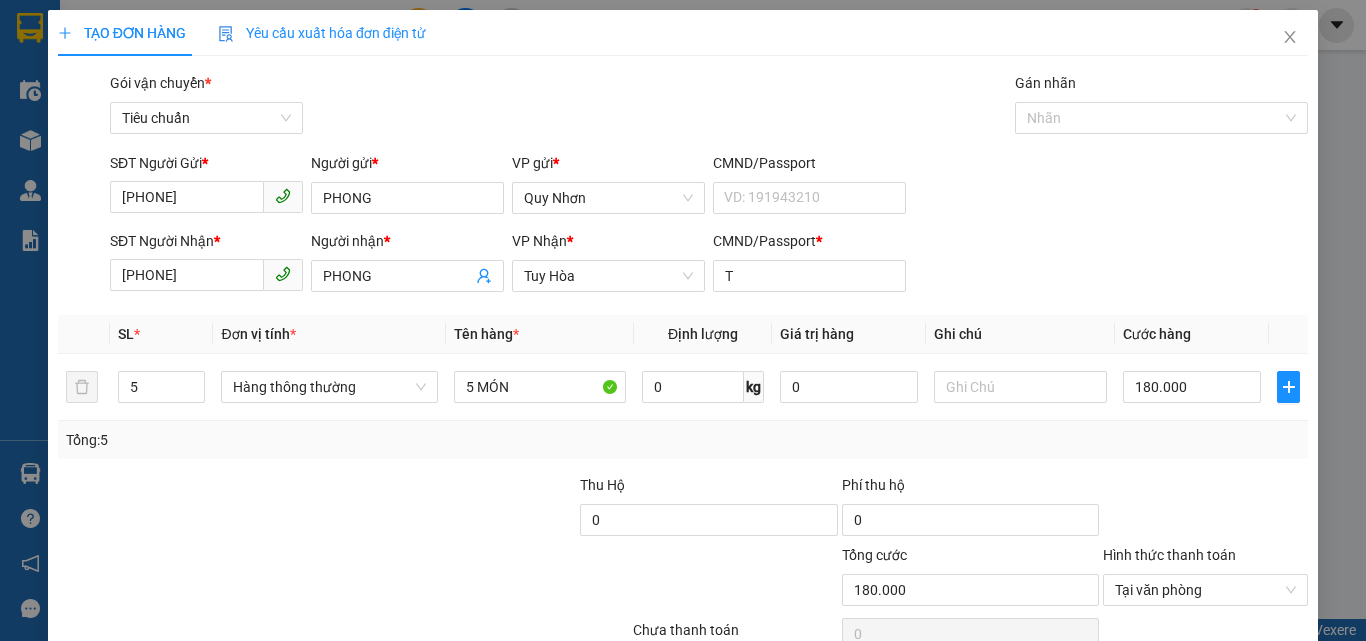 click on "Lưu và In" at bounding box center [1231, 685] 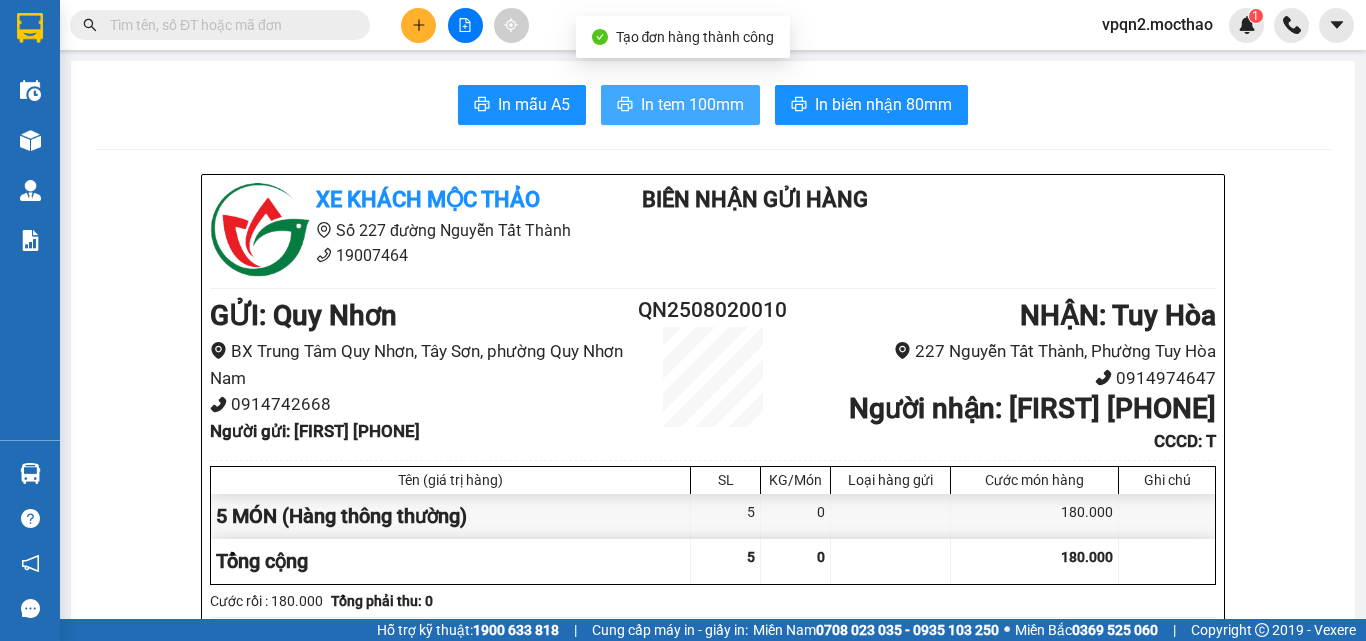 drag, startPoint x: 658, startPoint y: 99, endPoint x: 0, endPoint y: 2, distance: 665.11127 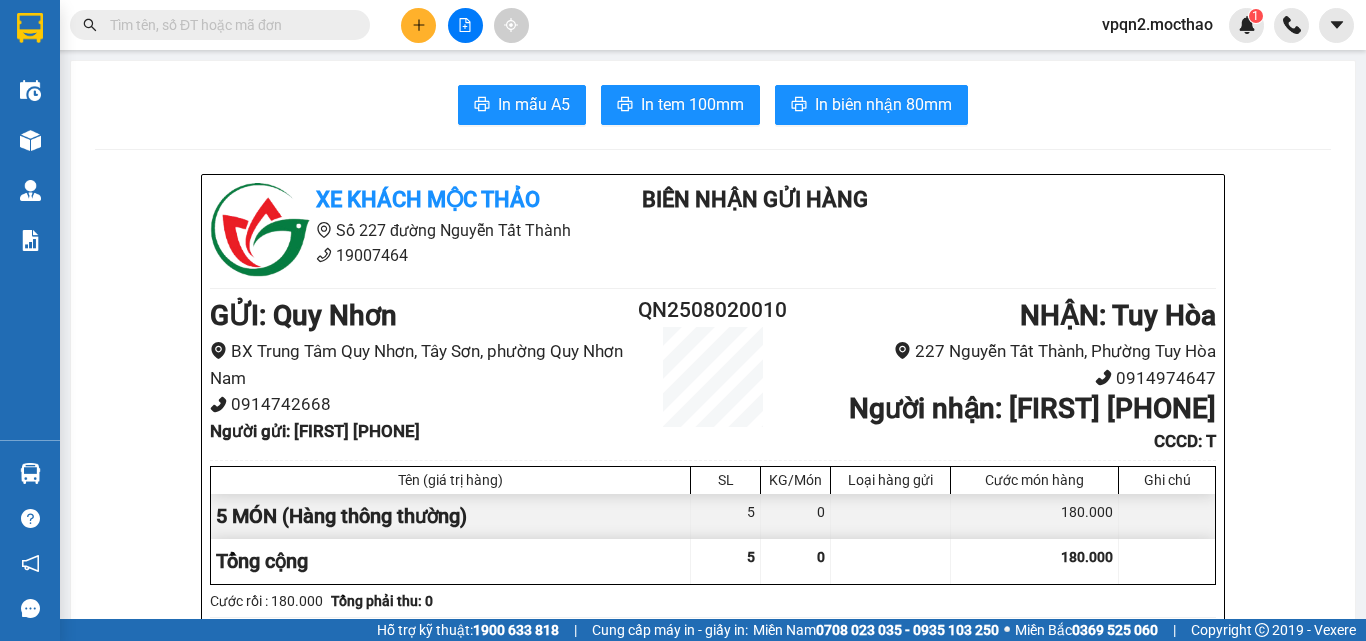drag, startPoint x: 1041, startPoint y: 577, endPoint x: 1037, endPoint y: 566, distance: 11.7046995 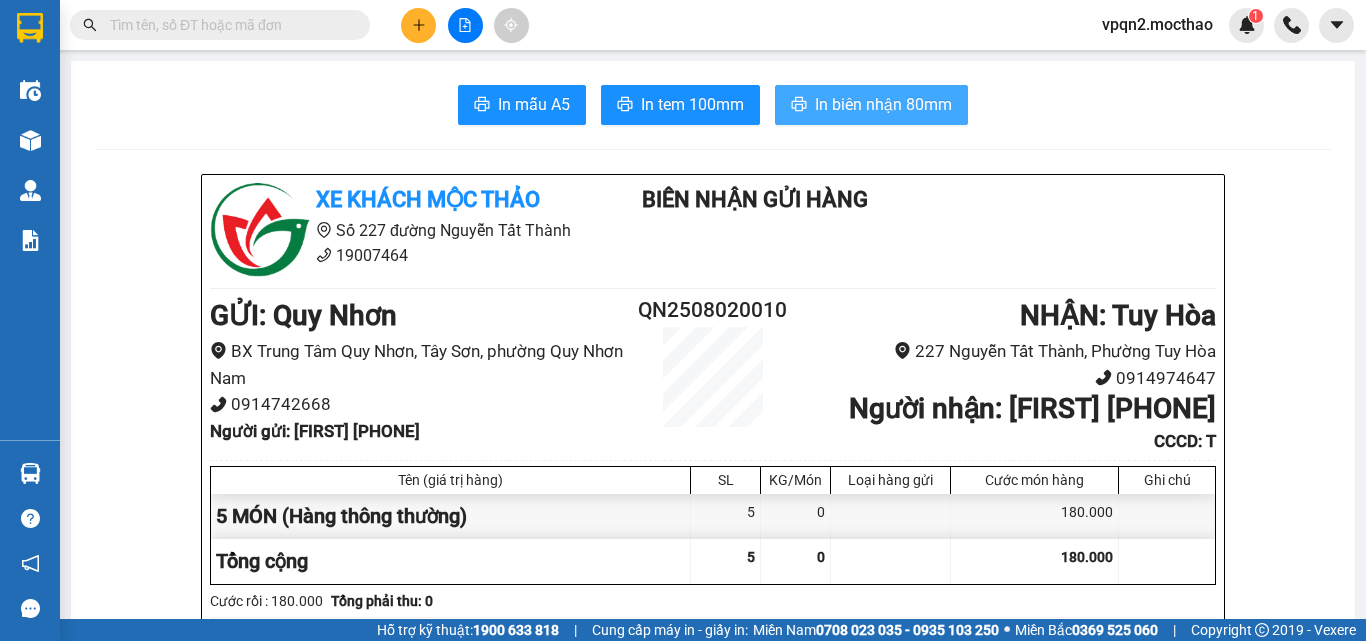 click on "In biên nhận 80mm" at bounding box center [883, 104] 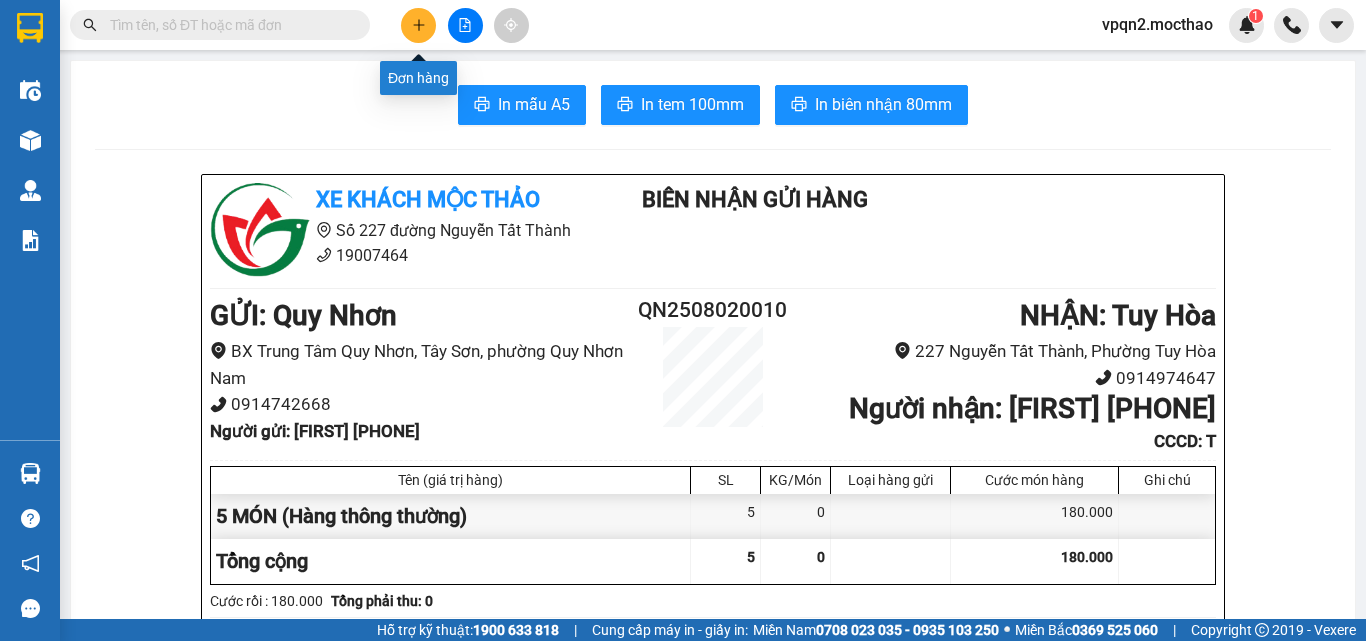 click 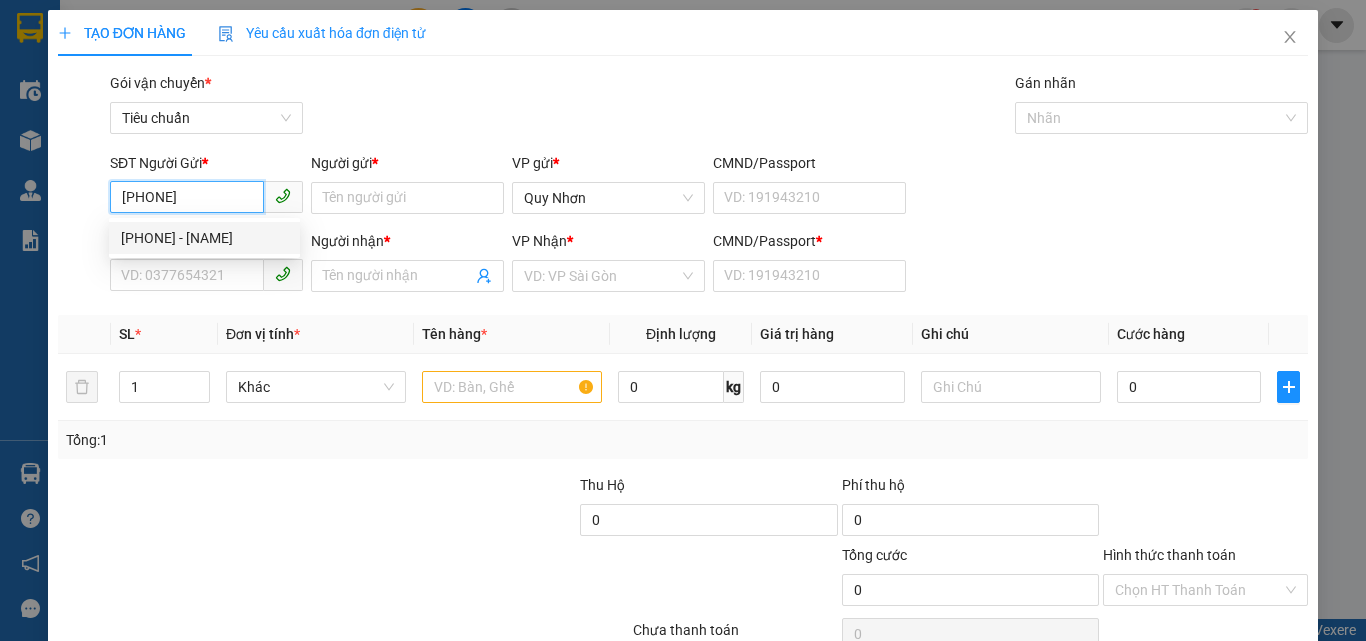 click on "[PHONE] - [NAME]" at bounding box center (204, 238) 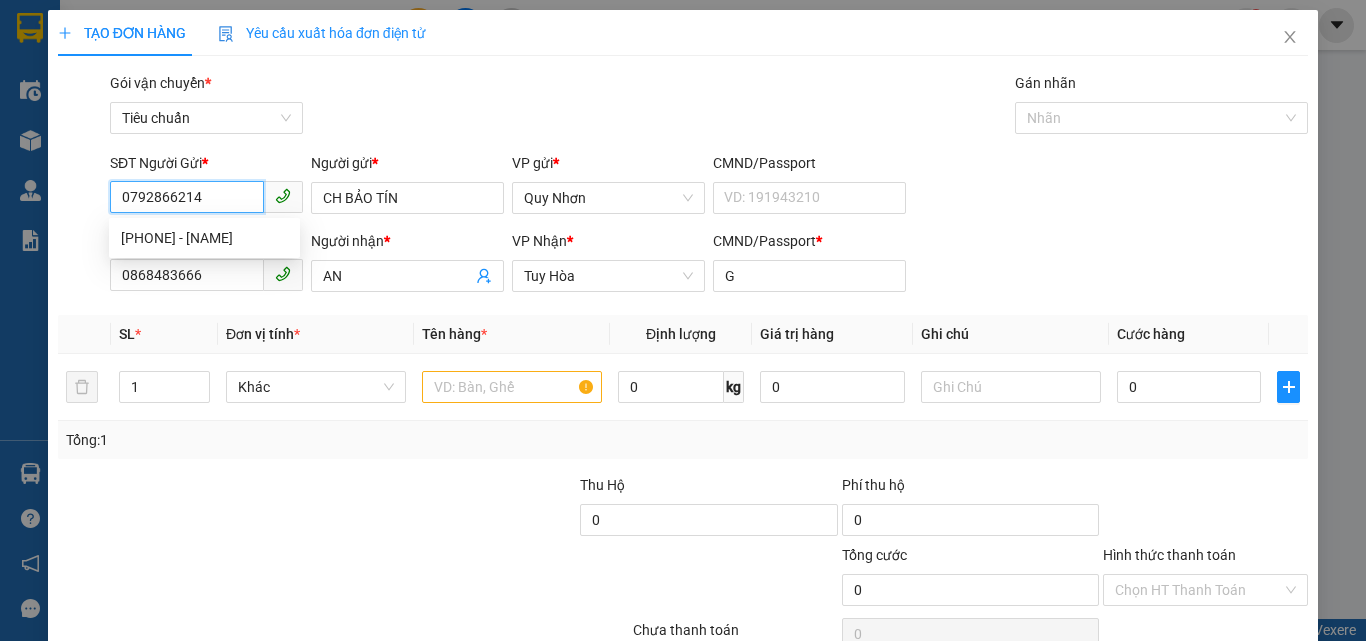 type on "20.000" 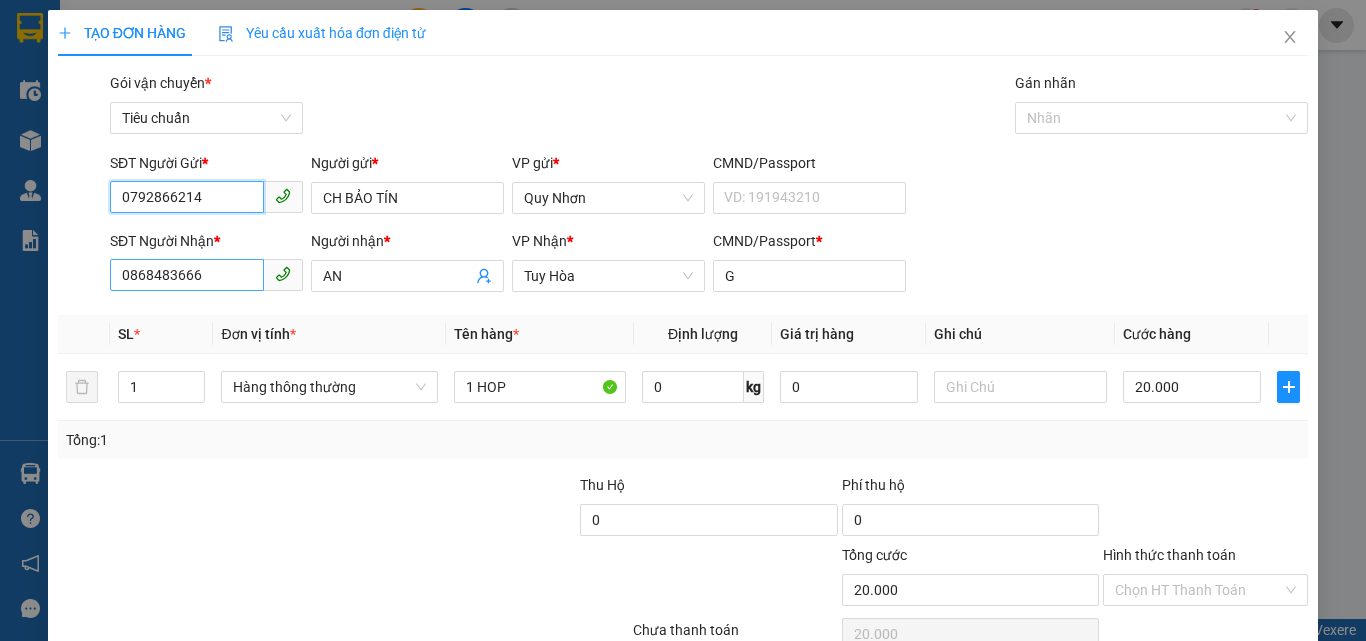 type on "0792866214" 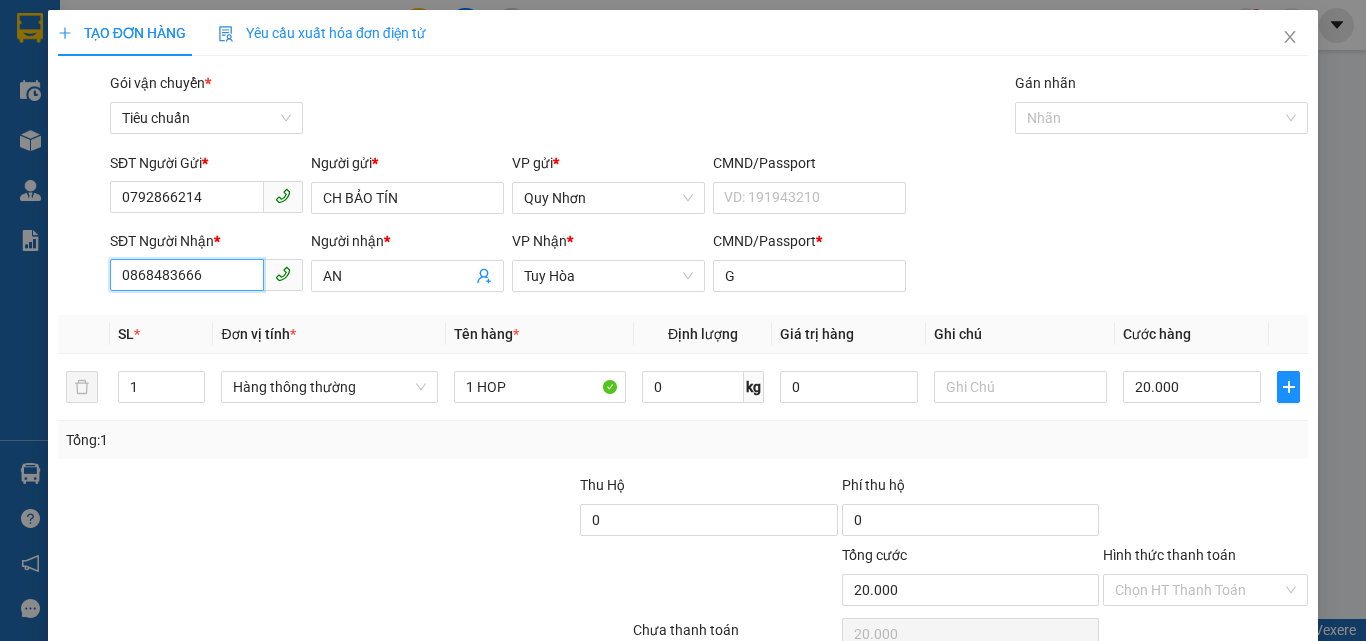click on "0868483666" at bounding box center (187, 275) 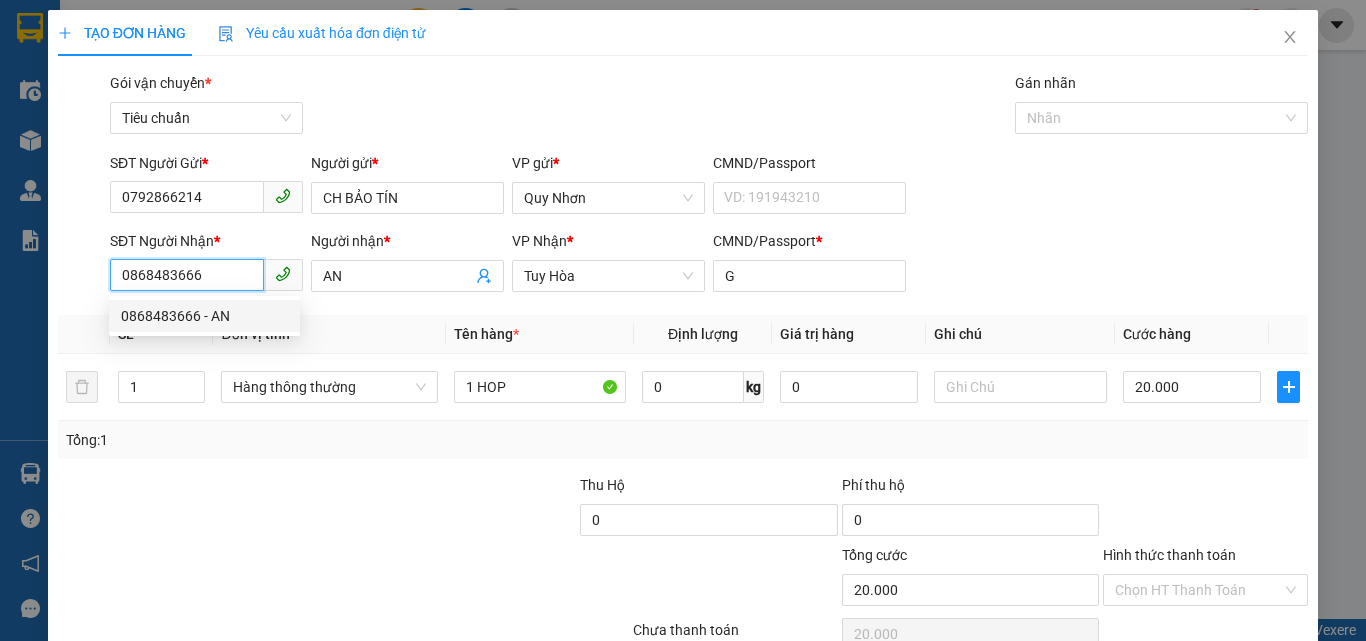 click on "0868483666" at bounding box center (187, 275) 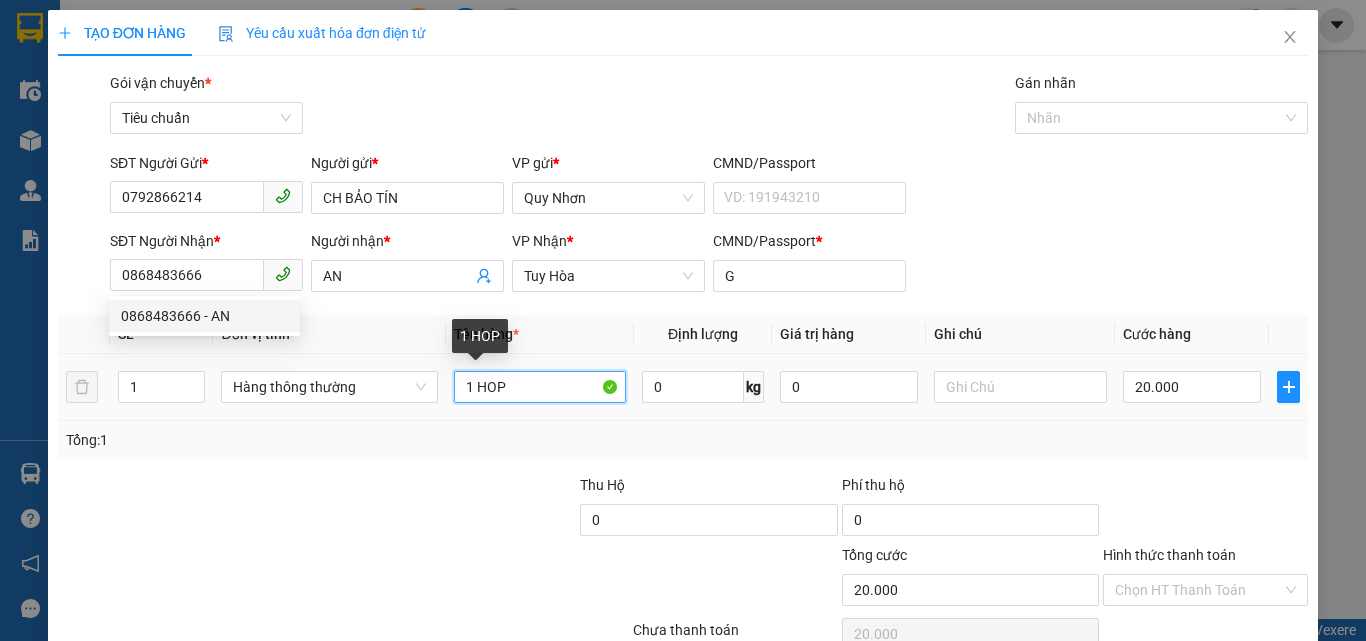 drag, startPoint x: 510, startPoint y: 388, endPoint x: 489, endPoint y: 366, distance: 30.413813 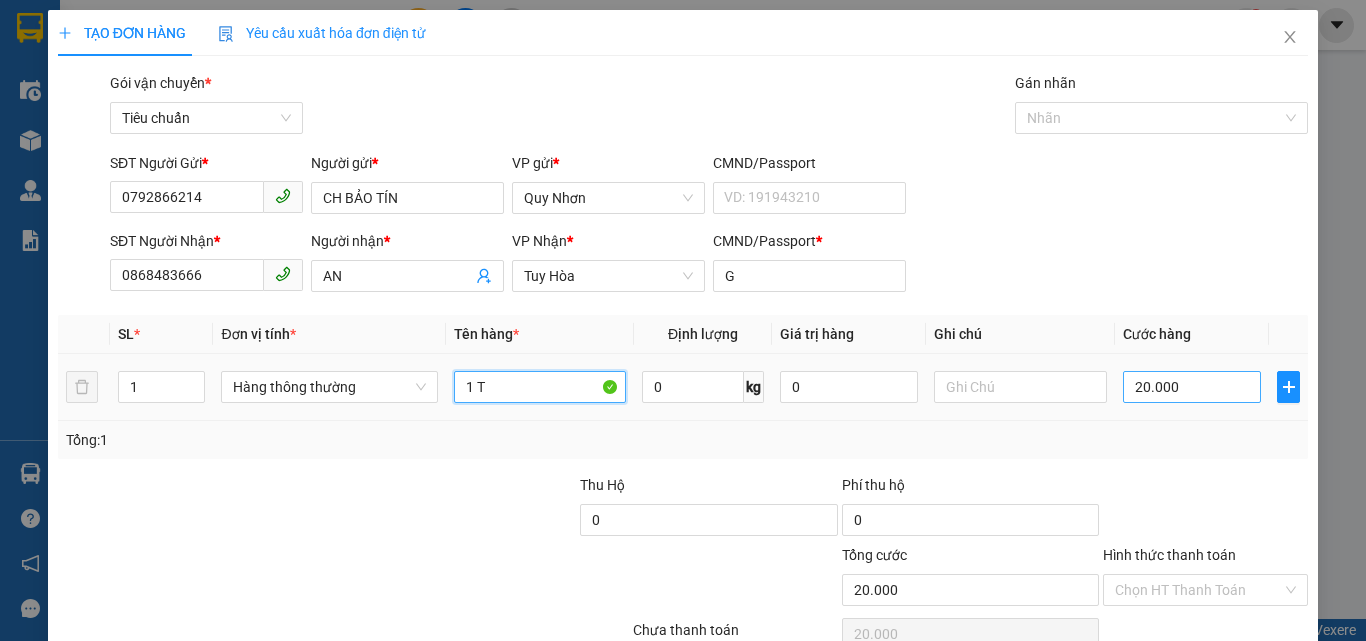 type on "1 T" 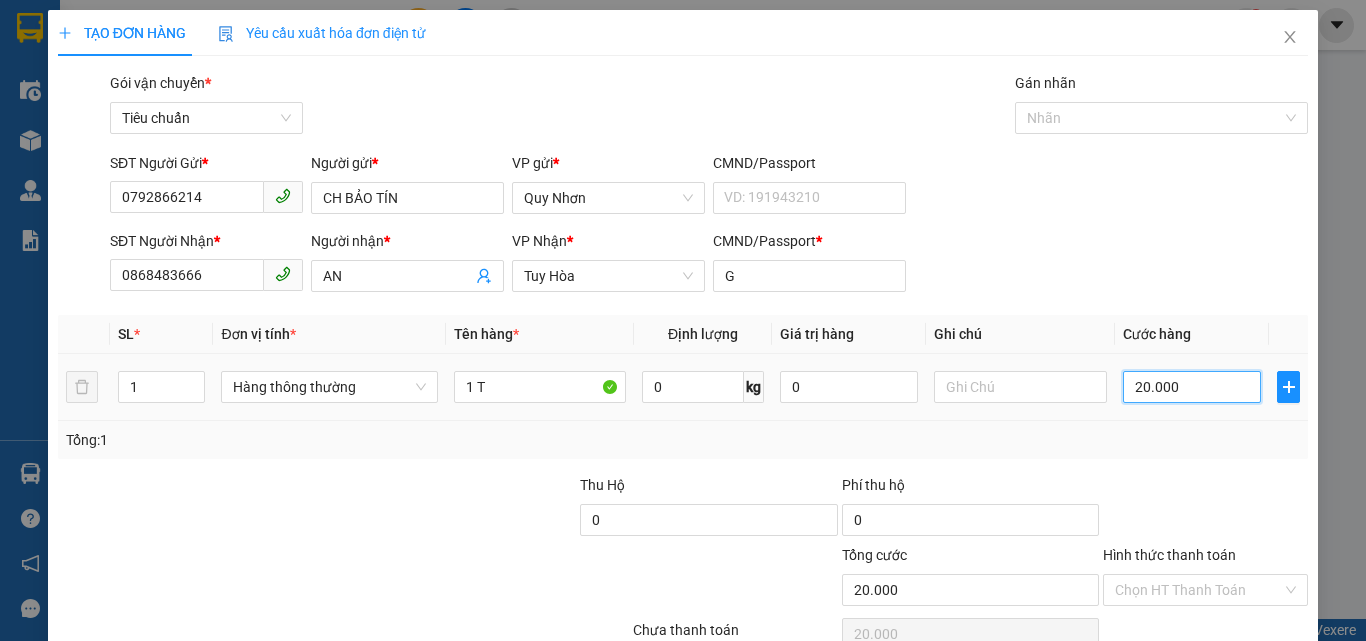 click on "20.000" at bounding box center [1192, 387] 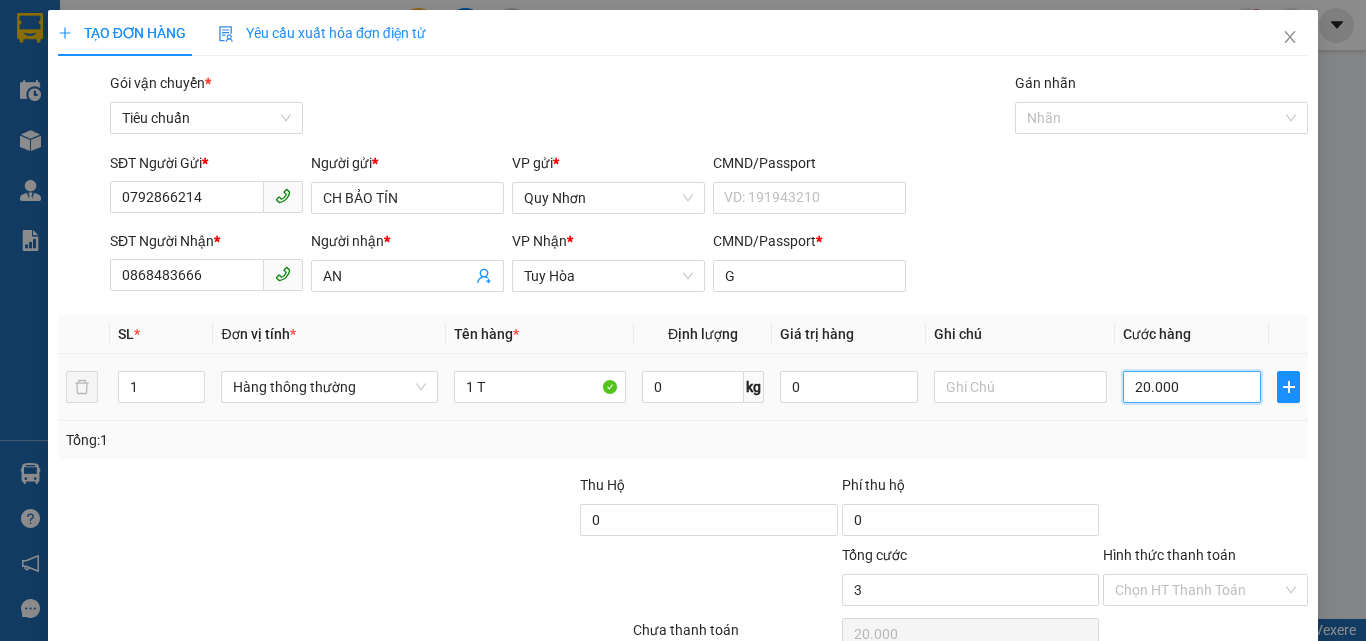 type on "3" 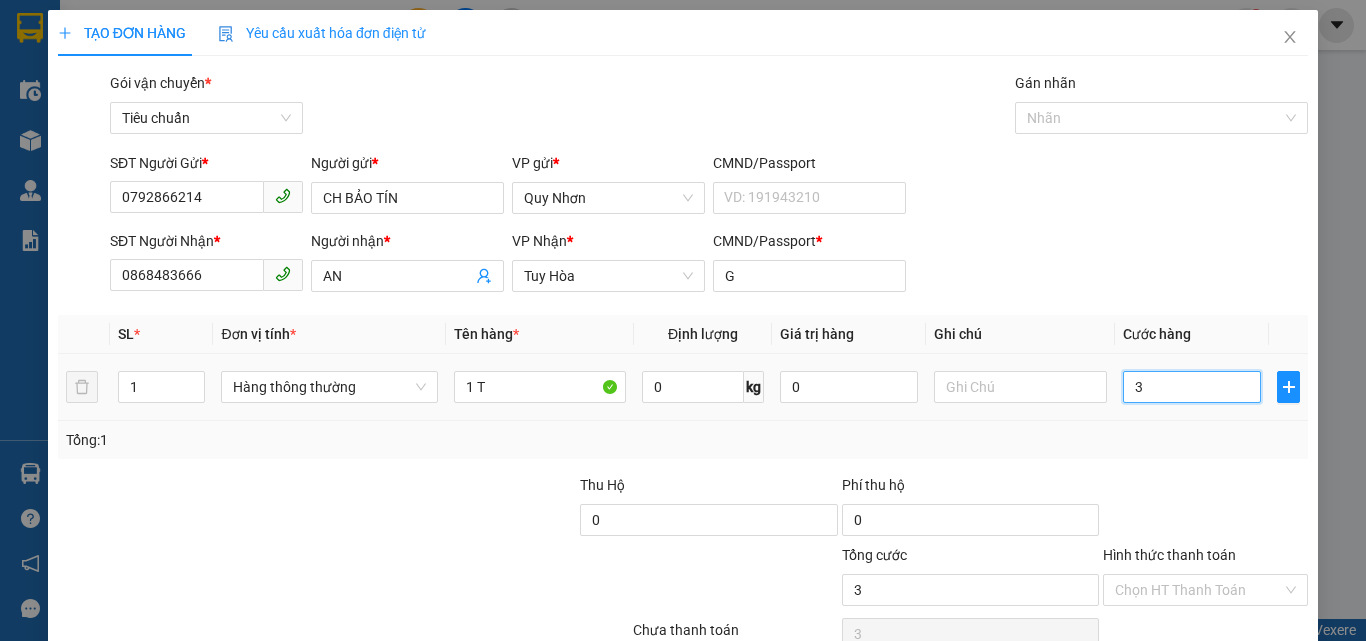 type on "30" 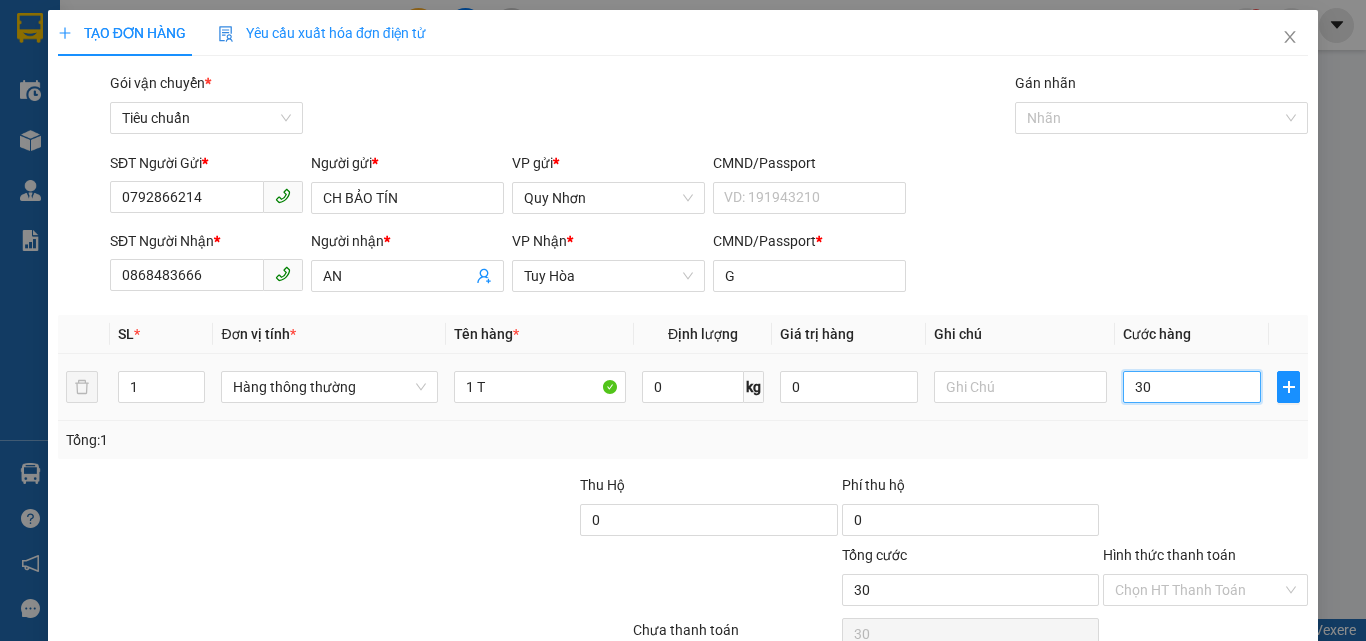 type on "300" 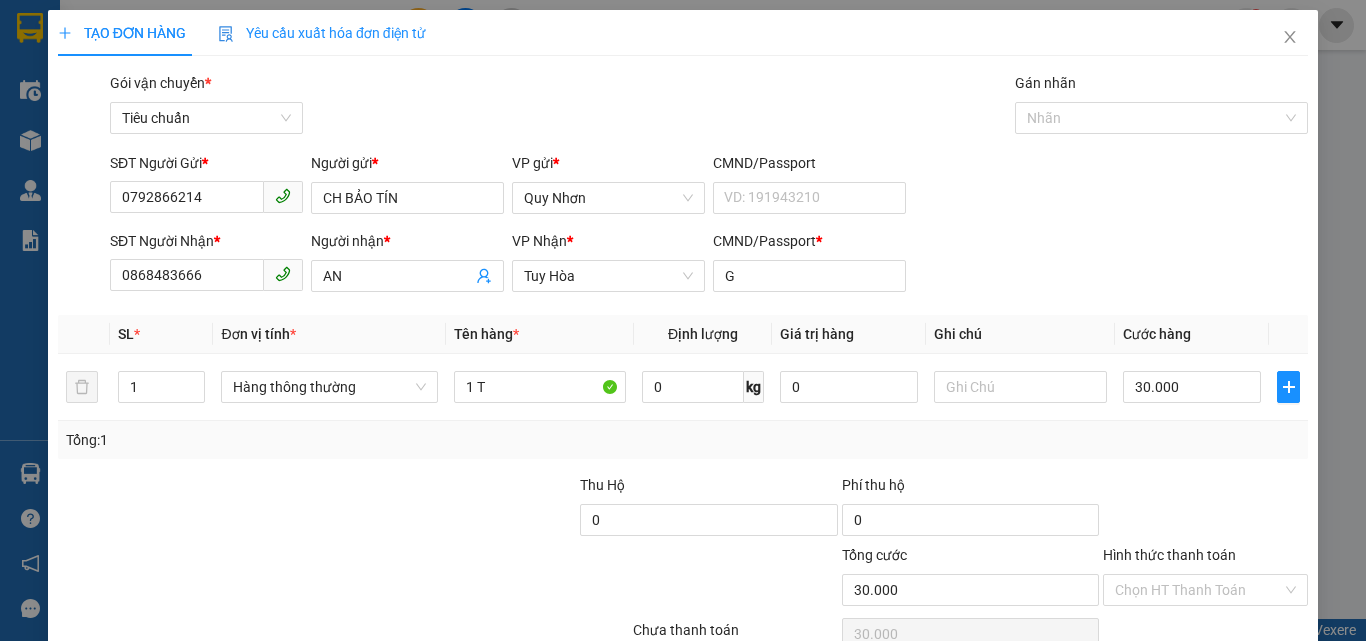 drag, startPoint x: 1184, startPoint y: 495, endPoint x: 1184, endPoint y: 406, distance: 89 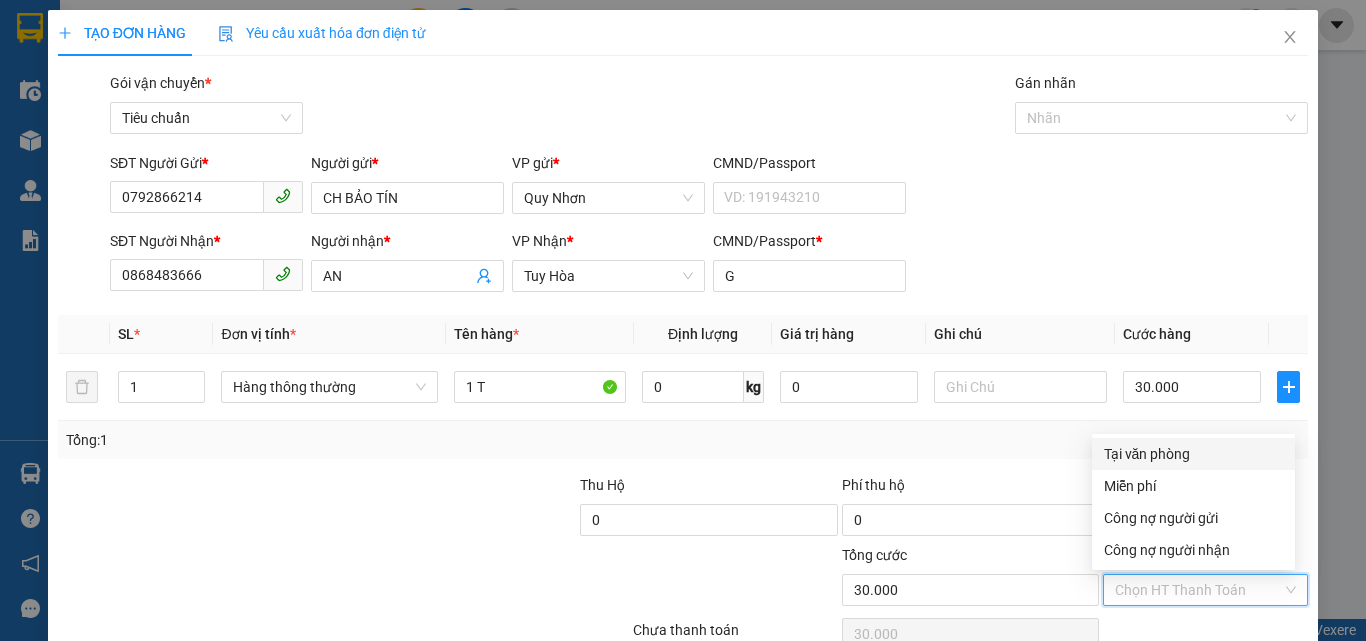 click on "Tại văn phòng" at bounding box center [1193, 454] 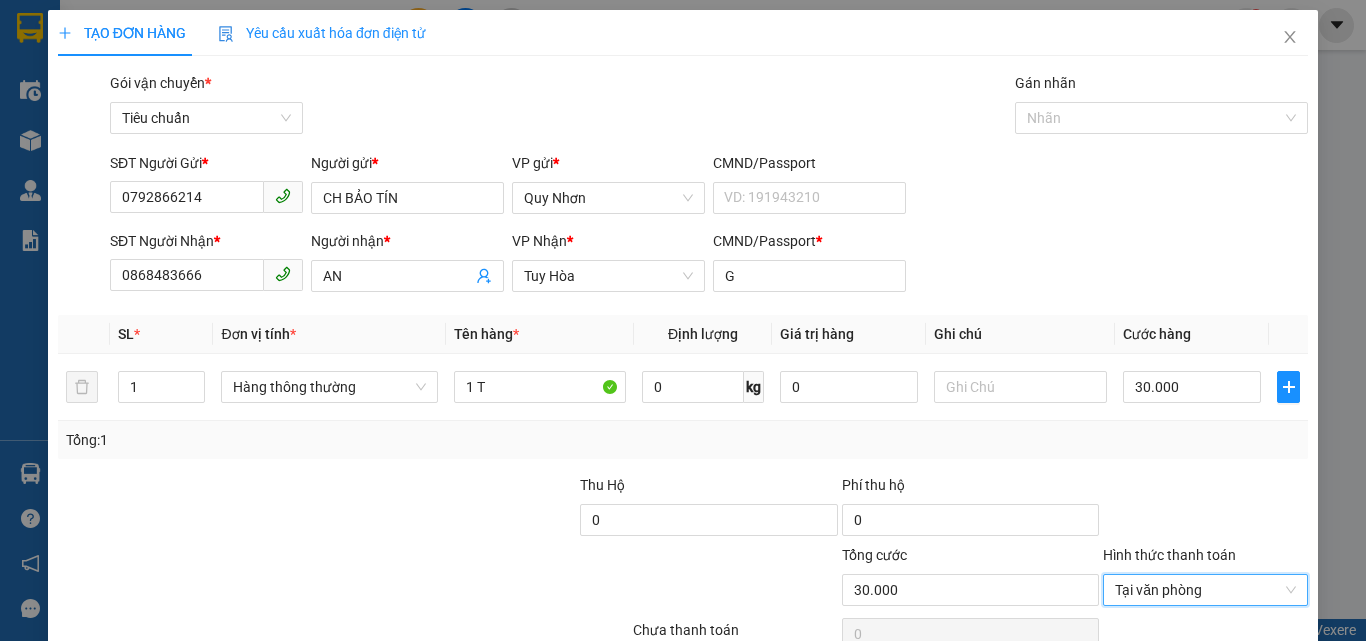 click on "Lưu và In" at bounding box center [1231, 685] 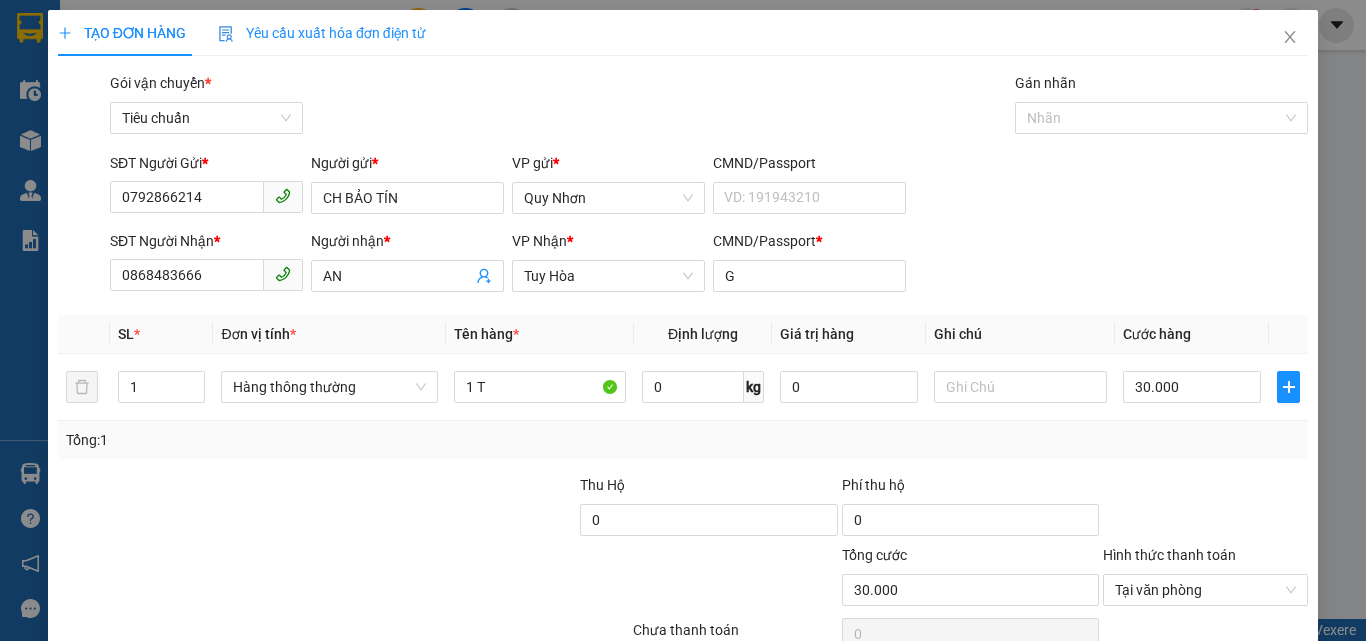 drag, startPoint x: 1182, startPoint y: 576, endPoint x: 1148, endPoint y: 509, distance: 75.13322 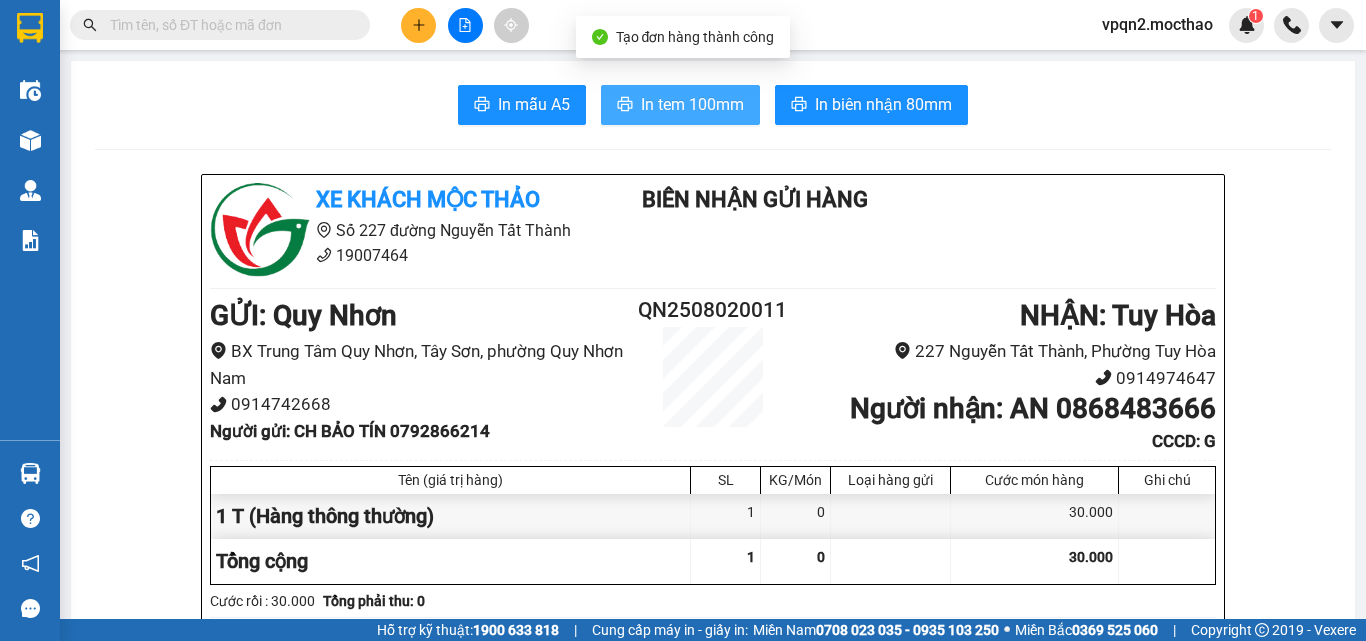 drag, startPoint x: 696, startPoint y: 94, endPoint x: 898, endPoint y: 75, distance: 202.8916 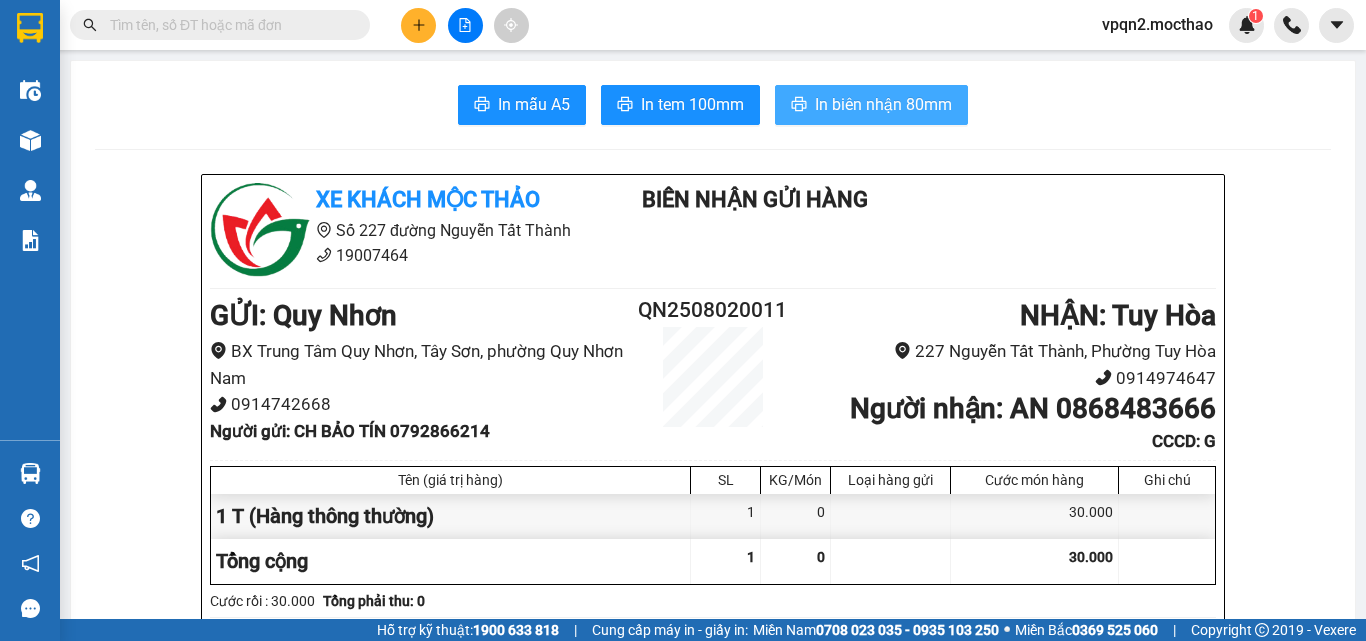 click on "In biên nhận 80mm" at bounding box center [883, 104] 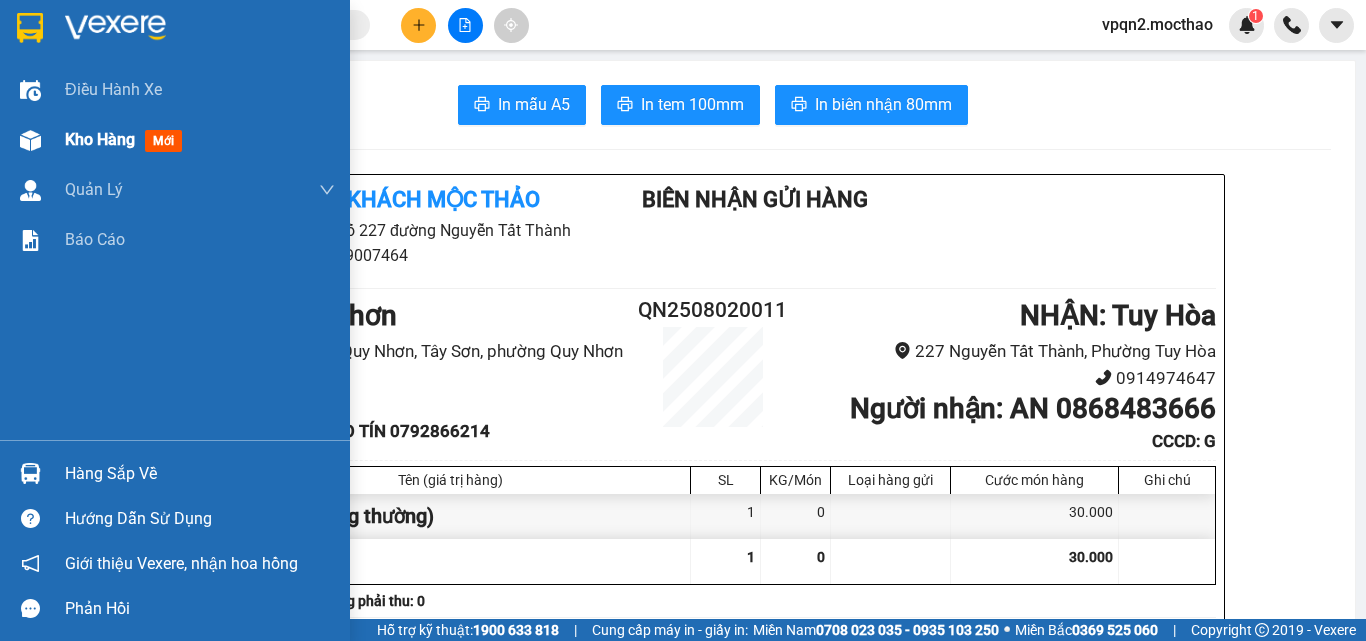 click at bounding box center (30, 140) 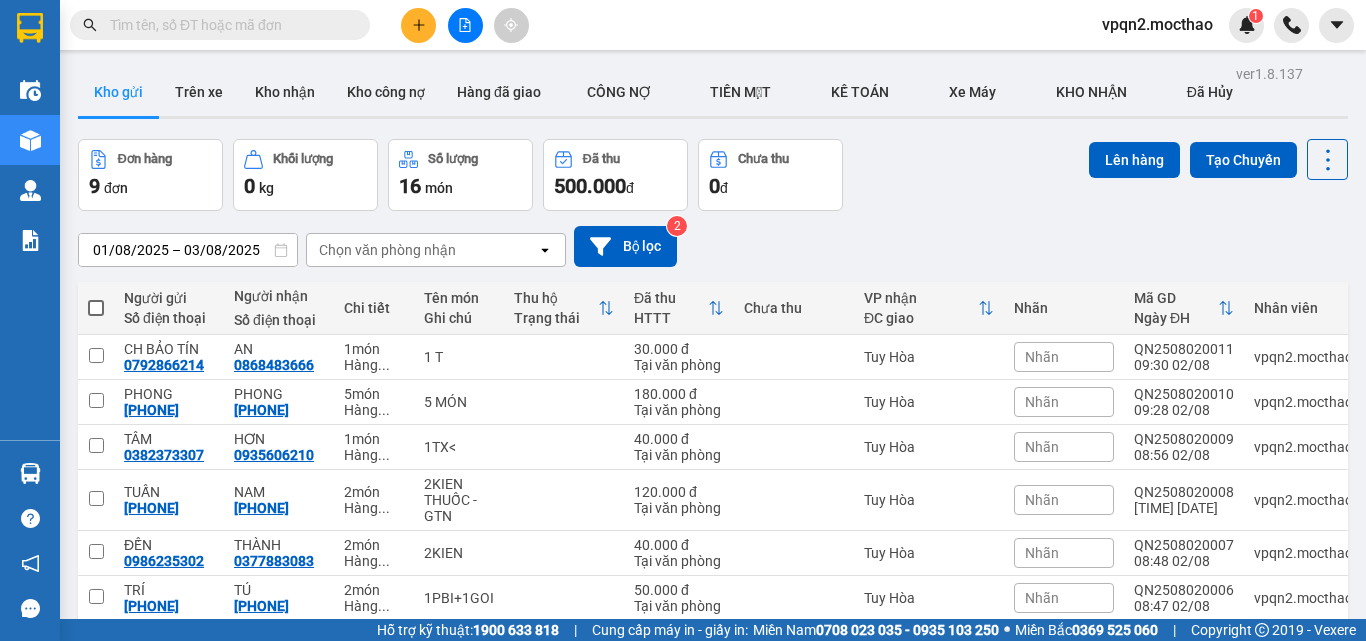 click at bounding box center (96, 308) 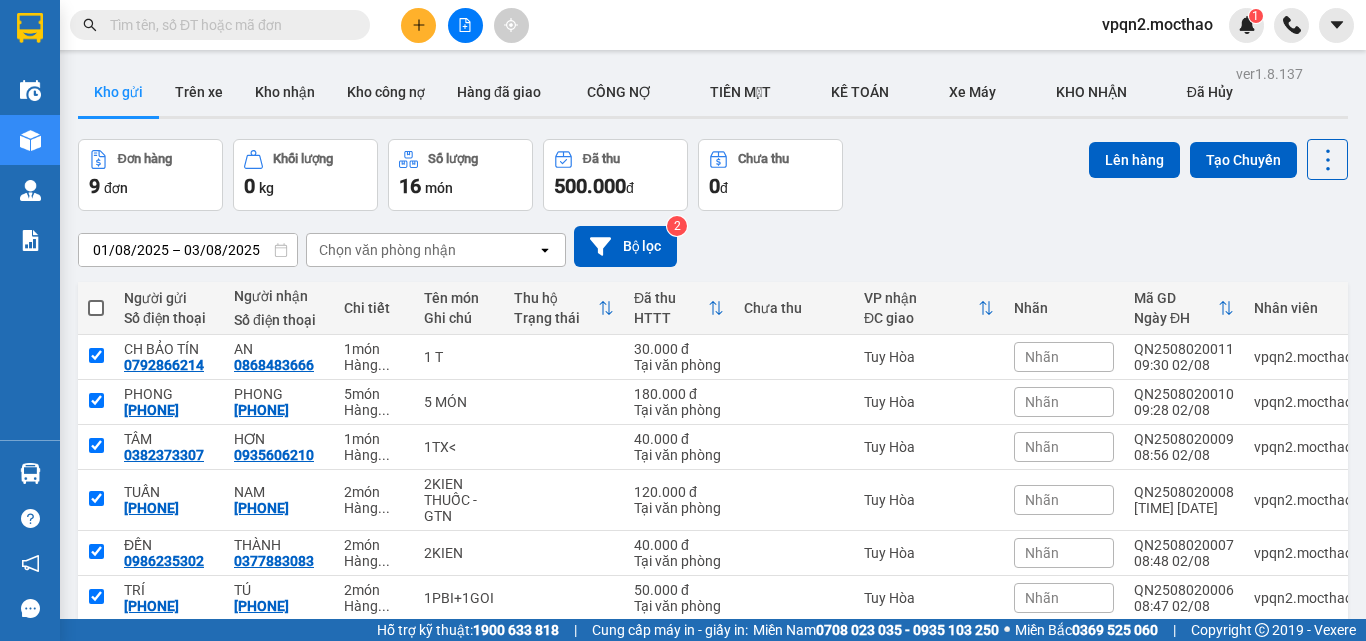 checkbox on "true" 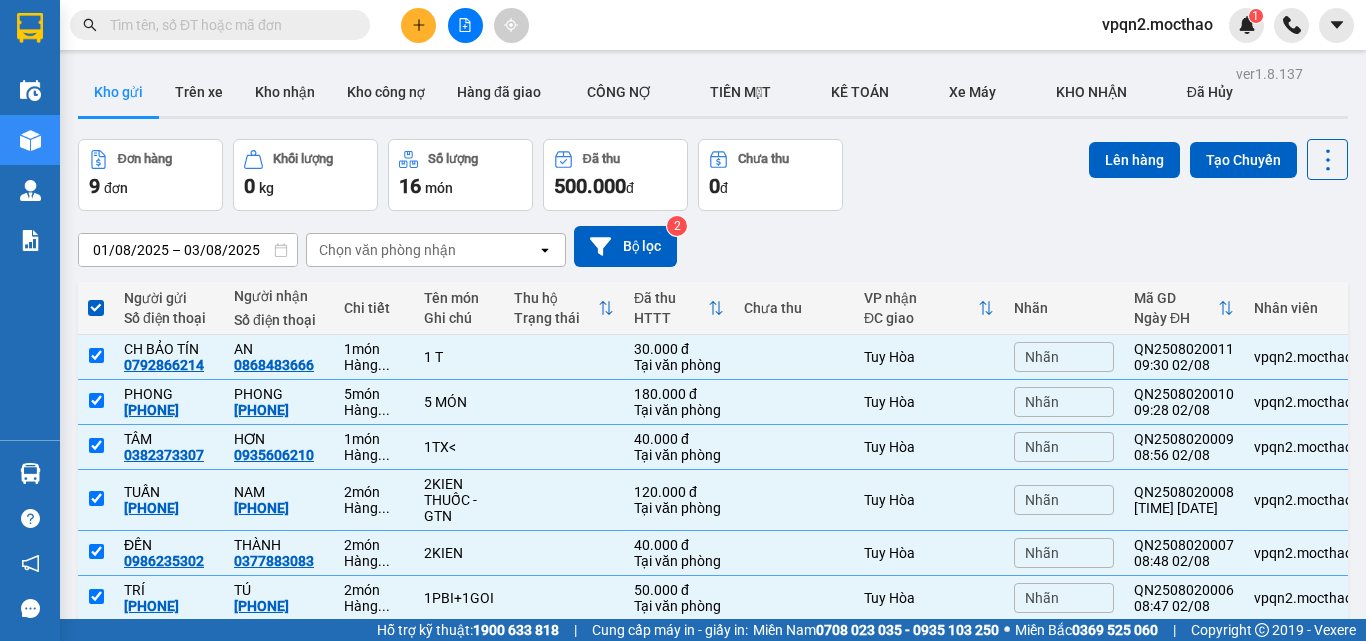 click at bounding box center [418, 25] 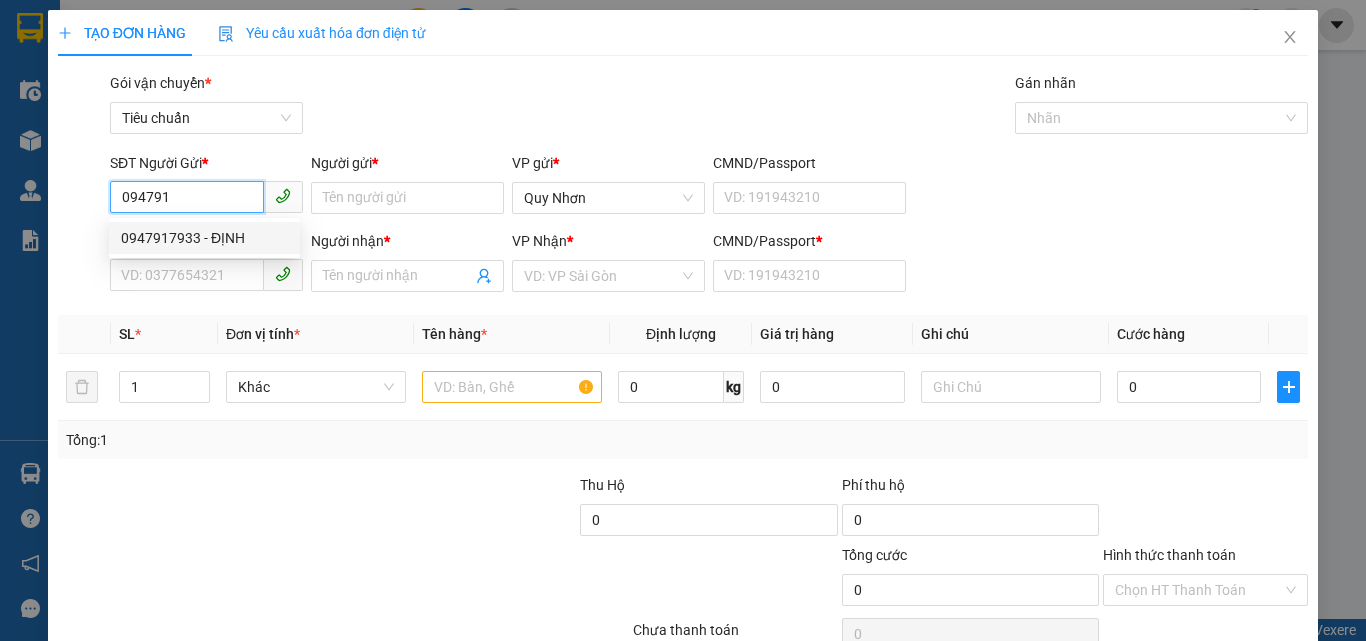 click on "0947917933 - ĐỊNH" at bounding box center [204, 238] 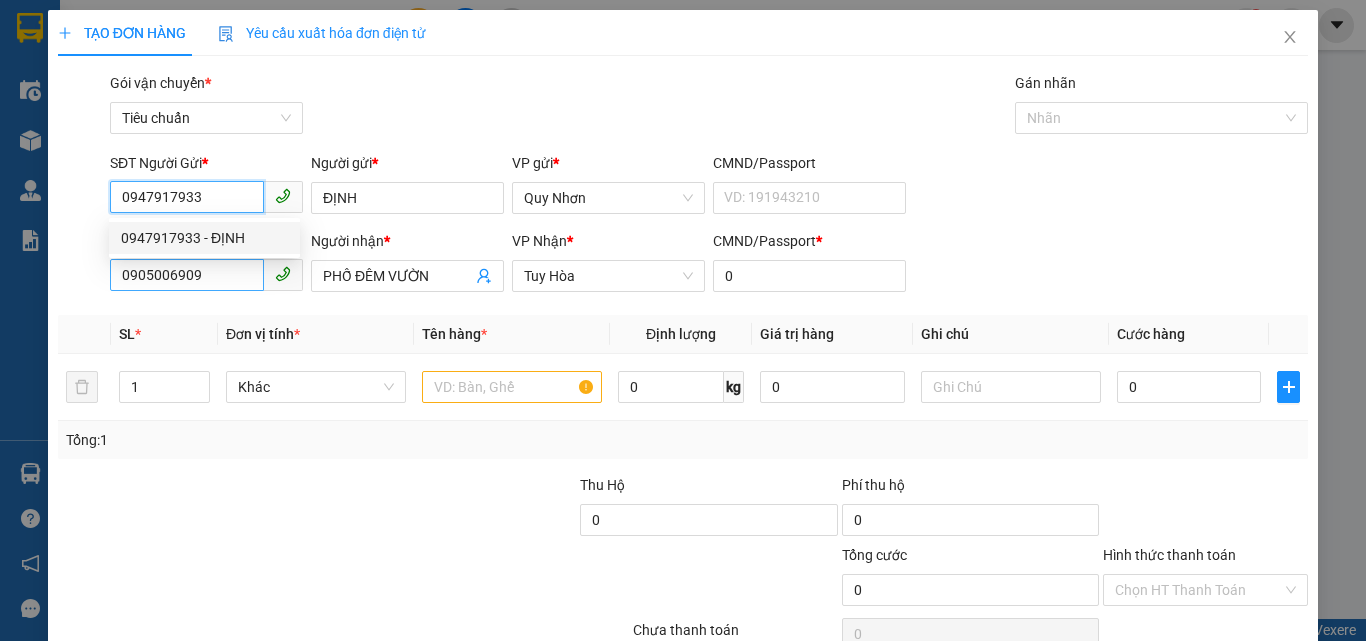 type on "30.000" 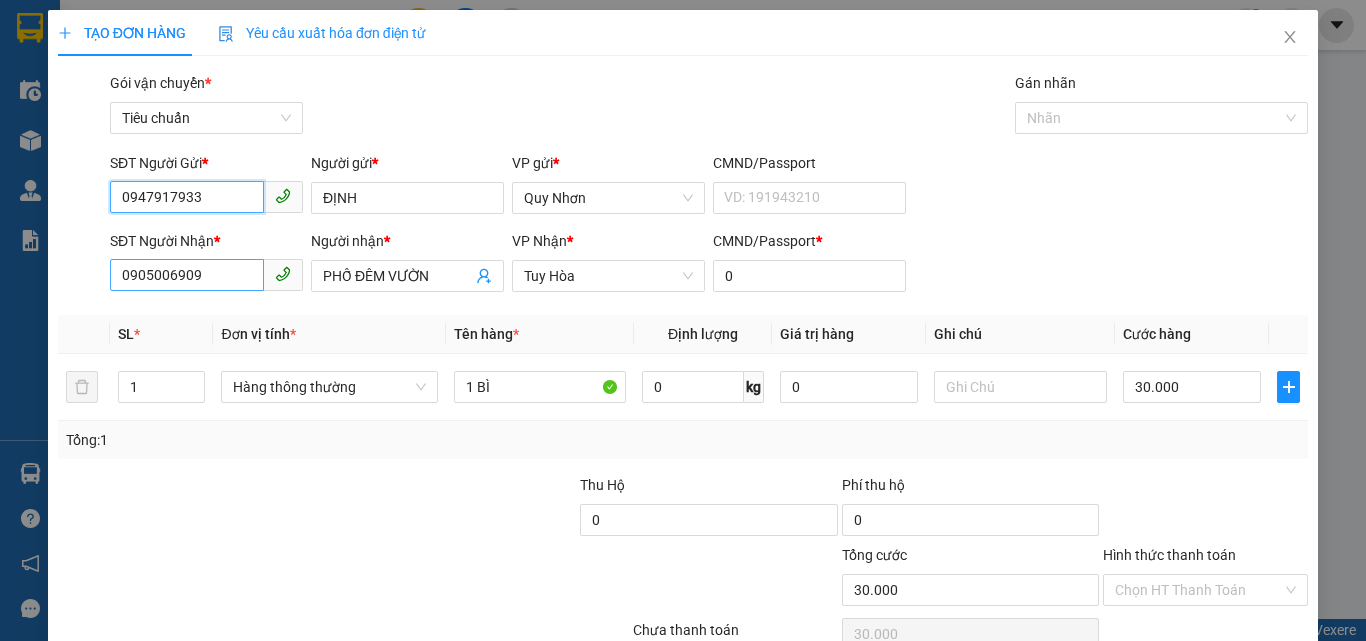 type on "0947917933" 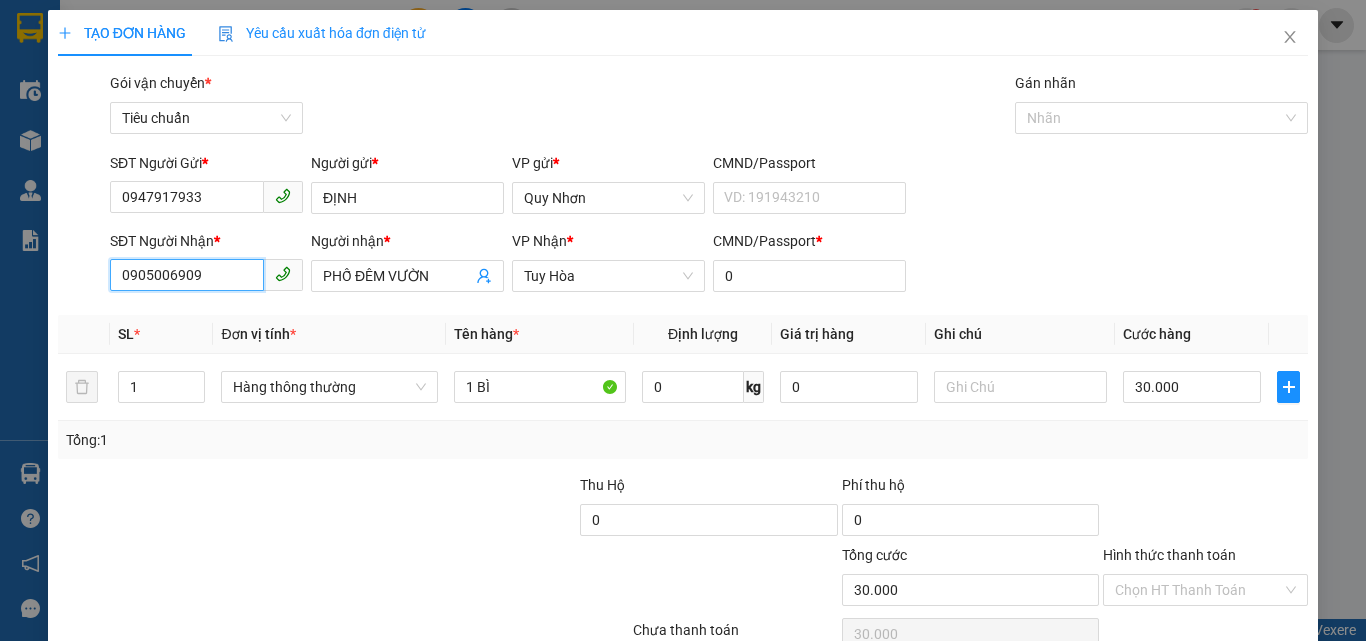 click on "0905006909" at bounding box center [187, 275] 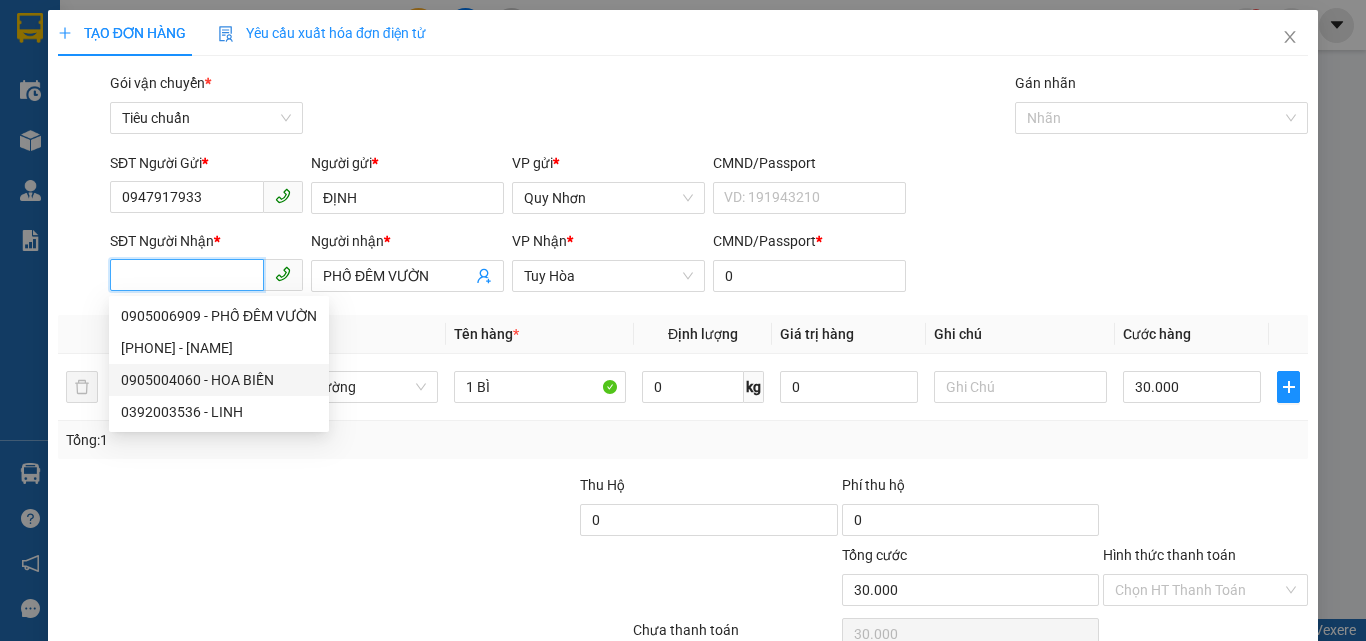 click on "0905004060 - HOA BIẾN" at bounding box center (219, 380) 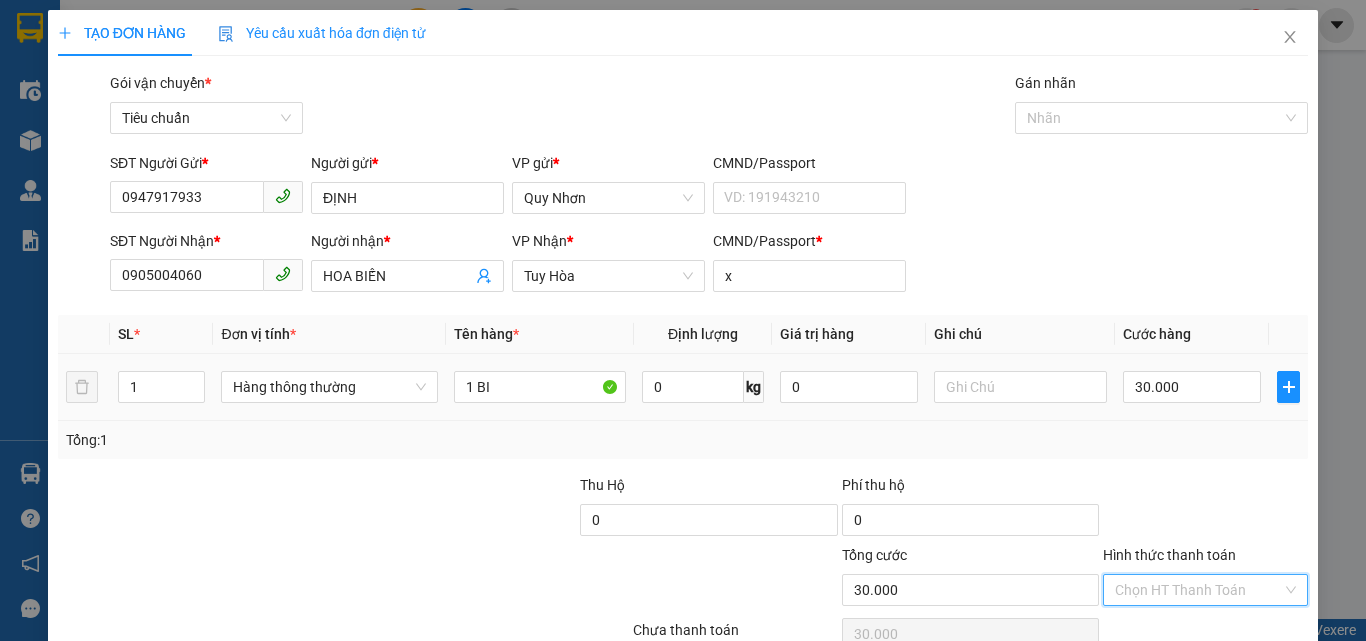 drag, startPoint x: 1145, startPoint y: 484, endPoint x: 1125, endPoint y: 385, distance: 101 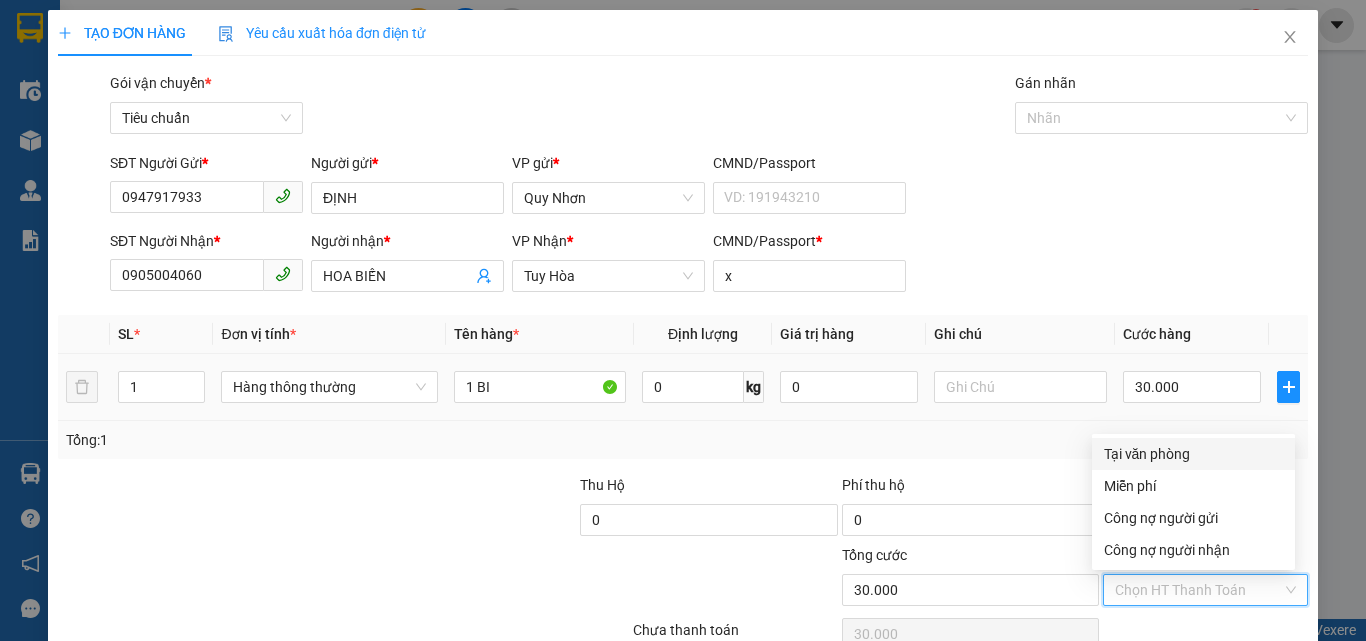 click on "Tại văn phòng" at bounding box center [1193, 454] 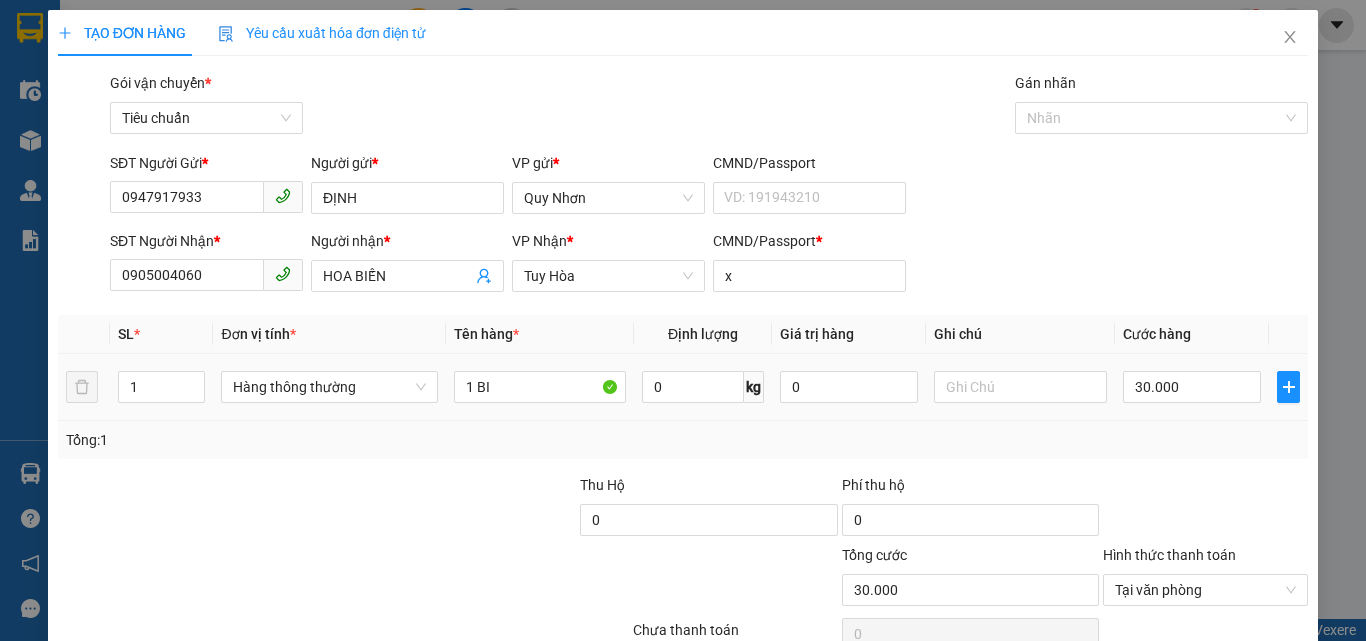 click 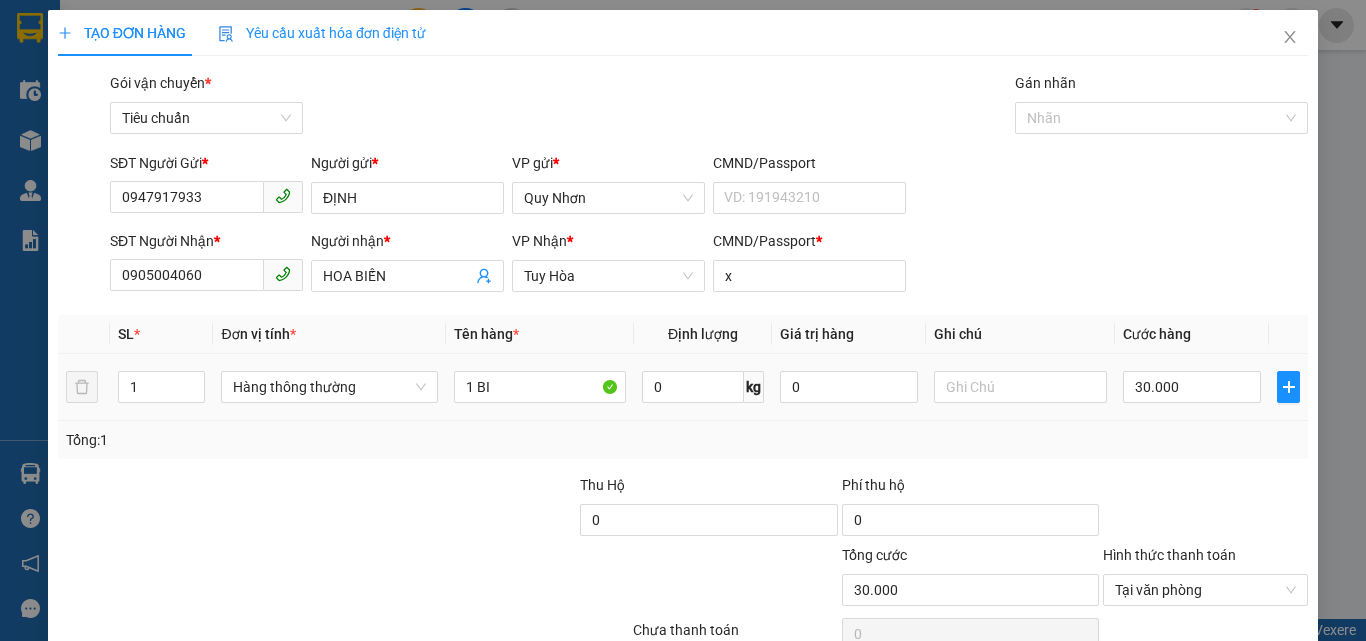 click on "Lưu và In" at bounding box center [1231, 685] 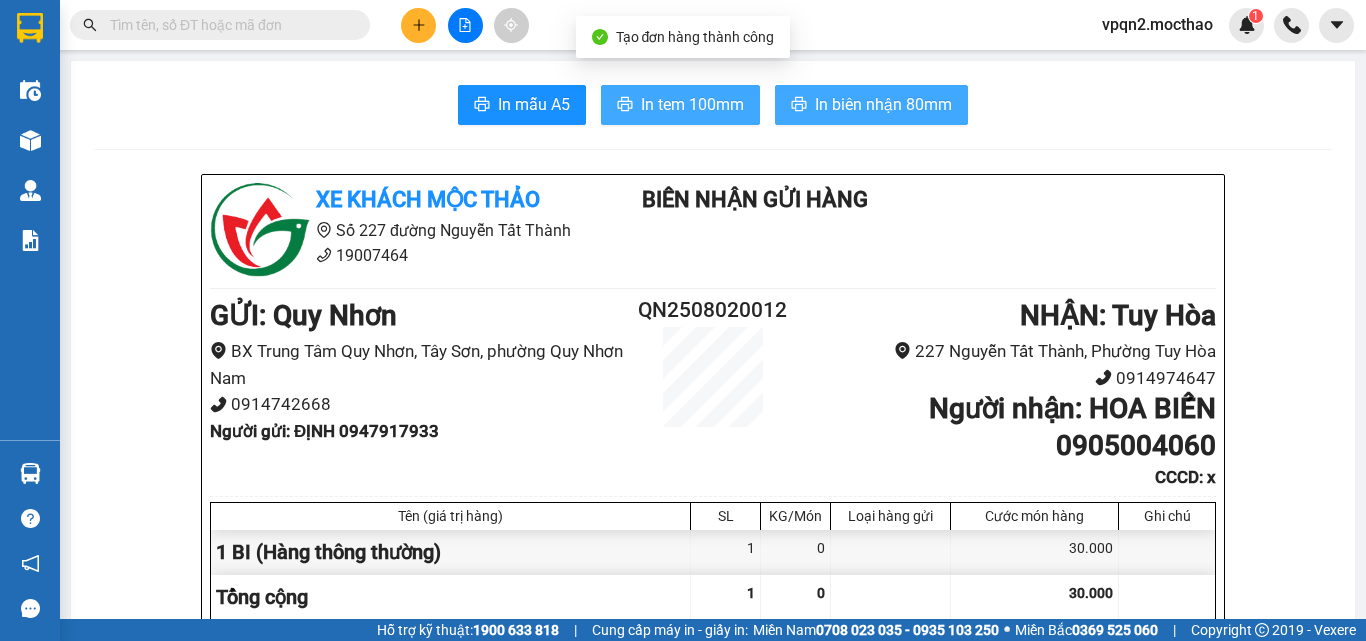 drag, startPoint x: 633, startPoint y: 112, endPoint x: 852, endPoint y: 108, distance: 219.03653 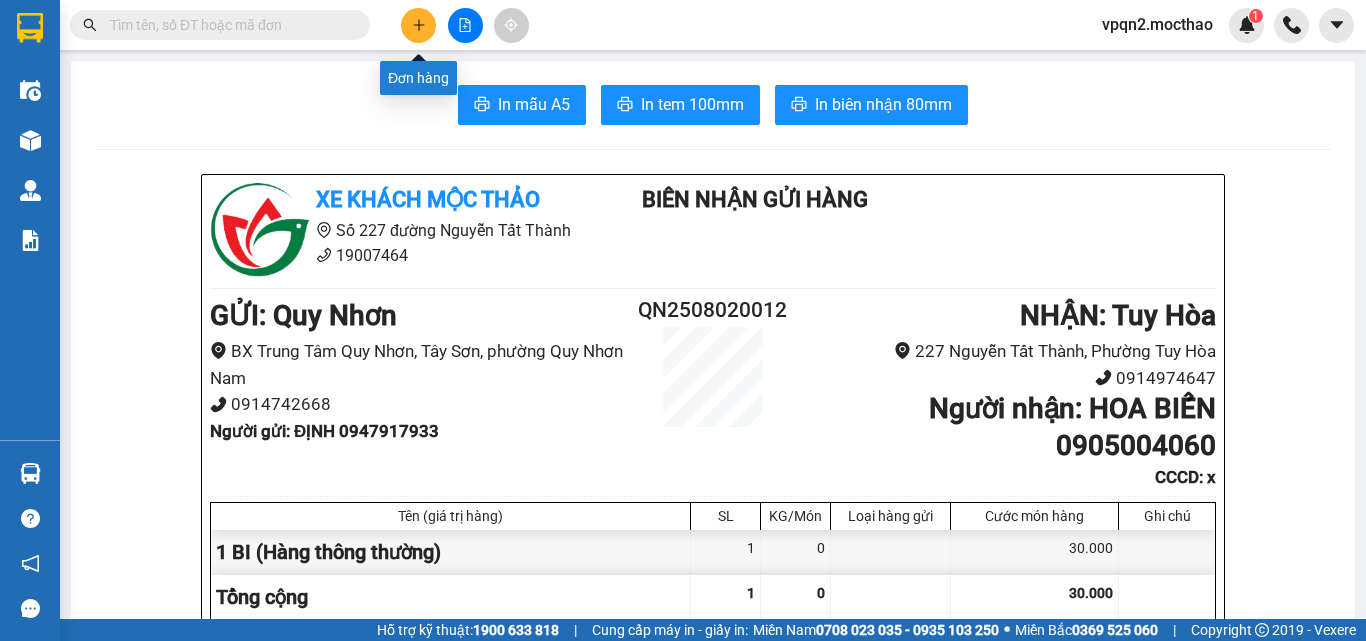 click 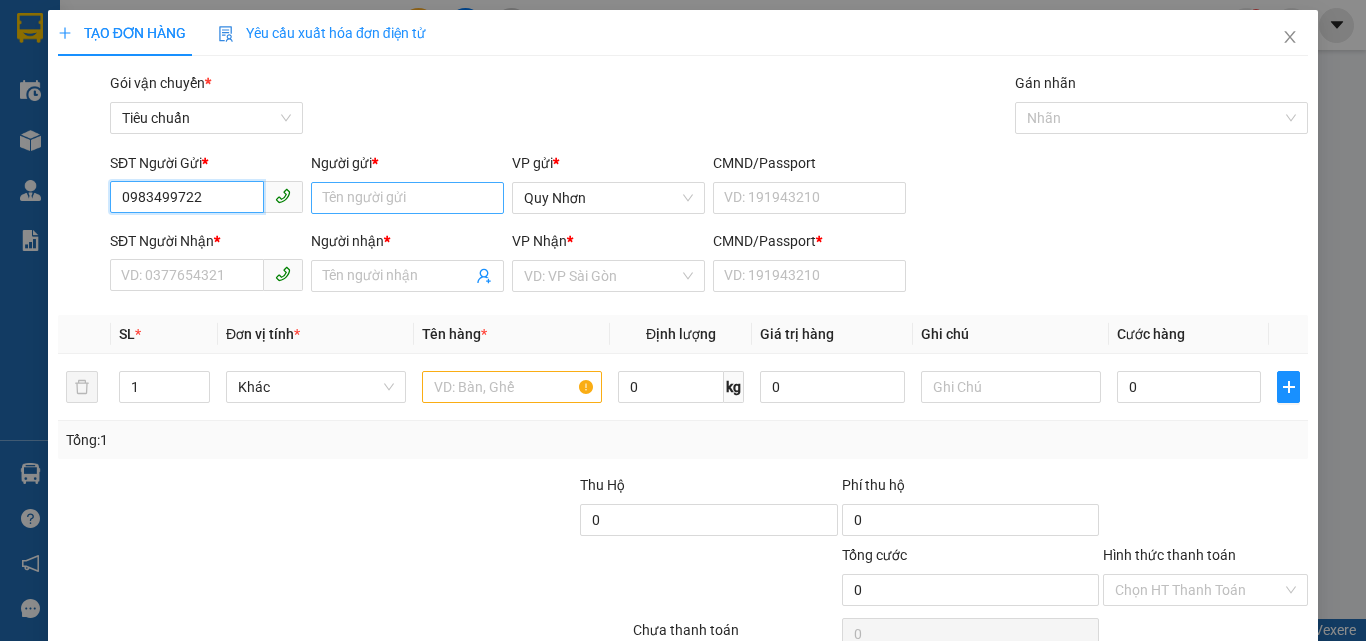 type on "0983499722" 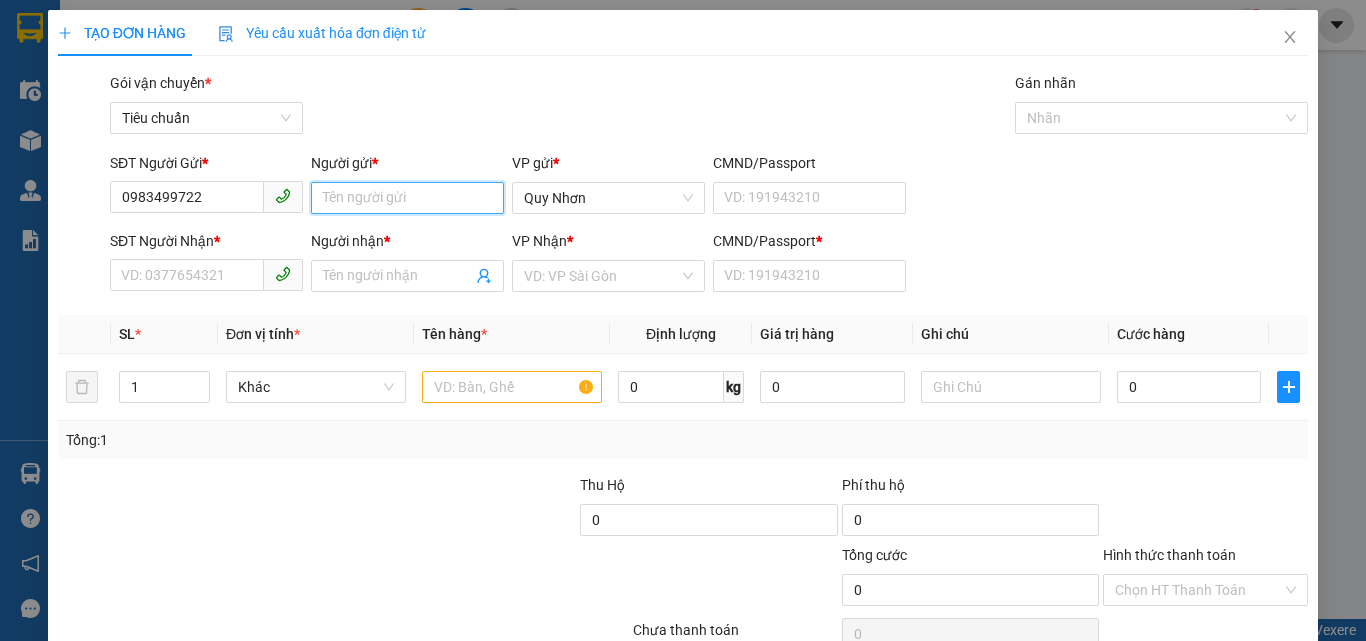 click on "Người gửi  *" at bounding box center [407, 198] 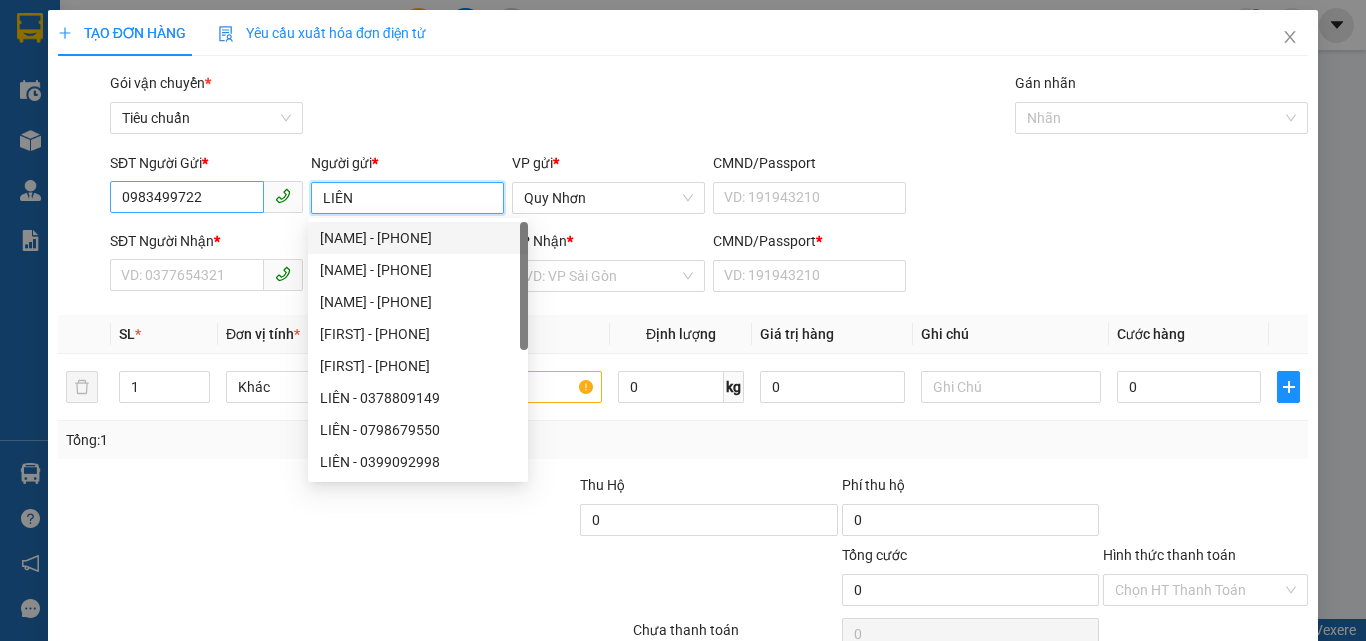 type on "LIÊN" 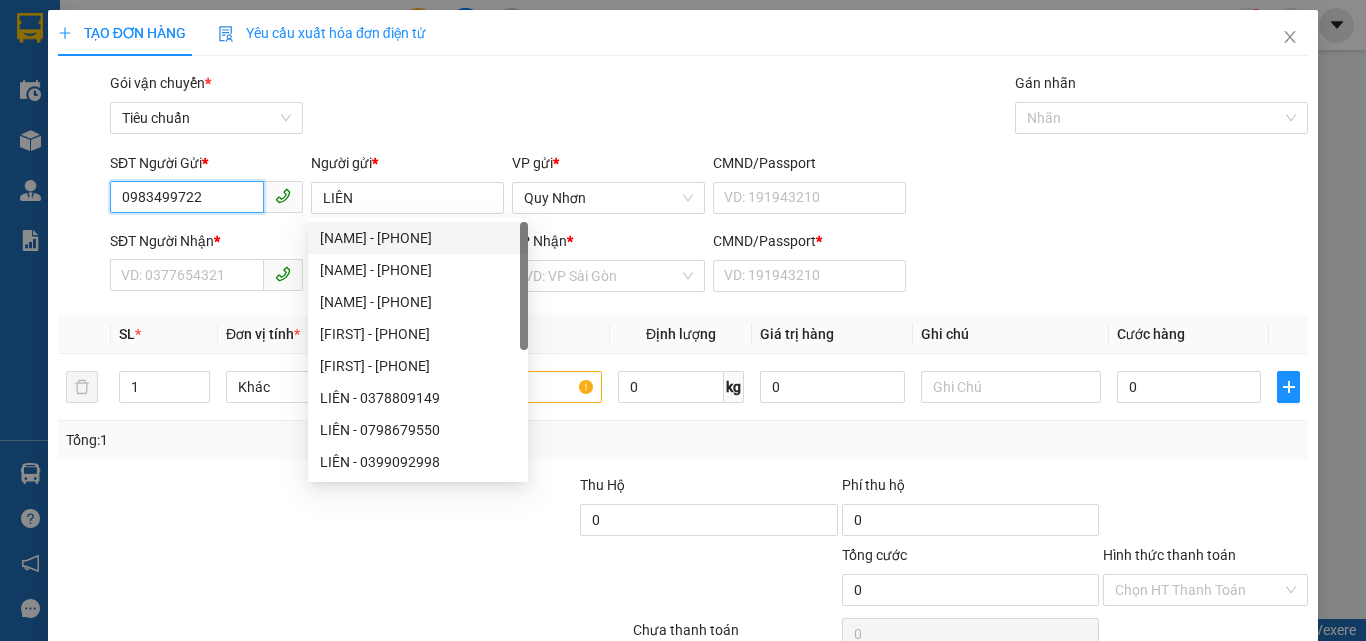 click on "0983499722" at bounding box center (187, 197) 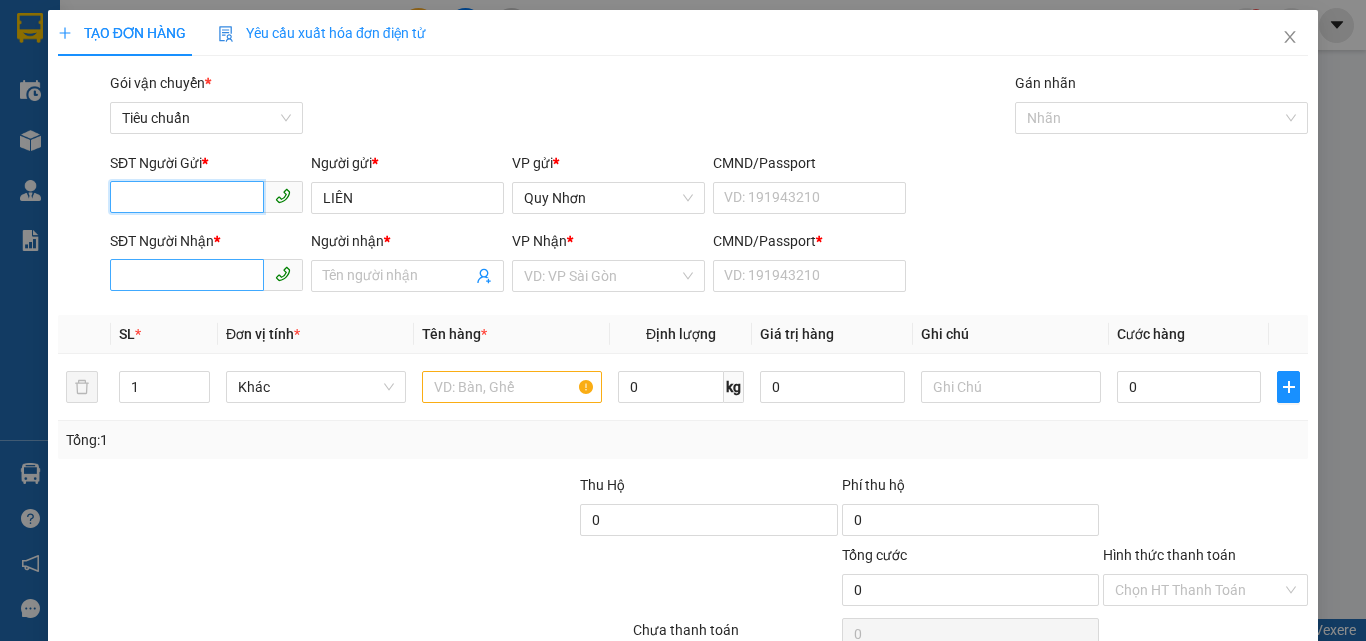 type 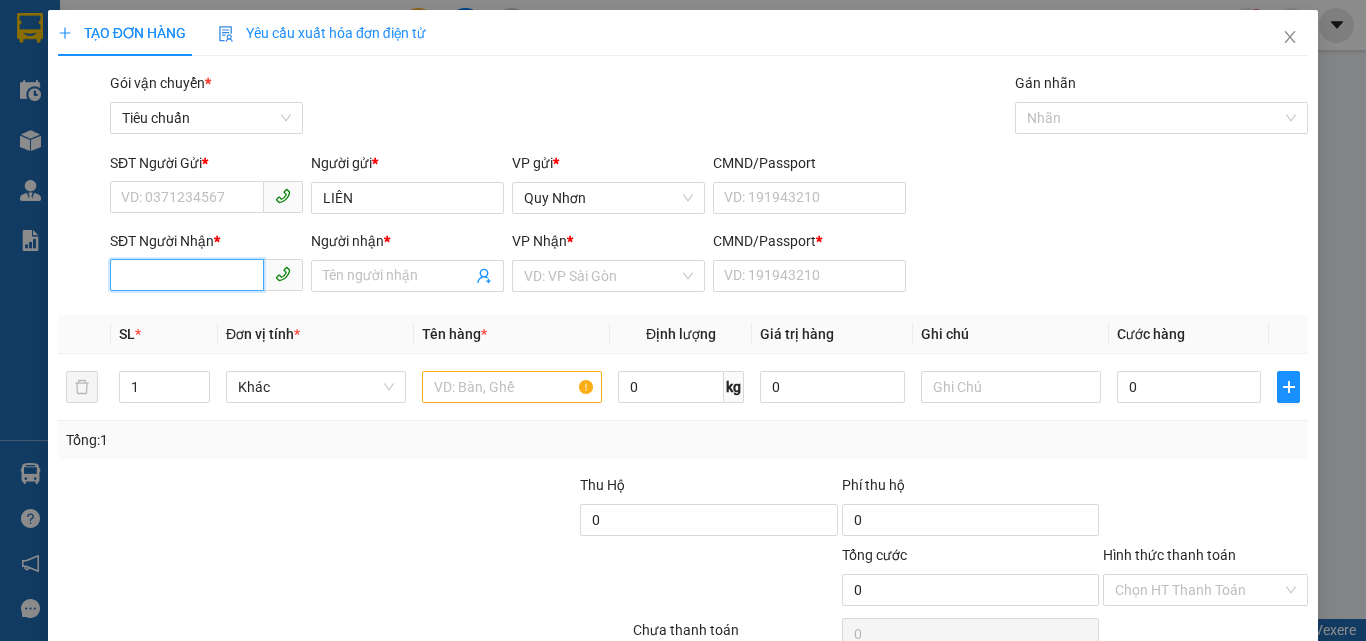 paste on "0983499722" 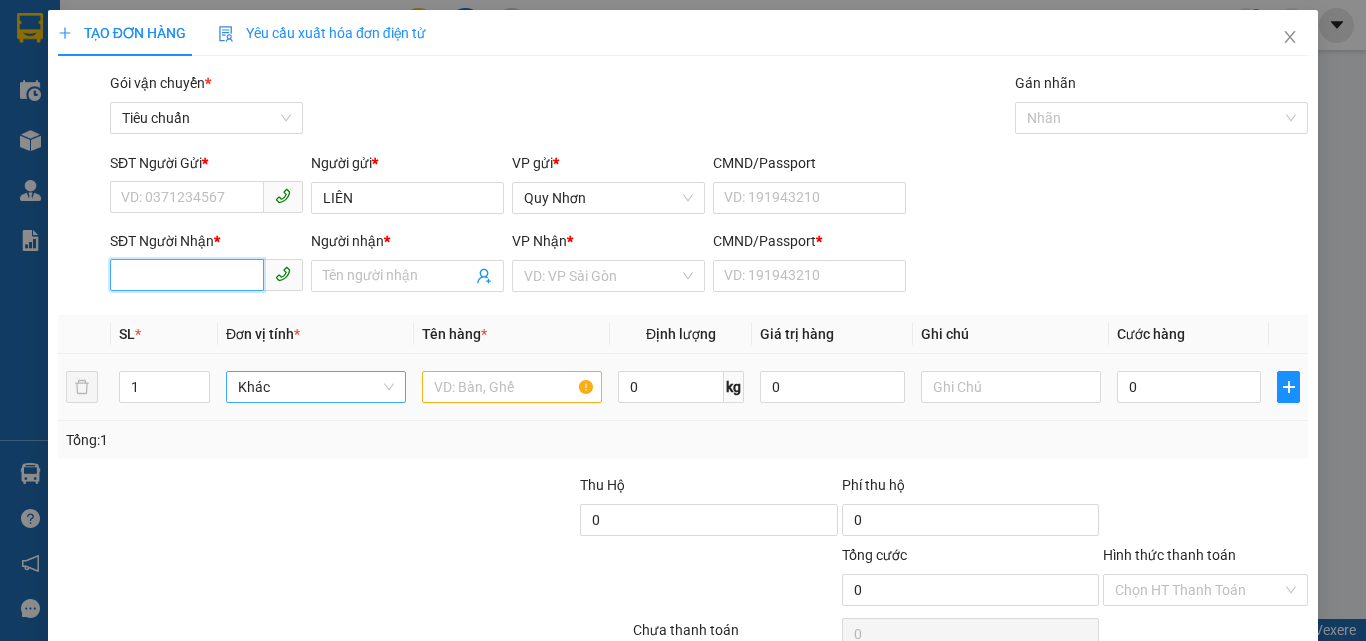 type on "0983499722" 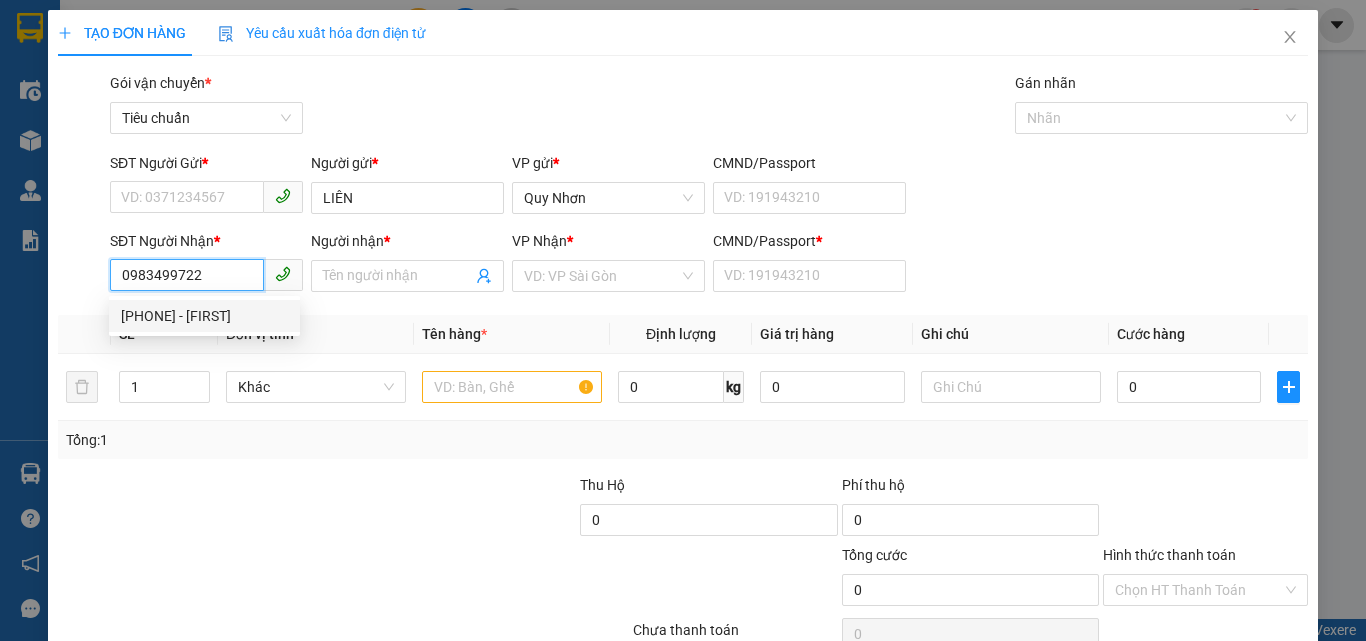 click on "[PHONE] - [FIRST]" at bounding box center (204, 316) 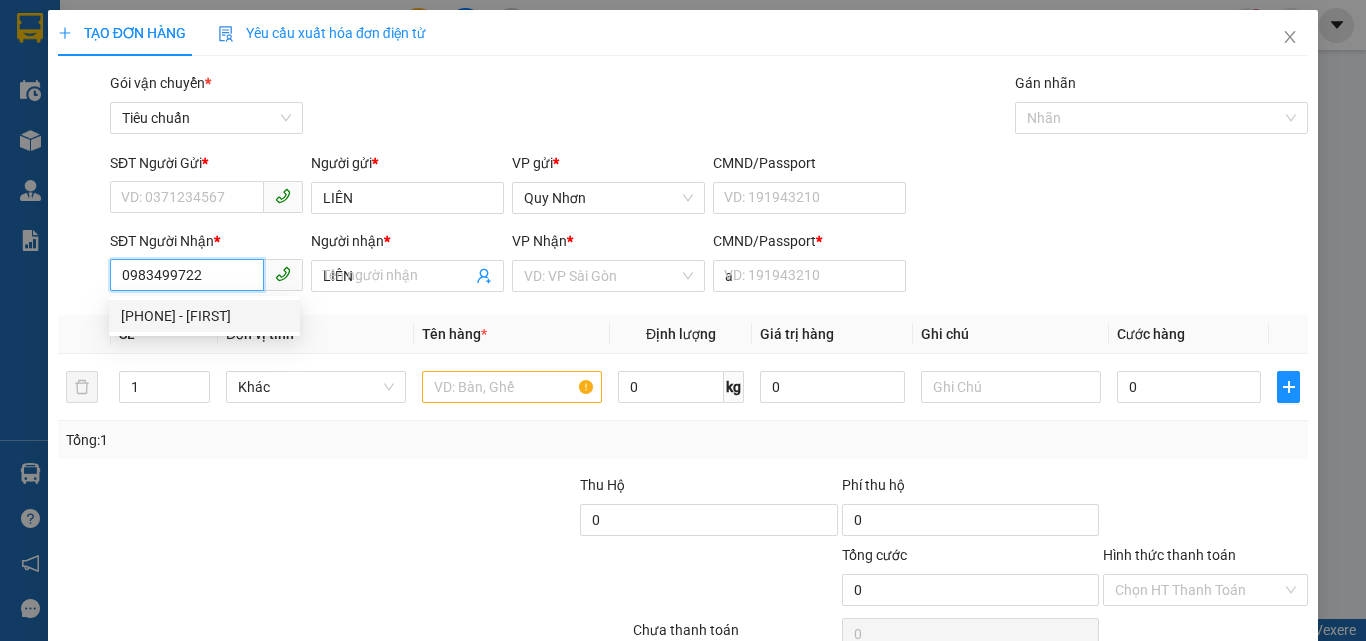 type on "30.000" 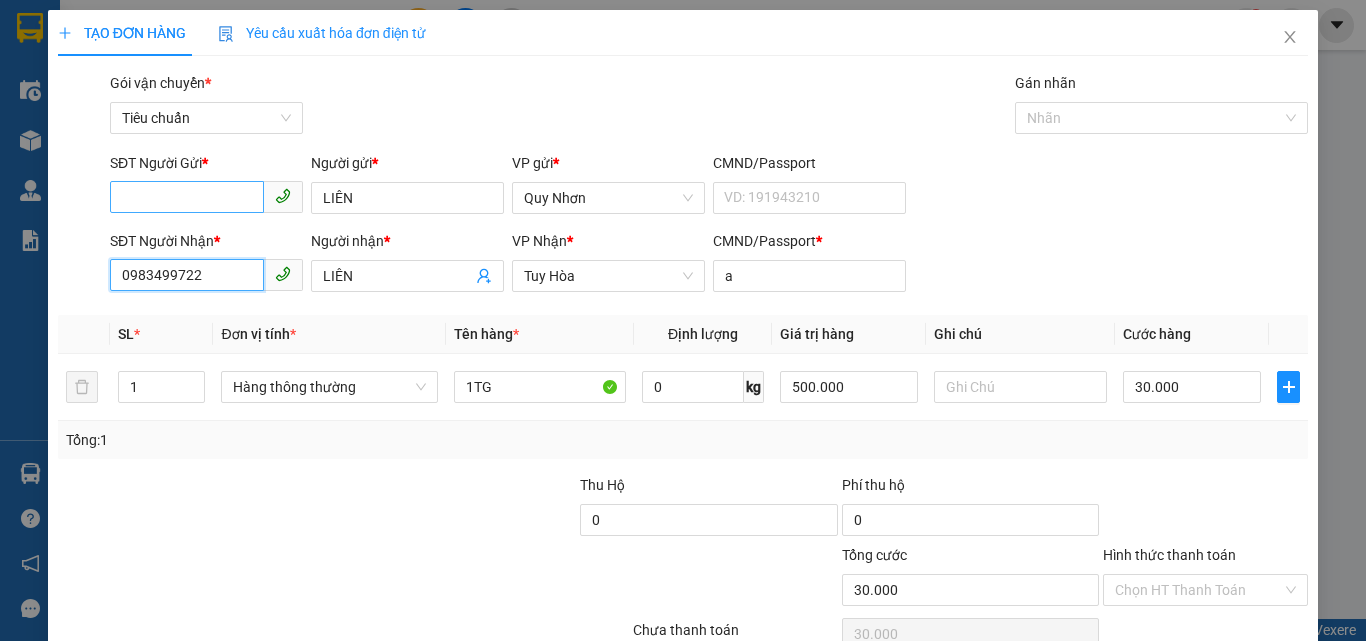 type on "0983499722" 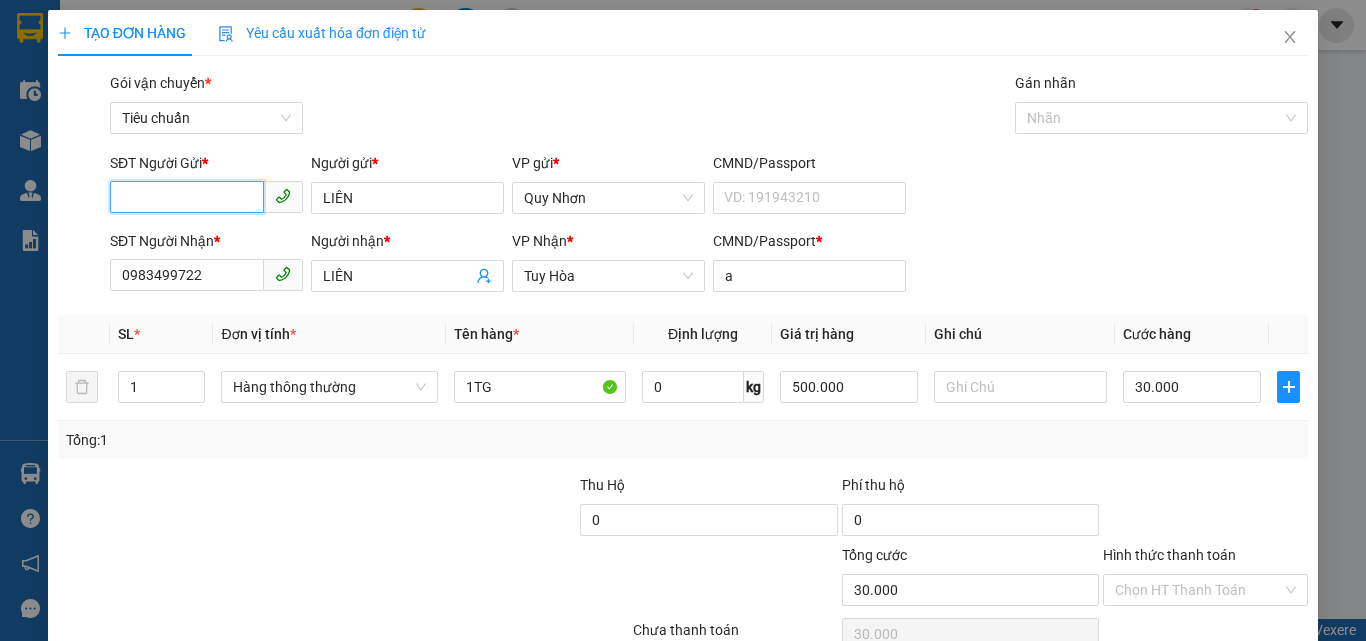 click on "SĐT Người Gửi  *" at bounding box center [187, 197] 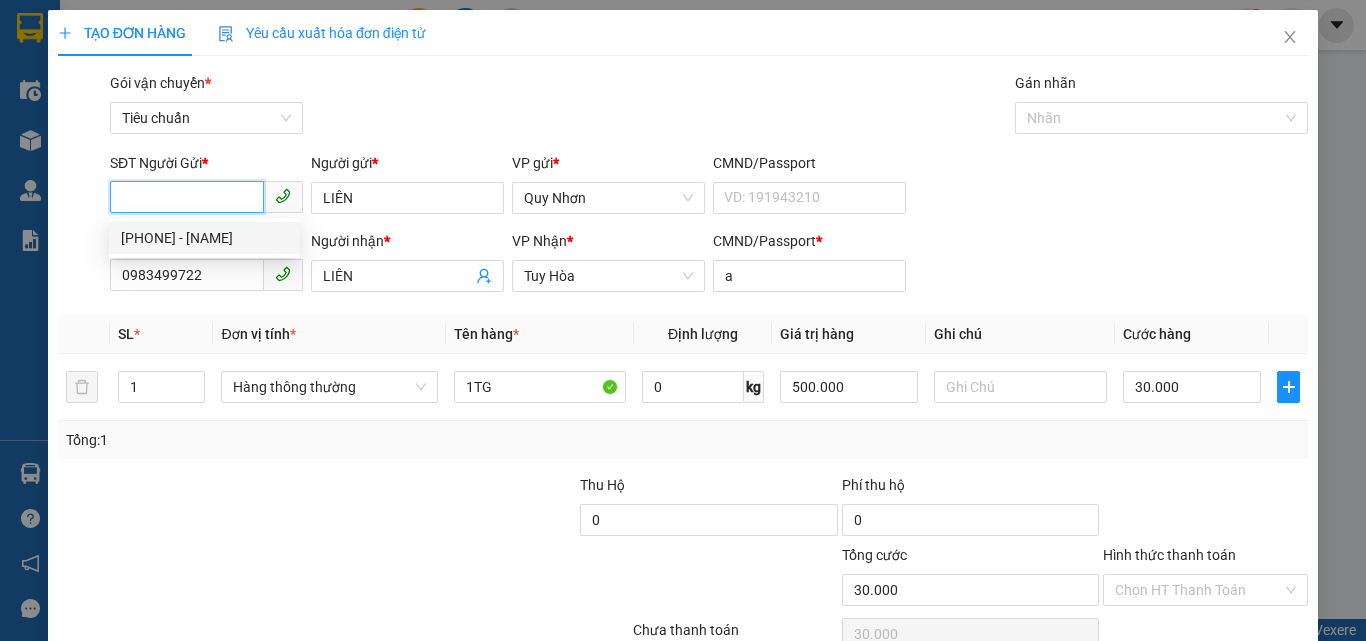 click on "[PHONE] - [NAME]" at bounding box center (204, 238) 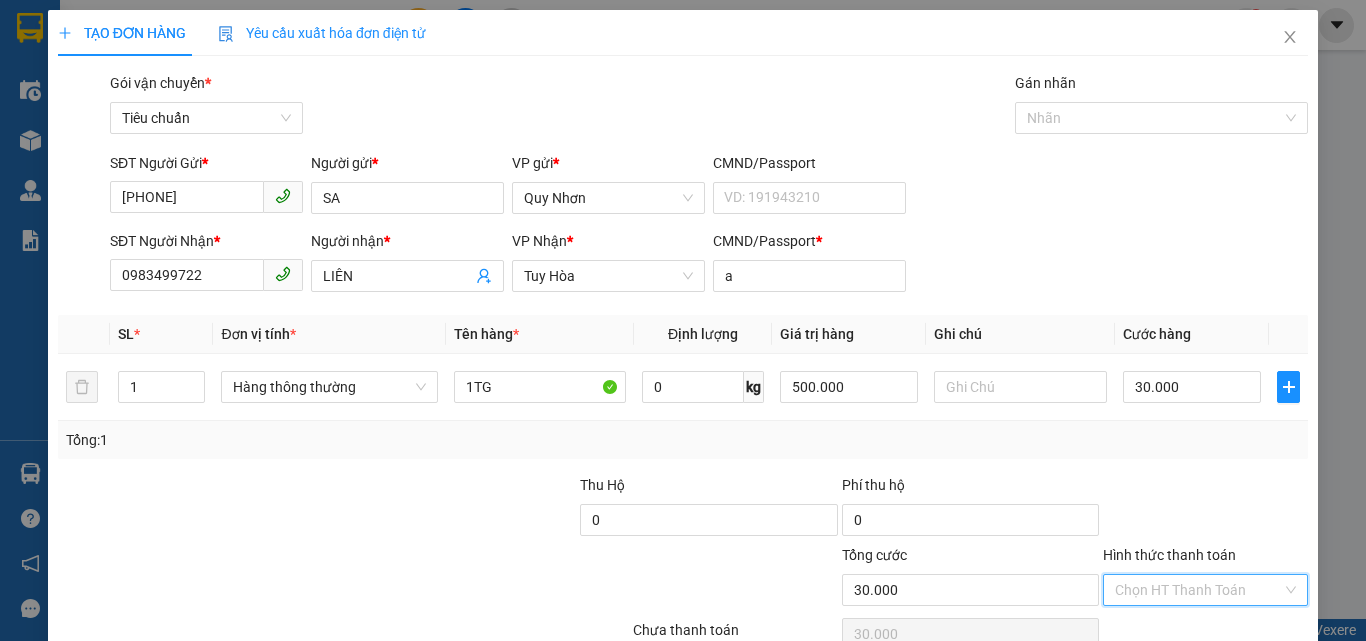 drag, startPoint x: 1138, startPoint y: 490, endPoint x: 1144, endPoint y: 398, distance: 92.19544 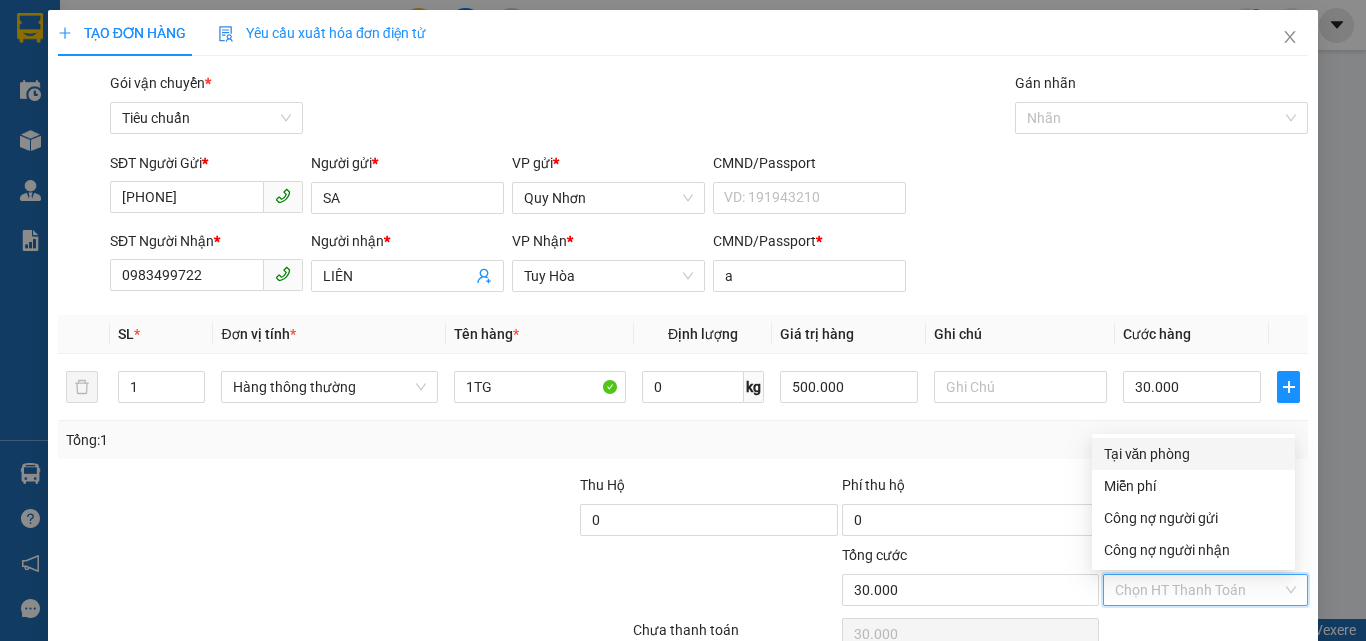 drag, startPoint x: 1148, startPoint y: 356, endPoint x: 1165, endPoint y: 464, distance: 109.32977 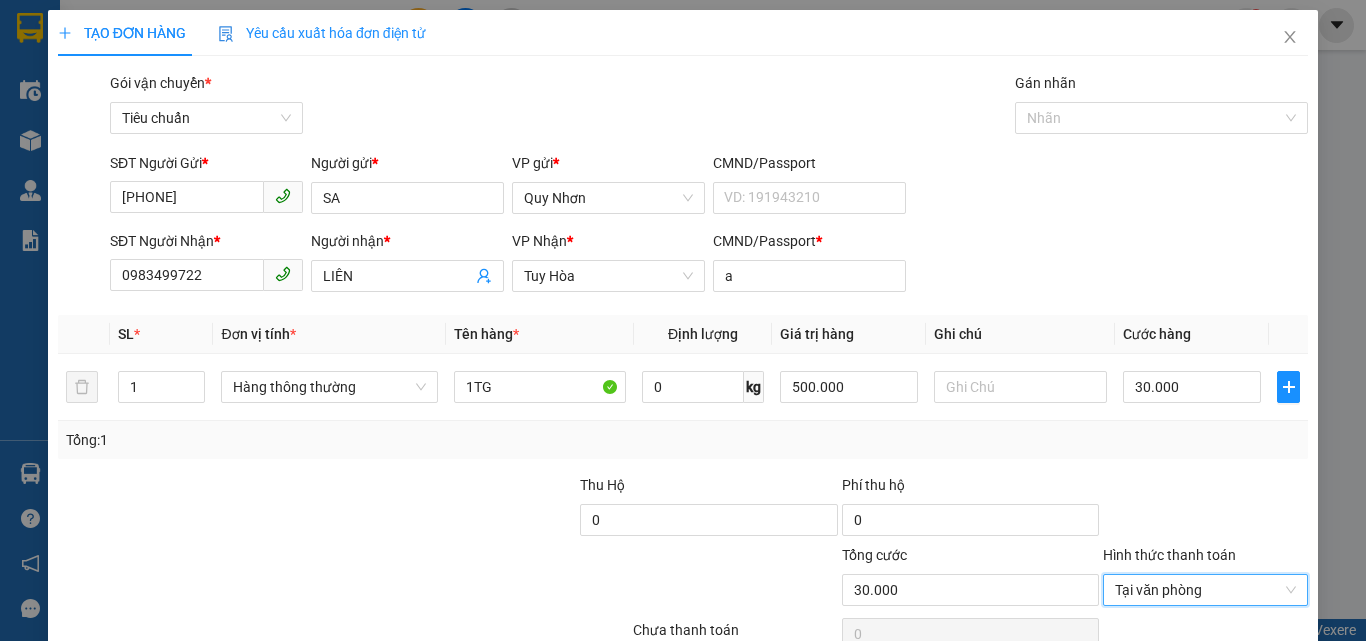 click 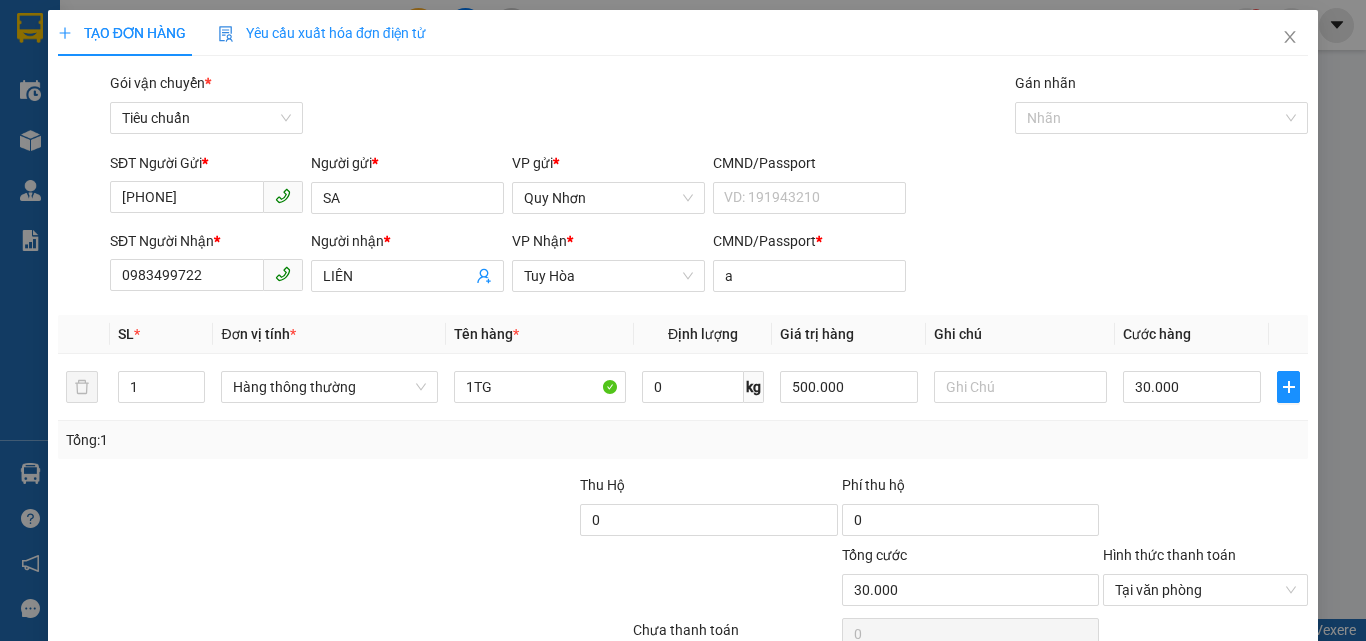 click on "Gói vận chuyển  * Tiêu chuẩn Gán nhãn   Nhãn SĐT Người Gửi  * [PHONE] Người gửi  * [FIRST] VP gửi  * Quy Nhơn CMND/Passport VD: [NUMBER] SĐT Người Nhận  * [PHONE] Người nhận  * [FIRST] VP Nhận  * Tuy Hòa CMND/Passport  * a SL  * Đơn vị tính  * Tên hàng  * Định lượng Giá trị hàng Ghi chú Cước hàng                   1 Hàng thông thường 1TG 0 kg 500.000 30.000 Tổng:  1 Thu Hộ 0 Phí thu hộ 0 Tổng cước 30.000 Hình thức thanh toán Tại văn phòng Số tiền thu trước 0 Tại văn phòng Chưa thanh toán 0 Lưu nháp Xóa Thông tin Lưu Lưu và In 1TG Tại văn phòng Miễn phí Tại văn phòng Miễn phí Công nợ người gửi Công nợ người nhận" at bounding box center [683, 386] 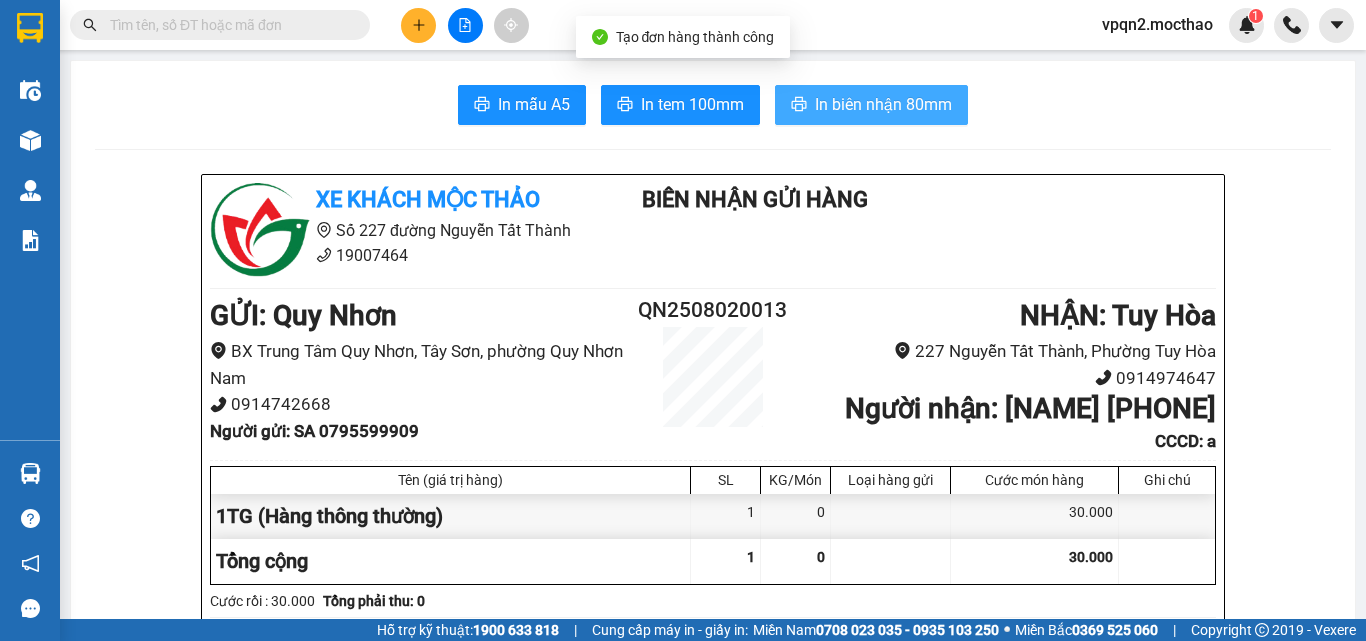 drag, startPoint x: 814, startPoint y: 103, endPoint x: 1134, endPoint y: 102, distance: 320.00156 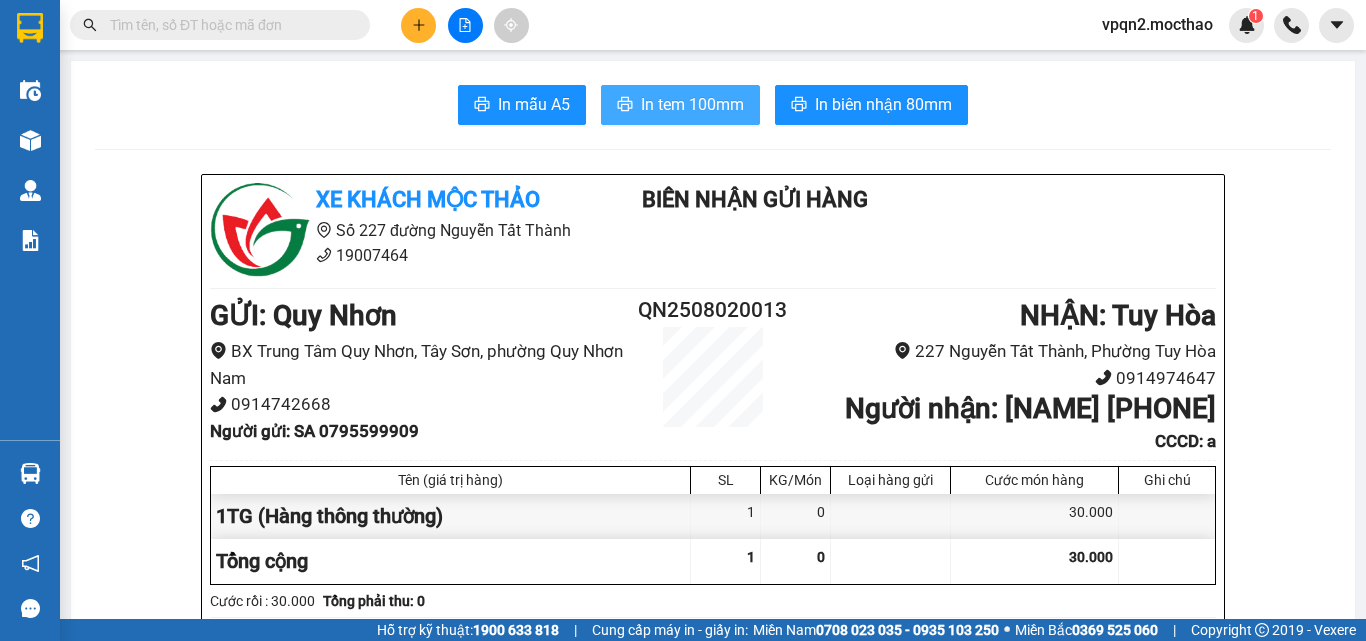 click on "In tem 100mm" at bounding box center (692, 104) 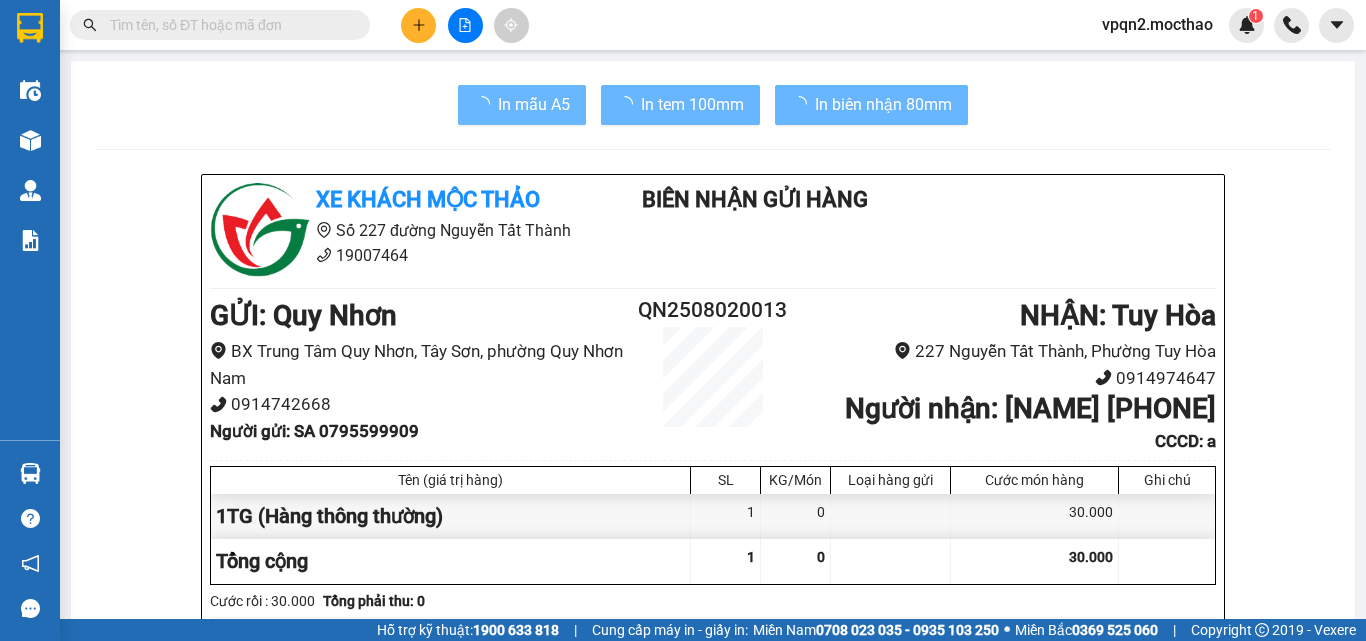 click on "30.000" at bounding box center (1035, 561) 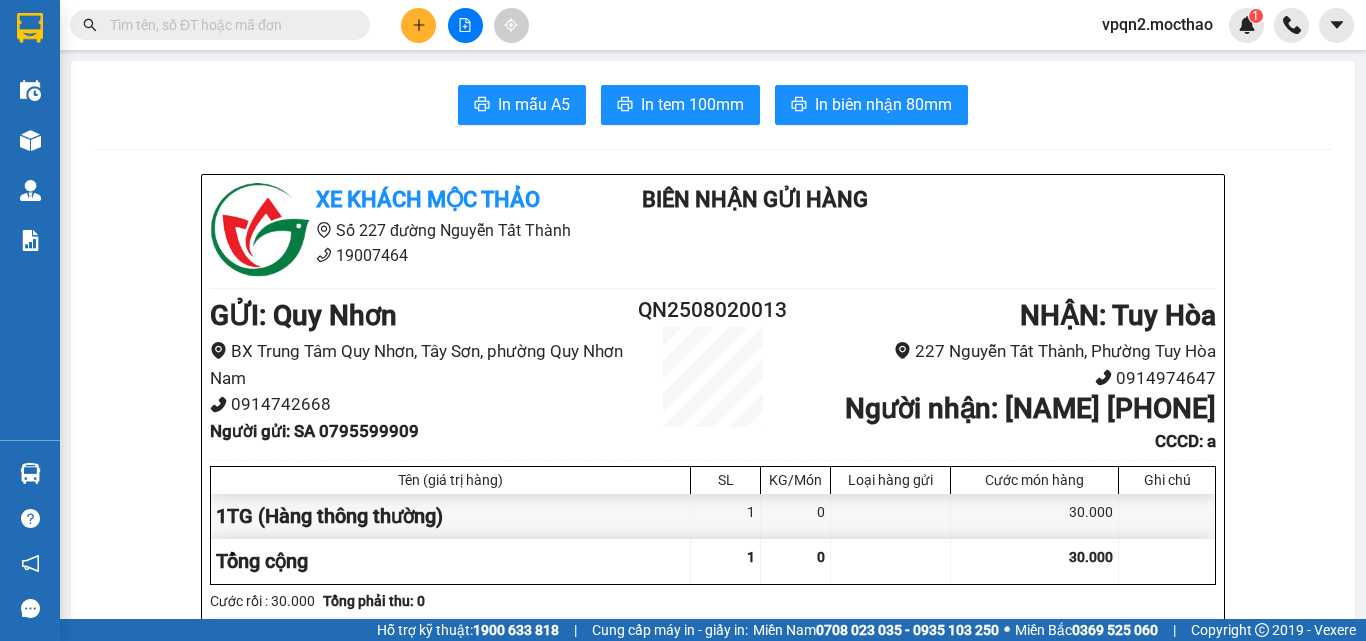 click at bounding box center (418, 25) 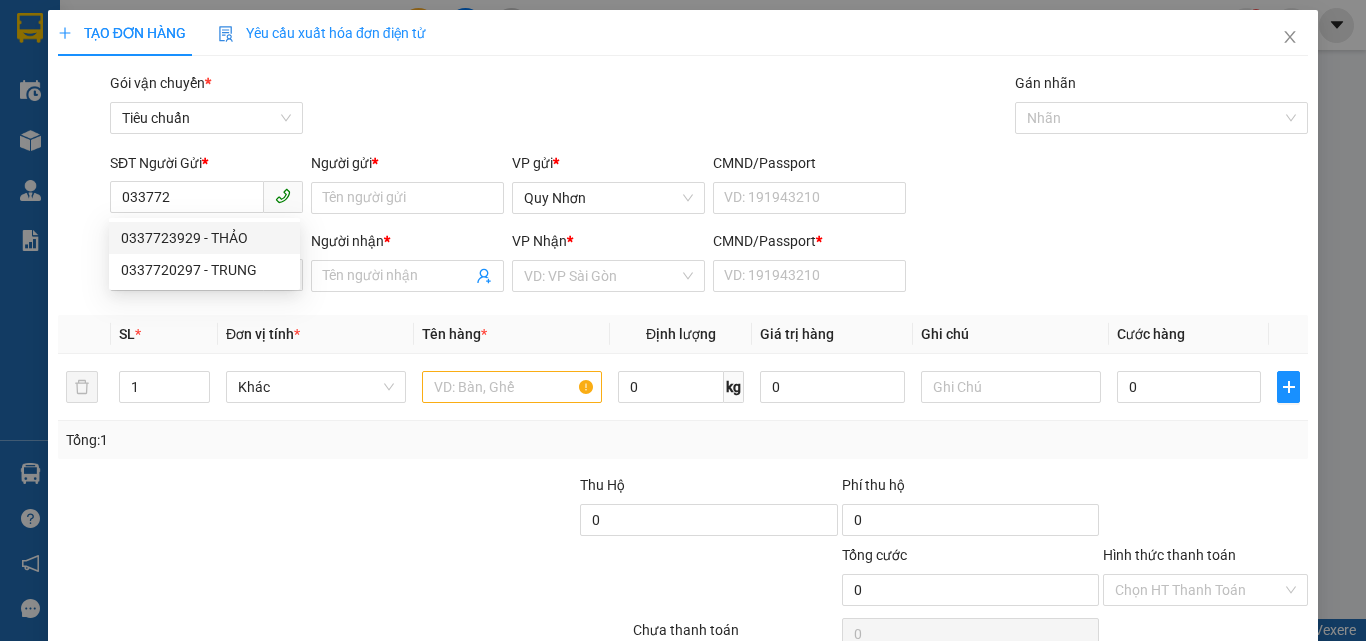 click on "SĐT Người Gửi  * [PHONE]" at bounding box center [206, 187] 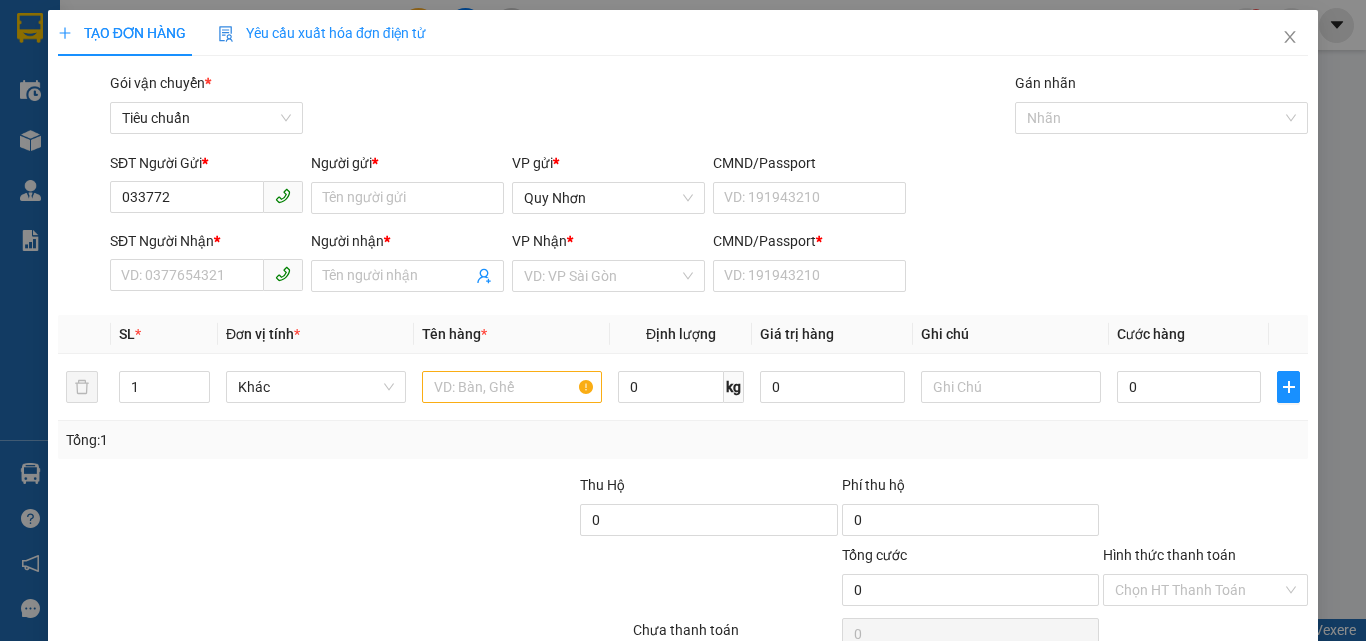 click on "SĐT Người Nhận  *" at bounding box center (206, 241) 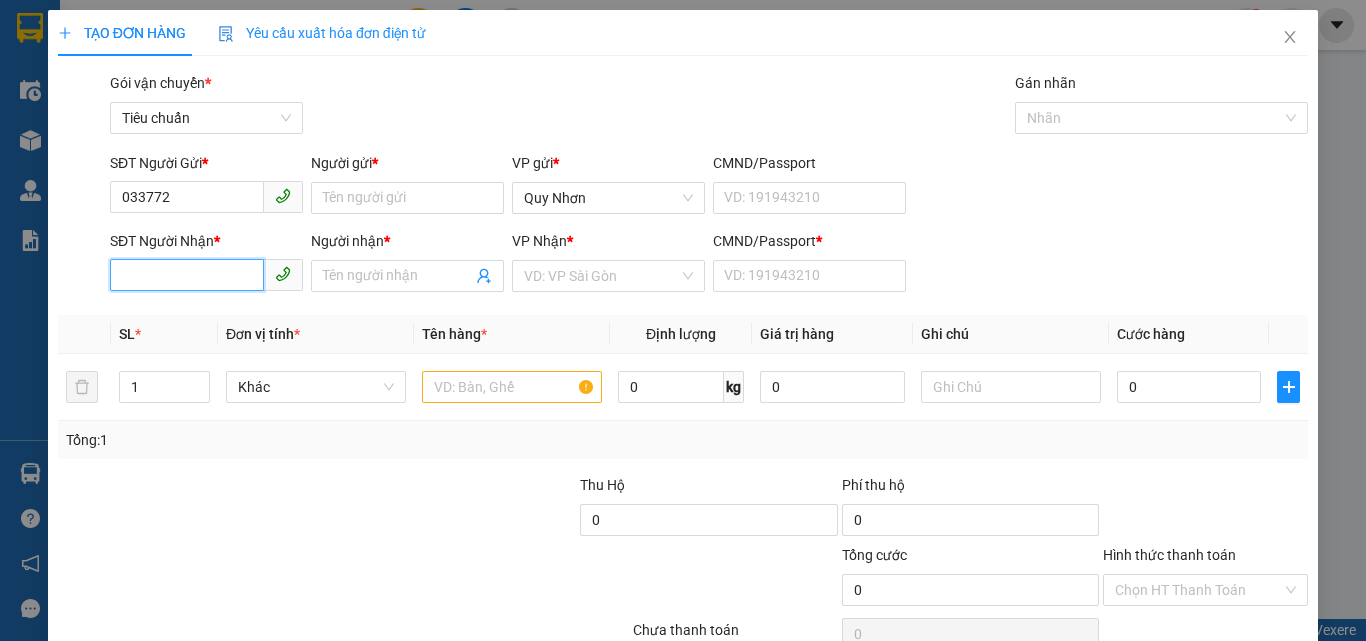 click on "SĐT Người Nhận  *" at bounding box center (187, 275) 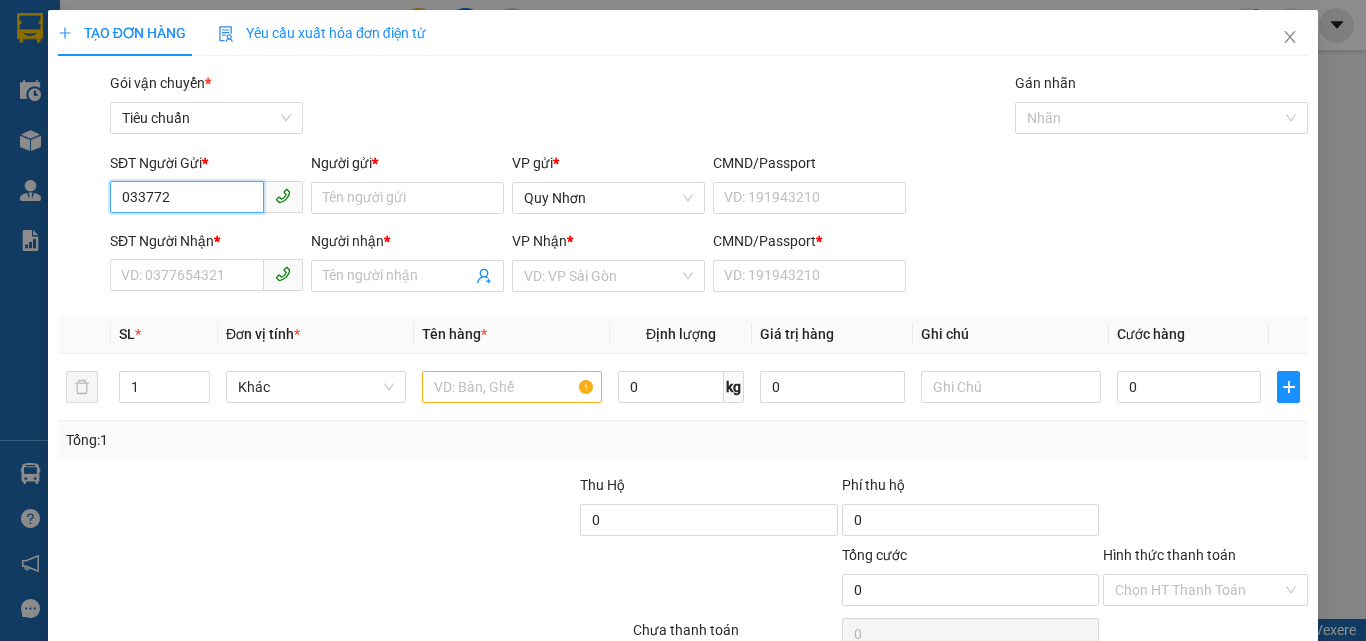 click on "033772" at bounding box center [187, 197] 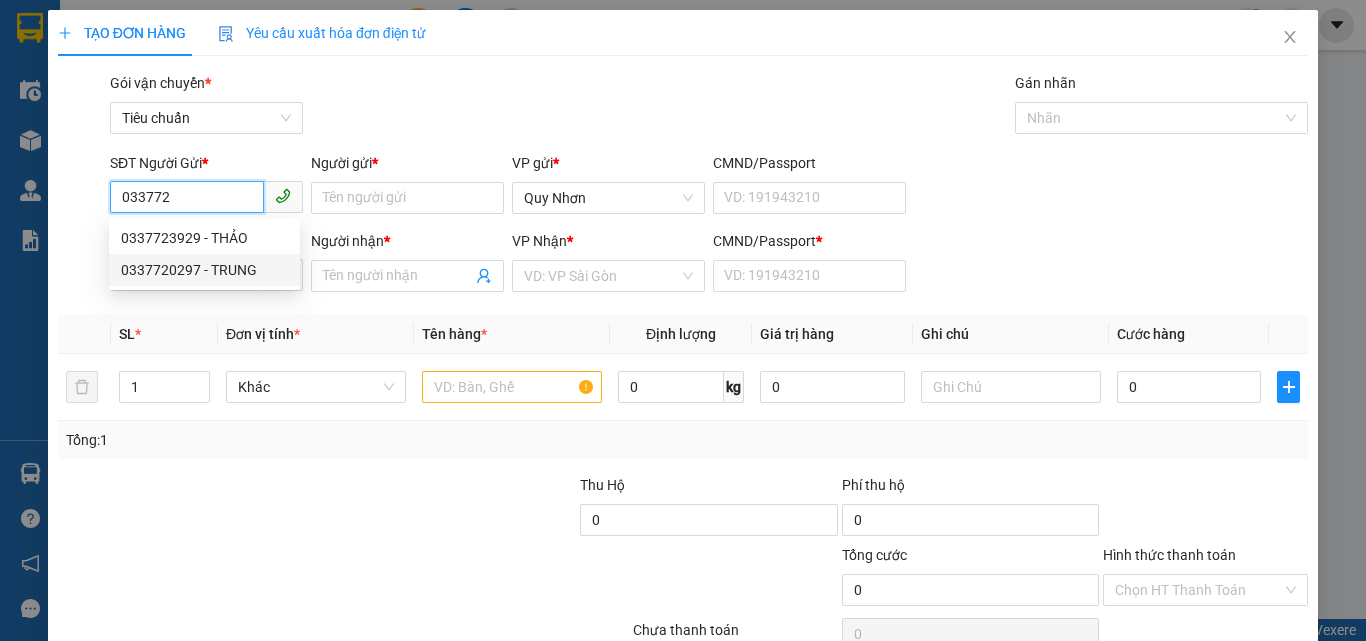 click on "0337723929 - THẢO" at bounding box center [204, 238] 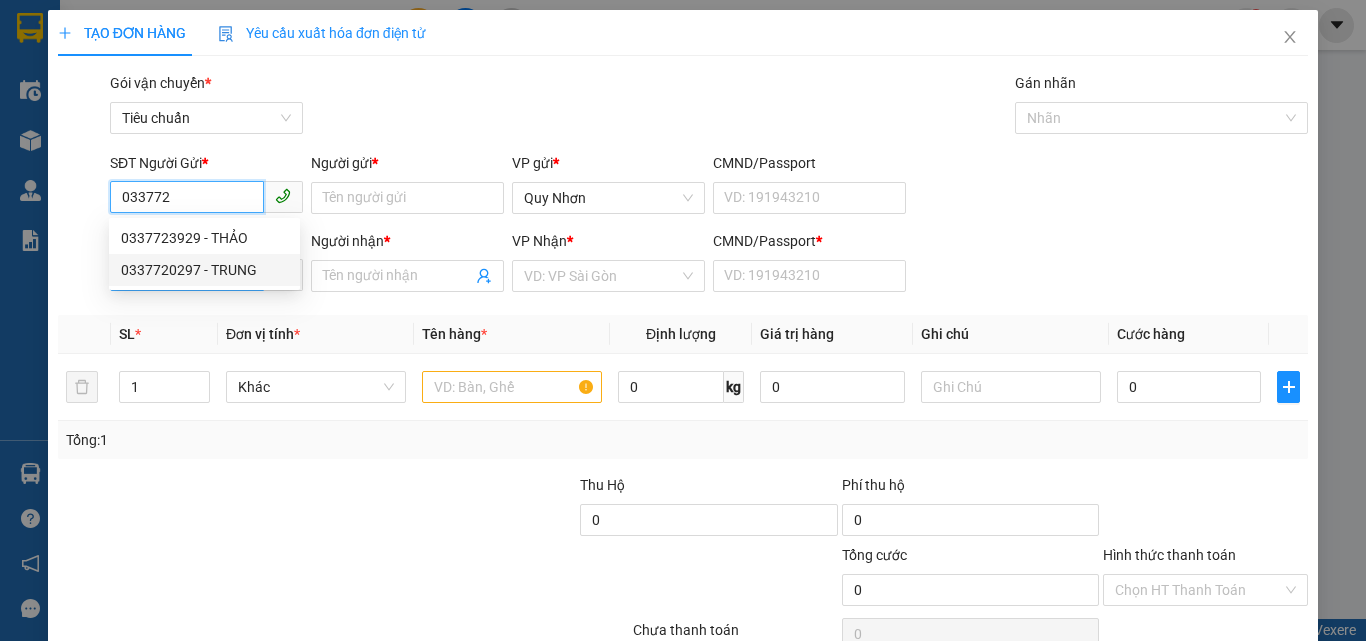 type on "0337723929" 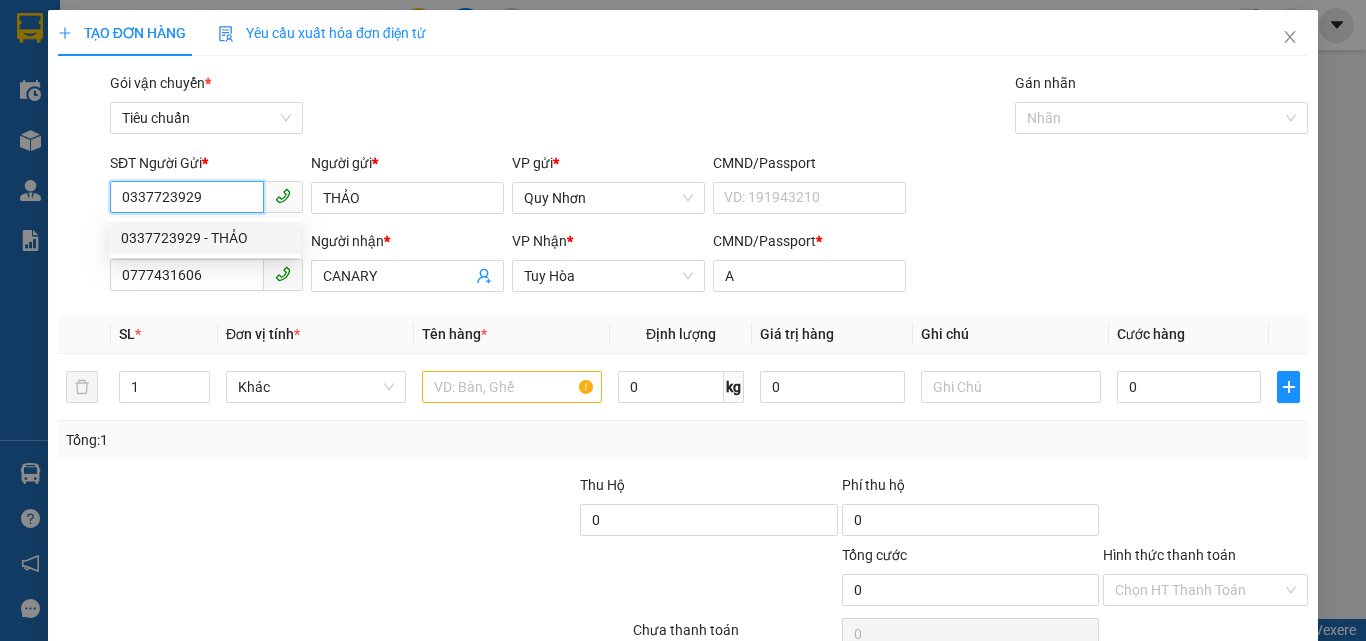 type on "40.000" 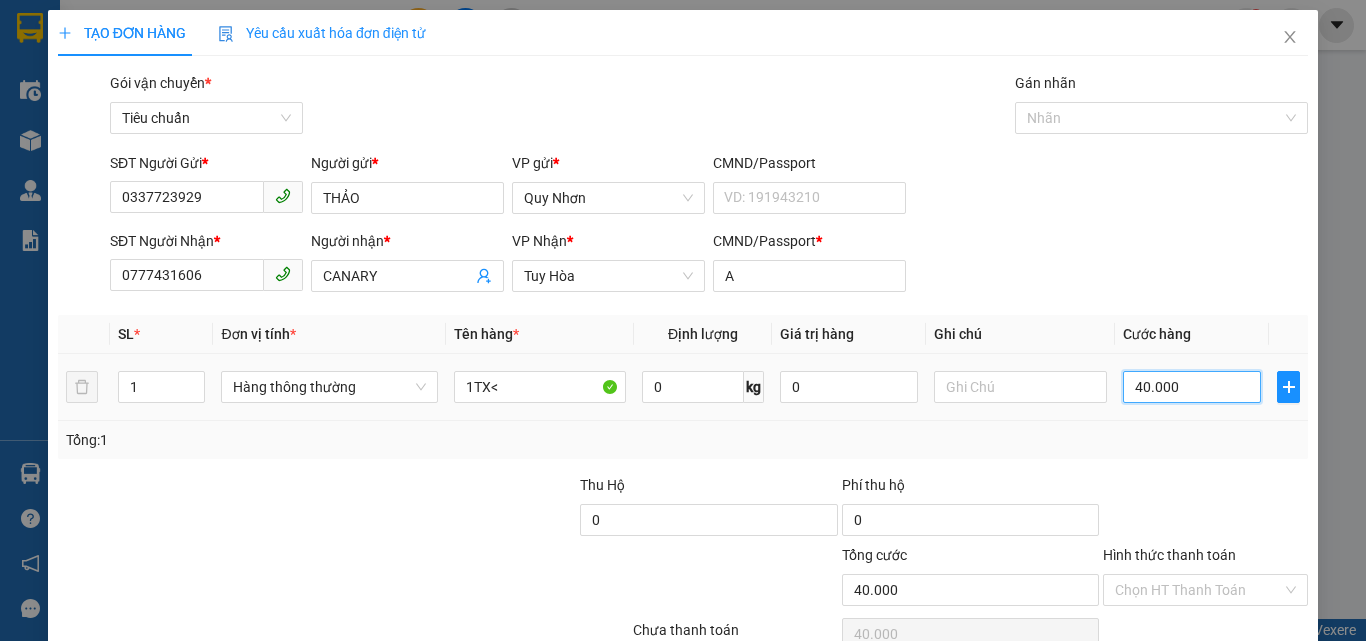 click on "40.000" at bounding box center [1192, 387] 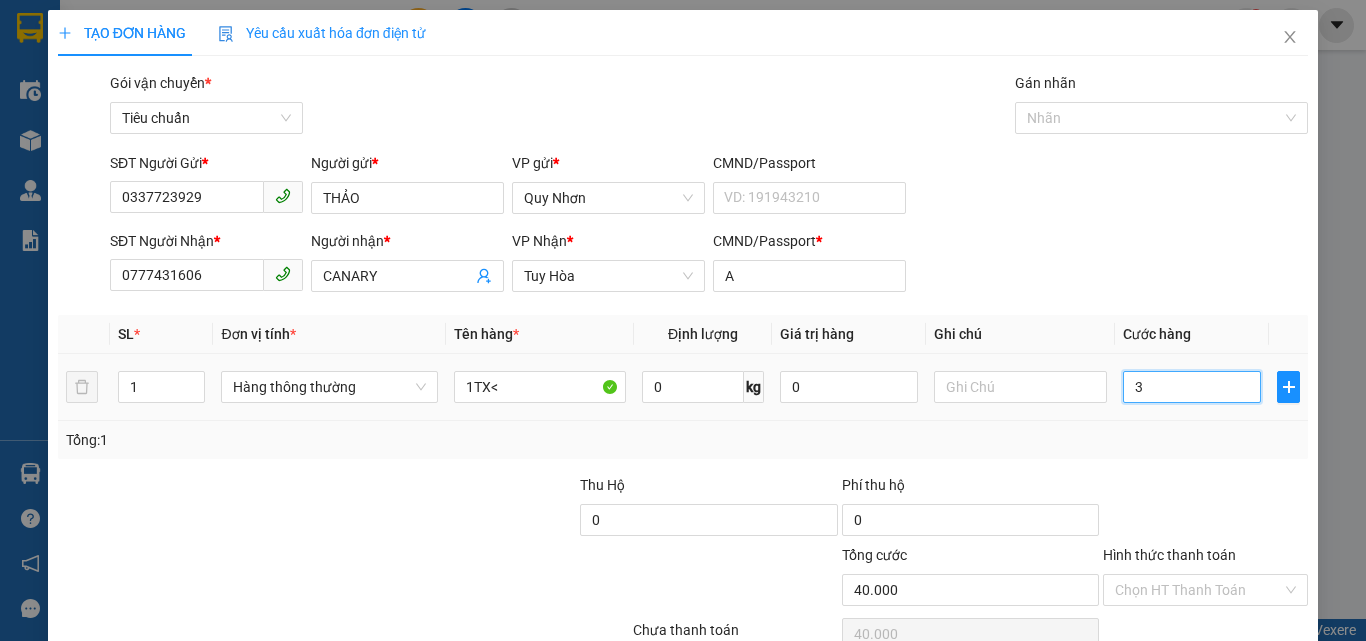 type on "3" 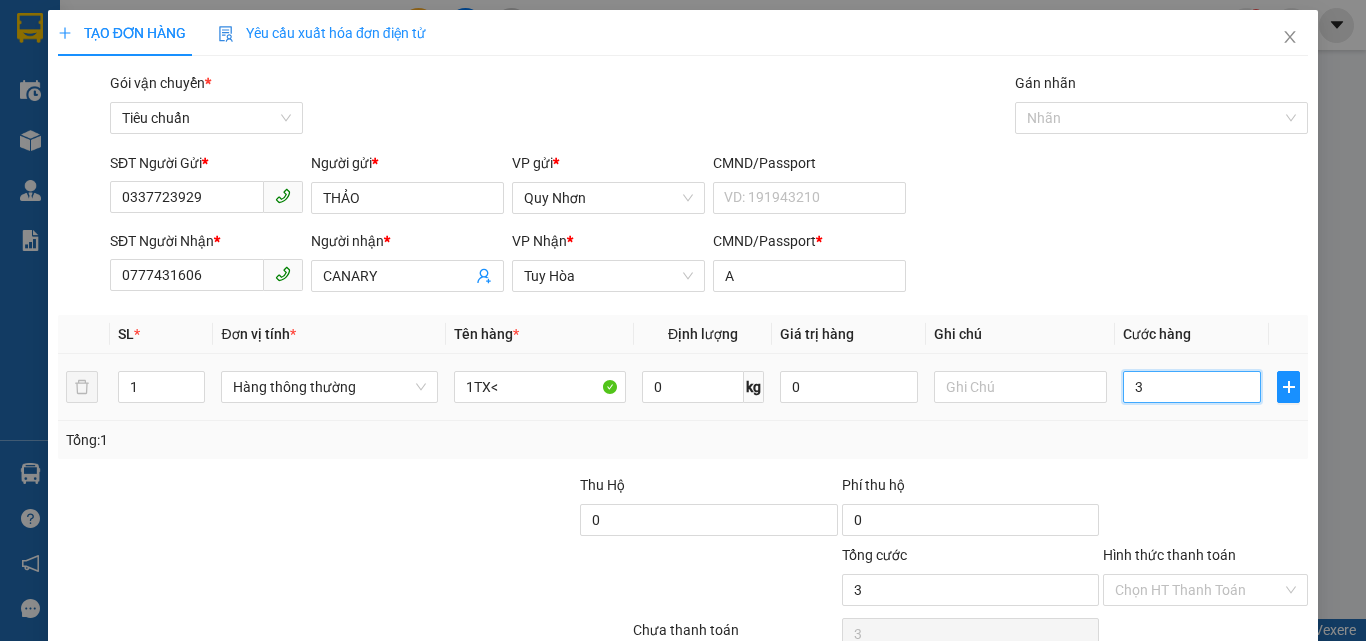 type on "30" 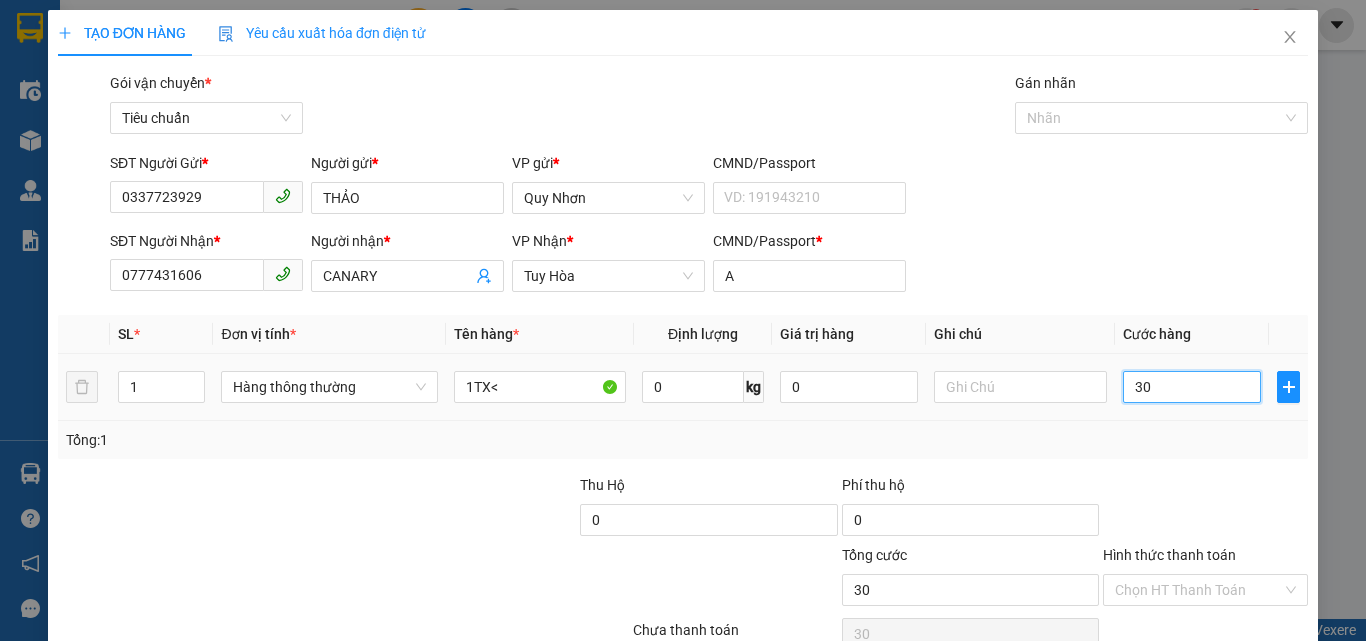 type on "300" 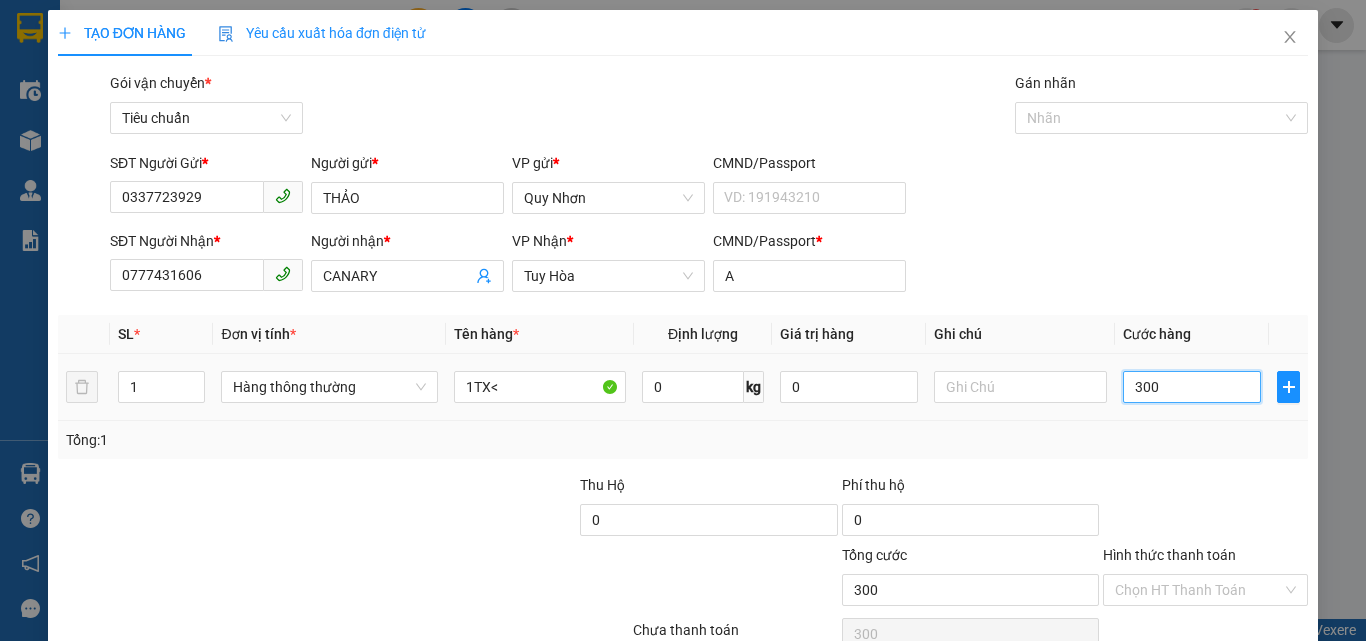 type on "3.000" 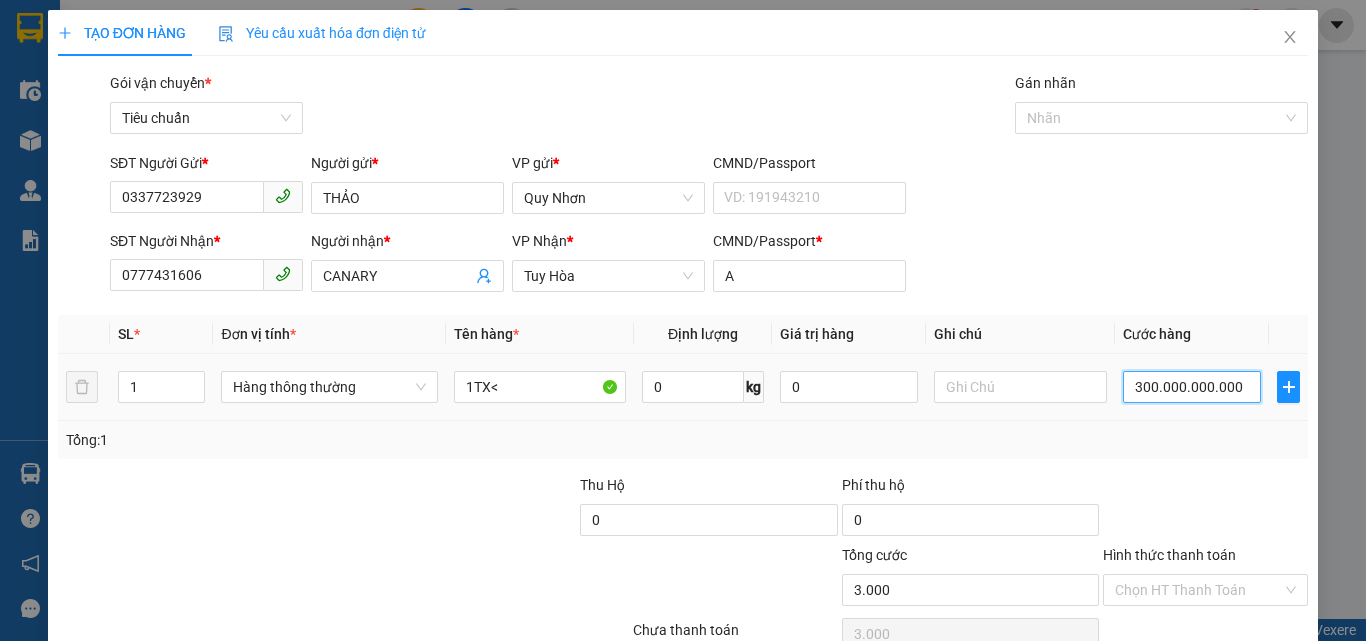 type on "3.000.000.000.000" 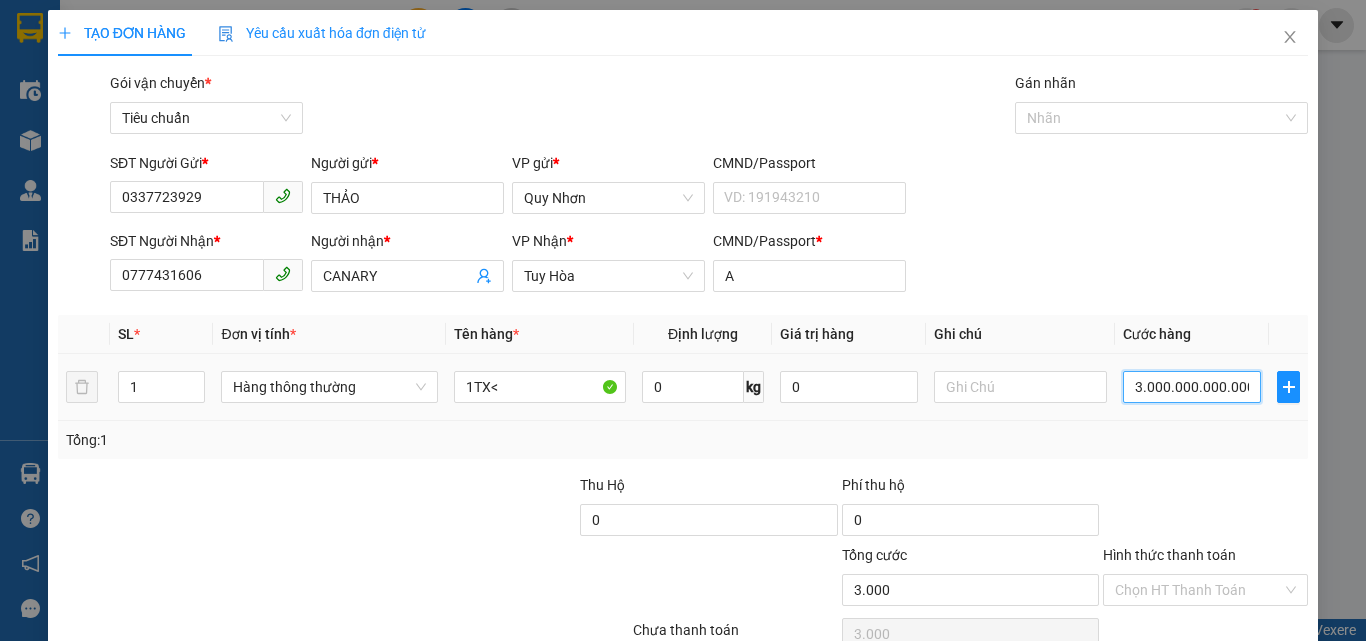 type on "3.000.000.000.000" 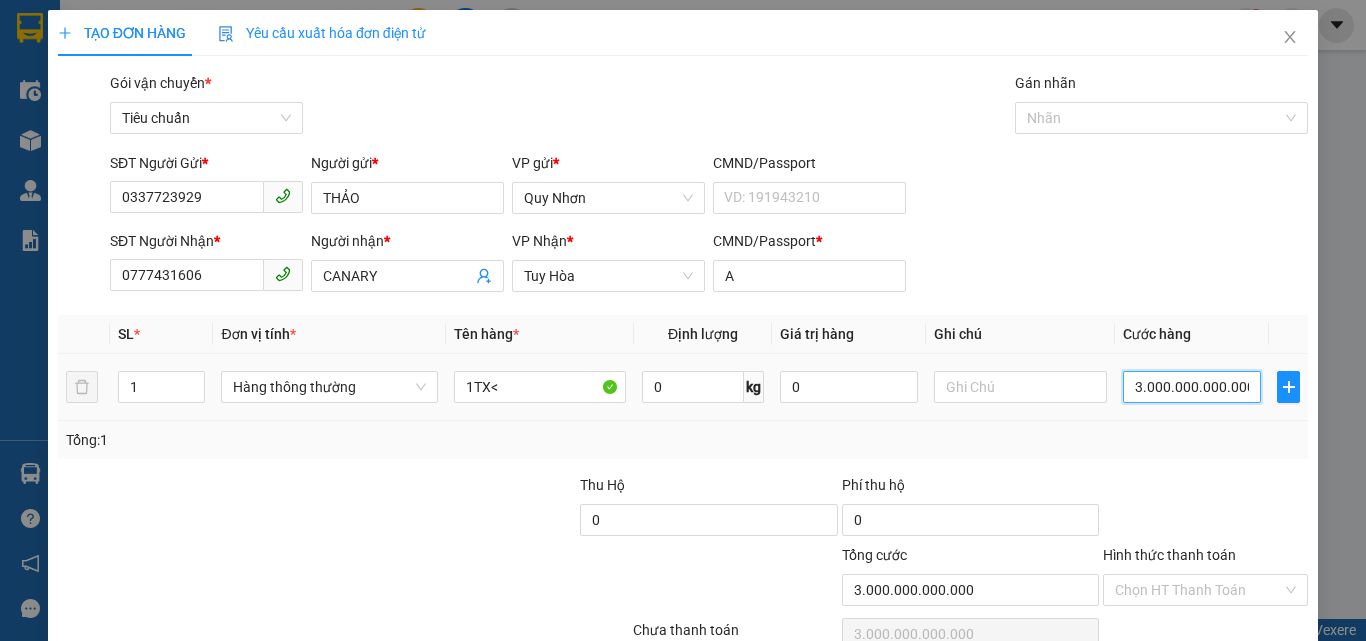 click on "3.000.000.000.000" at bounding box center [1192, 387] 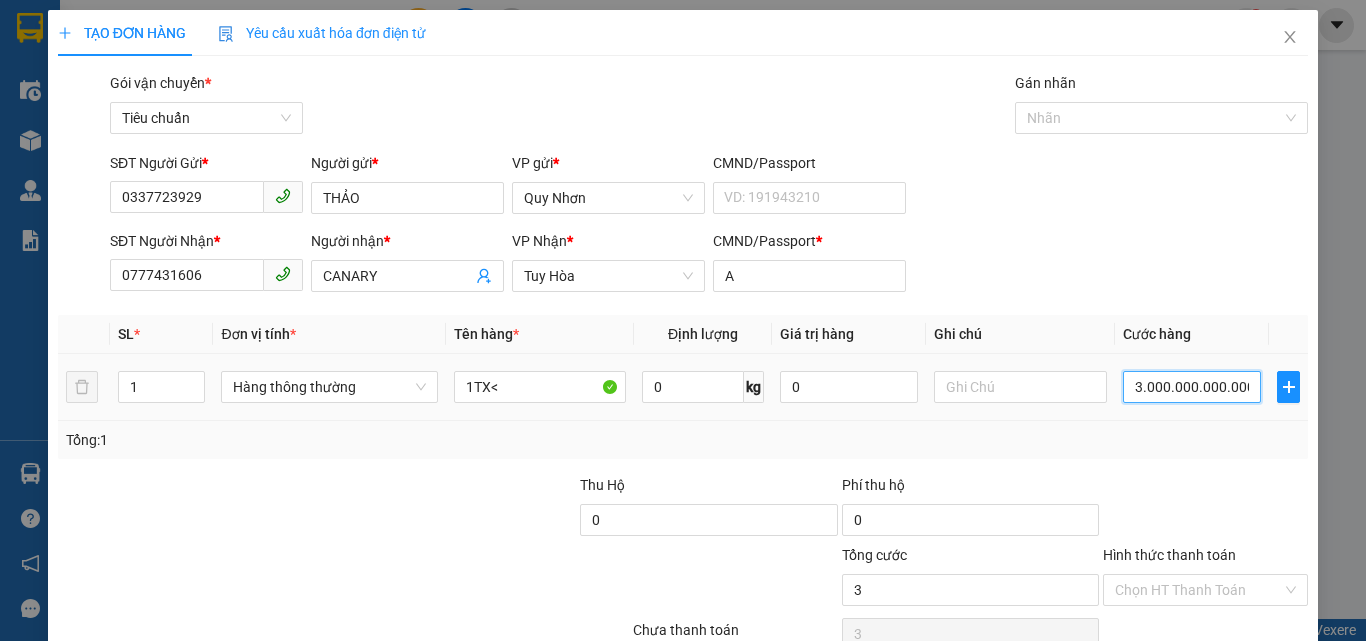 type on "3" 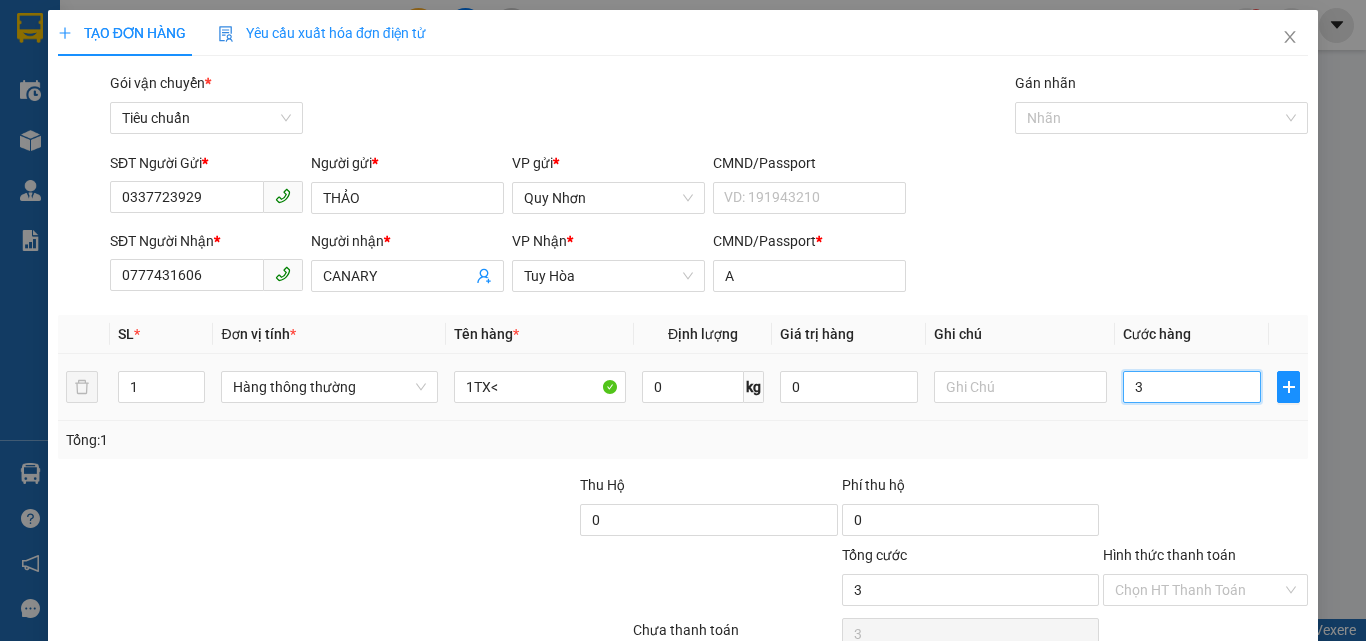 type on "30" 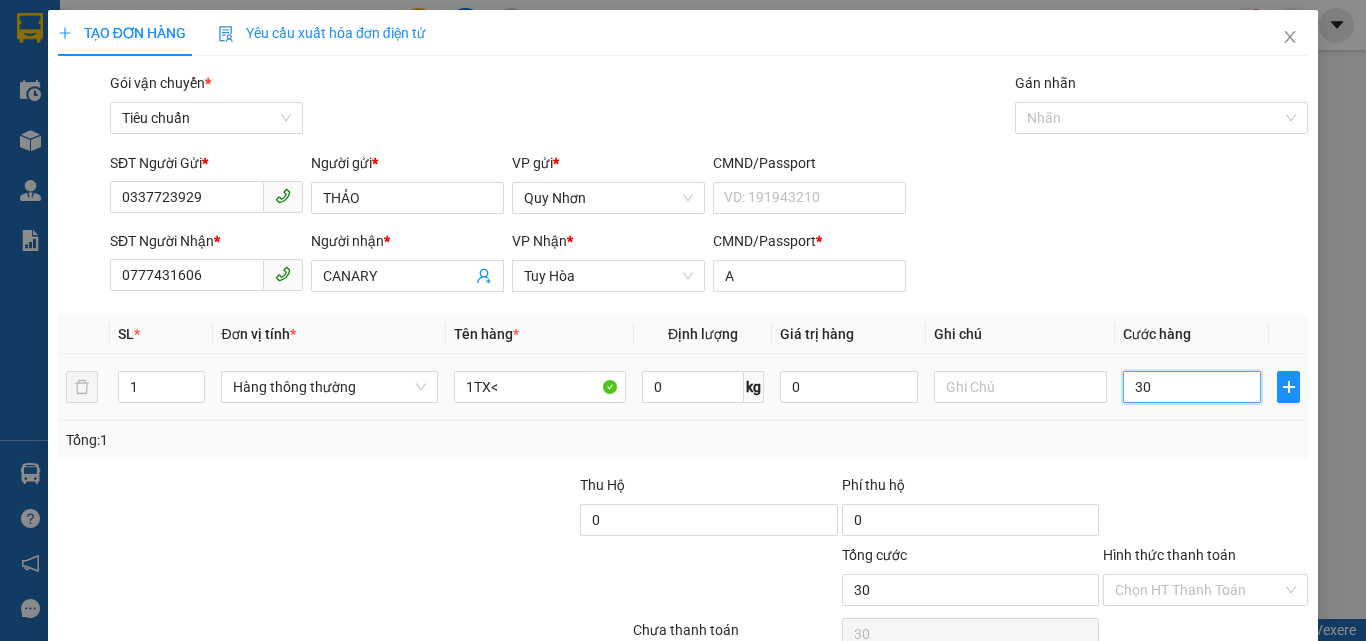 type on "300" 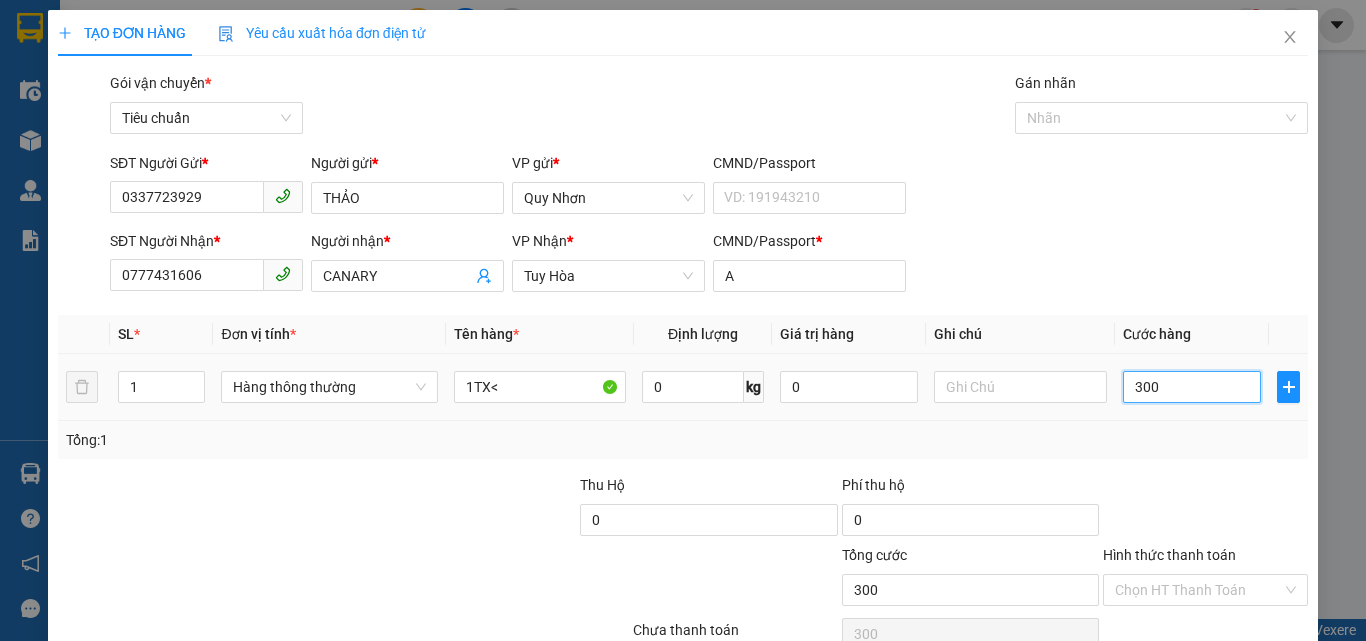 type on "3.000" 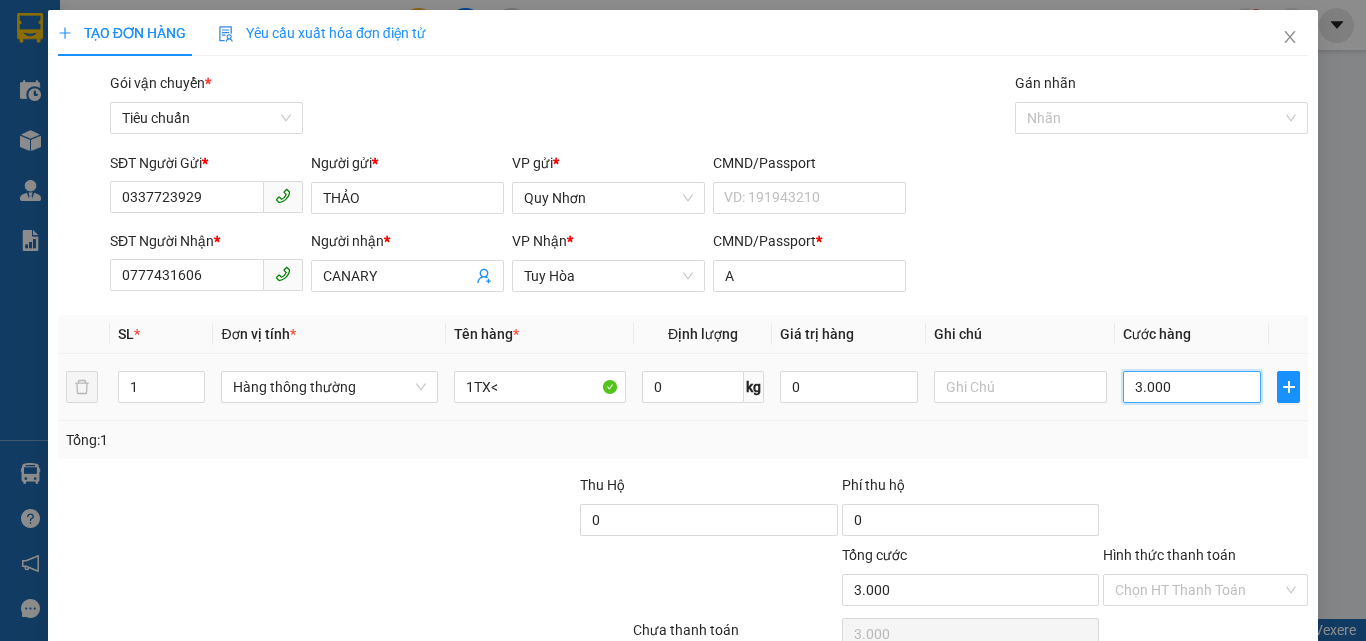 type on "30.000" 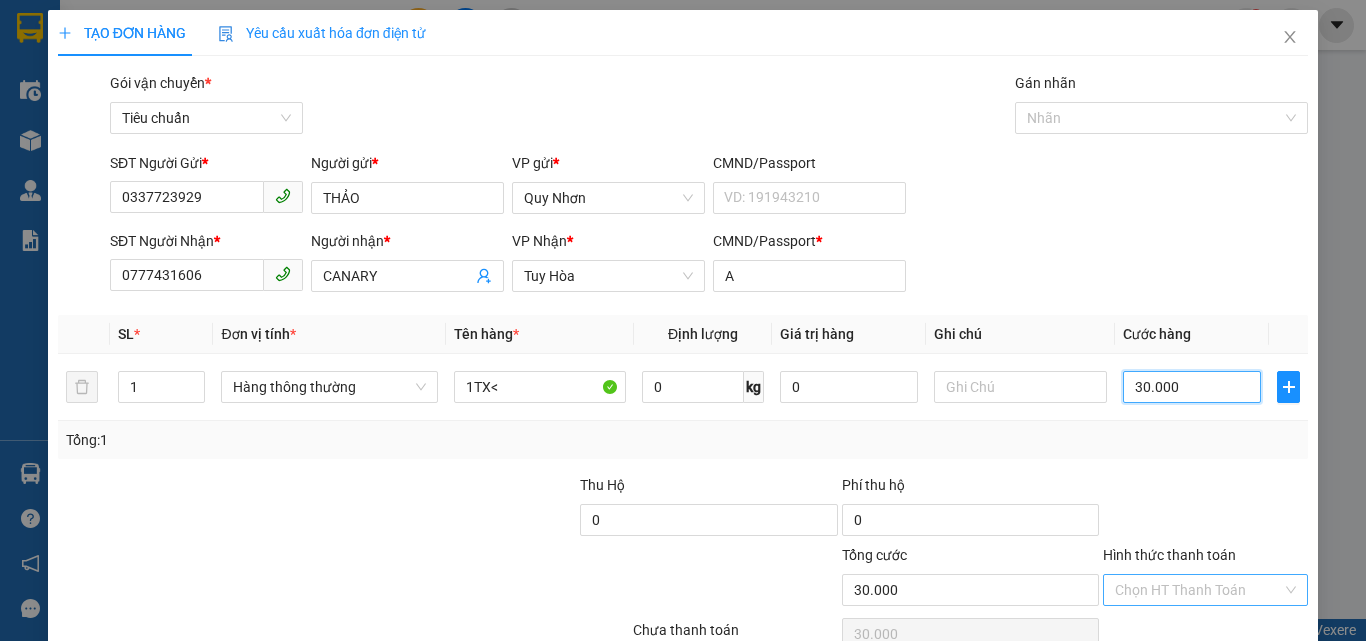 type on "30.000" 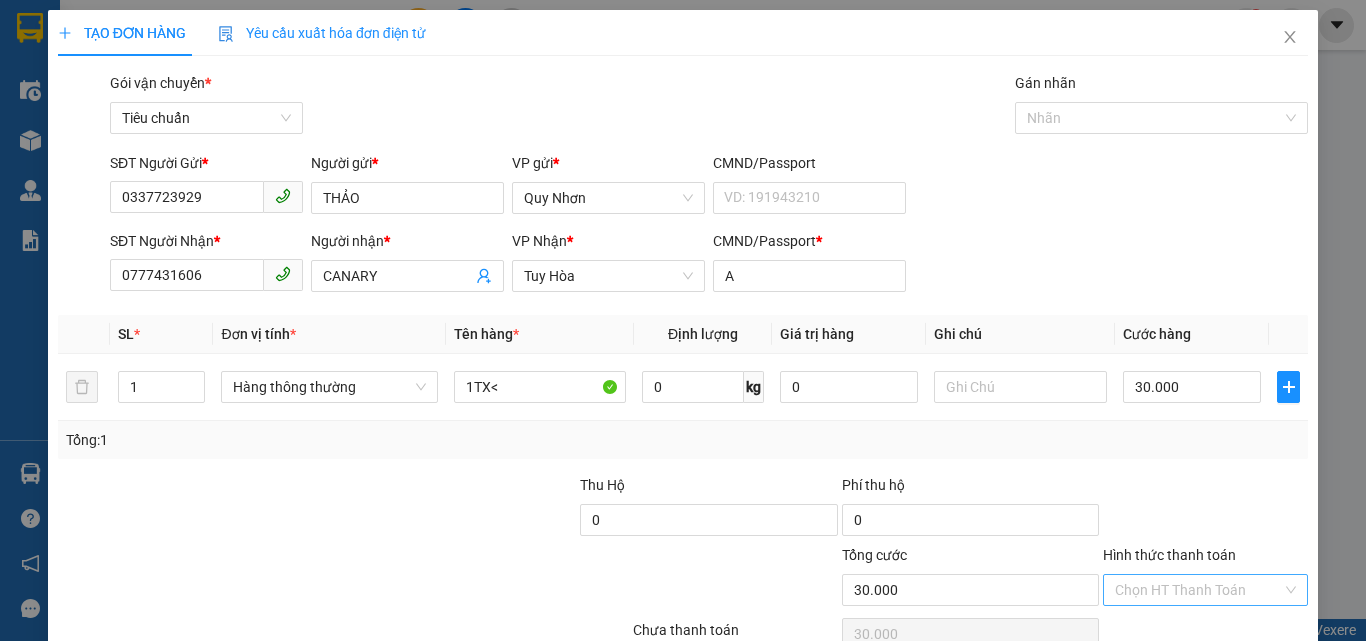 click on "Transit Pickup Surcharge Ids Transit Deliver Surcharge Ids Transit Deliver Surcharge Transit Deliver Surcharge Gói vận chuyển  * Tiêu chuẩn Gán nhãn   Nhãn SĐT Người Gửi  * [PHONE] Người gửi  * [FIRST] VP gửi  * Quy Nhơn CMND/Passport VD: [NUMBER] SĐT Người Nhận  * [PHONE] Người nhận  * [FIRST] VP Nhận  * Tuy Hòa CMND/Passport  * A SL  * Đơn vị tính  * Tên hàng  * Định lượng Giá trị hàng Ghi chú Cước hàng                   1 Hàng thông thường 1TX< 0 kg 0 30.000 Tổng:  1 Thu Hộ 0 Phí thu hộ 0 Tổng cước 30.000 Hình thức thanh toán Chọn HT Thanh Toán Số tiền thu trước 0 Chưa thanh toán 30.000 Chọn HT Thanh Toán Lưu nháp Xóa Thông tin Lưu Lưu và In" at bounding box center [683, 386] 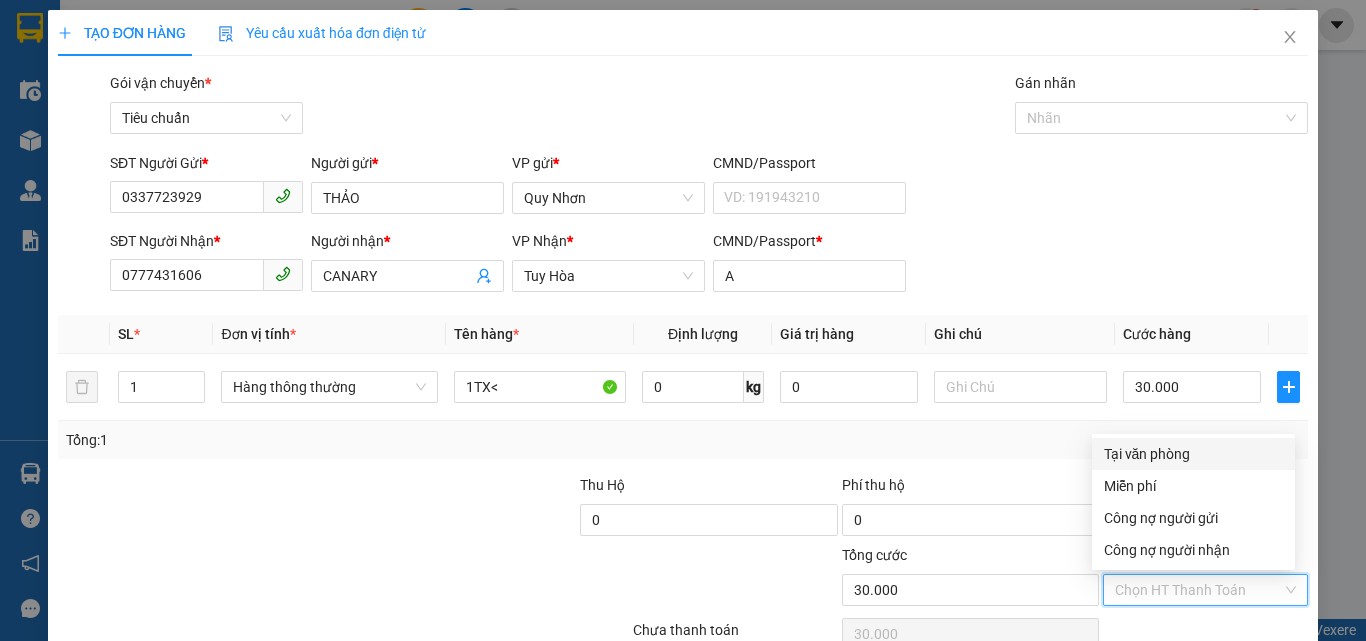 click on "Tại văn phòng" at bounding box center [1193, 454] 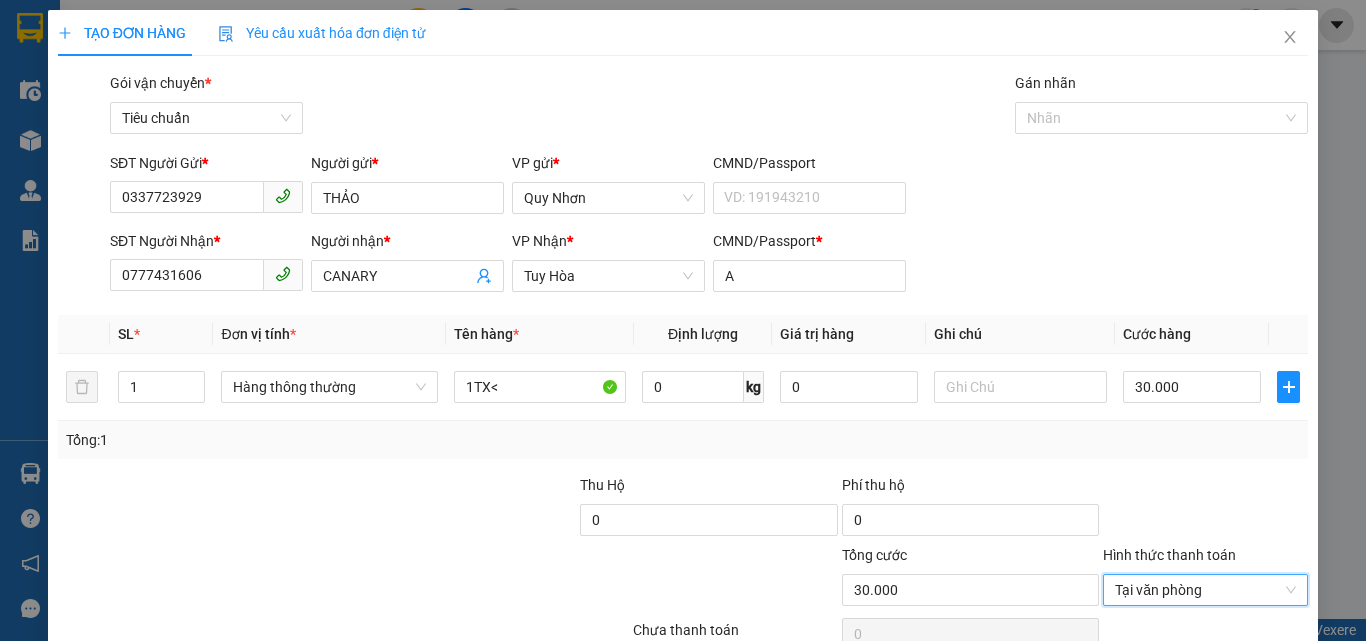 click on "Lưu và In" at bounding box center [1231, 685] 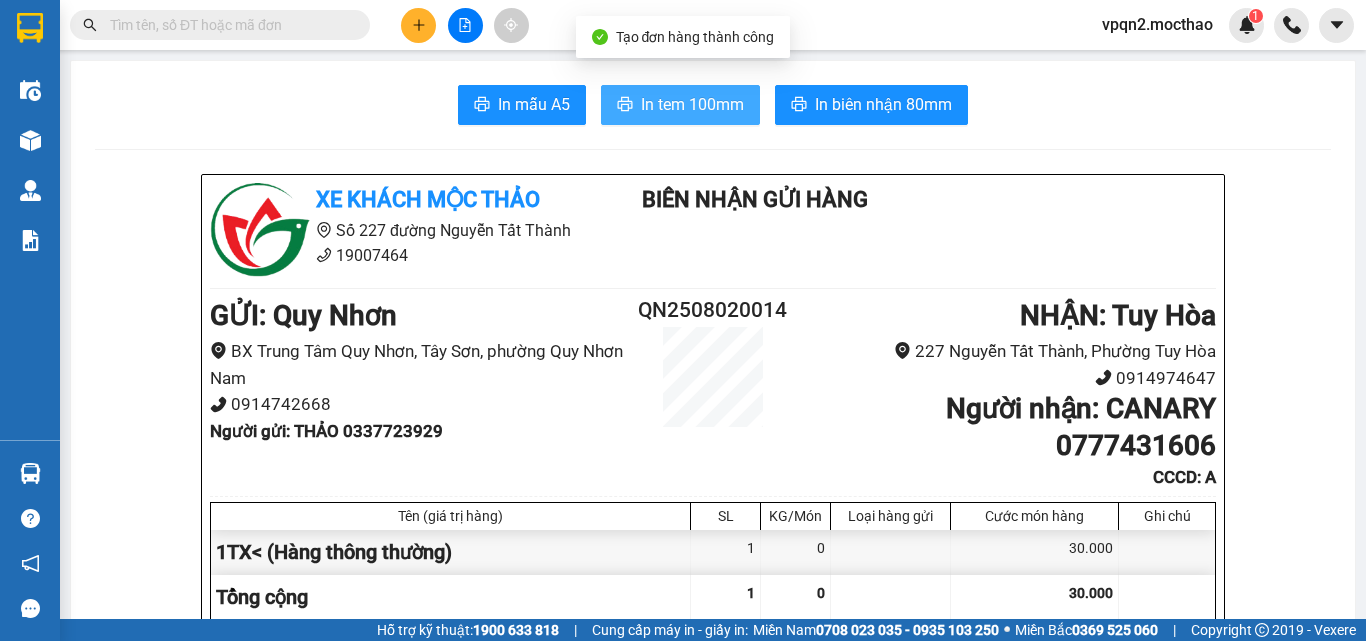 click on "In tem 100mm" at bounding box center (692, 104) 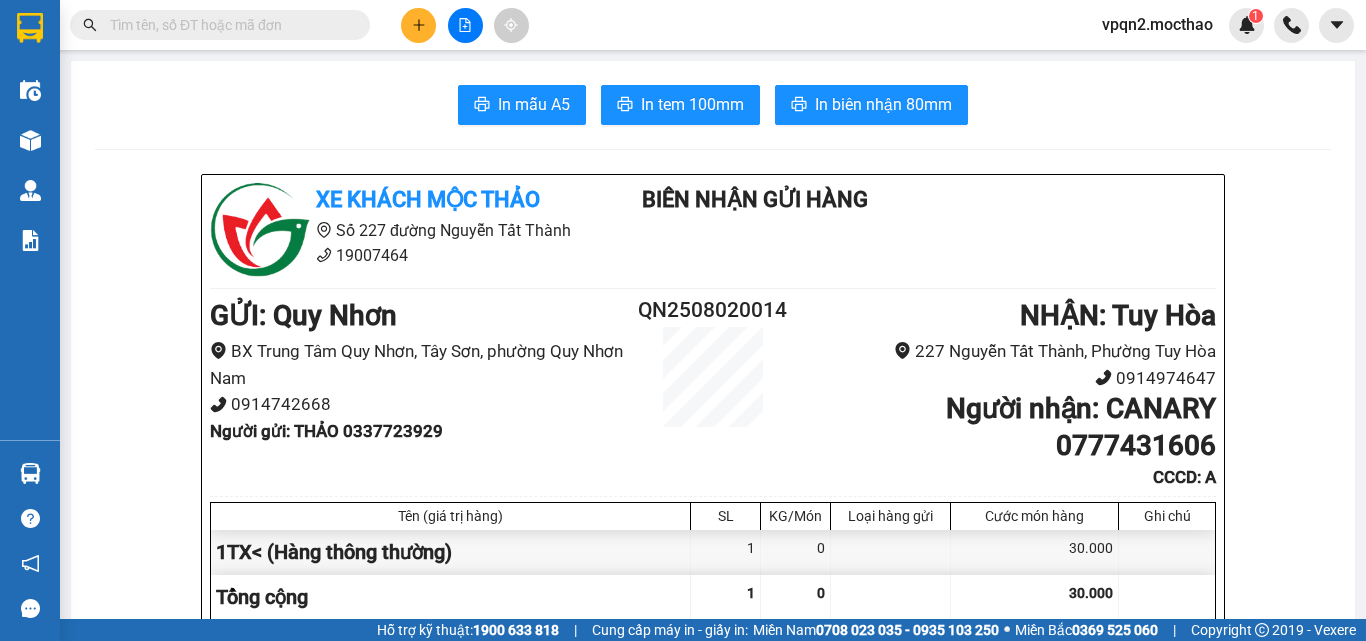 click at bounding box center [418, 25] 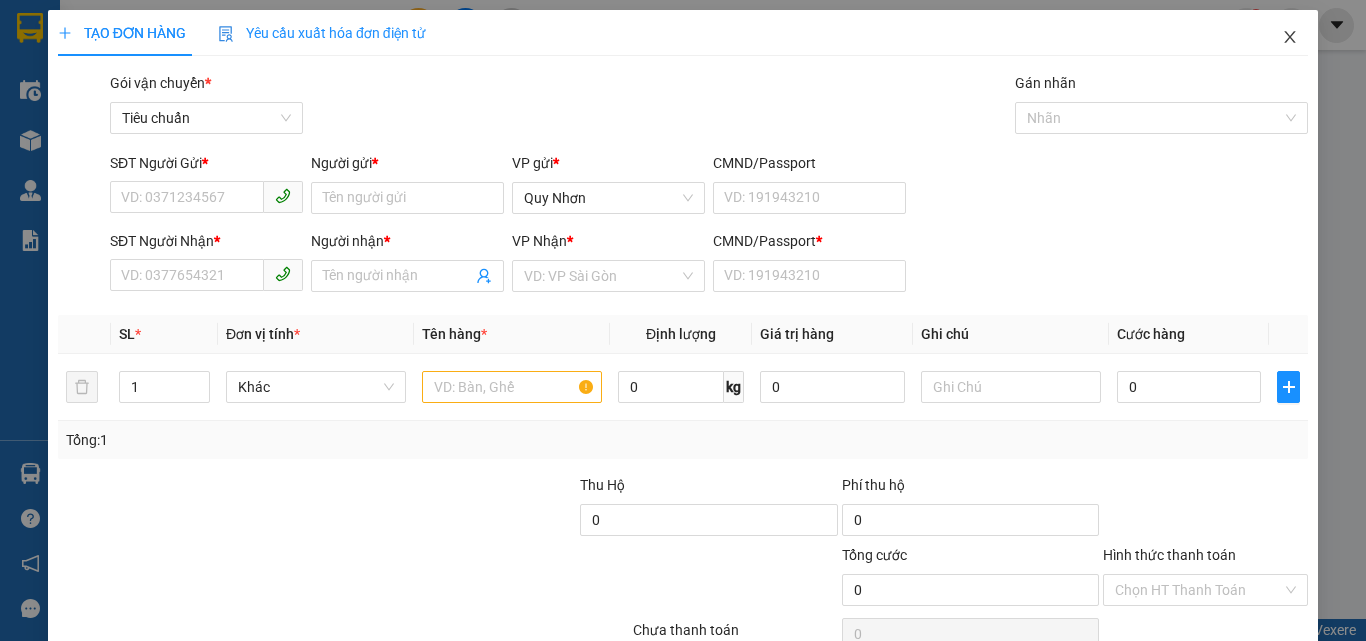 click 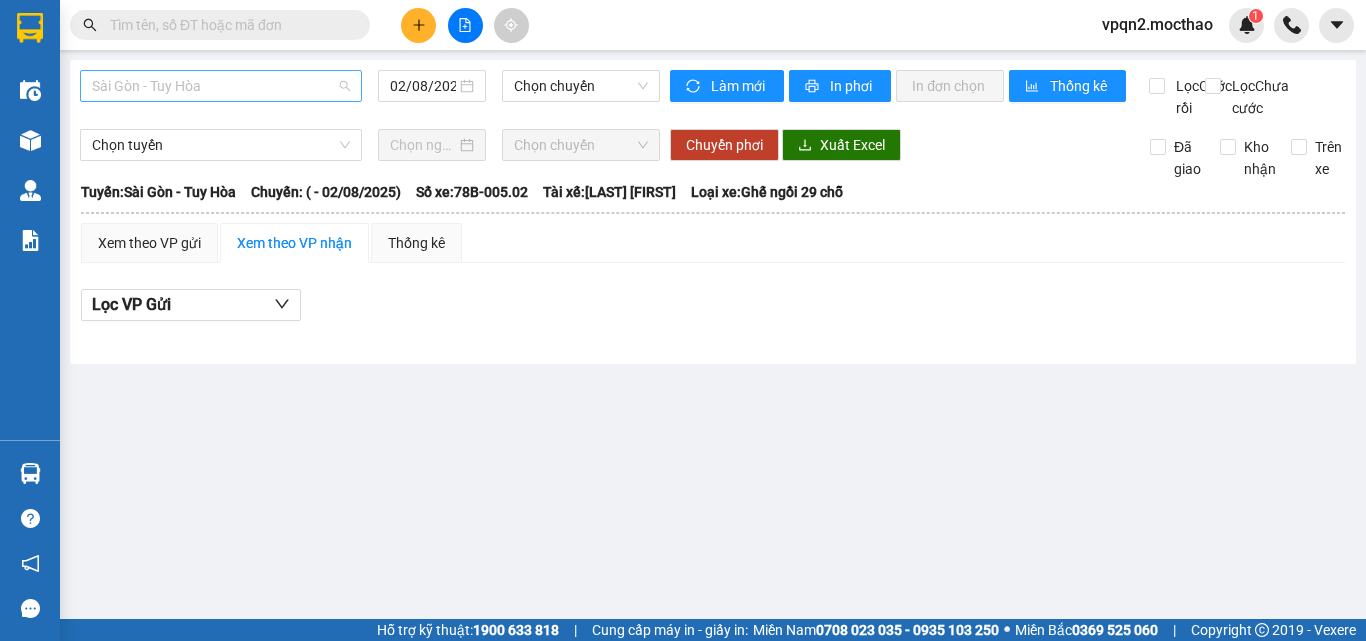 click on "Sài Gòn - Tuy Hòa" at bounding box center (221, 86) 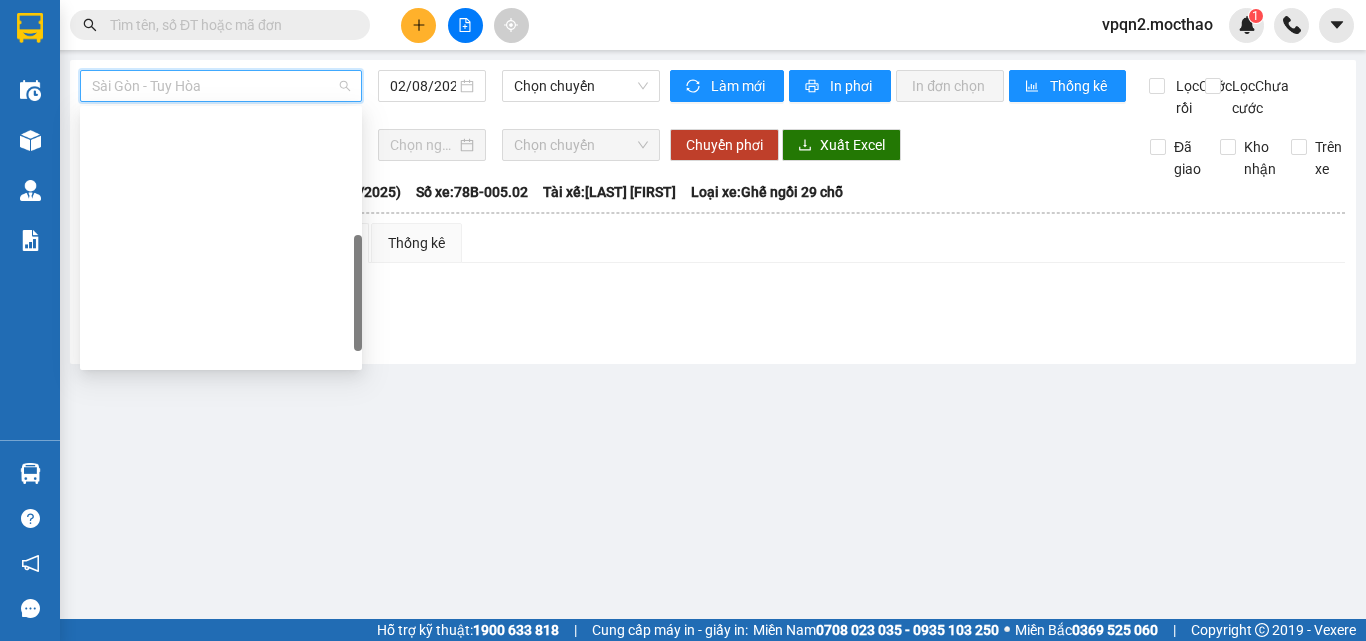 click on "Tuy Hòa - Quy Nhơn" at bounding box center (221, 734) 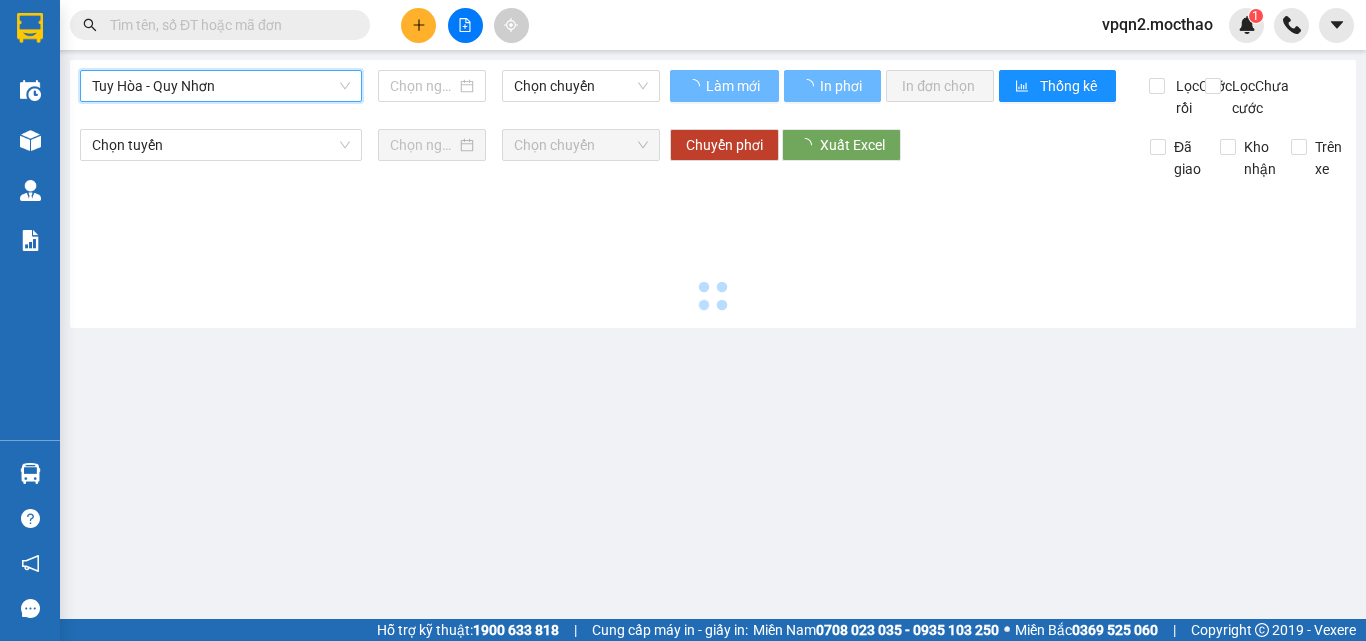 type on "02/08/2025" 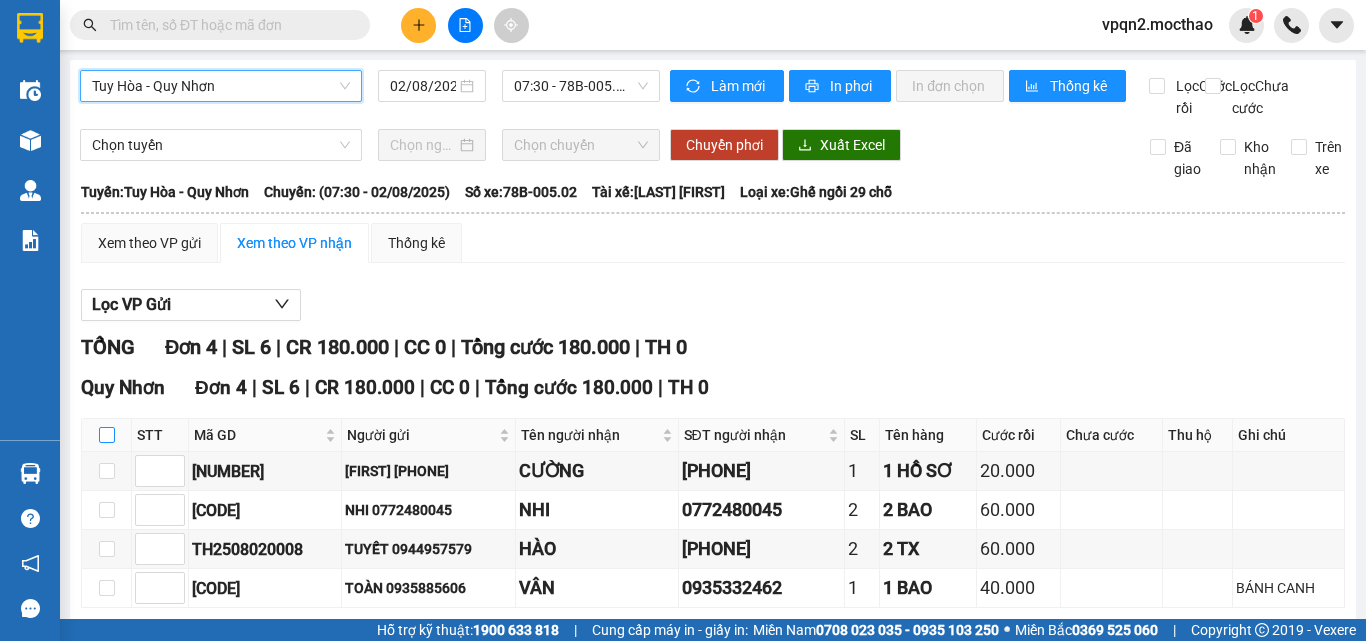click at bounding box center [107, 435] 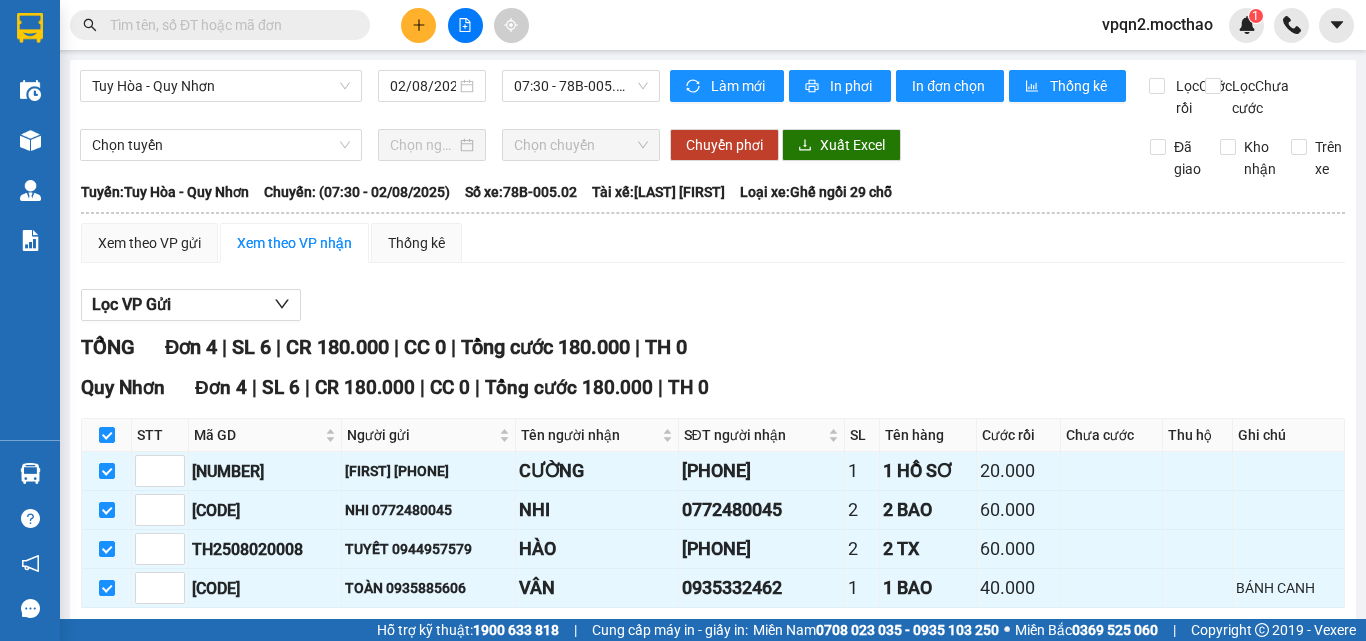 drag, startPoint x: 275, startPoint y: 550, endPoint x: 285, endPoint y: 547, distance: 10.440307 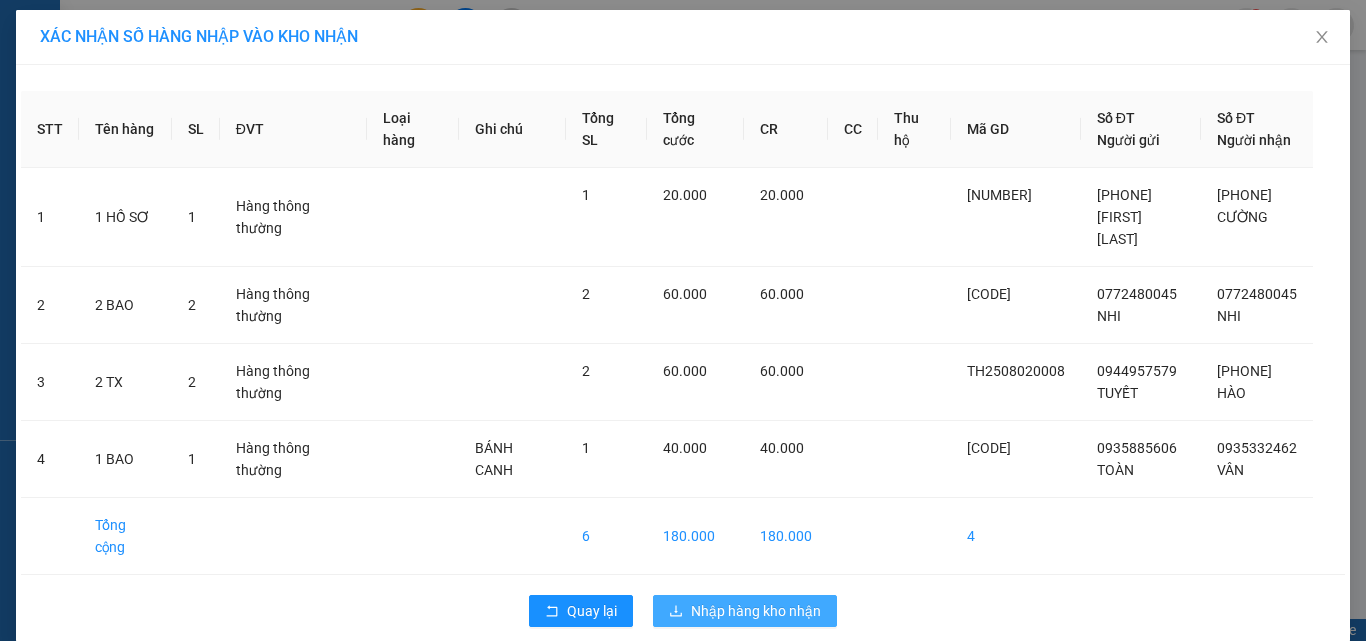 click on "Nhập hàng kho nhận" at bounding box center (756, 611) 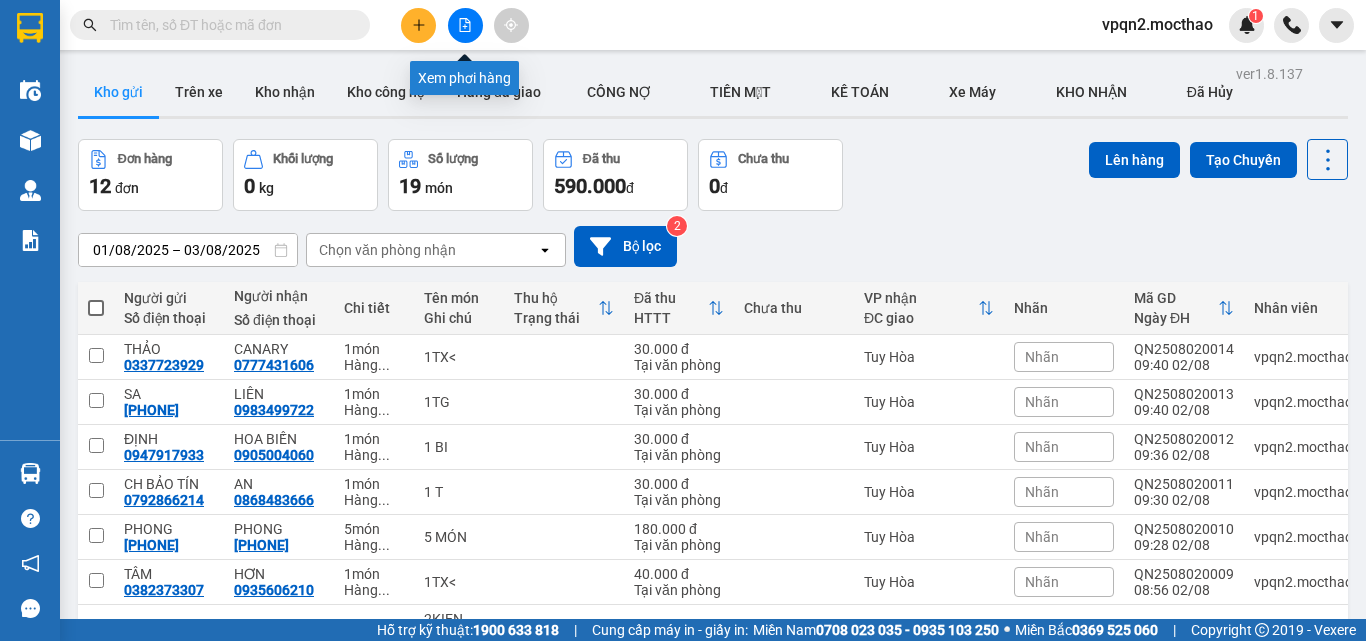 click 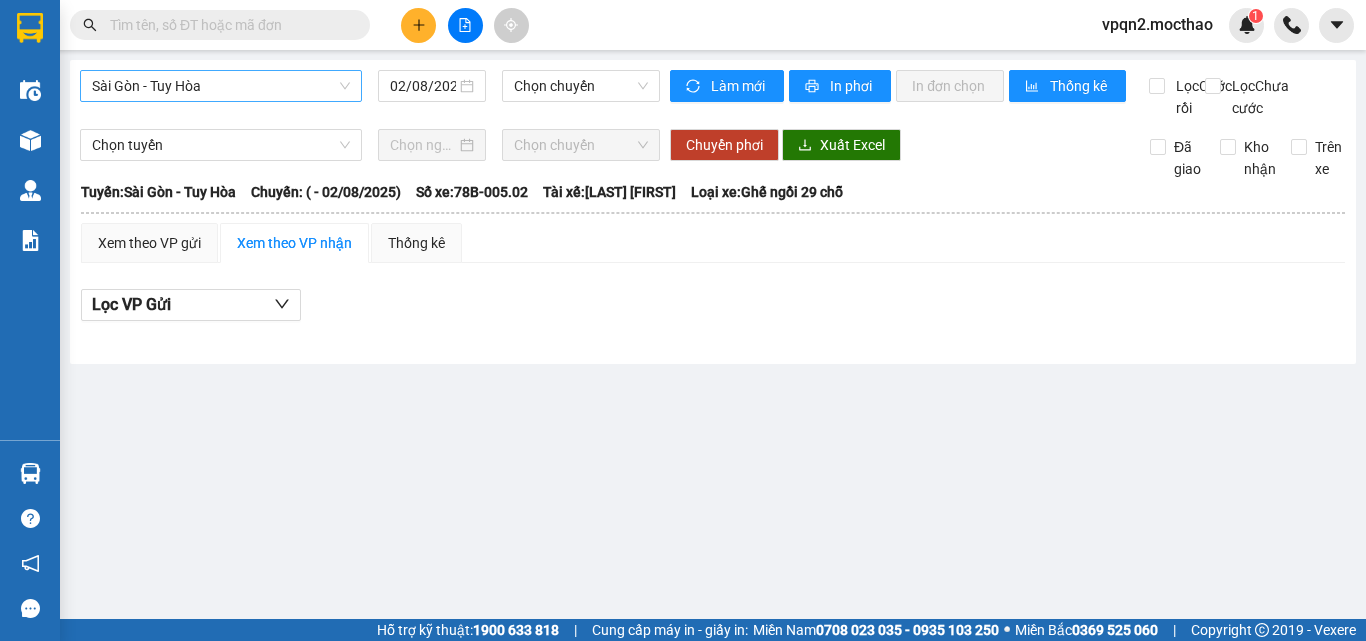click on "Sài Gòn - Tuy Hòa" at bounding box center (221, 86) 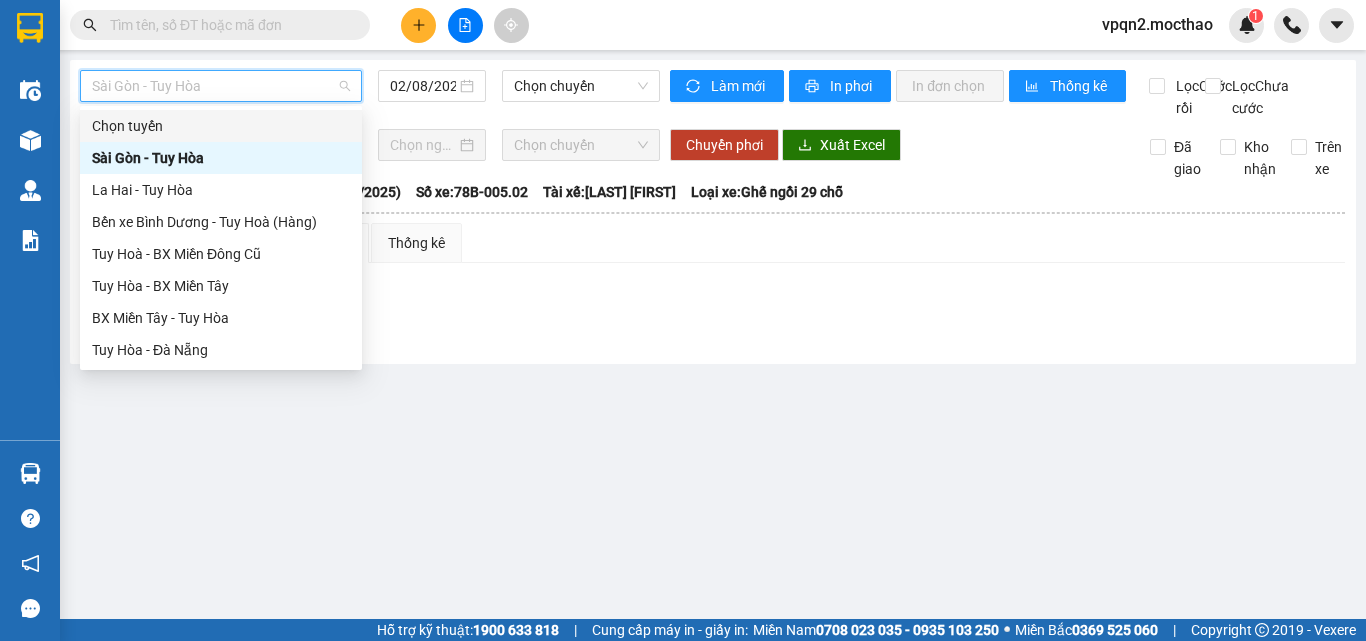 click on "Sài Gòn - Tuy Hòa" at bounding box center (221, 86) 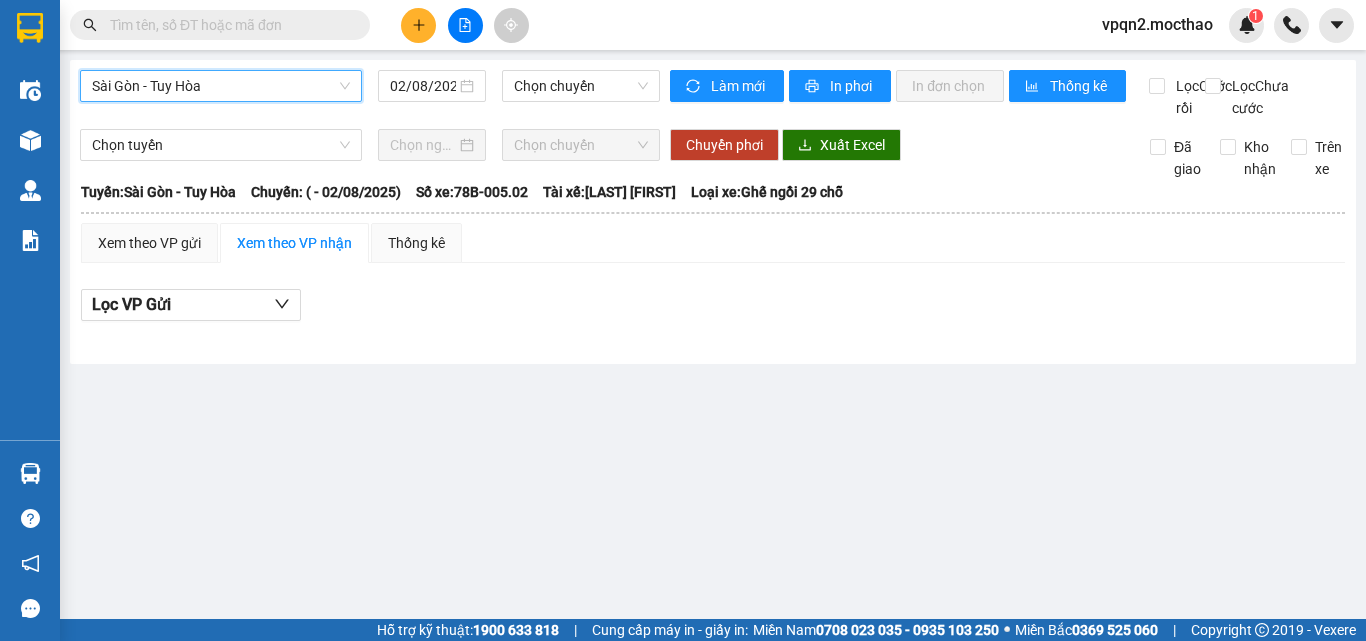 click on "Sài Gòn - Tuy Hòa" at bounding box center (221, 86) 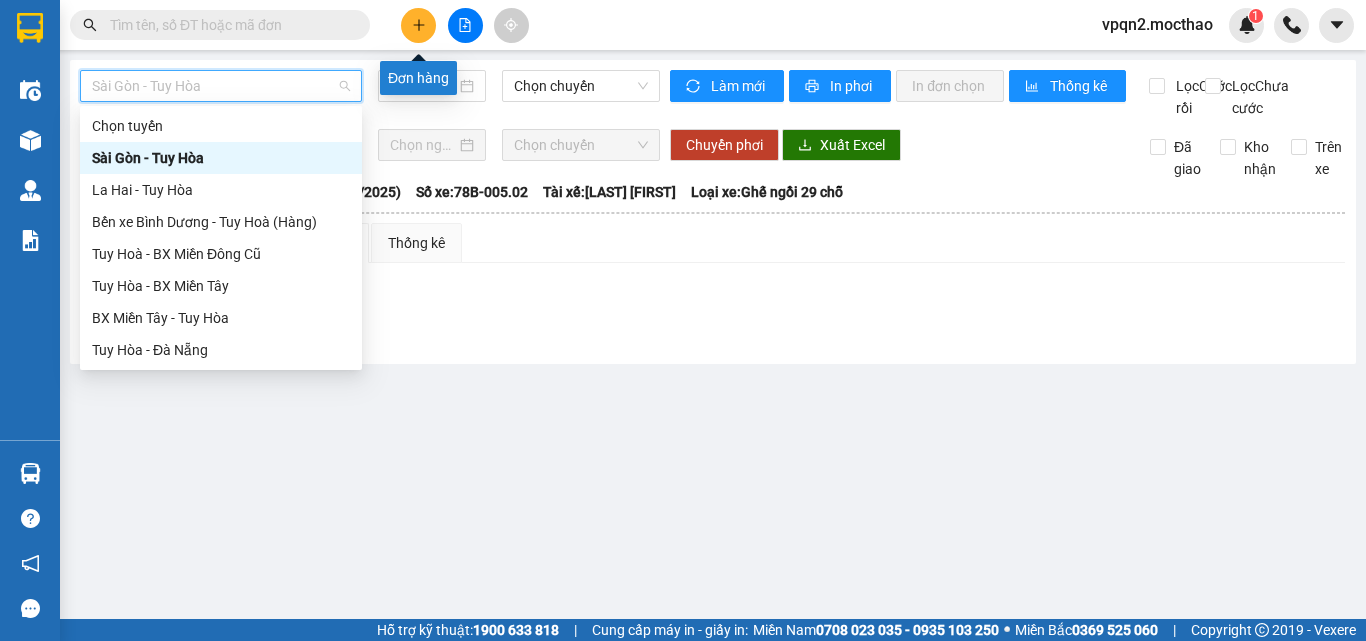 click 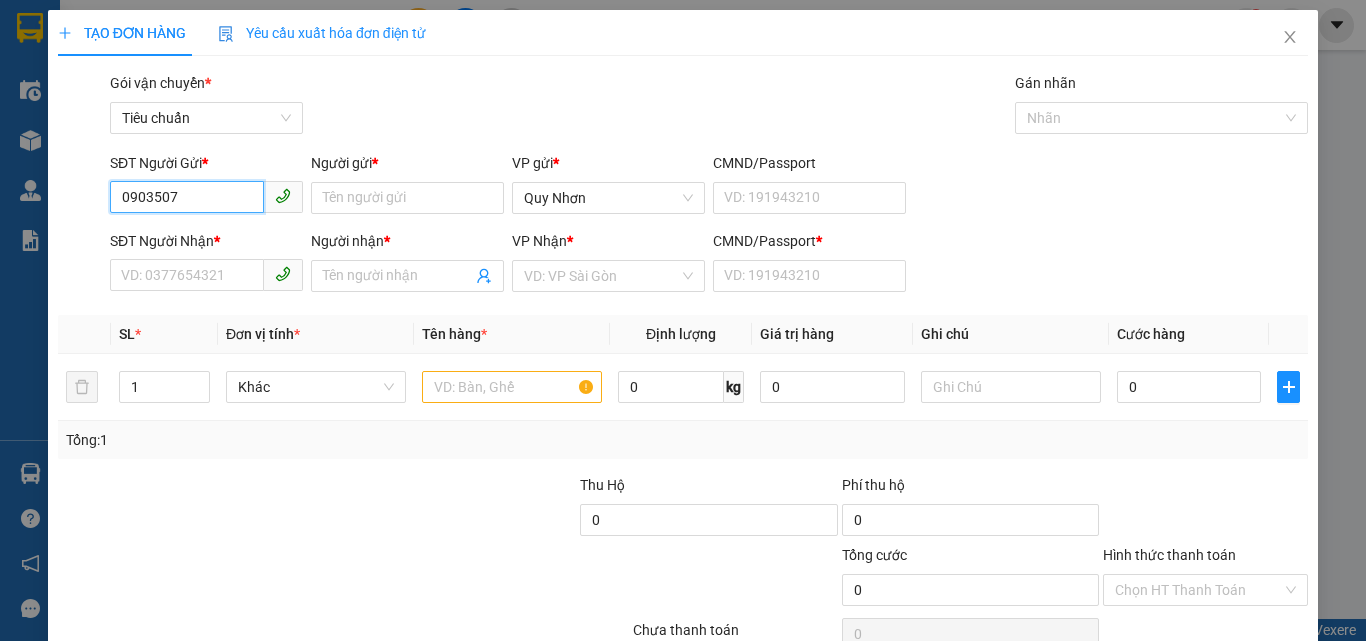 click on "0903507" at bounding box center (187, 197) 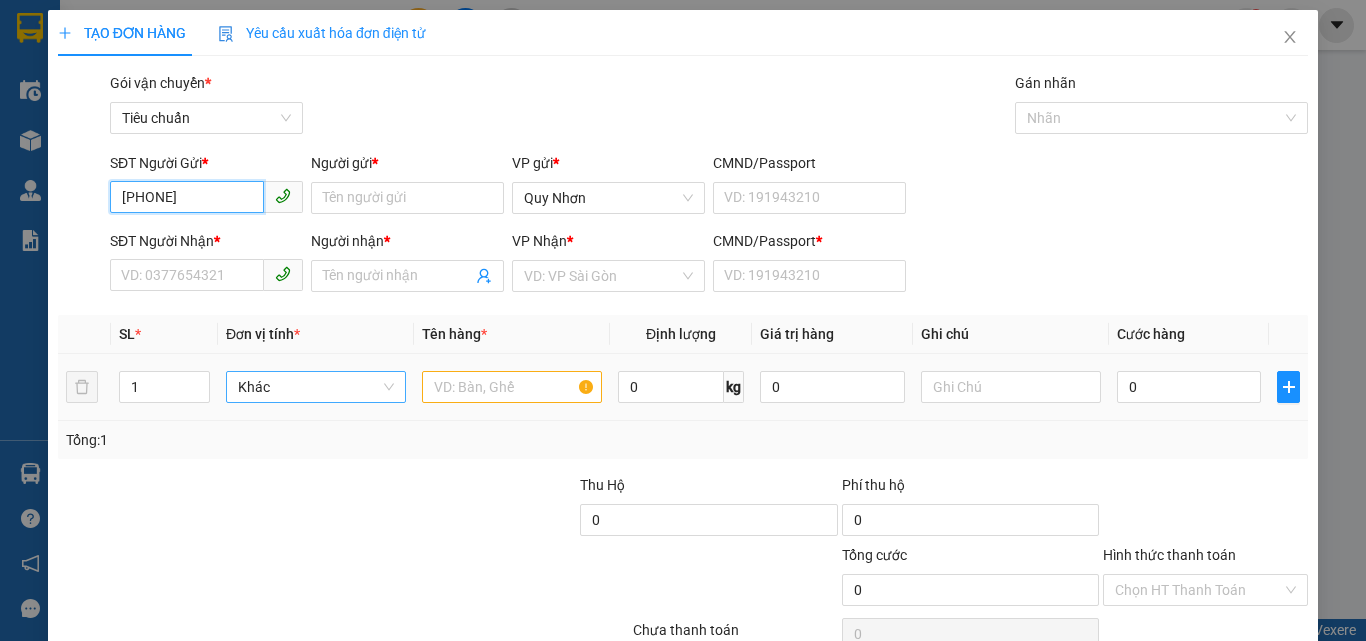 type on "0903507939" 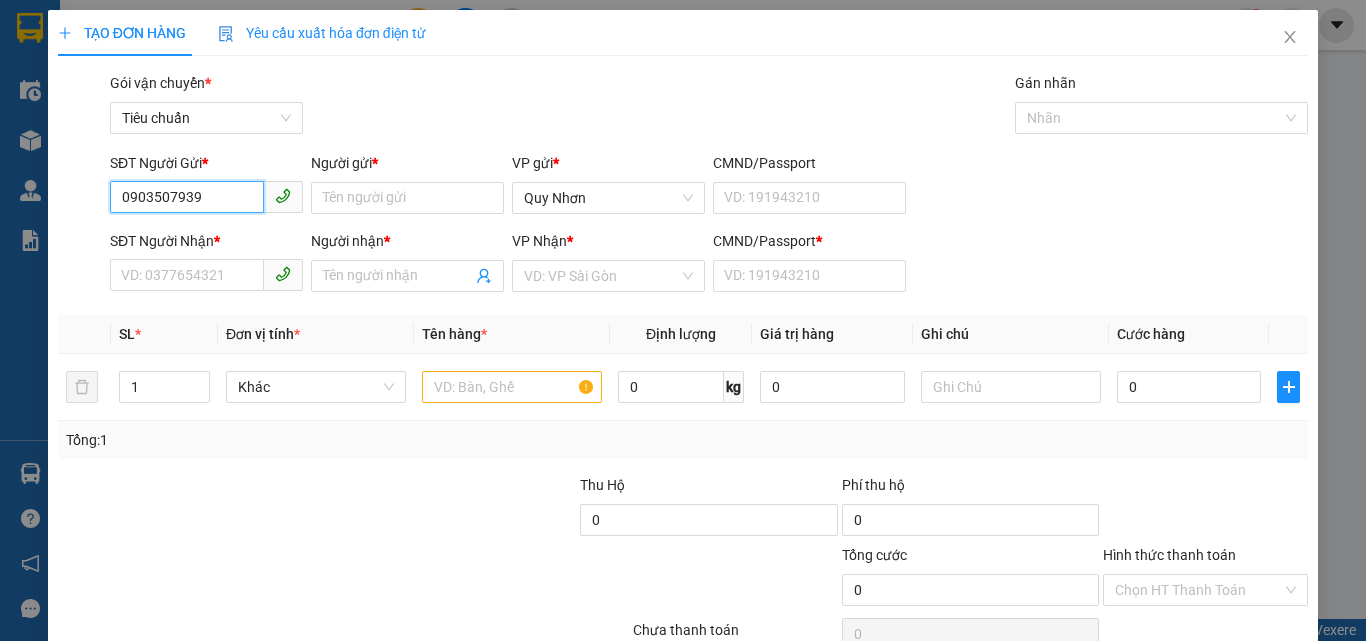 click on "0903507939" at bounding box center [187, 197] 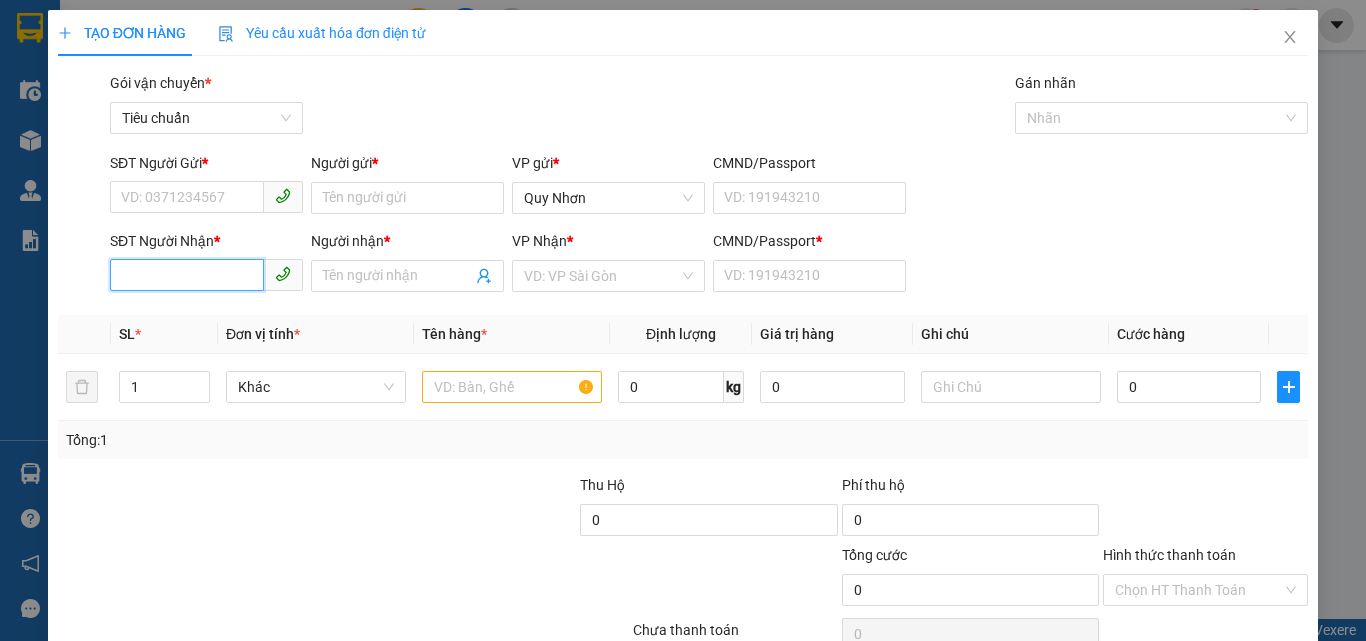 paste on "0903507939" 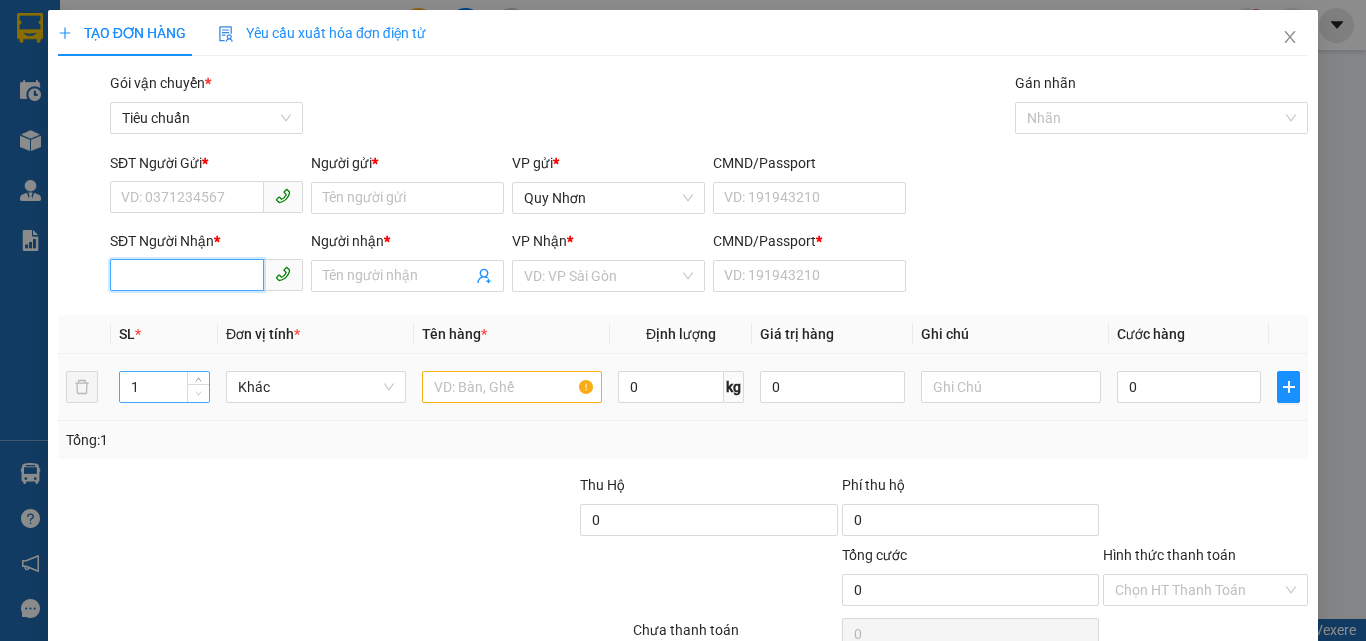 type on "0903507939" 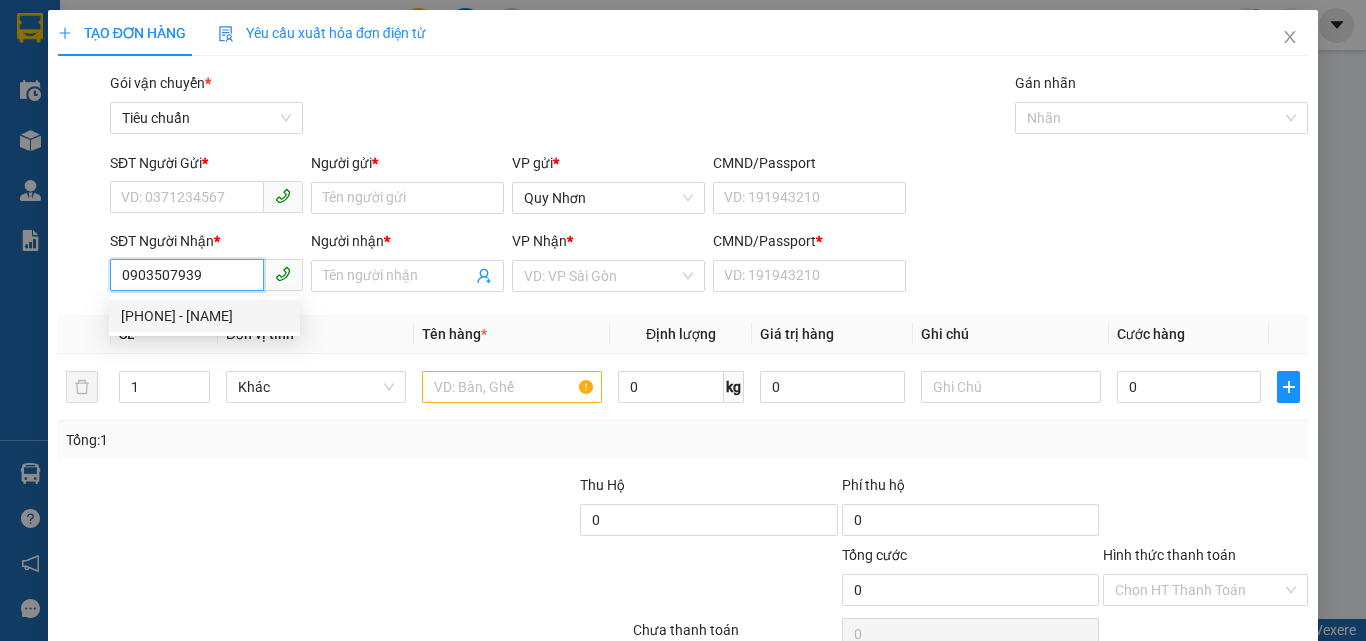 click on "[PHONE] - [NAME]" at bounding box center (204, 316) 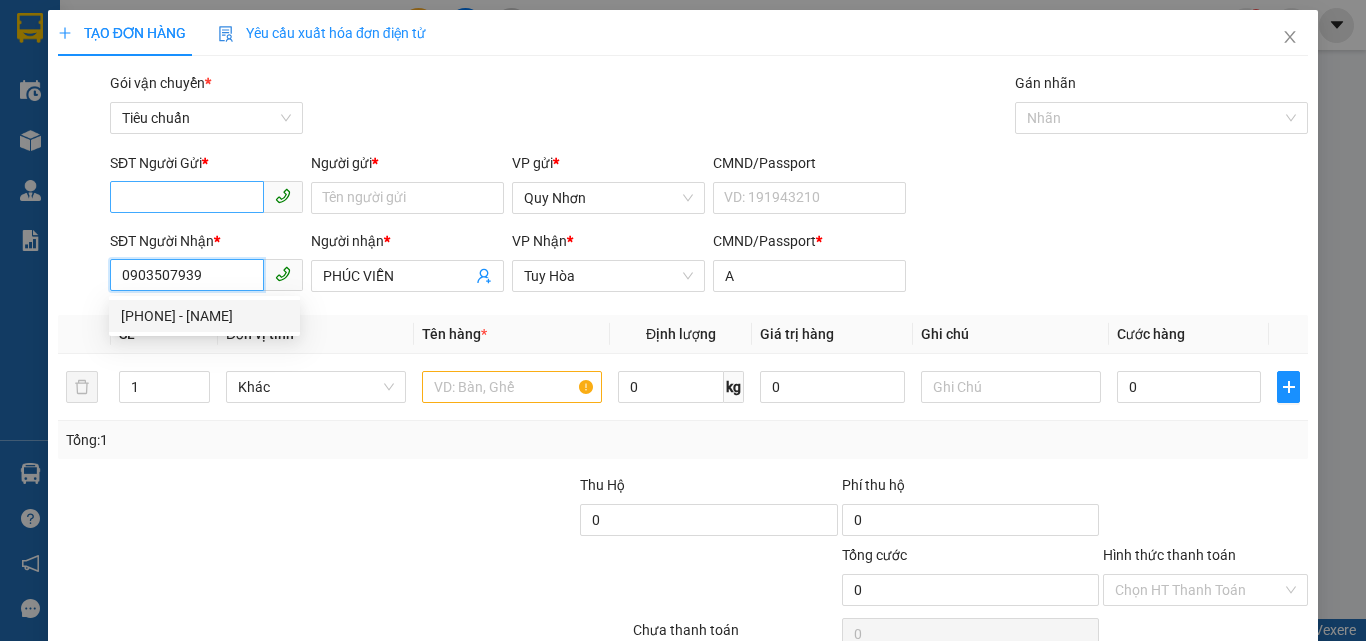 type on "0903507939" 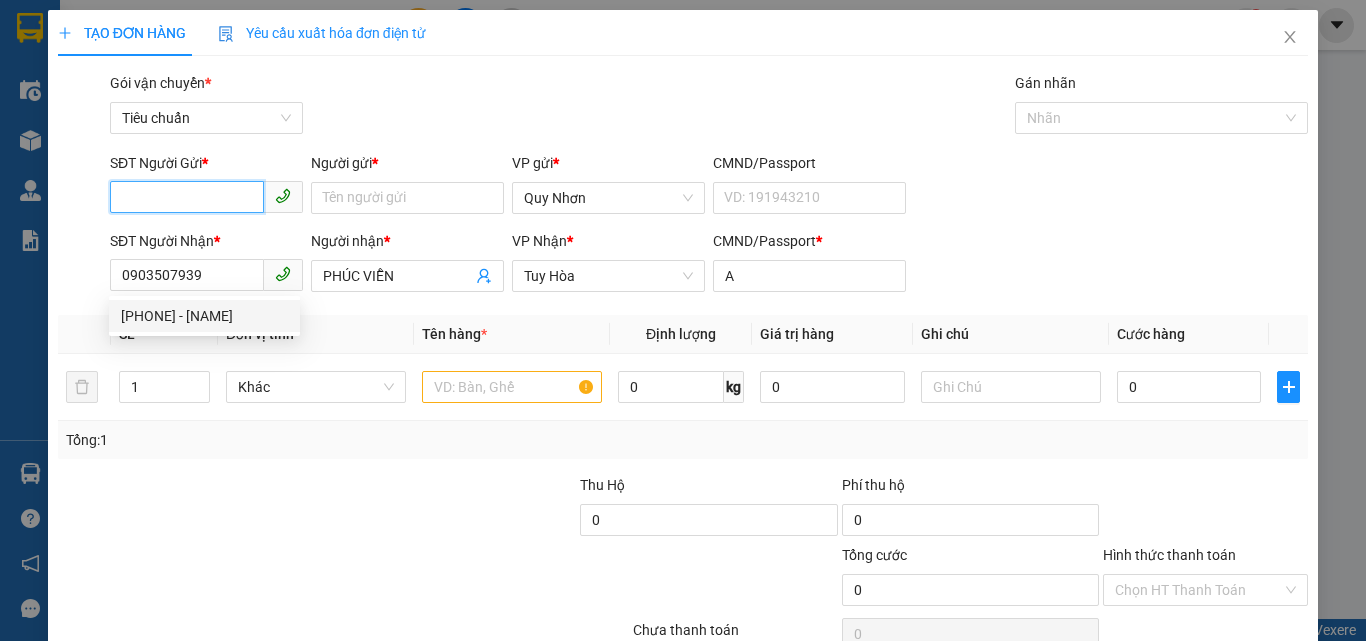 click on "SĐT Người Gửi  *" at bounding box center (187, 197) 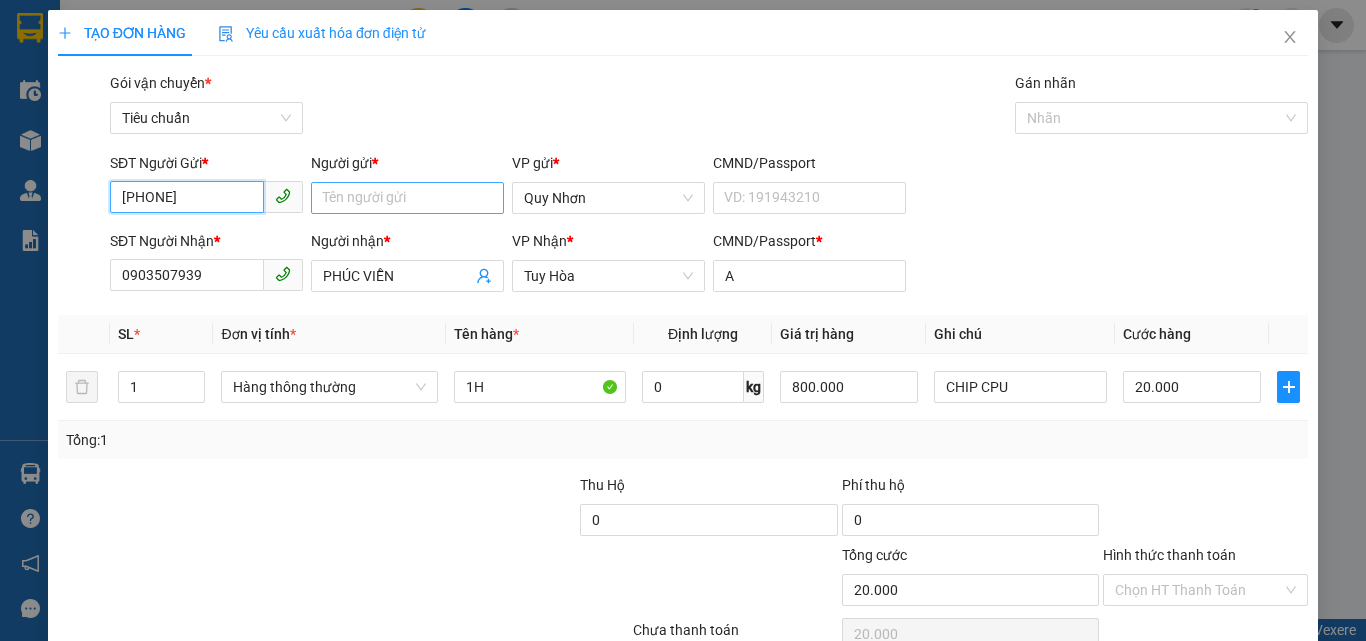 type 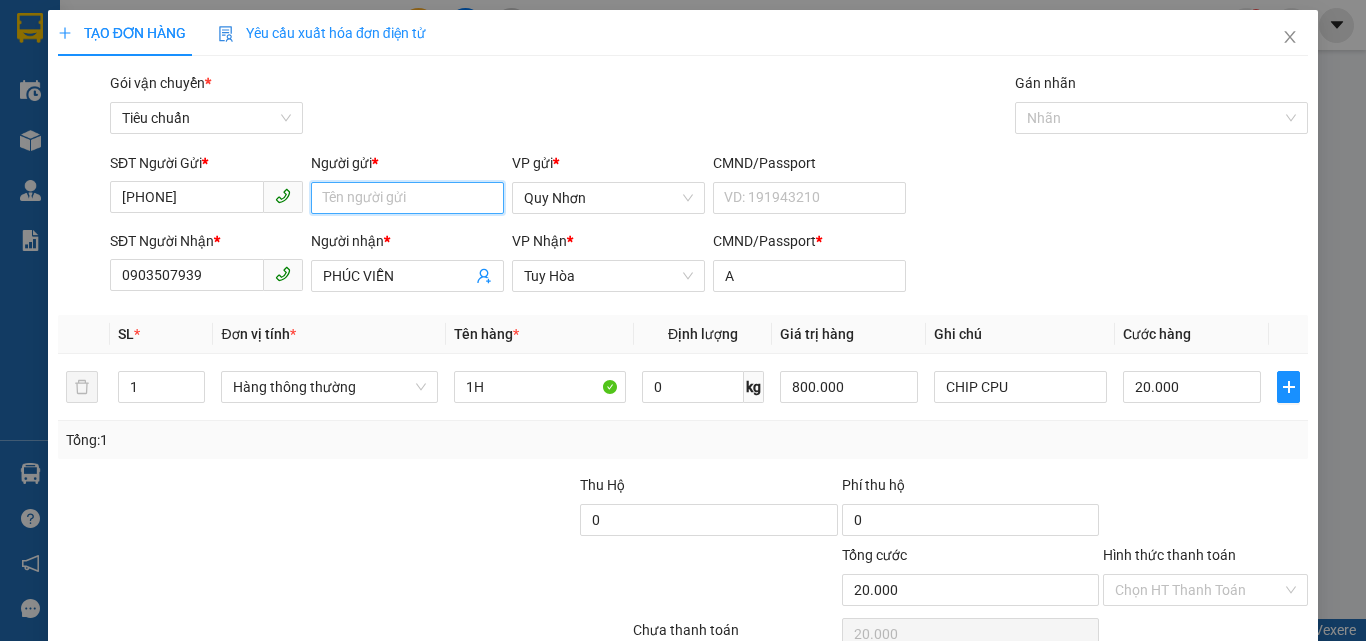 click on "Người gửi  *" at bounding box center [407, 198] 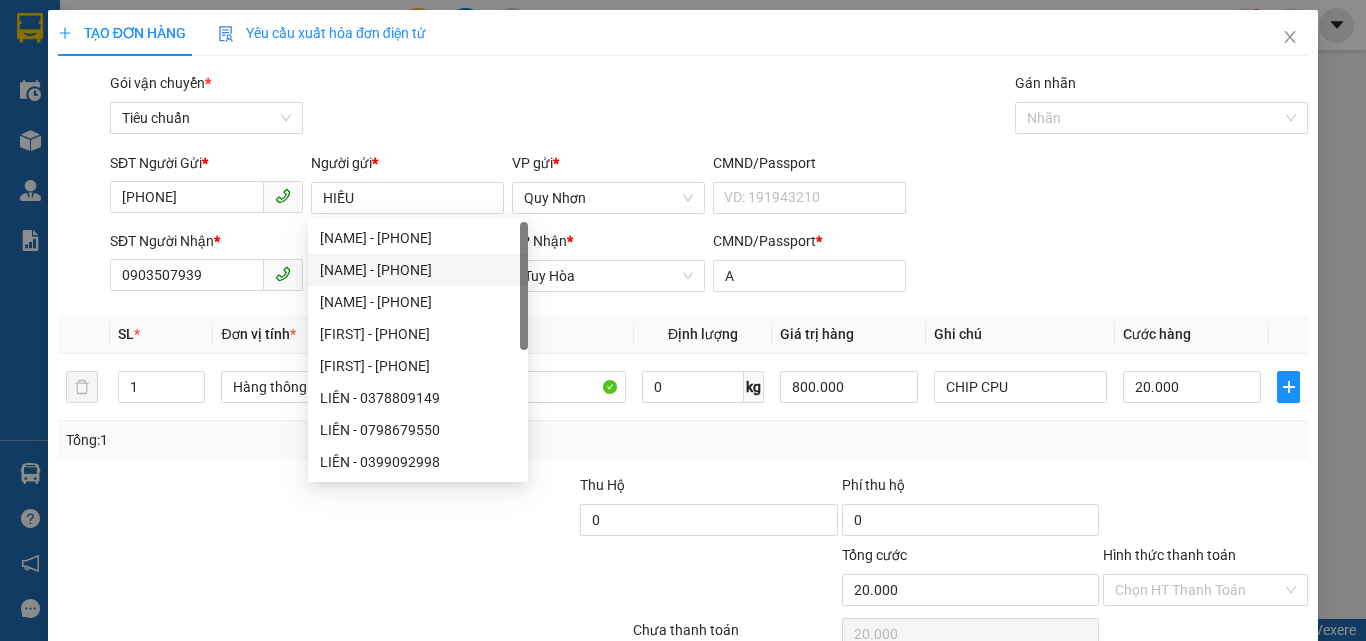 click on "Gói vận chuyển  * Tiêu chuẩn Gán nhãn   Nhãn" at bounding box center (709, 107) 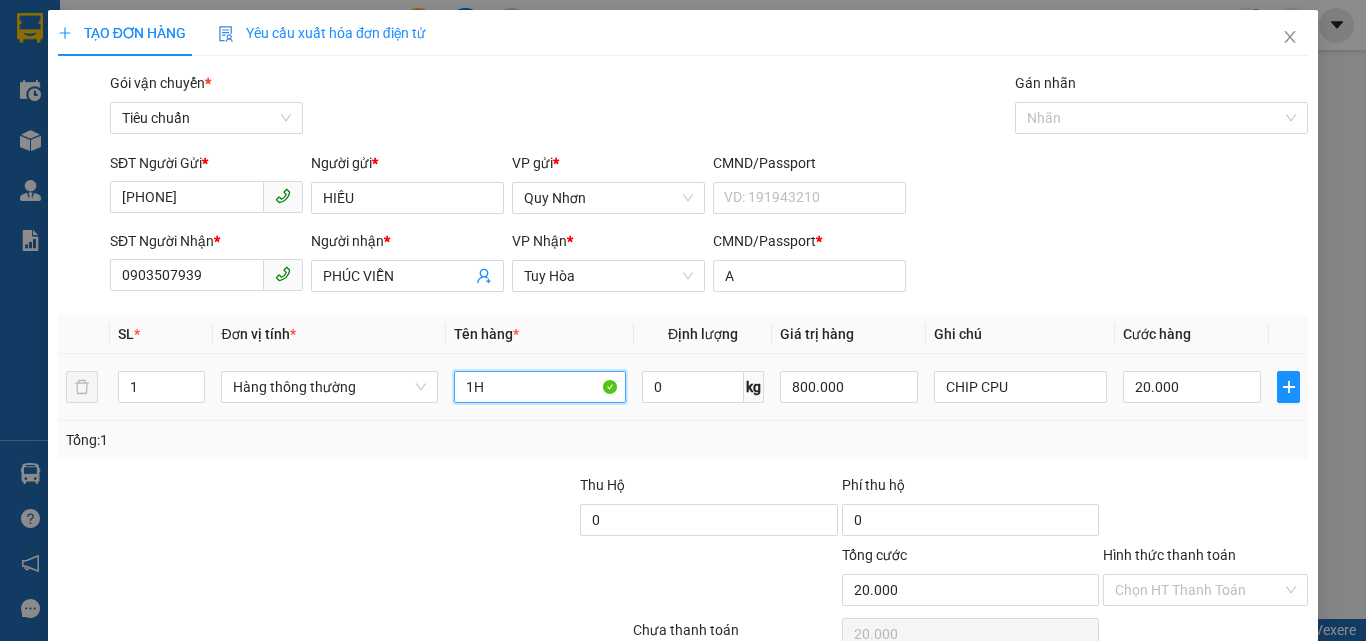 click on "1H" at bounding box center (540, 387) 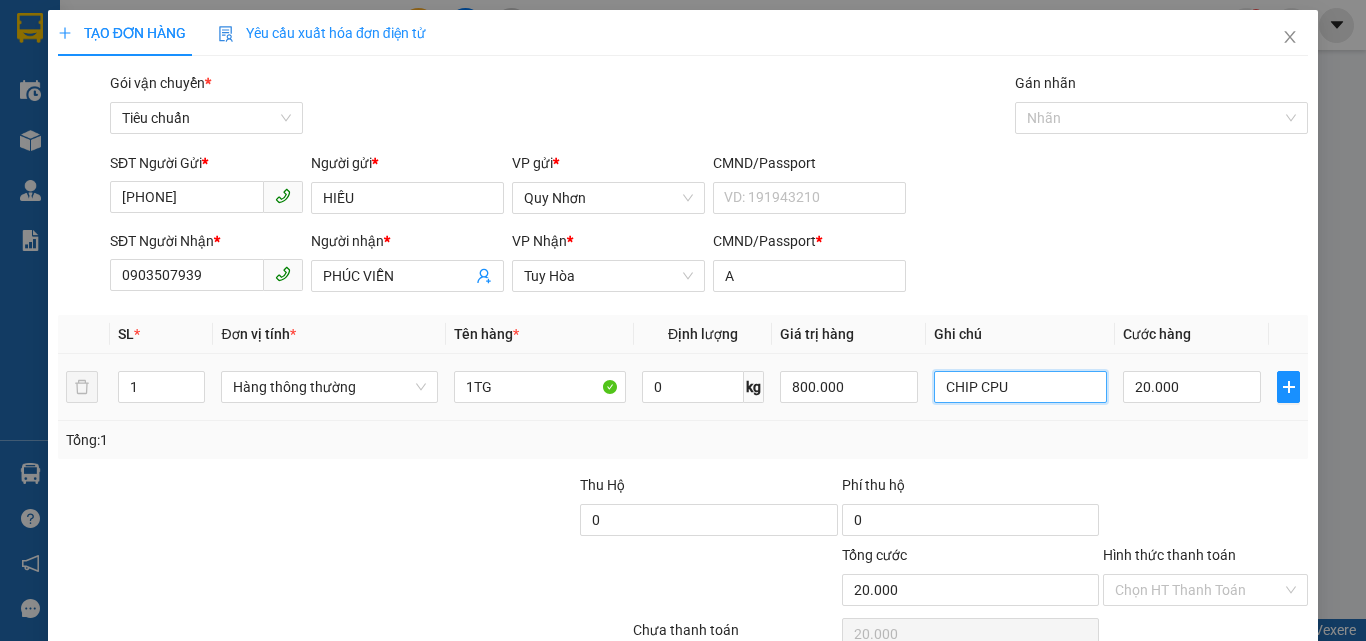drag, startPoint x: 976, startPoint y: 390, endPoint x: 947, endPoint y: 382, distance: 30.083218 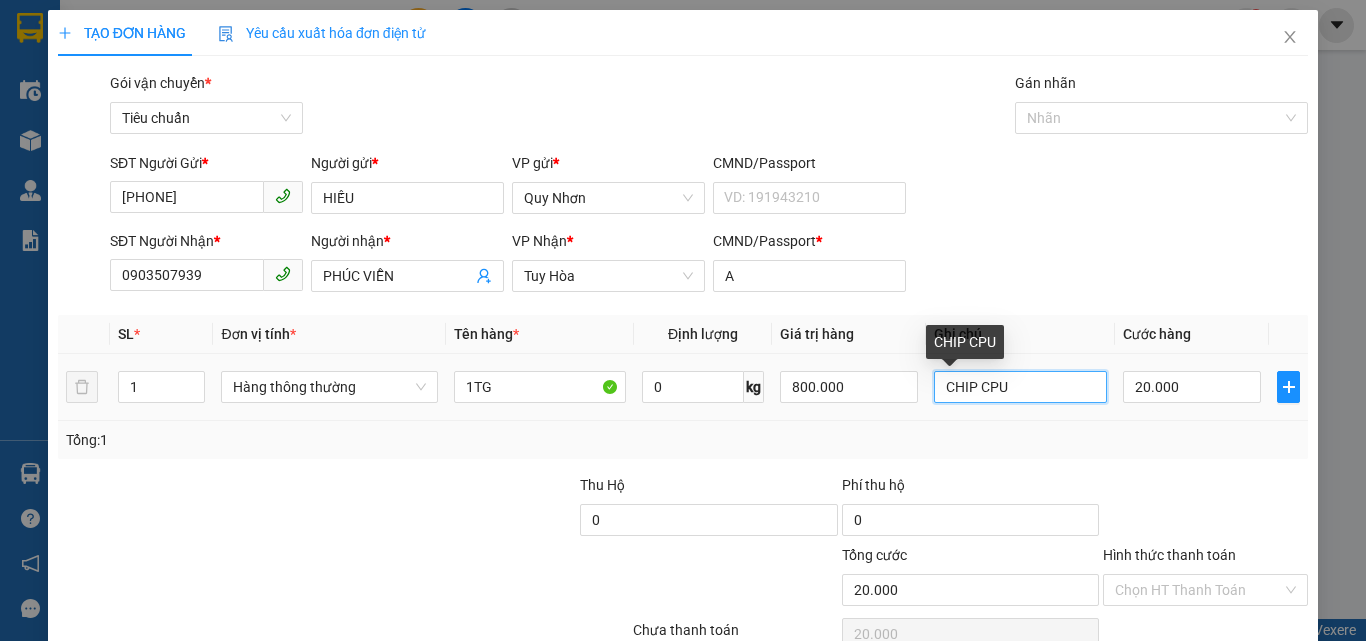 click on "CHIP CPU" at bounding box center [1020, 387] 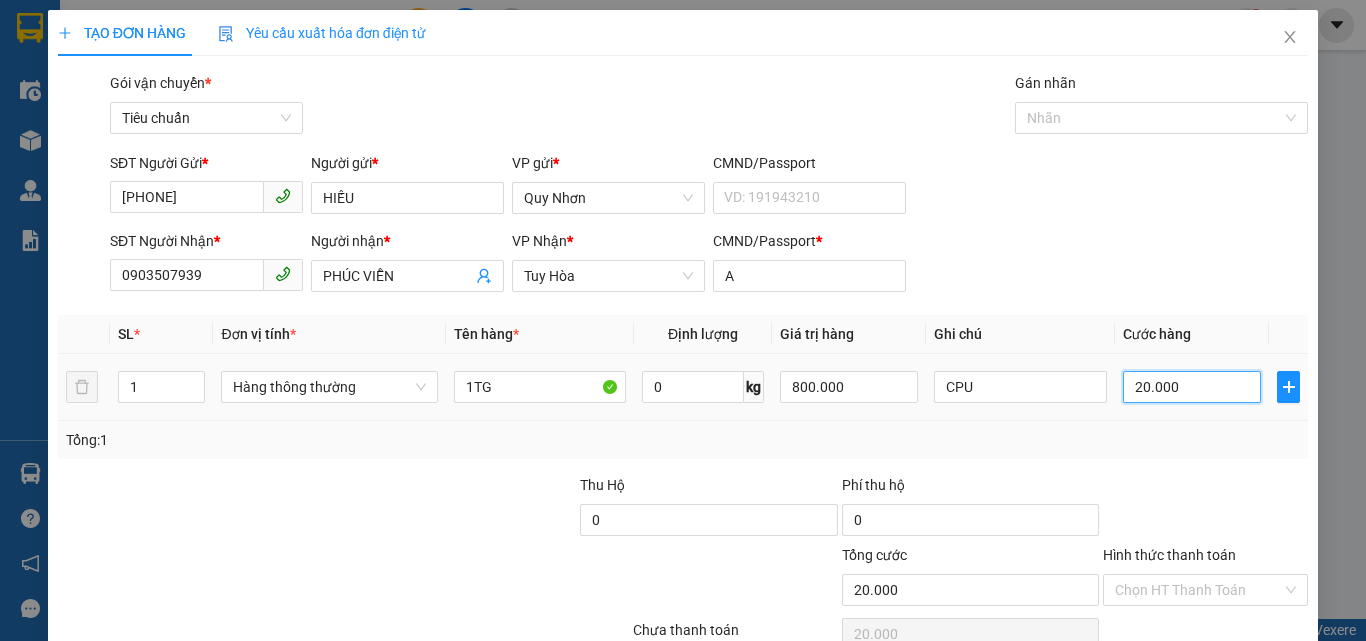 click on "20.000" at bounding box center [1192, 387] 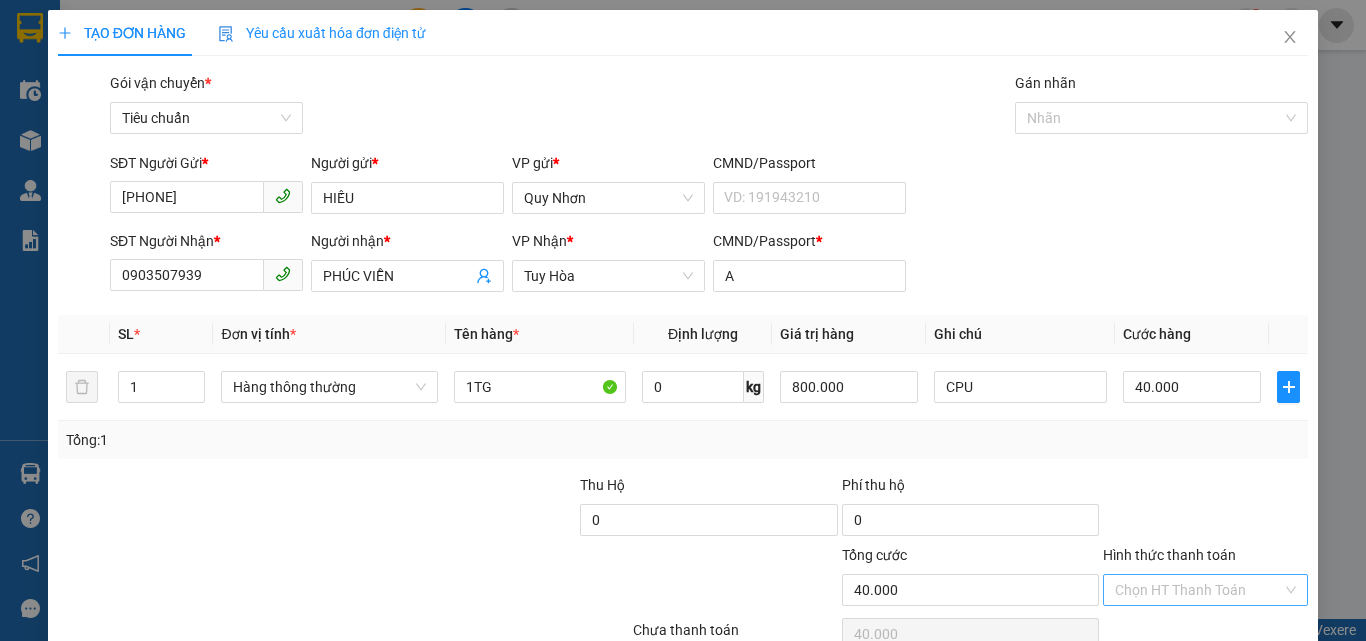 click on "Hình thức thanh toán" at bounding box center (1198, 590) 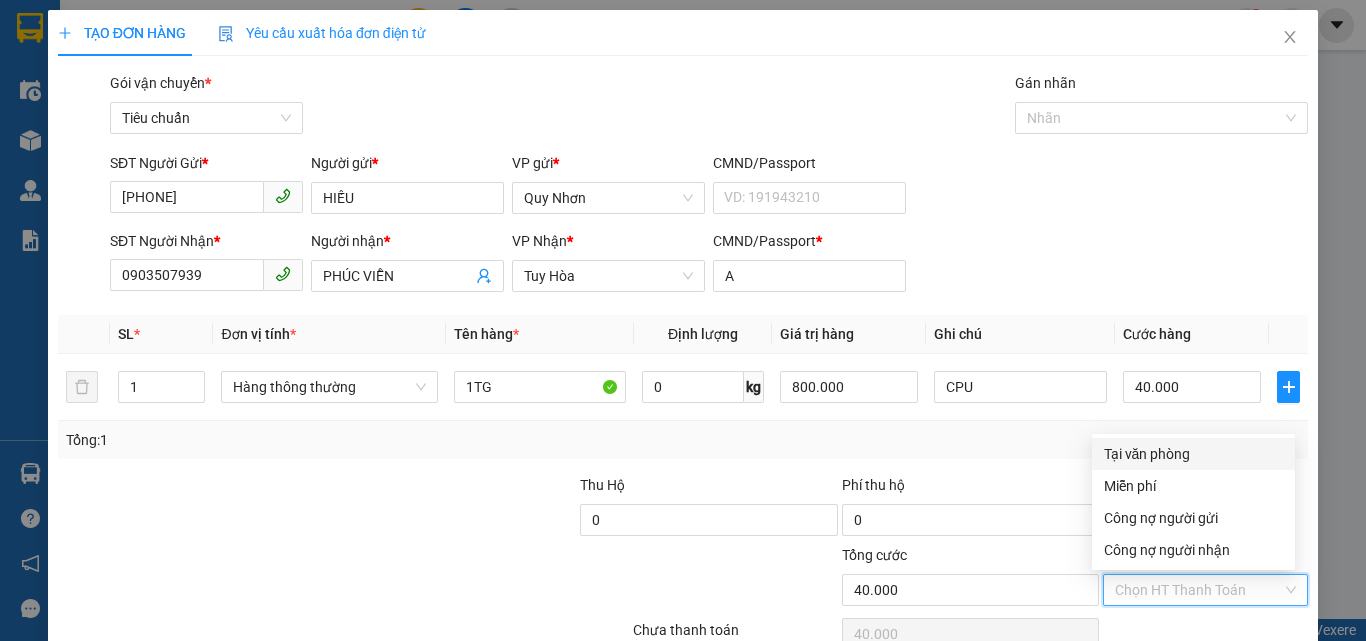 click on "Tại văn phòng" at bounding box center (1193, 454) 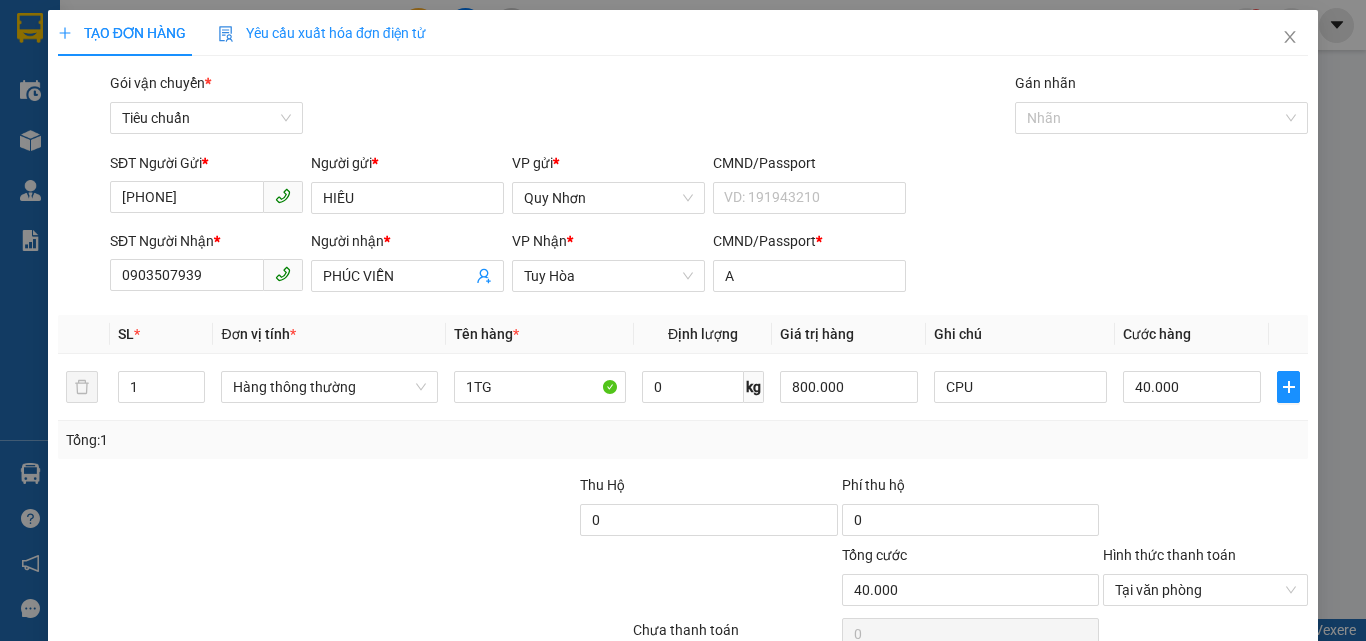 click on "Lưu và In" at bounding box center (1231, 685) 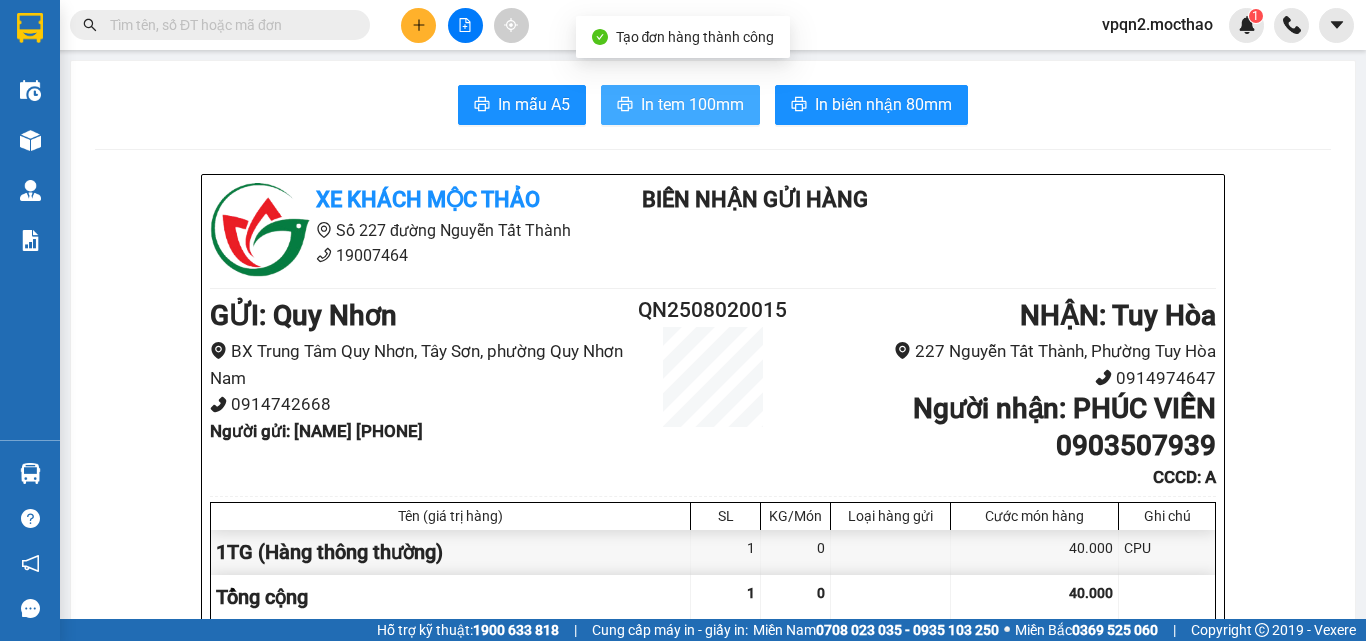 click on "In tem 100mm" at bounding box center [692, 104] 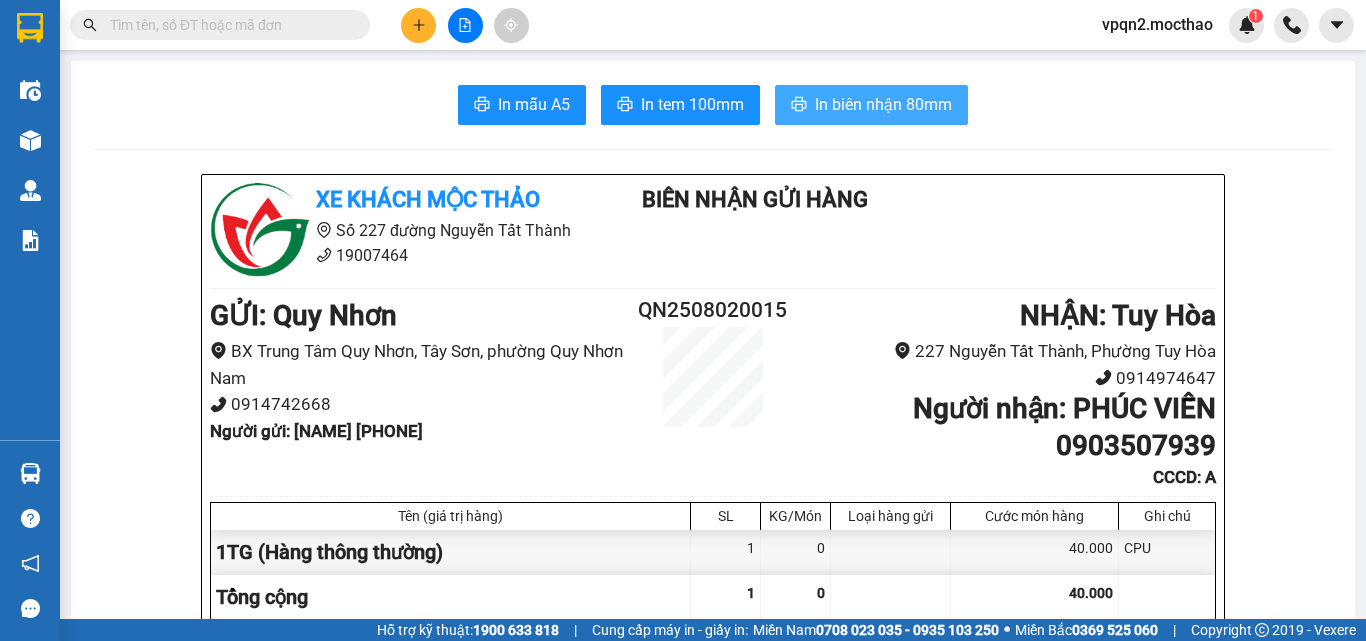 click on "In biên nhận 80mm" at bounding box center [883, 104] 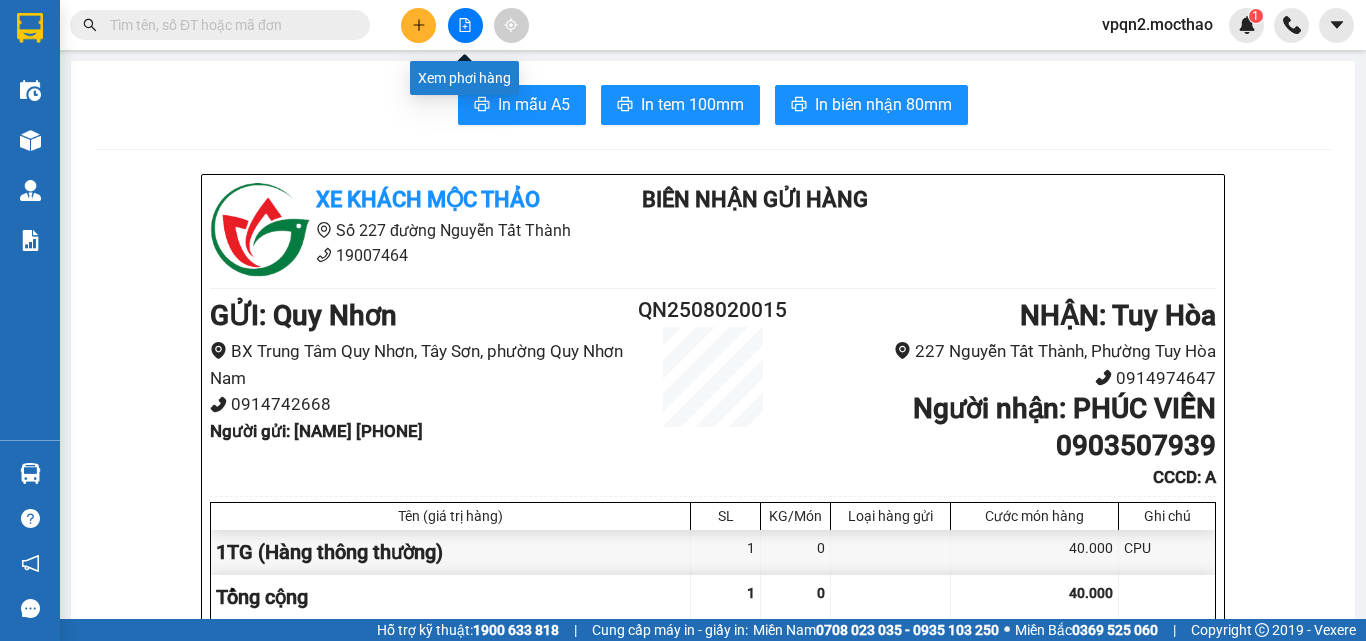 click at bounding box center (465, 25) 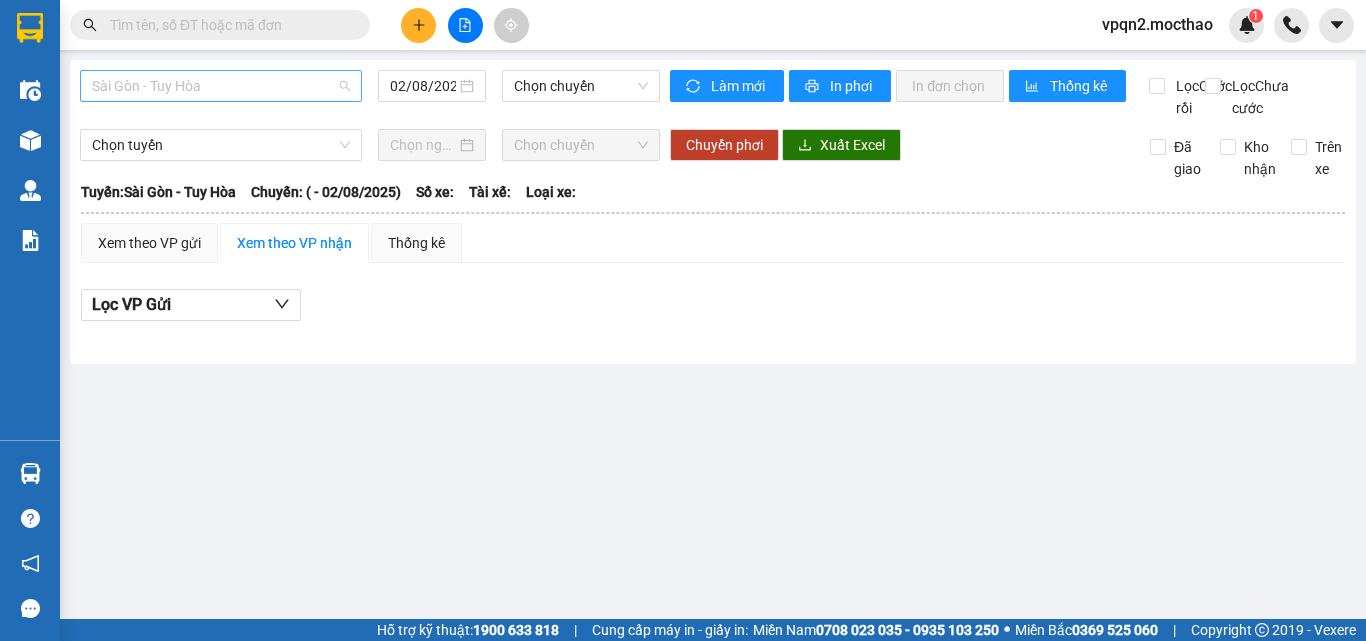 click on "Sài Gòn - Tuy Hòa" at bounding box center (221, 86) 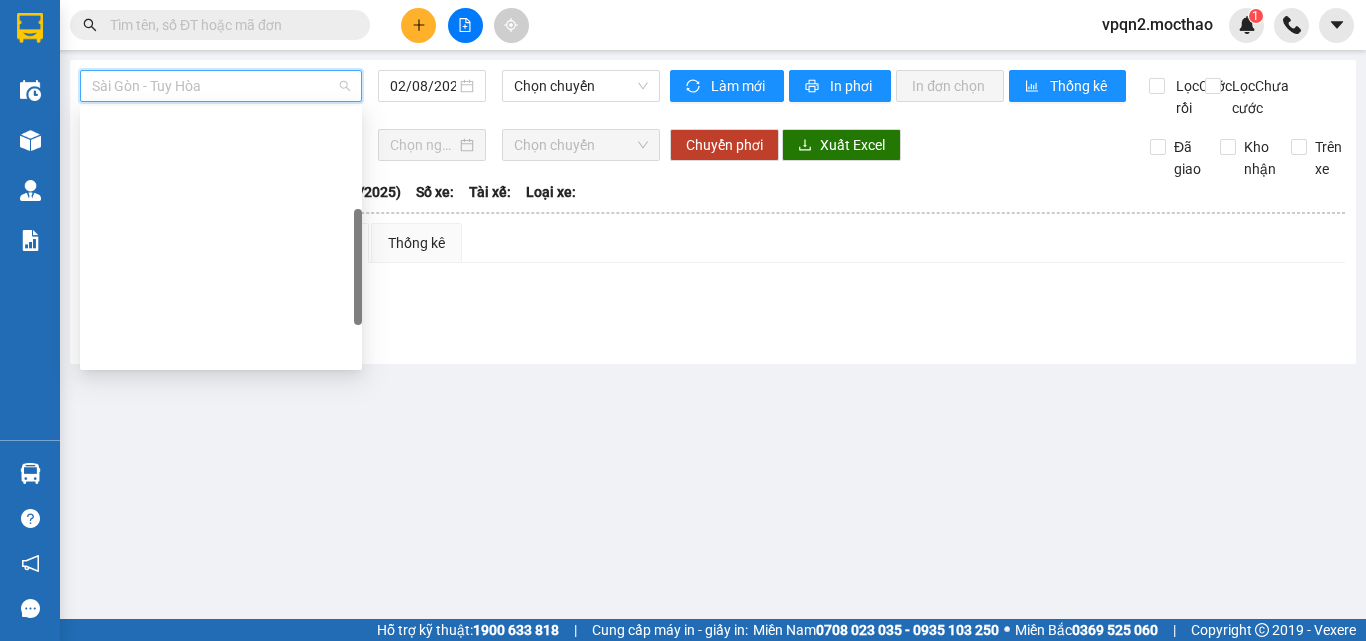 click on "BX Miền Đông Cũ - Tuy Hoà" at bounding box center (221, 510) 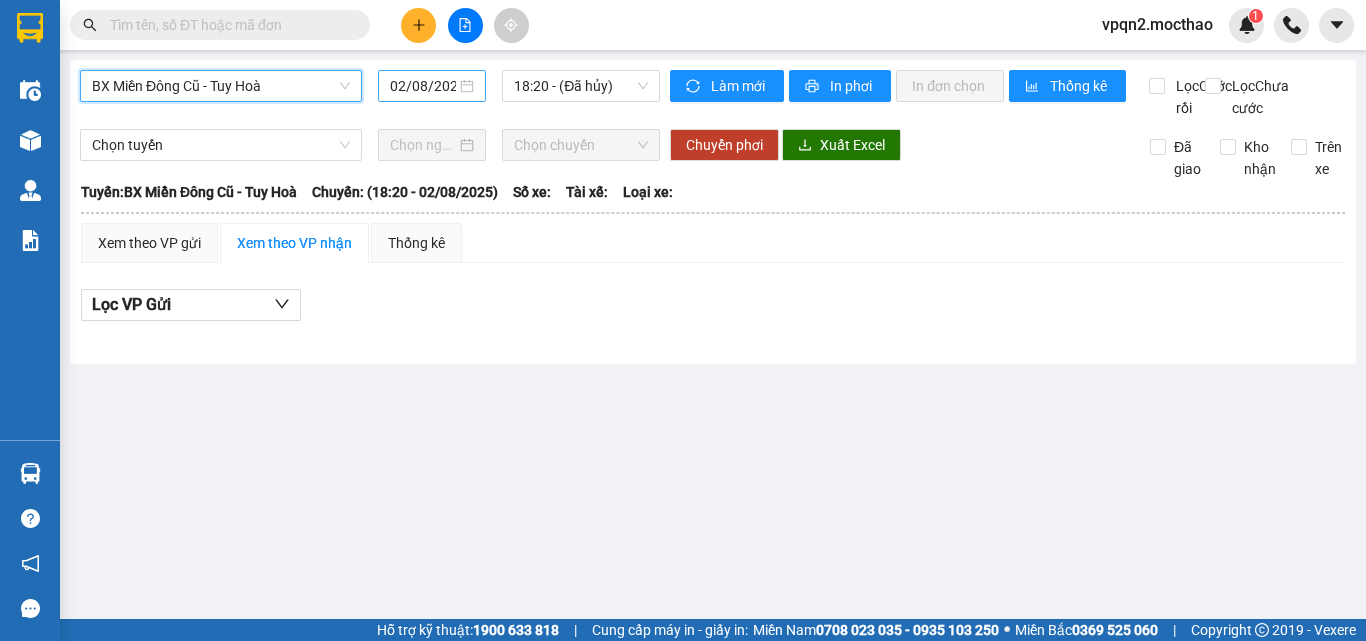 click on "02/08/2025" at bounding box center (423, 86) 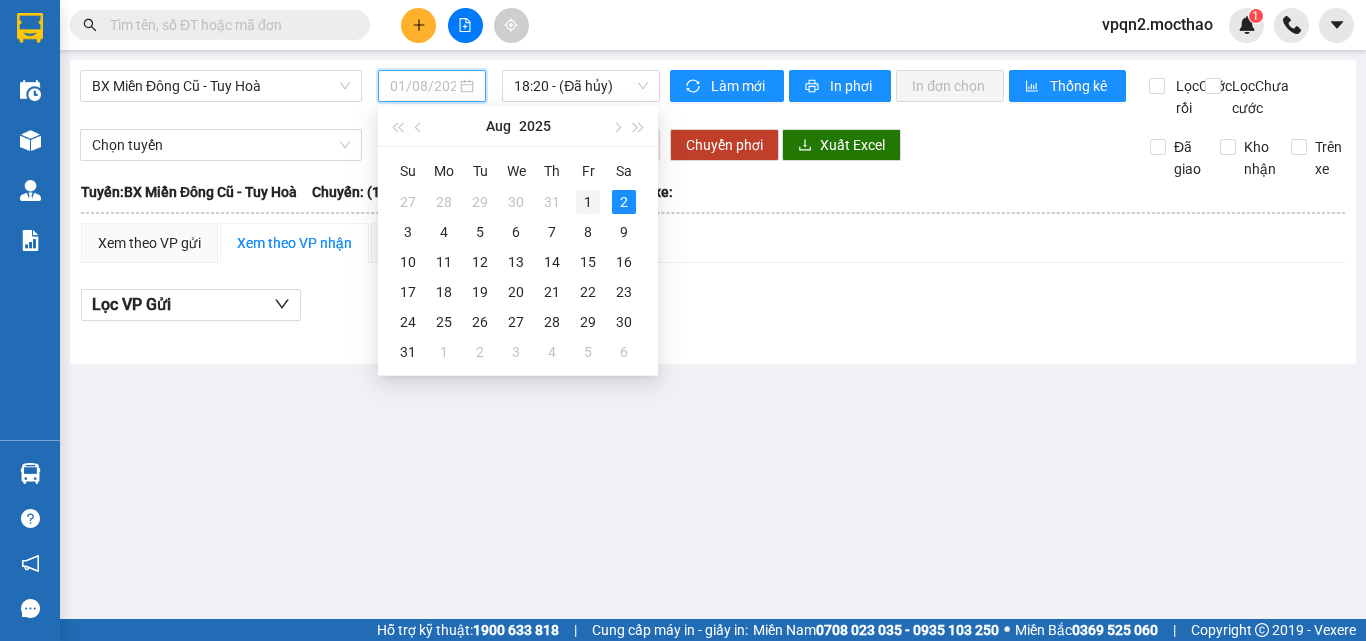click on "1" at bounding box center (588, 202) 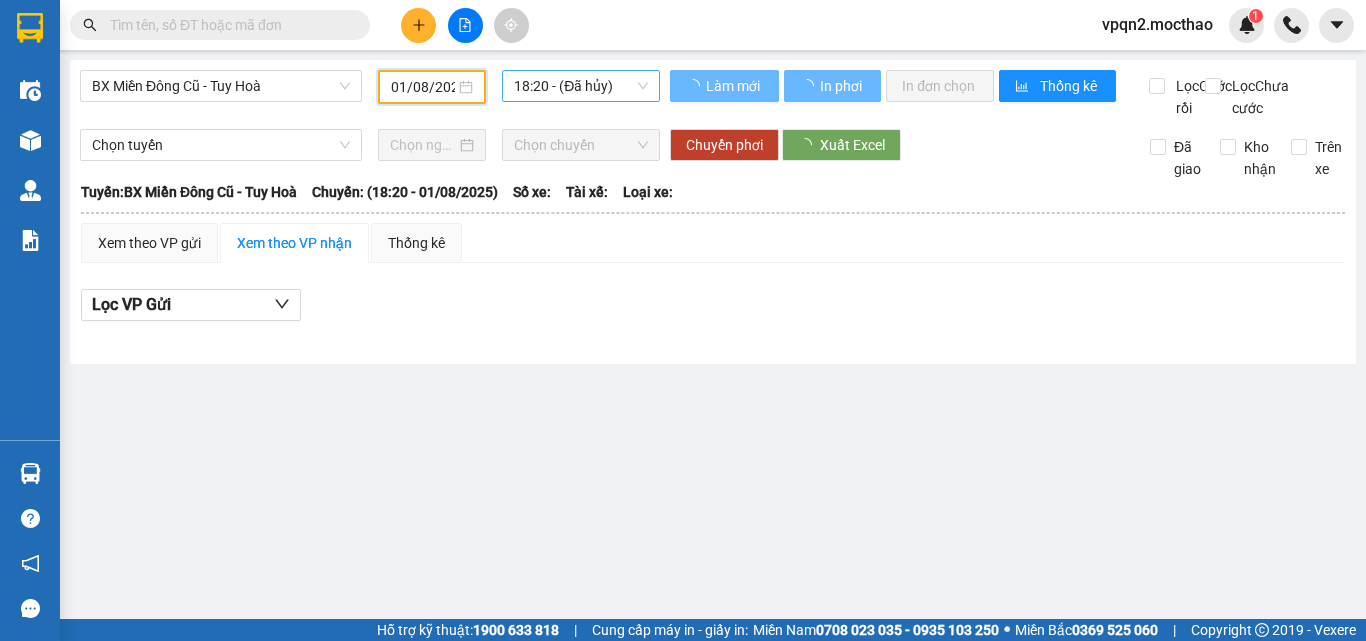 click on "18:20     - (Đã hủy)" at bounding box center [581, 86] 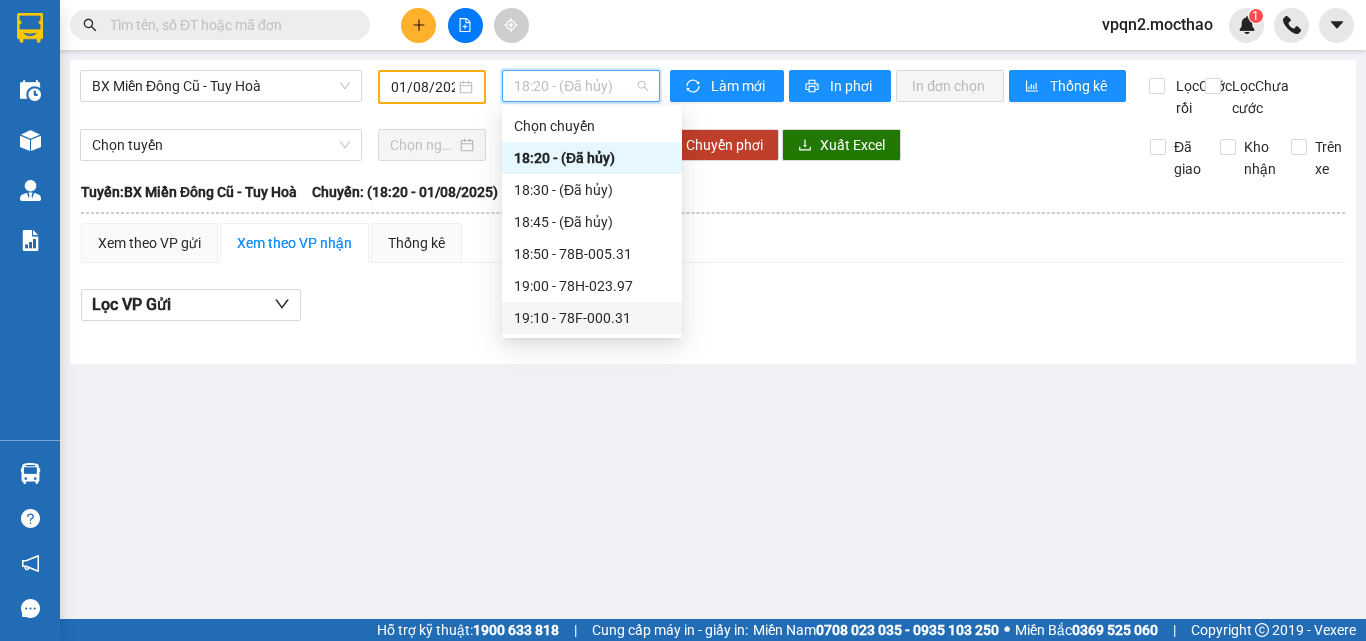 click on "19:10     - 78F-000.31" at bounding box center (592, 318) 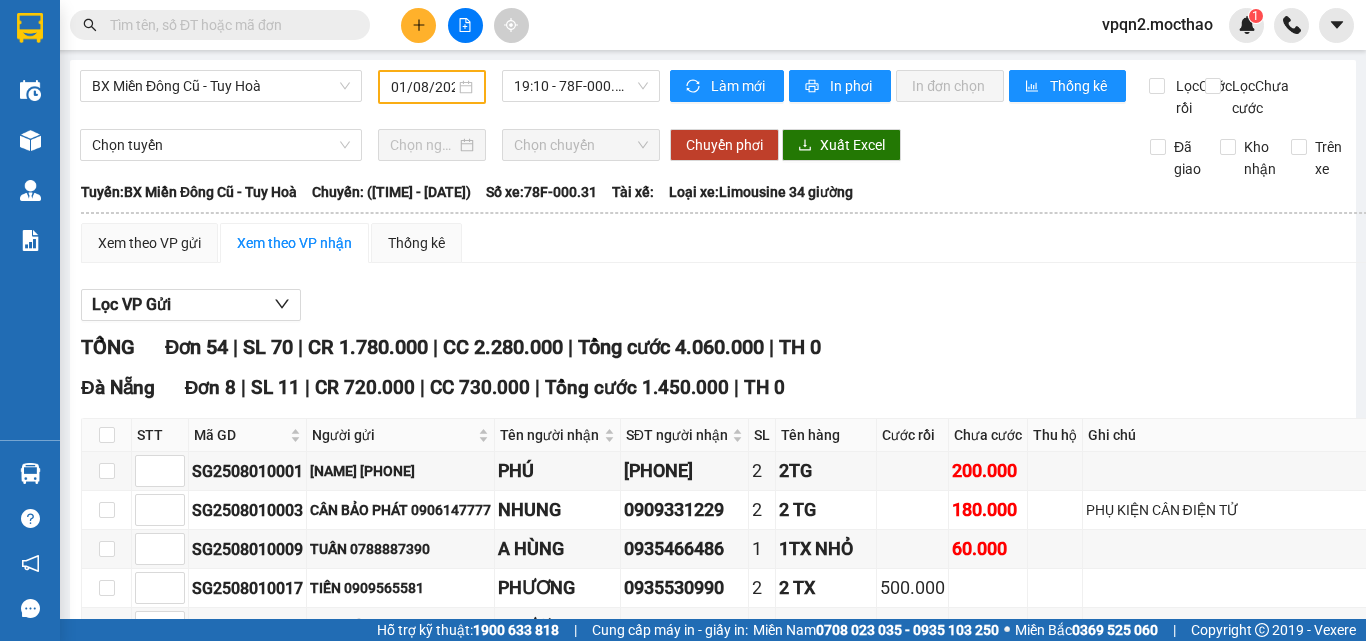 click at bounding box center (107, 3268) 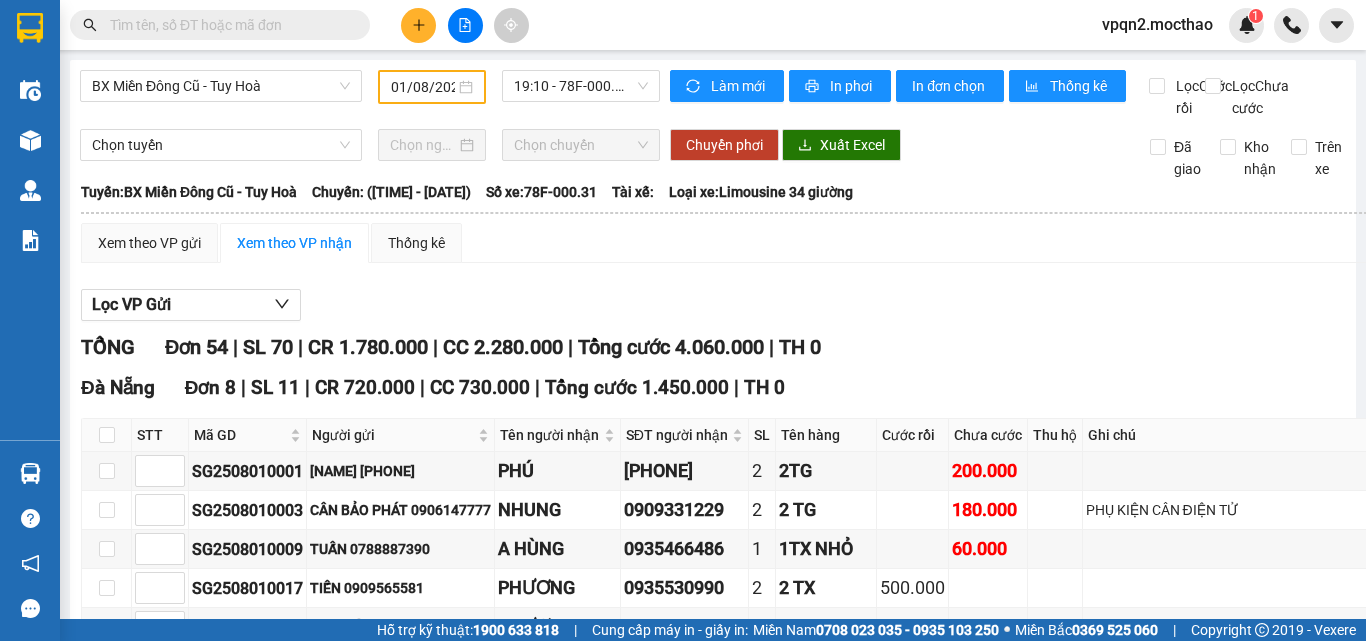 click at bounding box center (107, 3315) 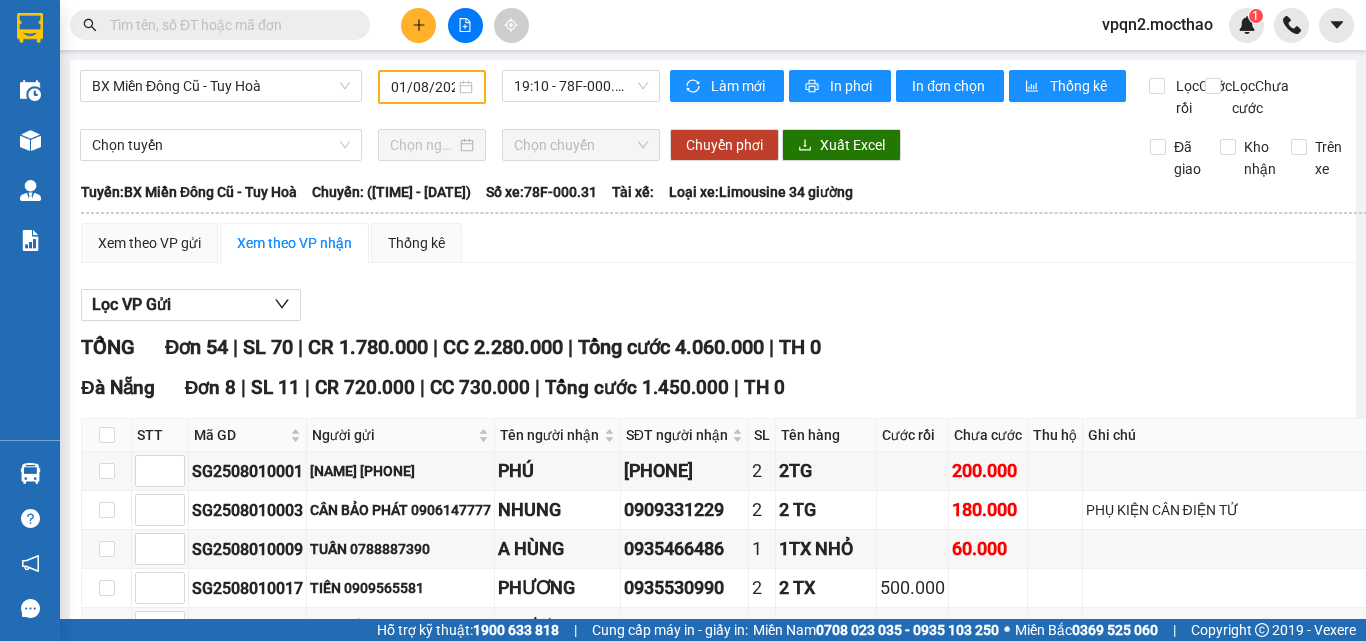 click on "Nhập kho nhận" at bounding box center (311, 3612) 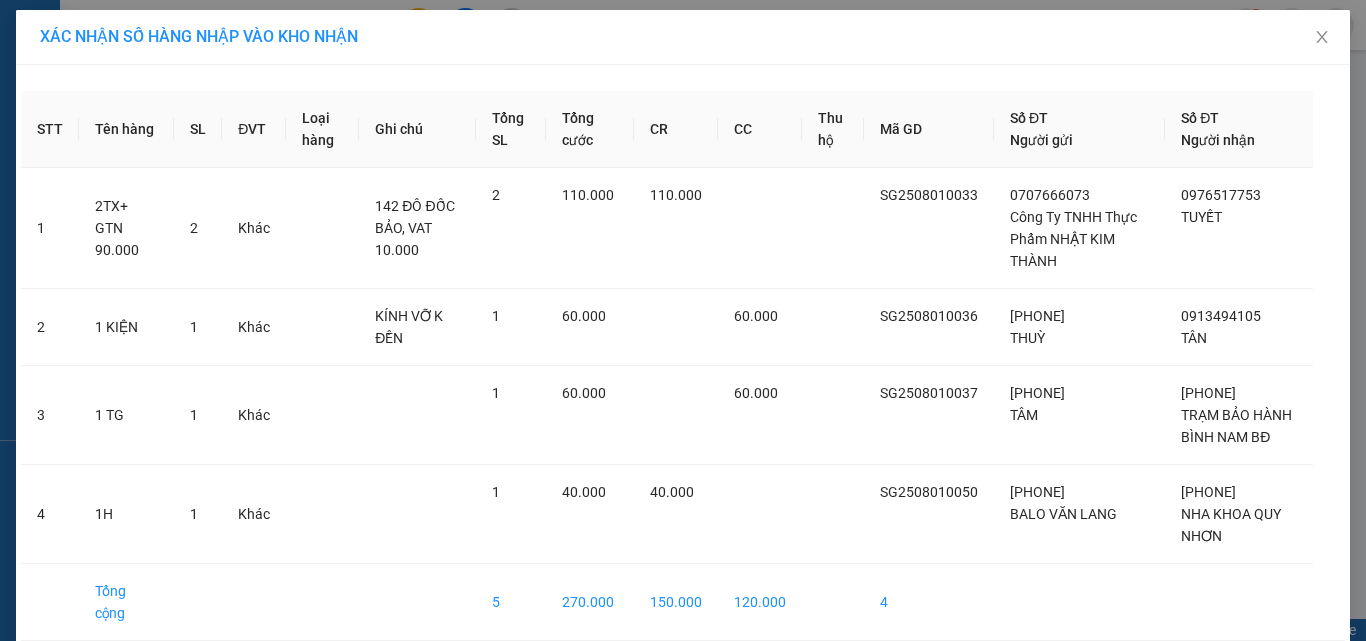 click on "Nhập hàng kho nhận" at bounding box center (756, 677) 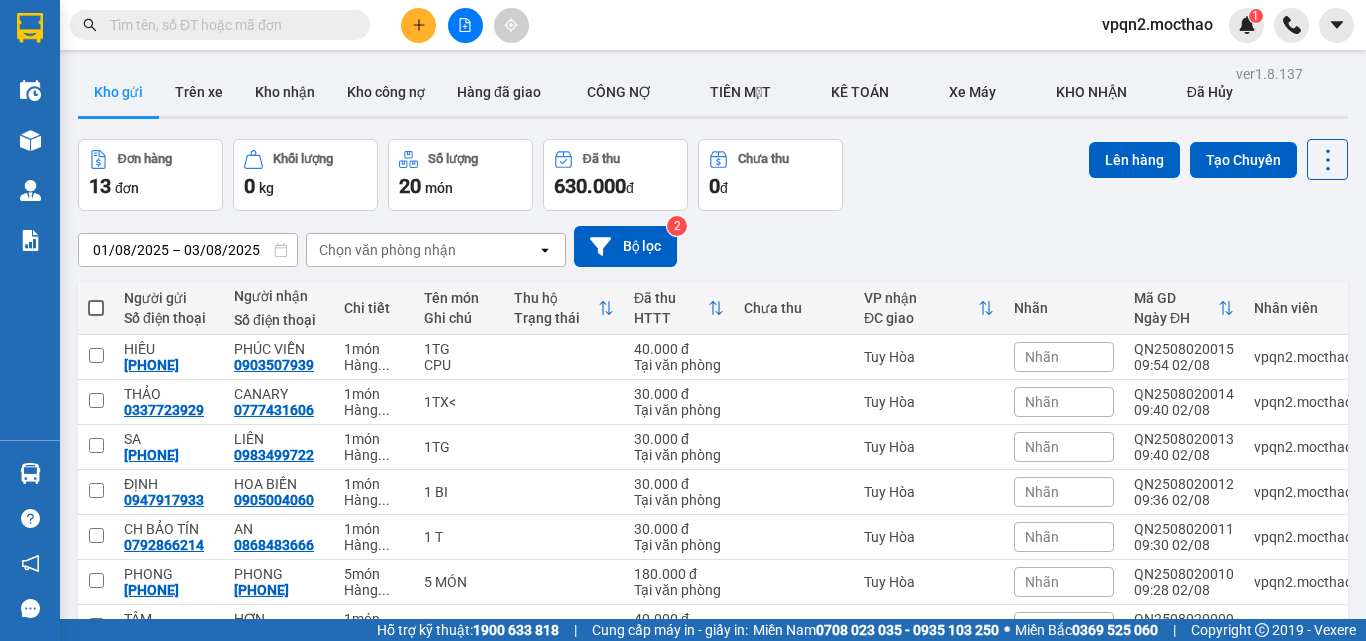 click at bounding box center [96, 308] 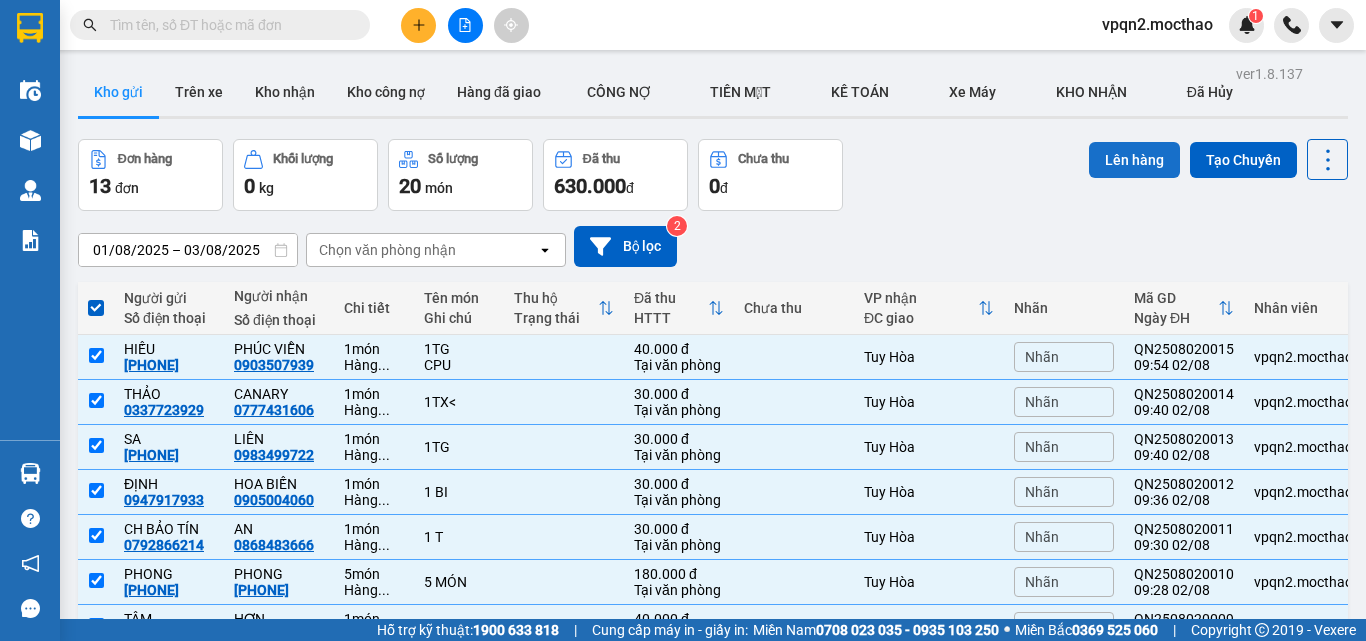 click on "Lên hàng" at bounding box center [1134, 160] 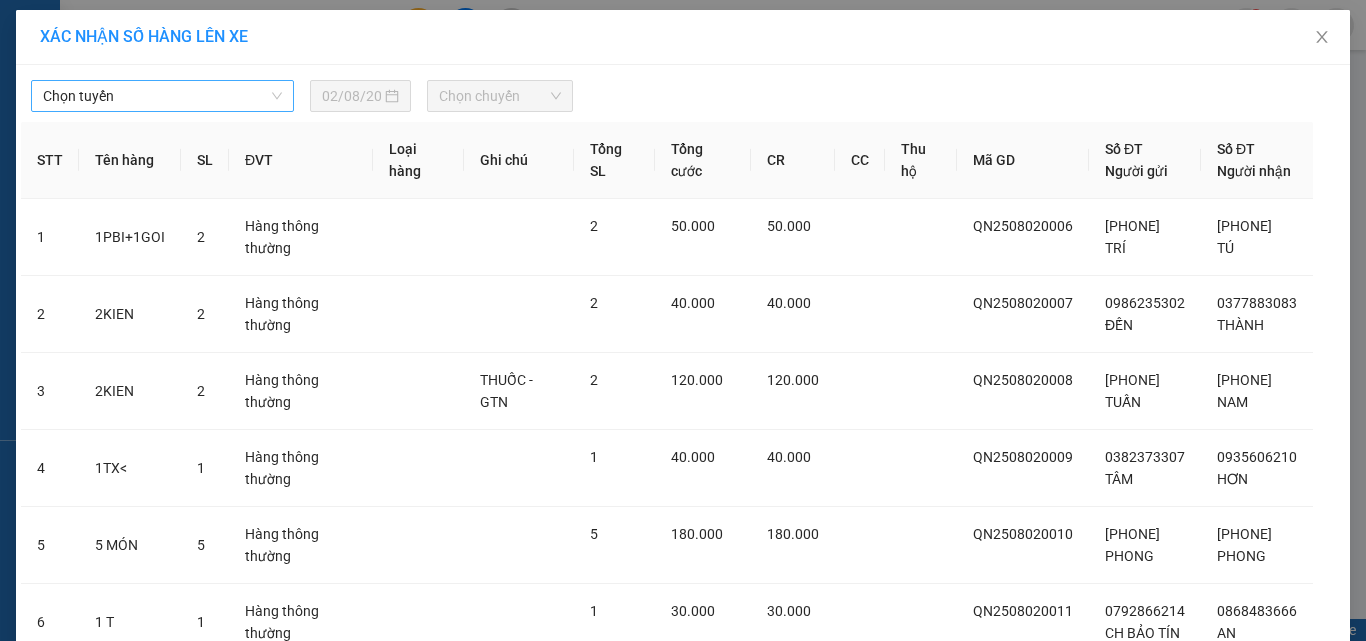 click on "Chọn tuyến" at bounding box center (162, 96) 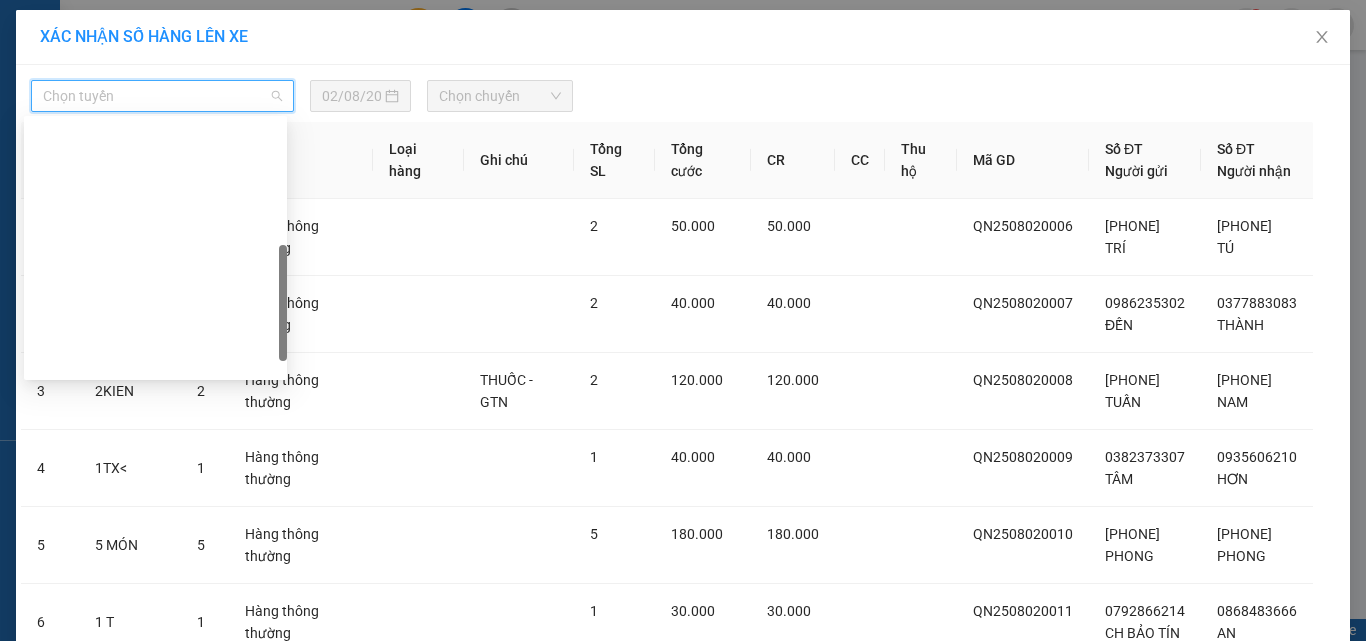 drag, startPoint x: 141, startPoint y: 303, endPoint x: 317, endPoint y: 185, distance: 211.8962 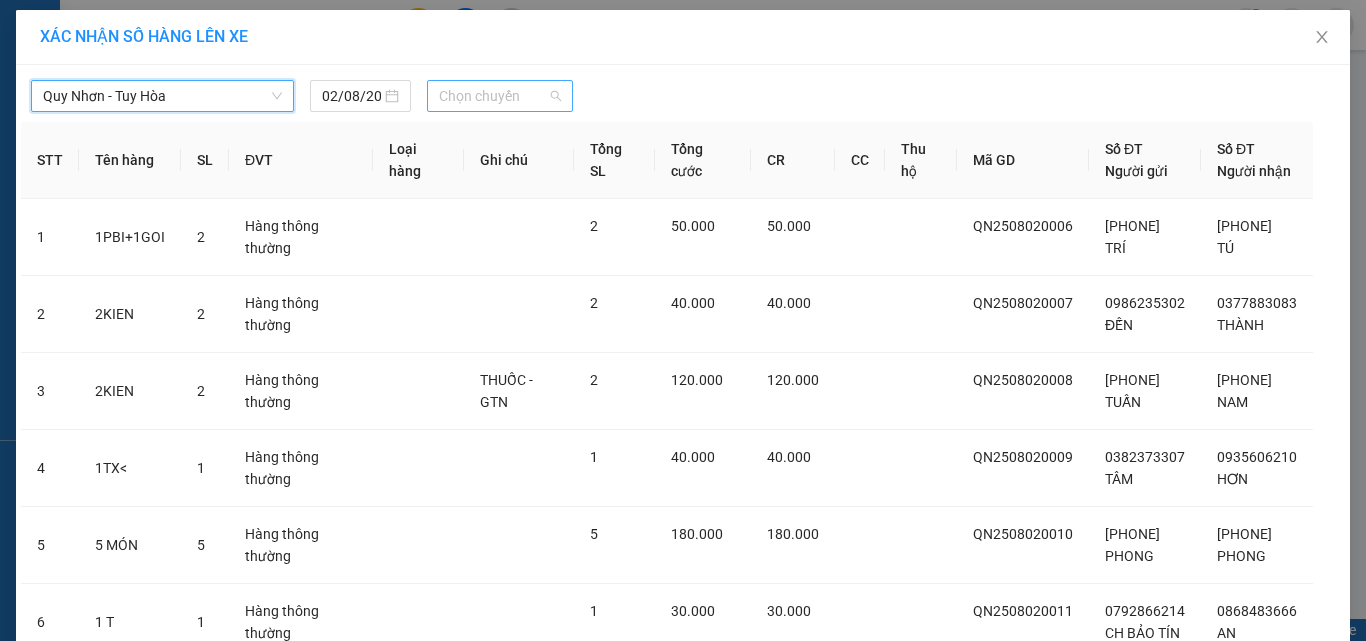 click on "Chọn chuyến" at bounding box center [500, 96] 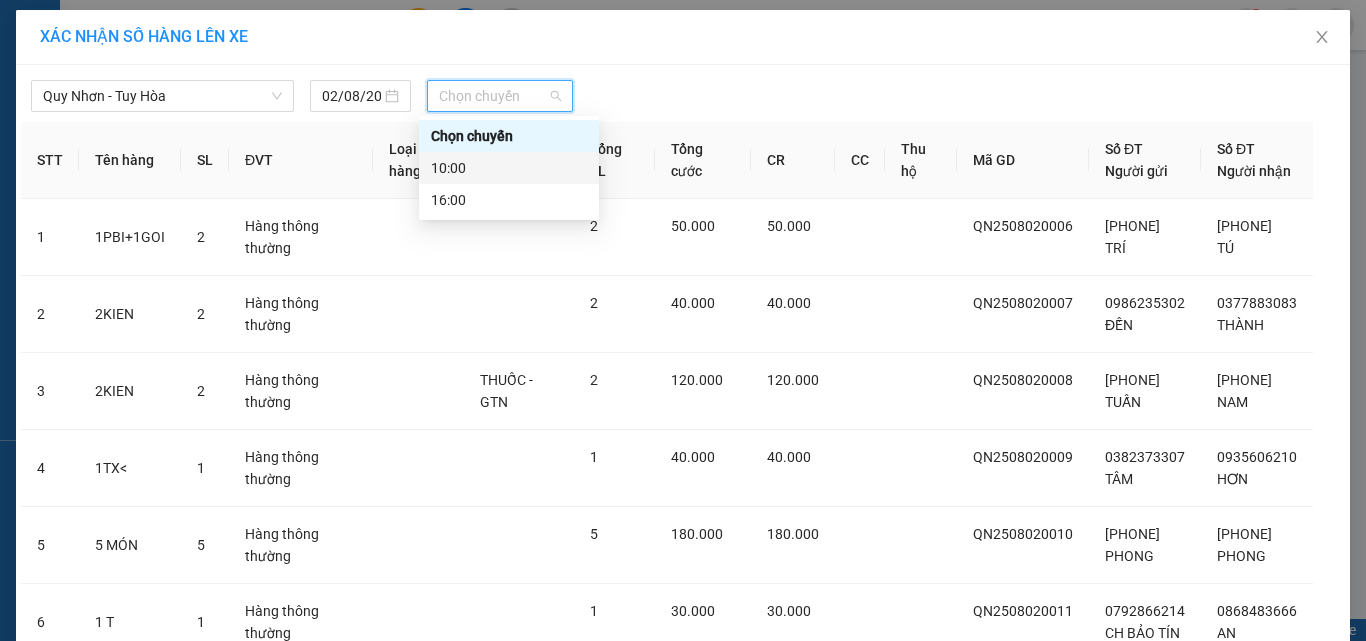 click on "10:00" at bounding box center (509, 168) 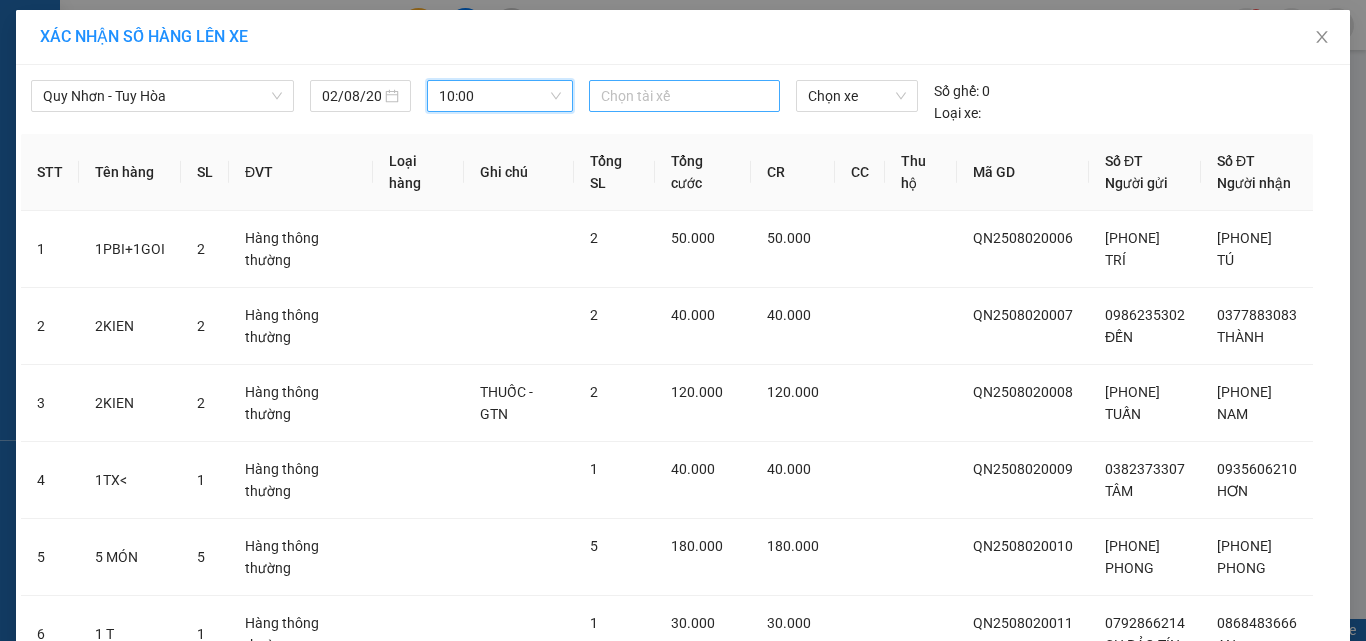 click at bounding box center (685, 96) 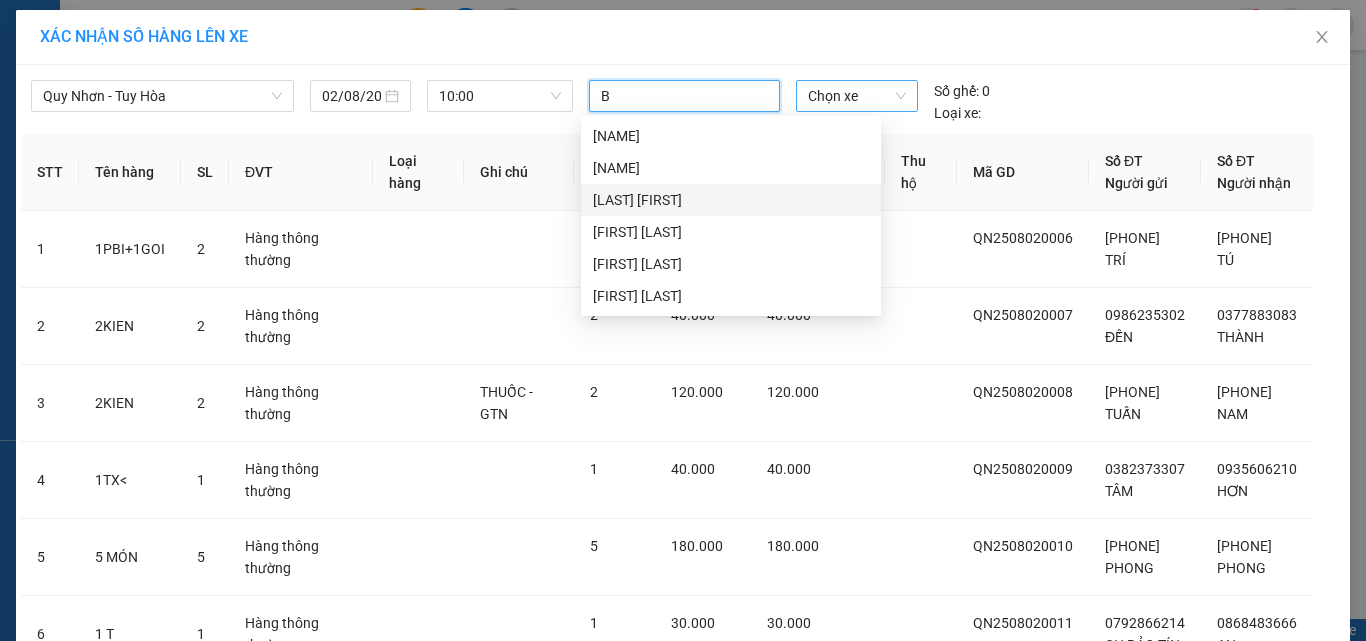 drag, startPoint x: 654, startPoint y: 197, endPoint x: 874, endPoint y: 92, distance: 243.77243 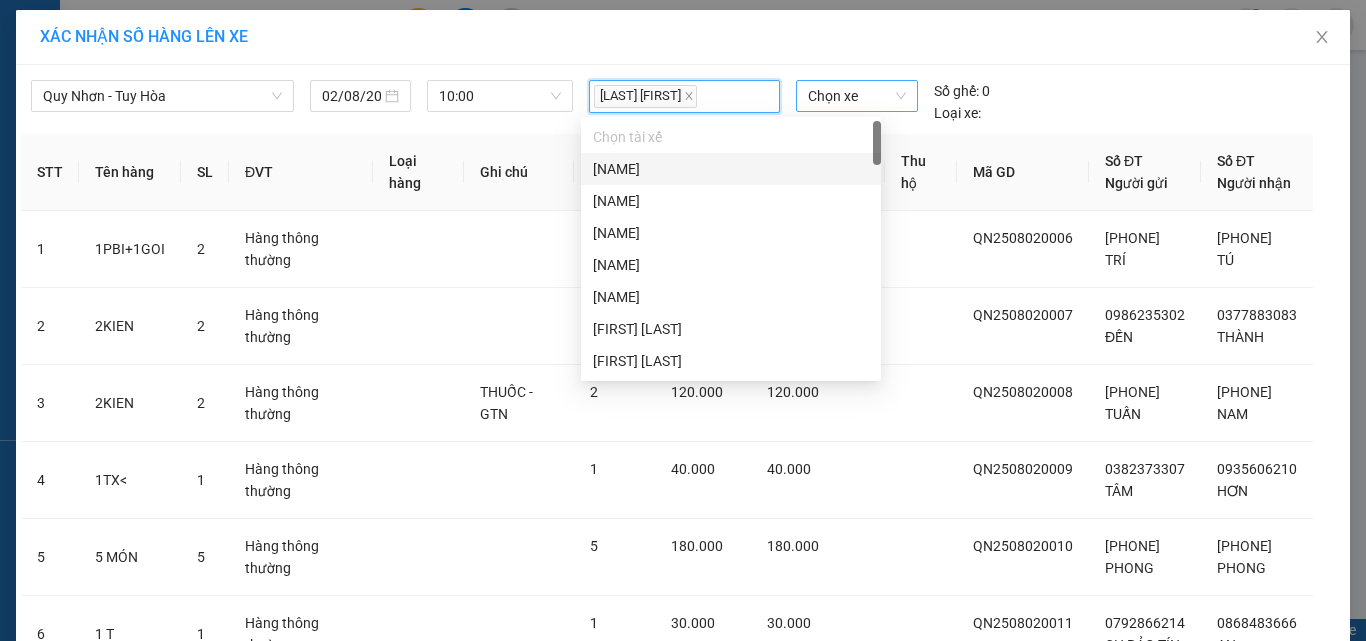 click on "Chọn xe" at bounding box center (857, 96) 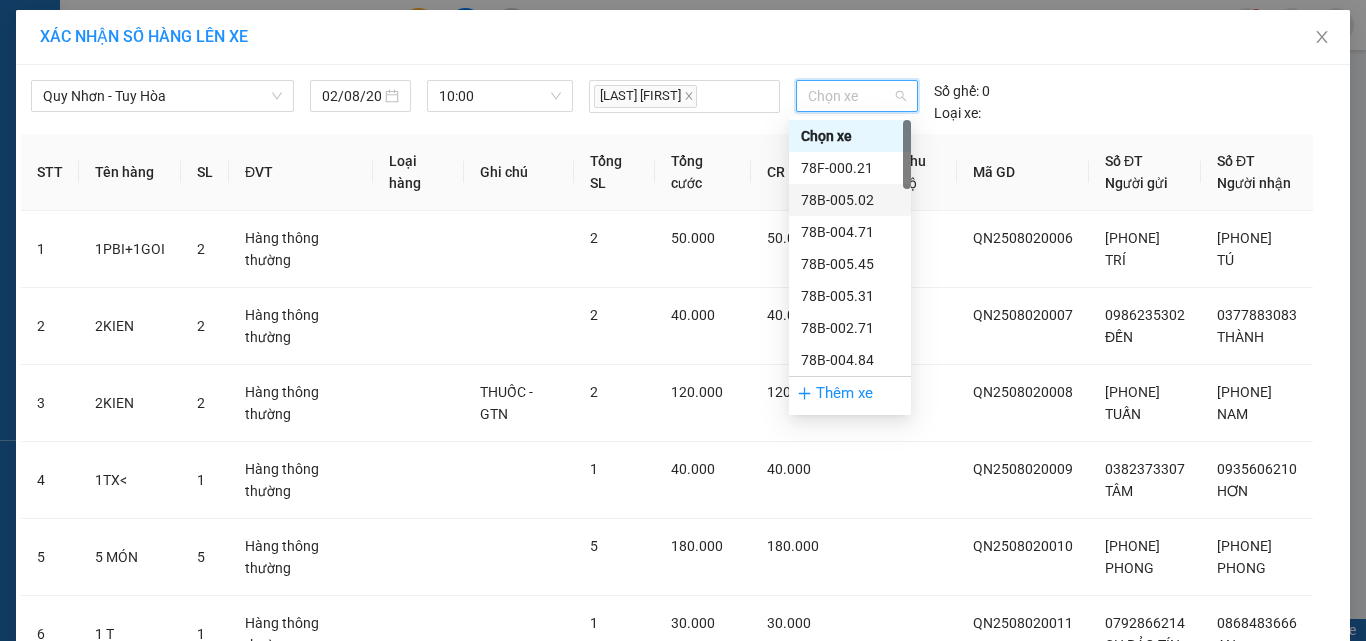 click on "78B-005.02" at bounding box center [850, 200] 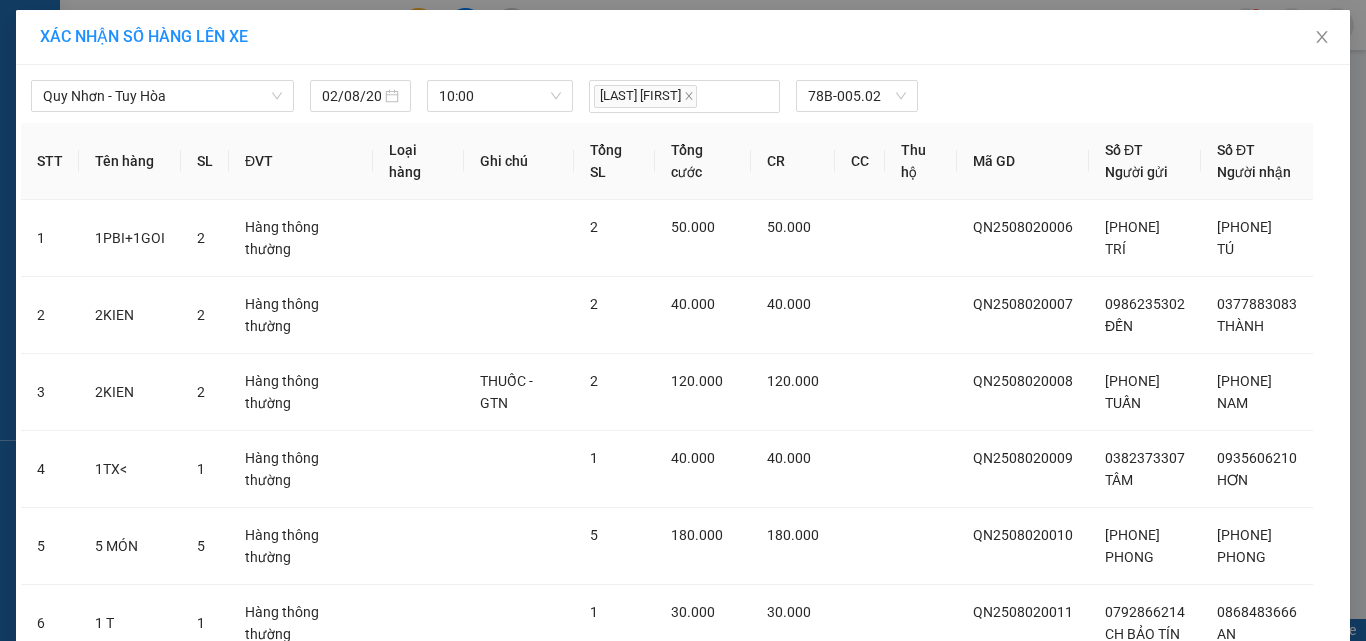 click on "Lên hàng" at bounding box center (756, 1061) 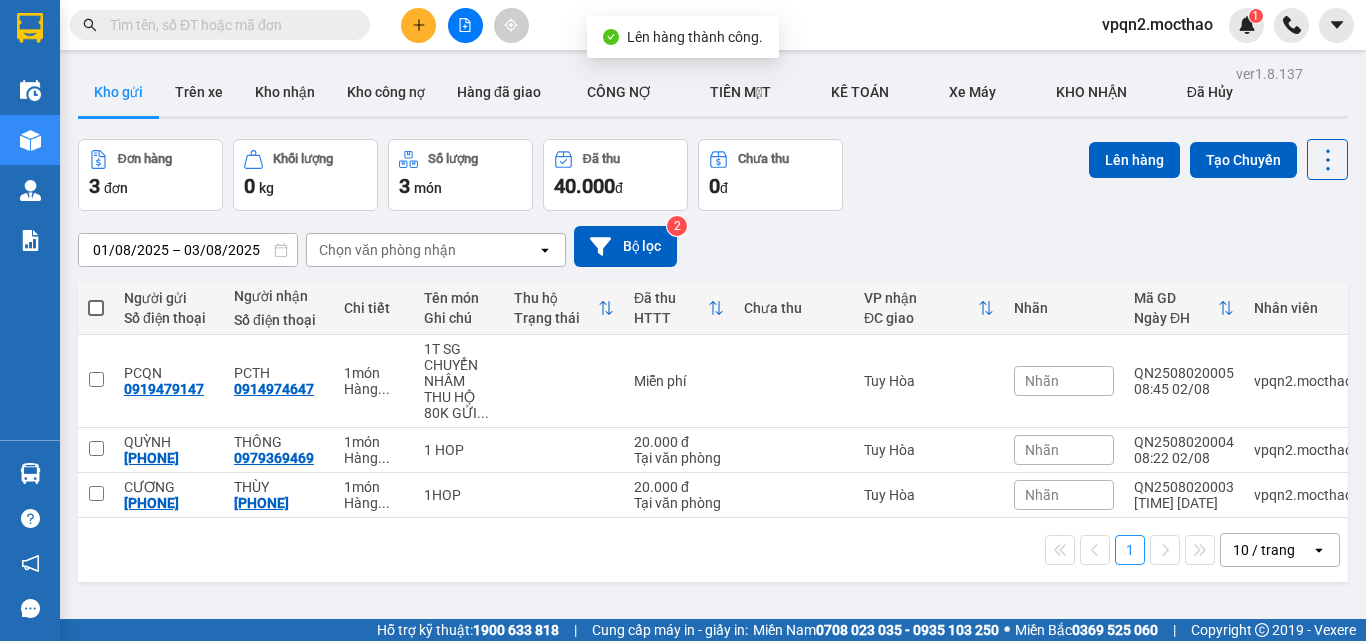 drag, startPoint x: 100, startPoint y: 312, endPoint x: 400, endPoint y: 269, distance: 303.066 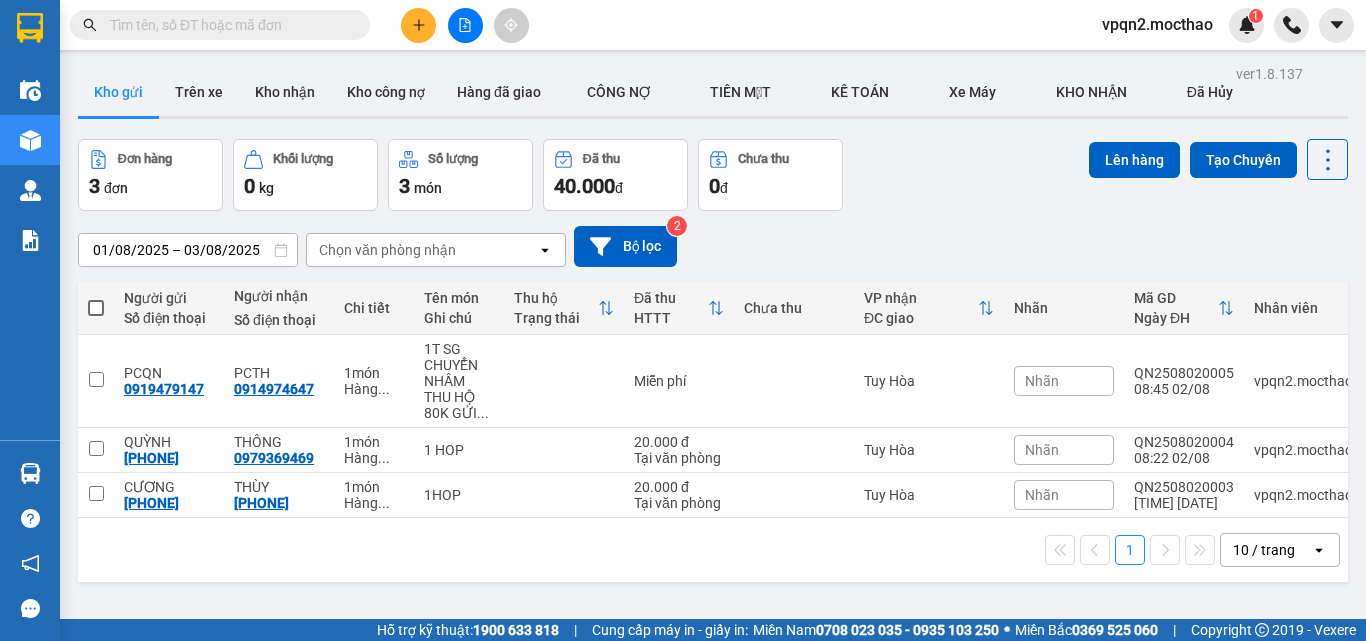 click at bounding box center (96, 308) 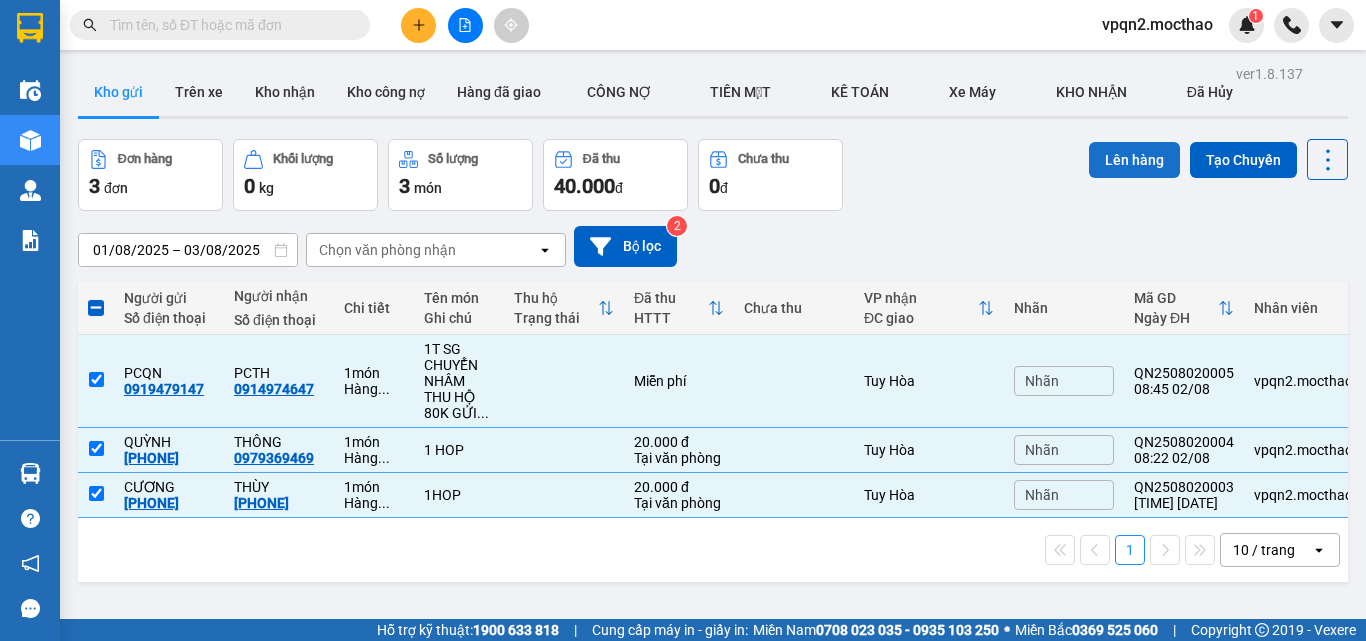 click on "Lên hàng" at bounding box center [1134, 160] 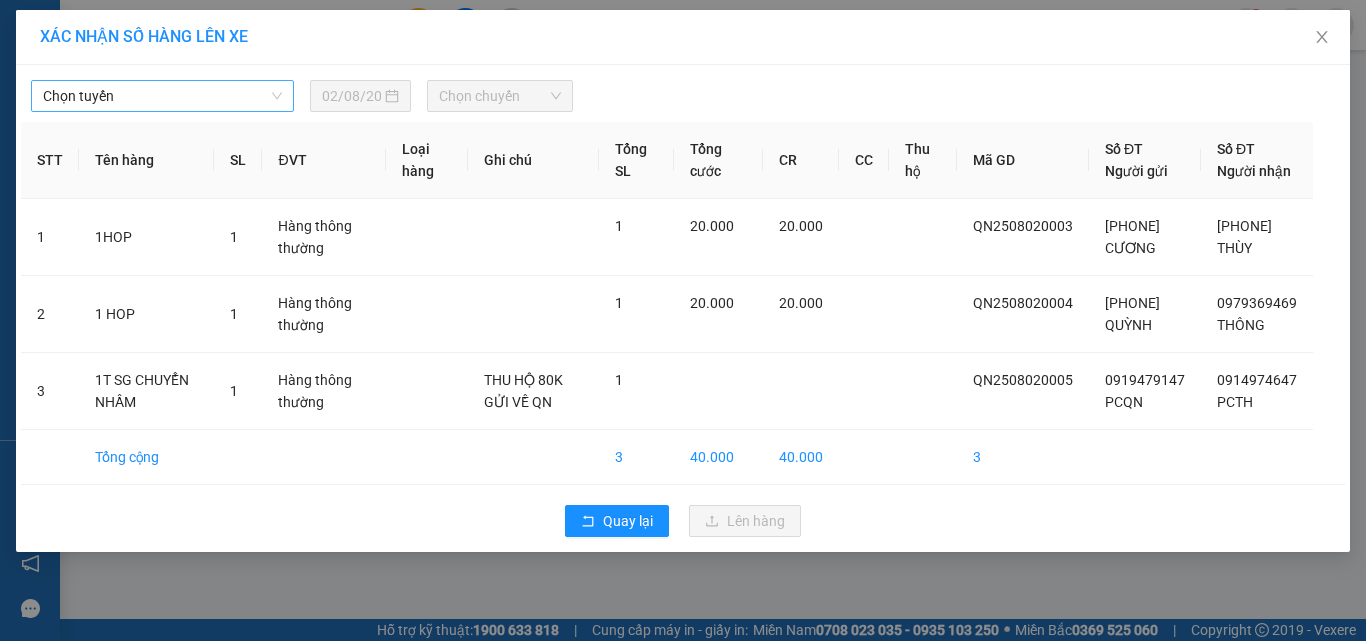 click on "Chọn tuyến" at bounding box center [162, 96] 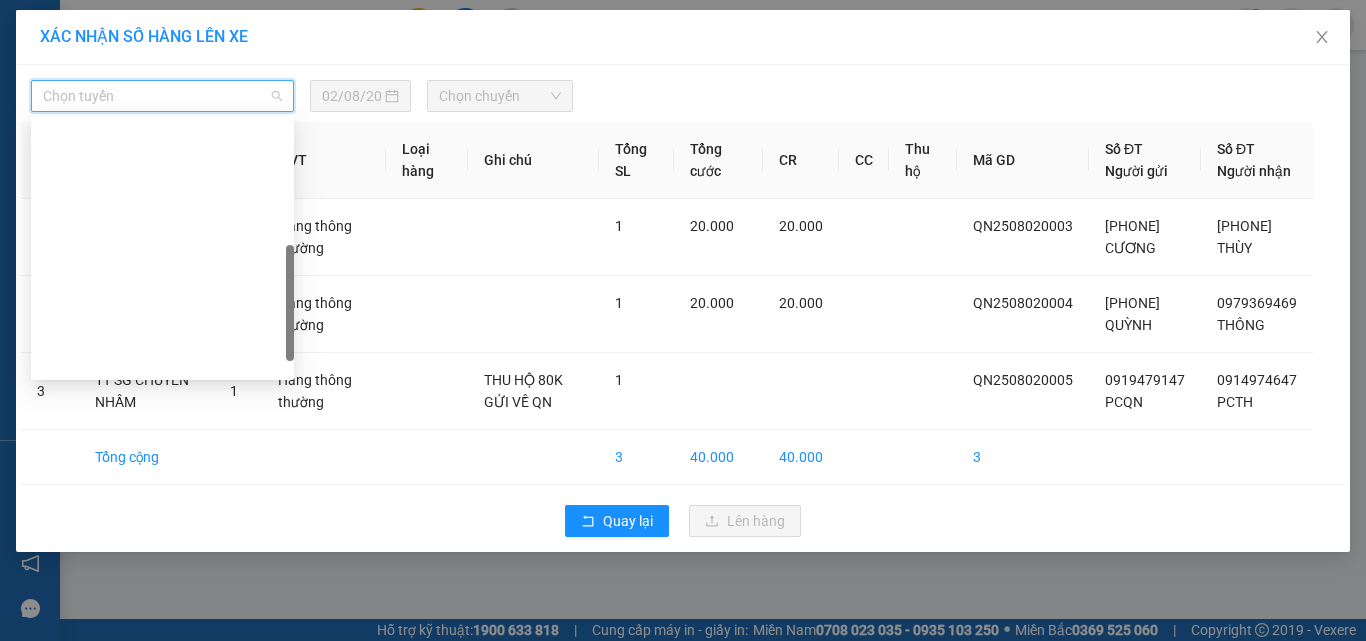 drag, startPoint x: 143, startPoint y: 308, endPoint x: 348, endPoint y: 173, distance: 245.45876 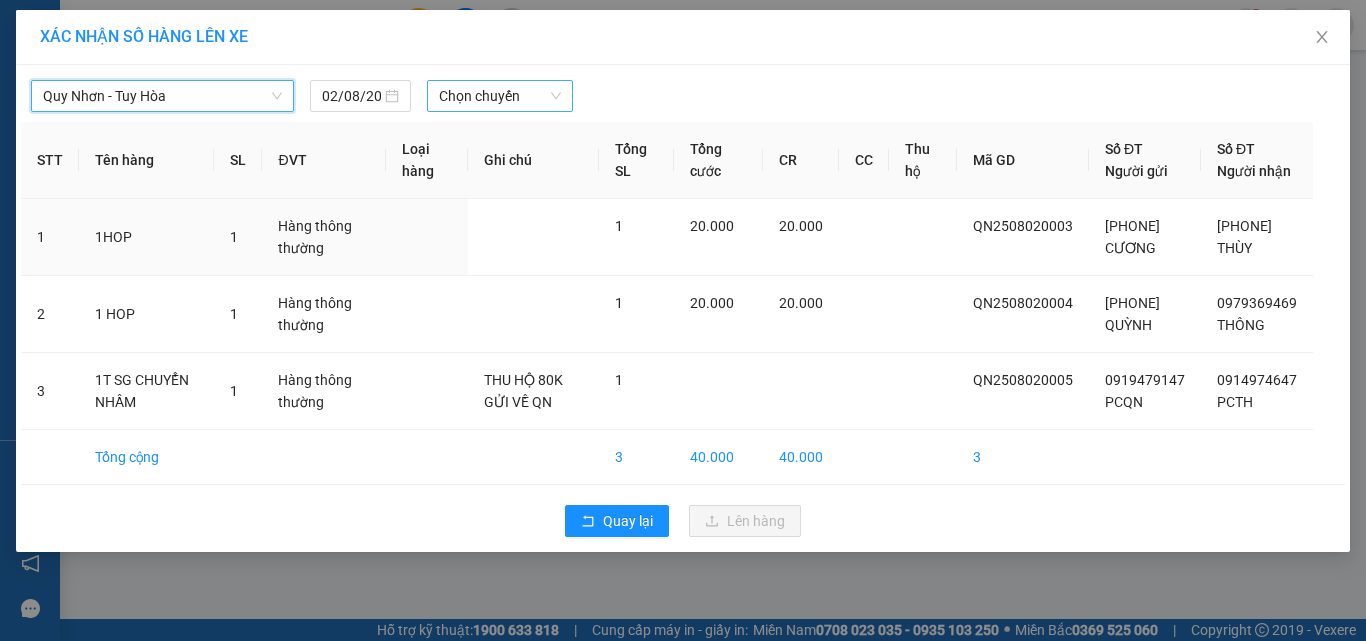 click on "Chọn chuyến" at bounding box center [500, 96] 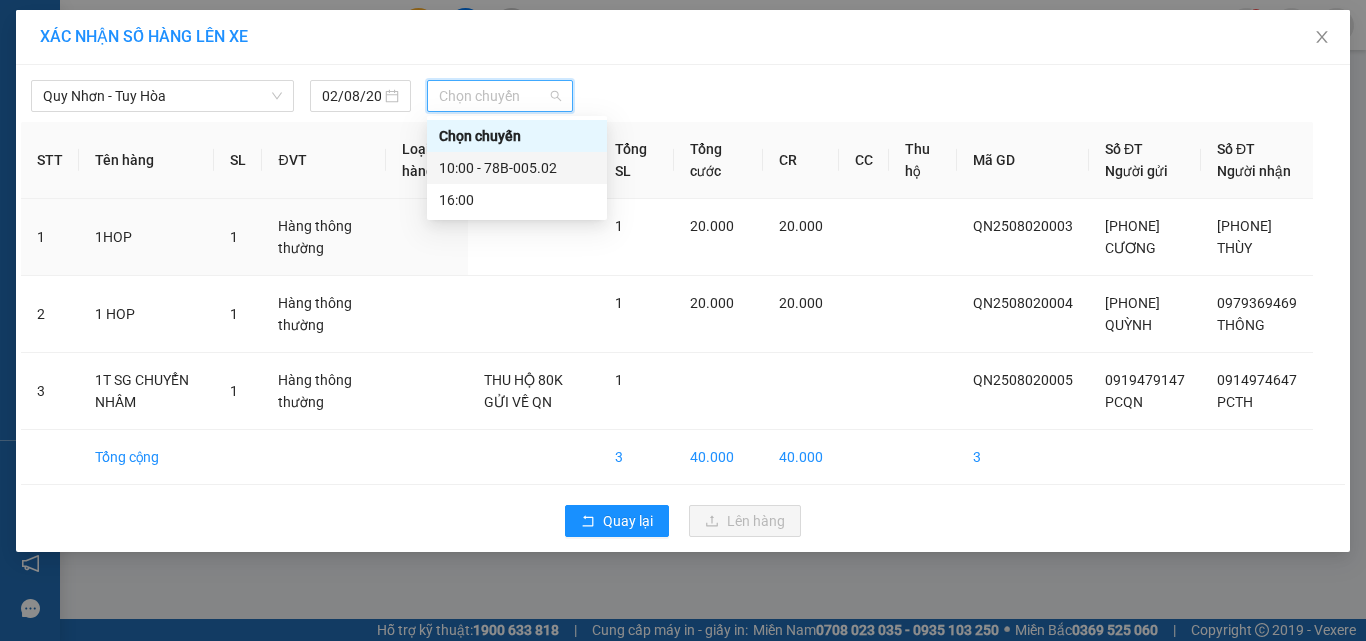 click on "[TIME]     - [CODE]" at bounding box center (517, 168) 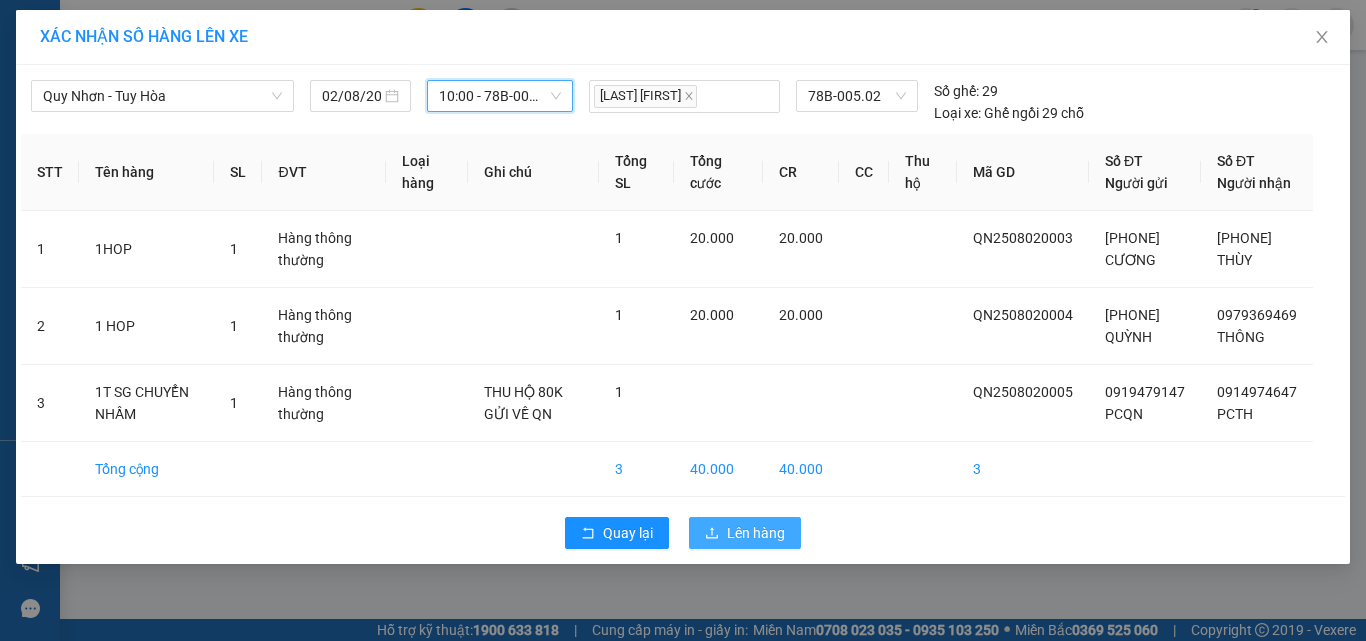 click on "Lên hàng" at bounding box center (745, 533) 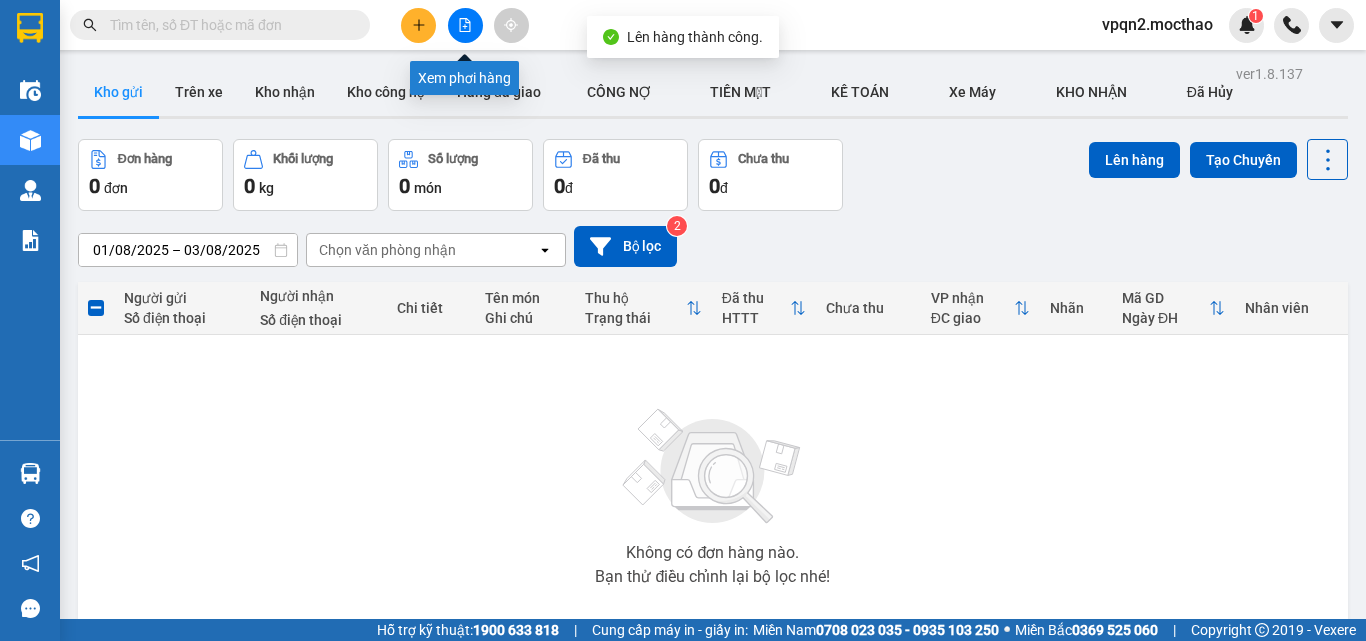 click 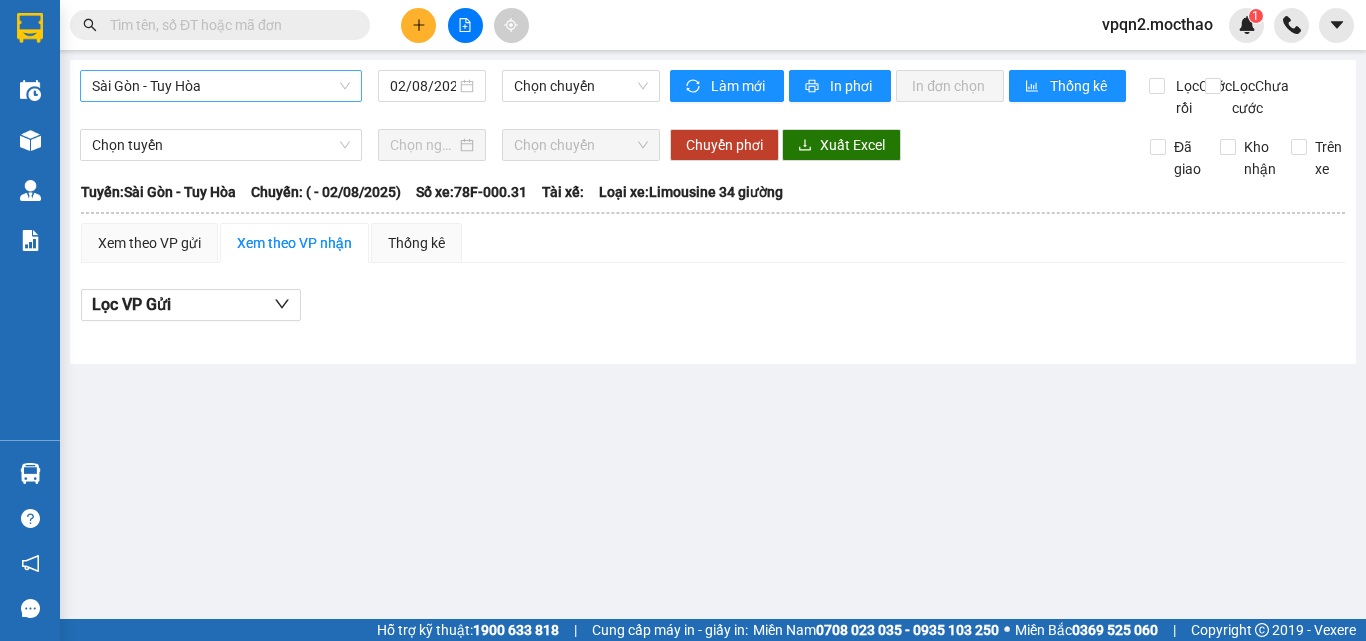 click on "Sài Gòn - Tuy Hòa" at bounding box center (221, 86) 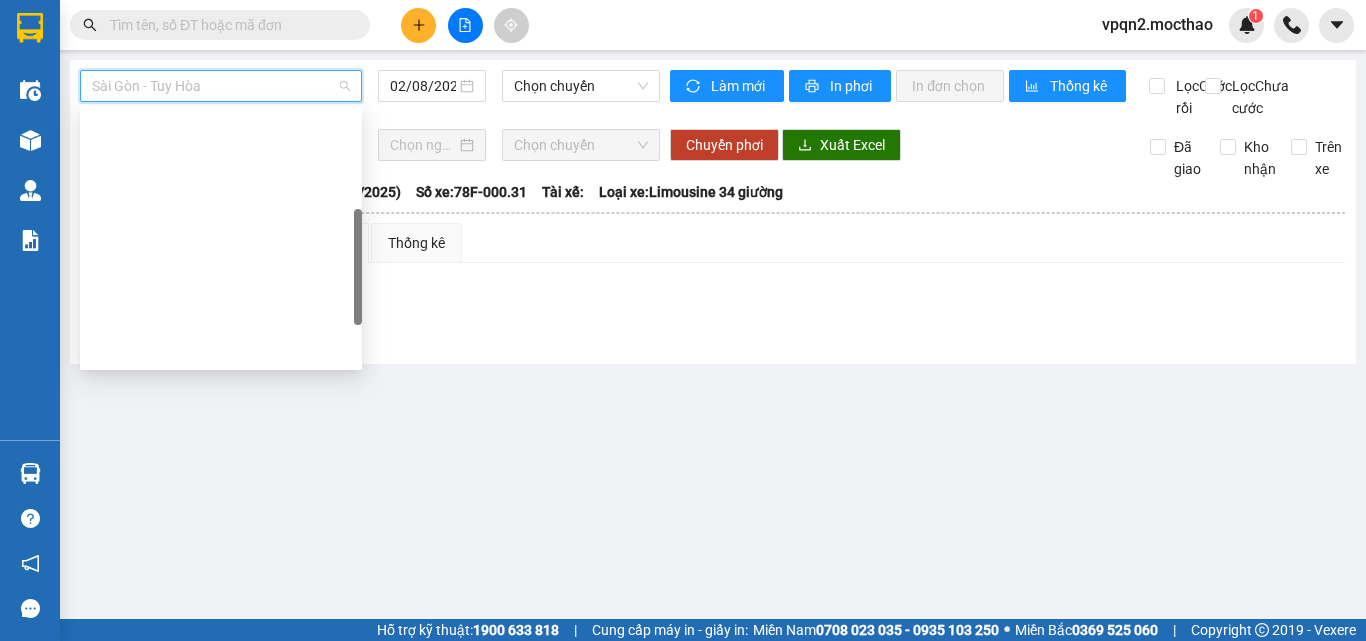 click on "Quy Nhơn - Đà Lạt" at bounding box center [221, 606] 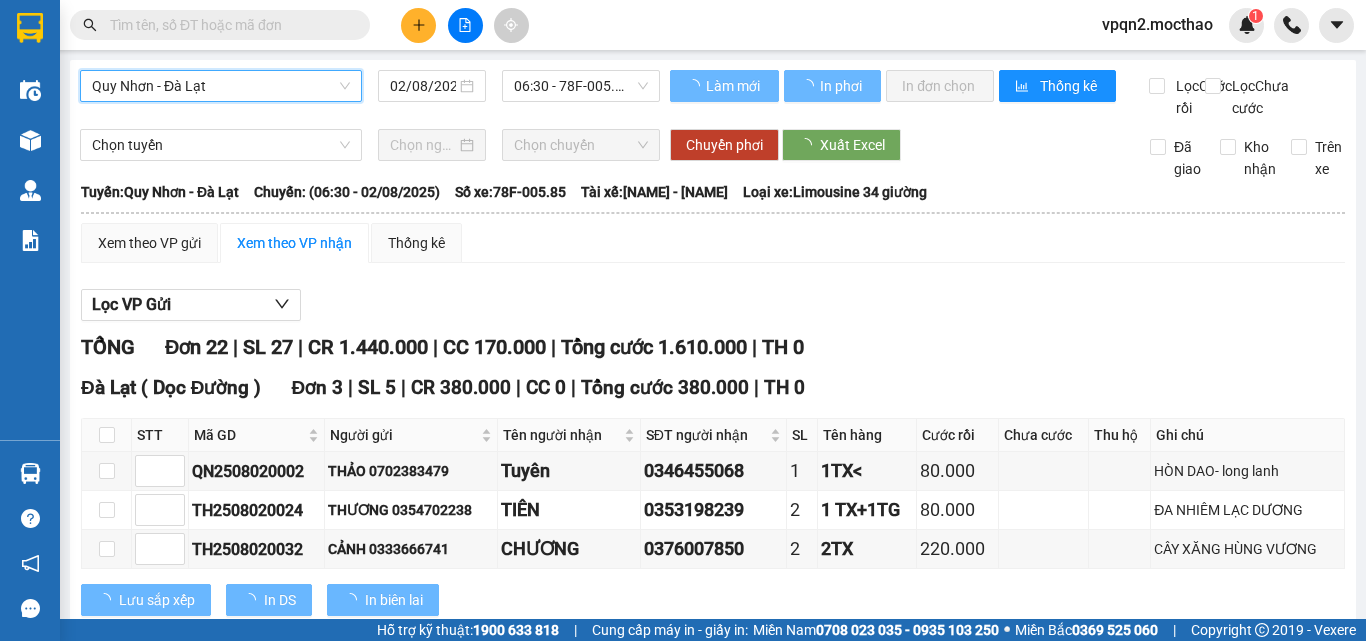 click on "[CITY] - [CITY] [DATE] [TIME]     - [CODE]" at bounding box center (370, 94) 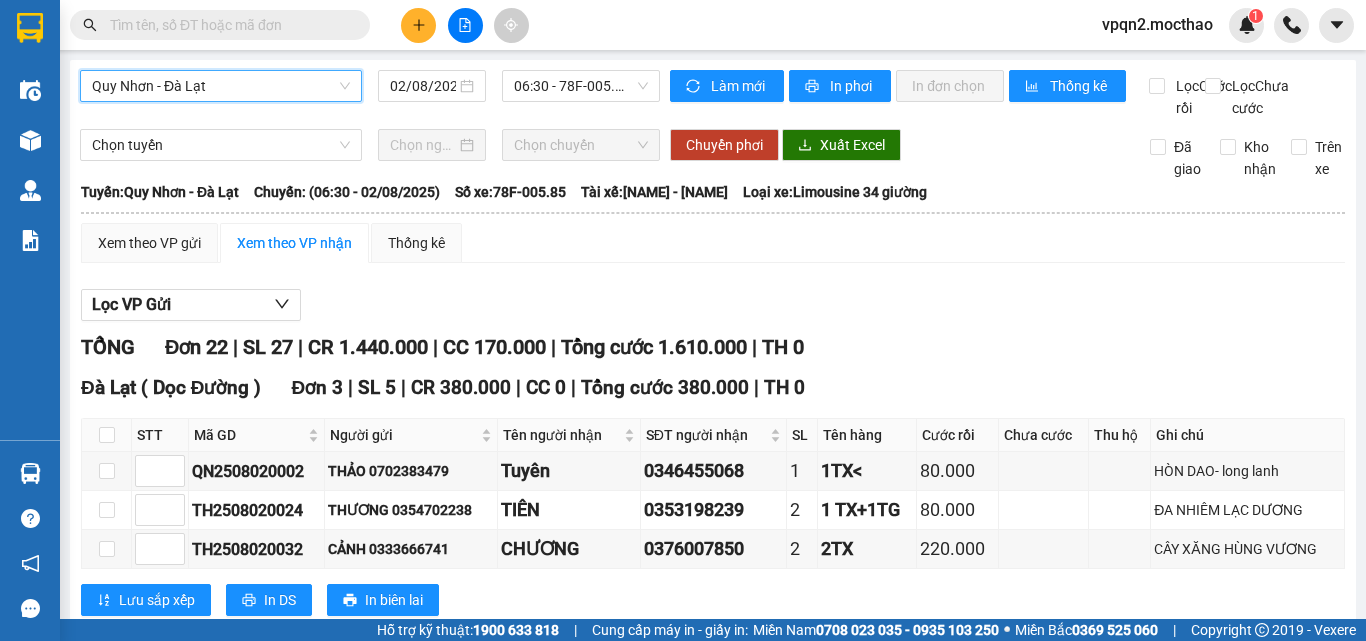 click on "Quy Nhơn - Đà Lạt" at bounding box center [221, 86] 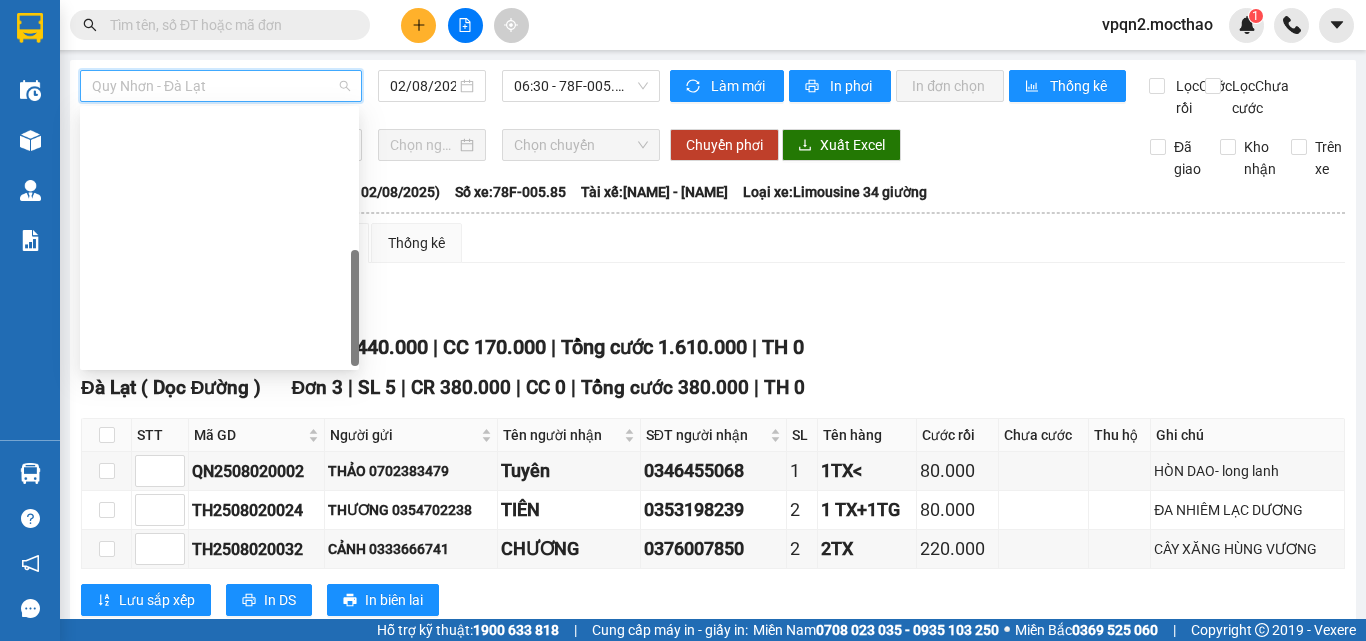 drag, startPoint x: 208, startPoint y: 247, endPoint x: 307, endPoint y: 197, distance: 110.909874 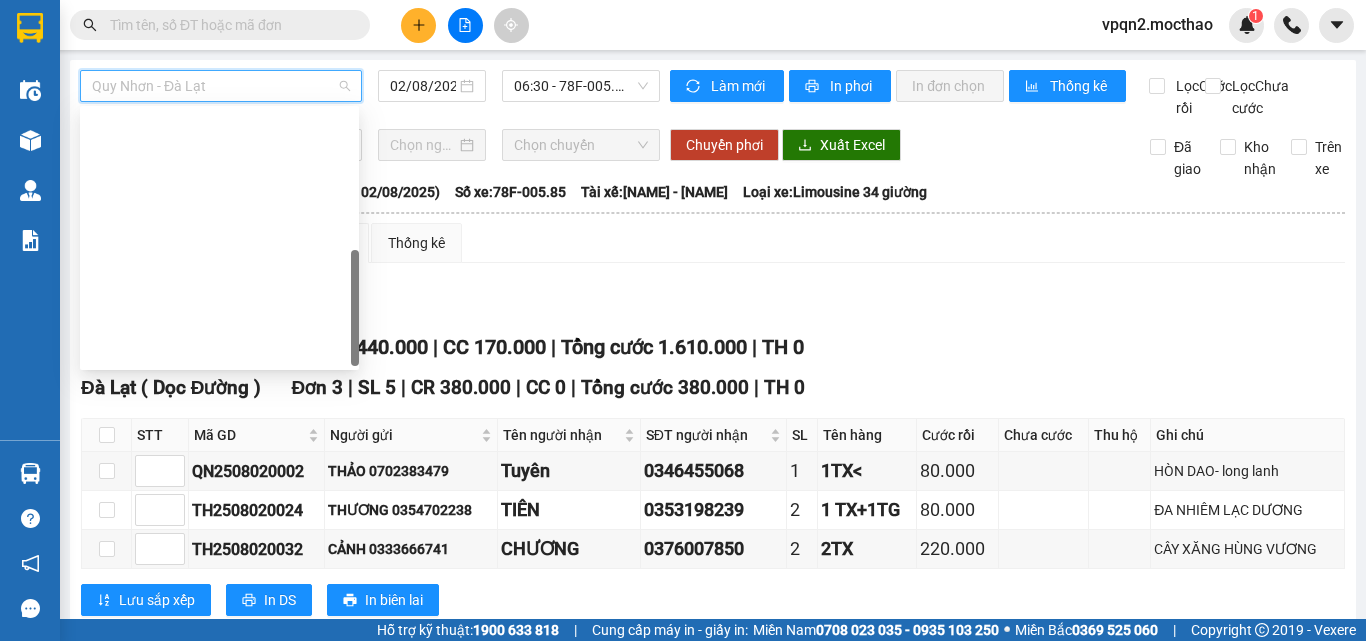 click on "Quy Nhơn - Tuy Hòa" at bounding box center (219, 702) 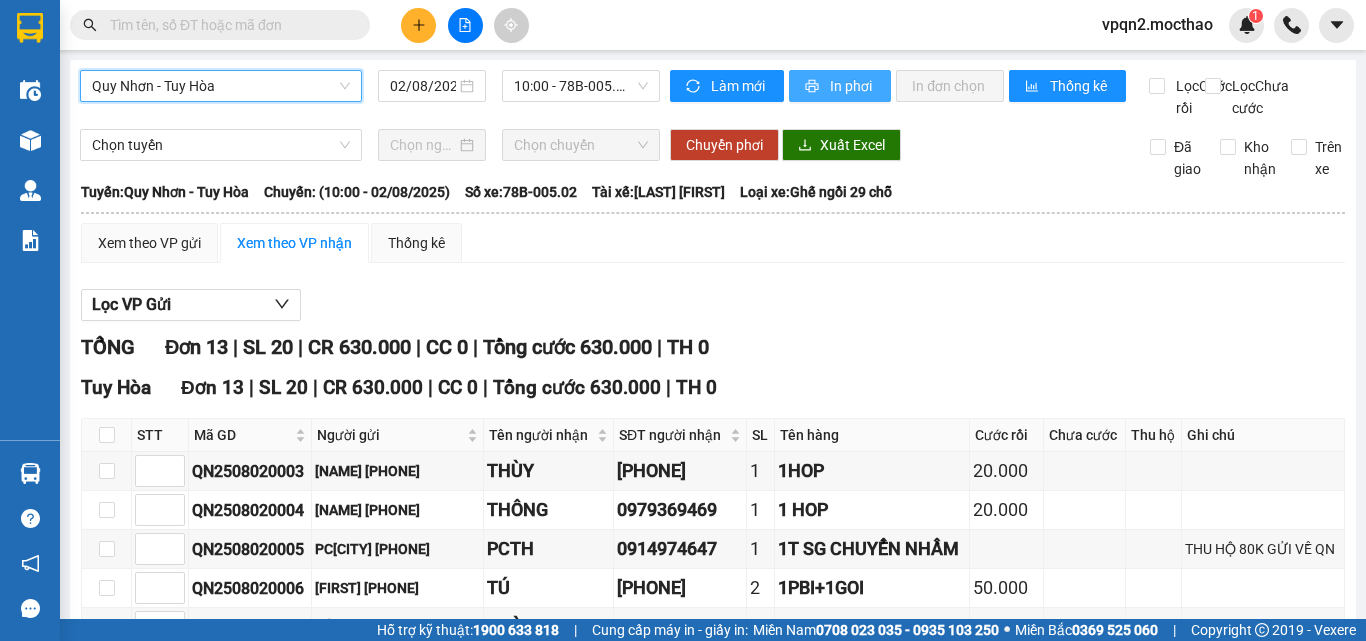 click on "In phơi" at bounding box center [840, 86] 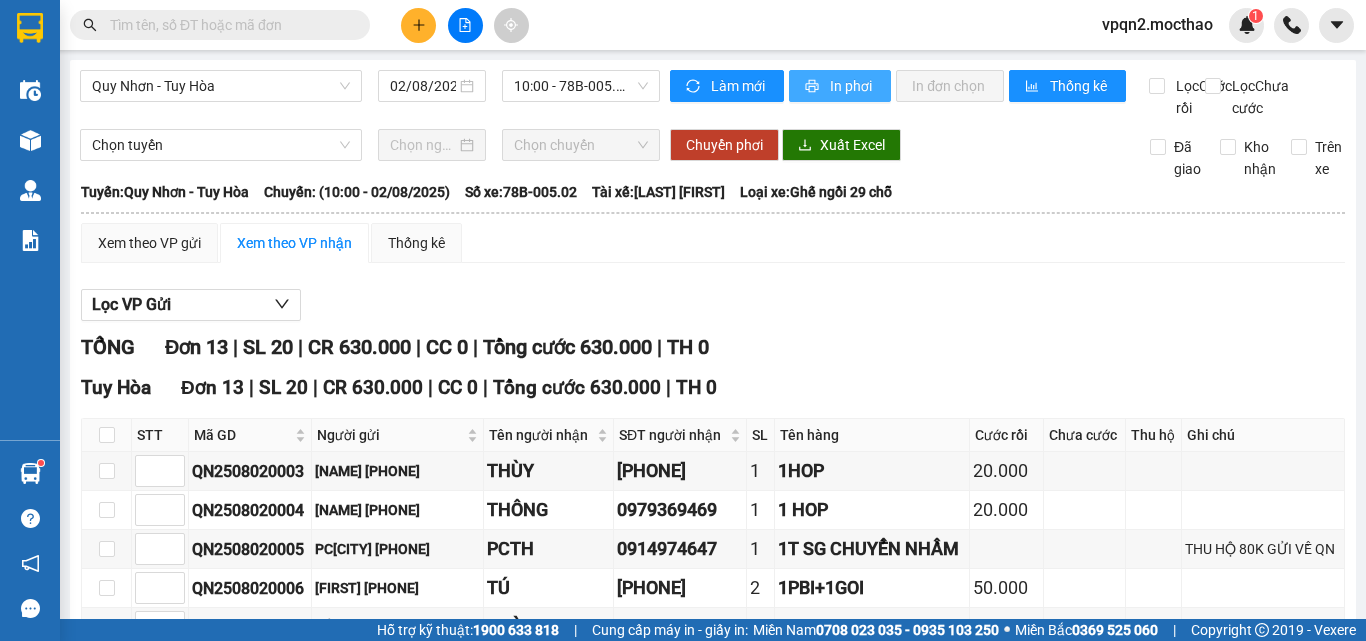 click on "In phơi" at bounding box center [852, 86] 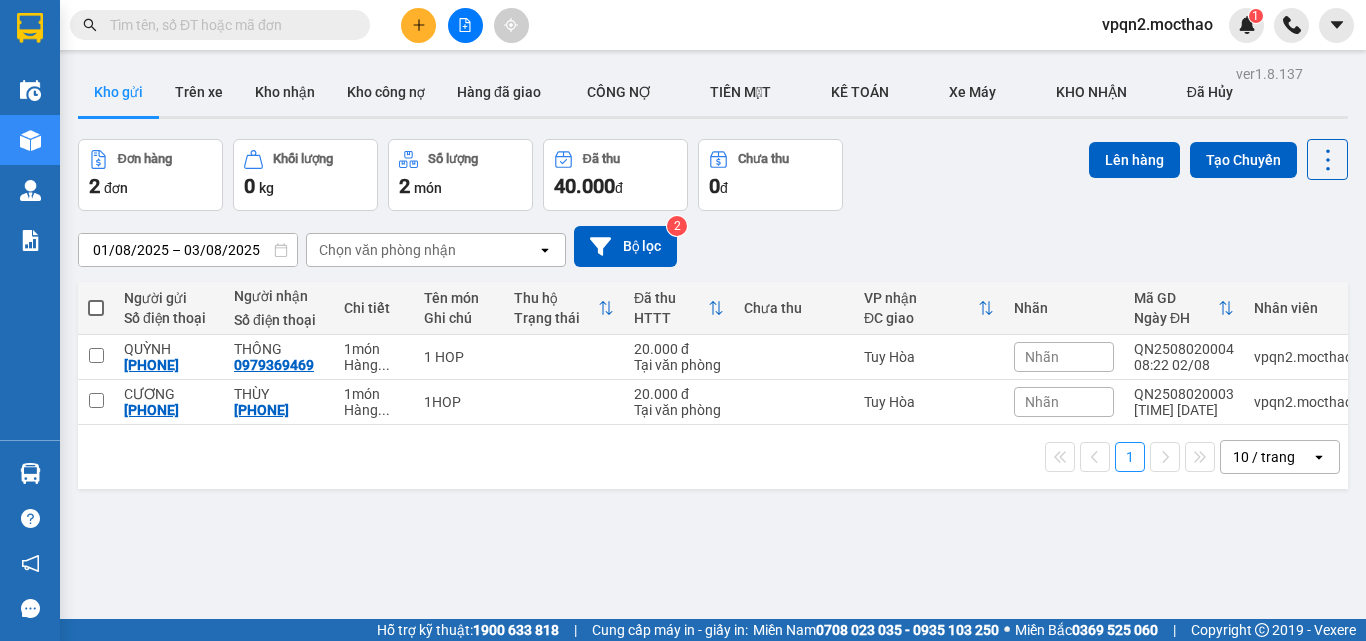 scroll, scrollTop: 0, scrollLeft: 0, axis: both 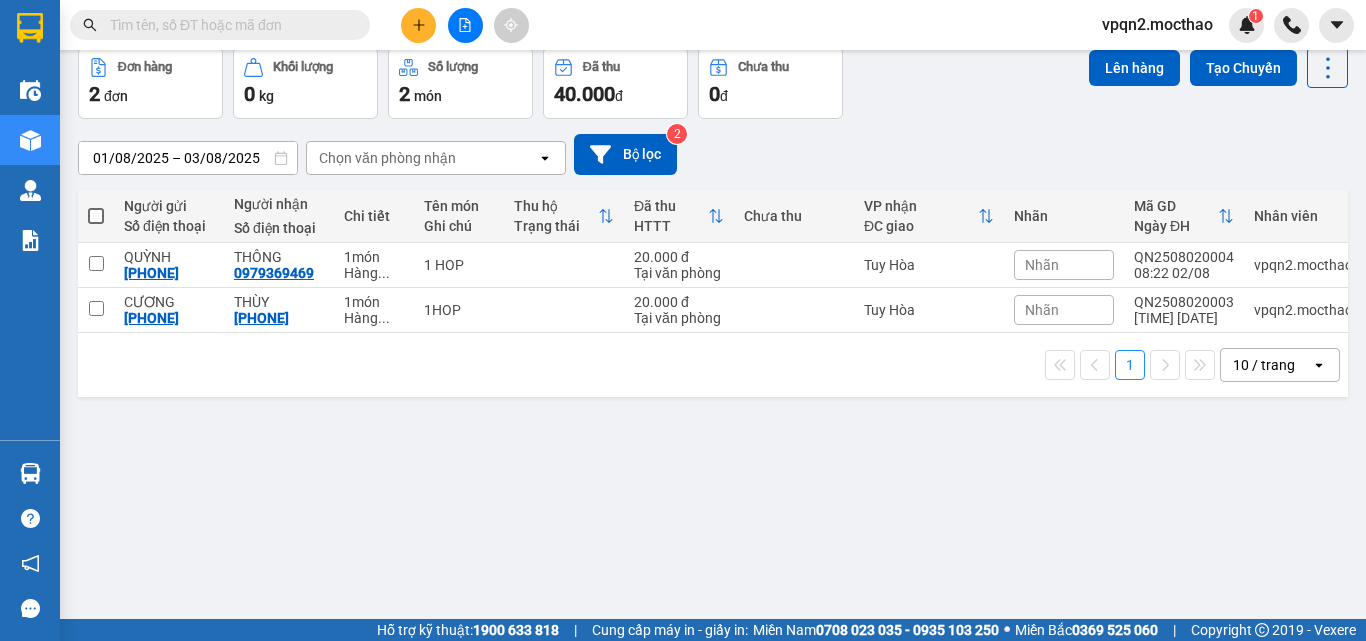 click on "ver  1.8.137 Kho gửi Trên xe Kho nhận Kho công nợ Hàng đã giao CÔNG NỢ TIỀN MẶT KẾ TOÁN Xe Máy KHO NHẬN Đã Hủy Đơn hàng 2 đơn Khối lượng 0 kg Số lượng 2 món Đã thu 40.000  đ Chưa thu 0  đ Lên hàng Tạo Chuyến 01/08/2025 – 03/08/2025 Press the down arrow key to interact with the calendar and select a date. Press the escape button to close the calendar. Selected date range is from 01/08/2025 to 03/08/2025. Chọn văn phòng nhận open Bộ lọc 2 Người gửi Số điện thoại Người nhận Số điện thoại Chi tiết Tên món Ghi chú Thu hộ Trạng thái Đã thu HTTT Chưa thu VP nhận ĐC giao Nhãn Mã GD Ngày ĐH Nhân viên QUỲNH 0353324730 THÔNG 0979369469 1  món Hàng ... 1 HOP 20.000 đ Tại văn phòng Tuy Hòa Nhãn QN2508020004 08:22 02/08 vpqn2.mocthao CƯƠNG 0905581629 THÙY 0914004559 1  món Hàng ... 1HOP 20.000 đ Tại văn phòng Tuy Hòa Nhãn QN2508020003 08:12 02/08 vpqn2.mocthao 1 10 / trang open" at bounding box center [713, 288] 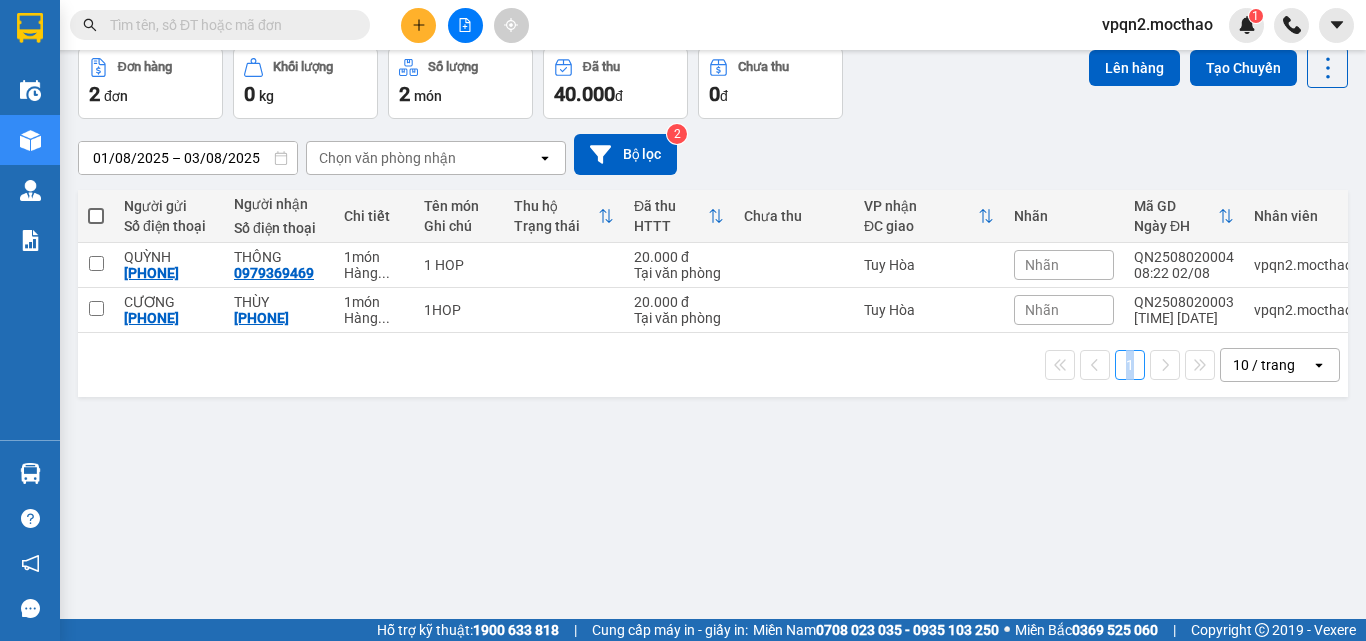click on "ver  1.8.137 Kho gửi Trên xe Kho nhận Kho công nợ Hàng đã giao CÔNG NỢ TIỀN MẶT KẾ TOÁN Xe Máy KHO NHẬN Đã Hủy Đơn hàng 2 đơn Khối lượng 0 kg Số lượng 2 món Đã thu 40.000  đ Chưa thu 0  đ Lên hàng Tạo Chuyến 01/08/2025 – 03/08/2025 Press the down arrow key to interact with the calendar and select a date. Press the escape button to close the calendar. Selected date range is from 01/08/2025 to 03/08/2025. Chọn văn phòng nhận open Bộ lọc 2 Người gửi Số điện thoại Người nhận Số điện thoại Chi tiết Tên món Ghi chú Thu hộ Trạng thái Đã thu HTTT Chưa thu VP nhận ĐC giao Nhãn Mã GD Ngày ĐH Nhân viên QUỲNH 0353324730 THÔNG 0979369469 1  món Hàng ... 1 HOP 20.000 đ Tại văn phòng Tuy Hòa Nhãn QN2508020004 08:22 02/08 vpqn2.mocthao CƯƠNG 0905581629 THÙY 0914004559 1  món Hàng ... 1HOP 20.000 đ Tại văn phòng Tuy Hòa Nhãn QN2508020003 08:12 02/08 vpqn2.mocthao 1 10 / trang open" at bounding box center [713, 288] 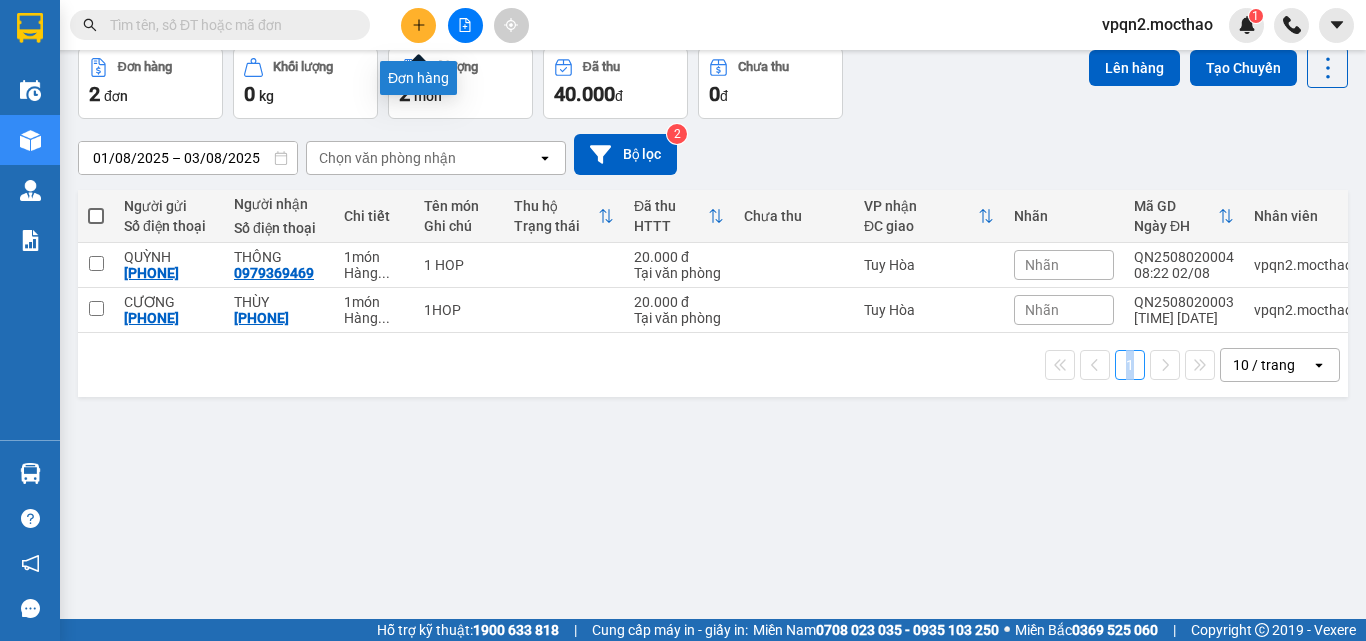 click at bounding box center (418, 25) 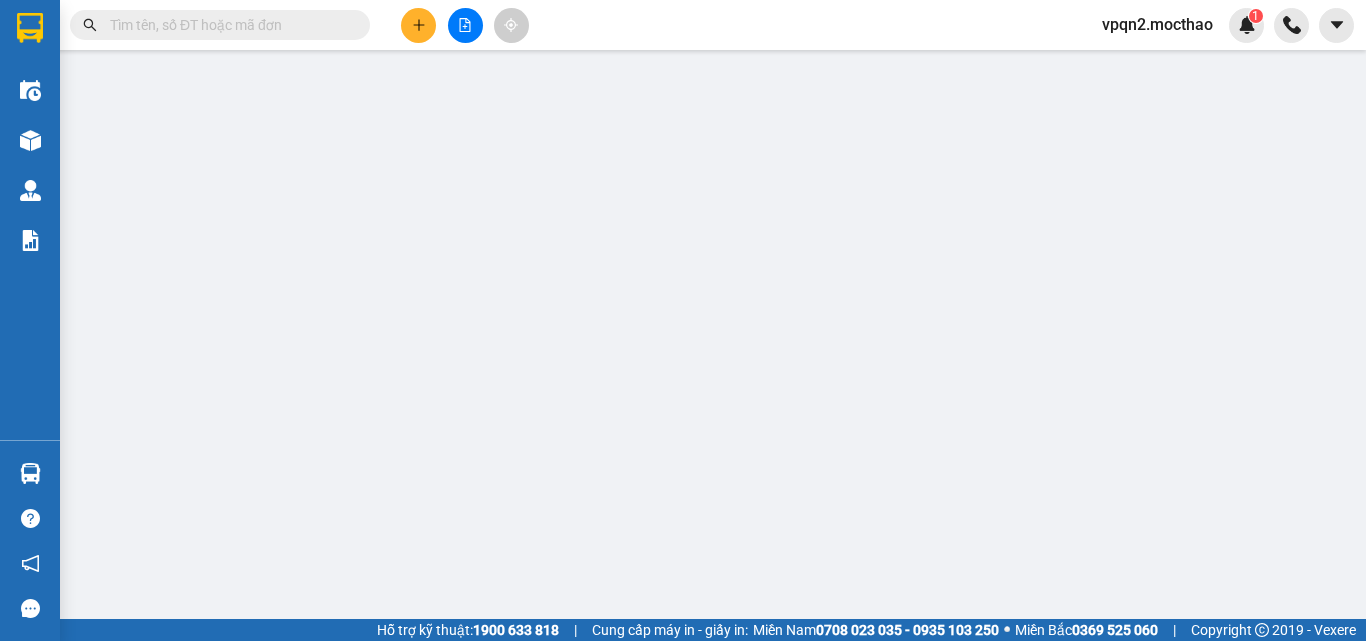 scroll, scrollTop: 0, scrollLeft: 0, axis: both 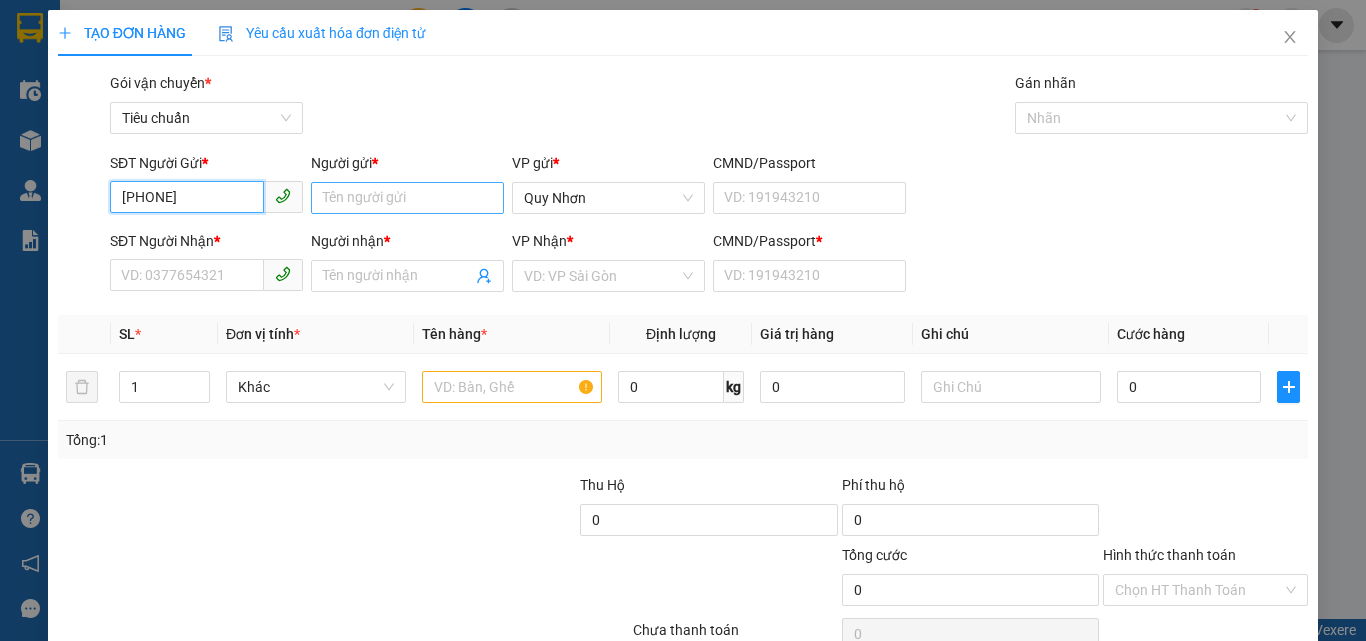 type on "[PHONE]" 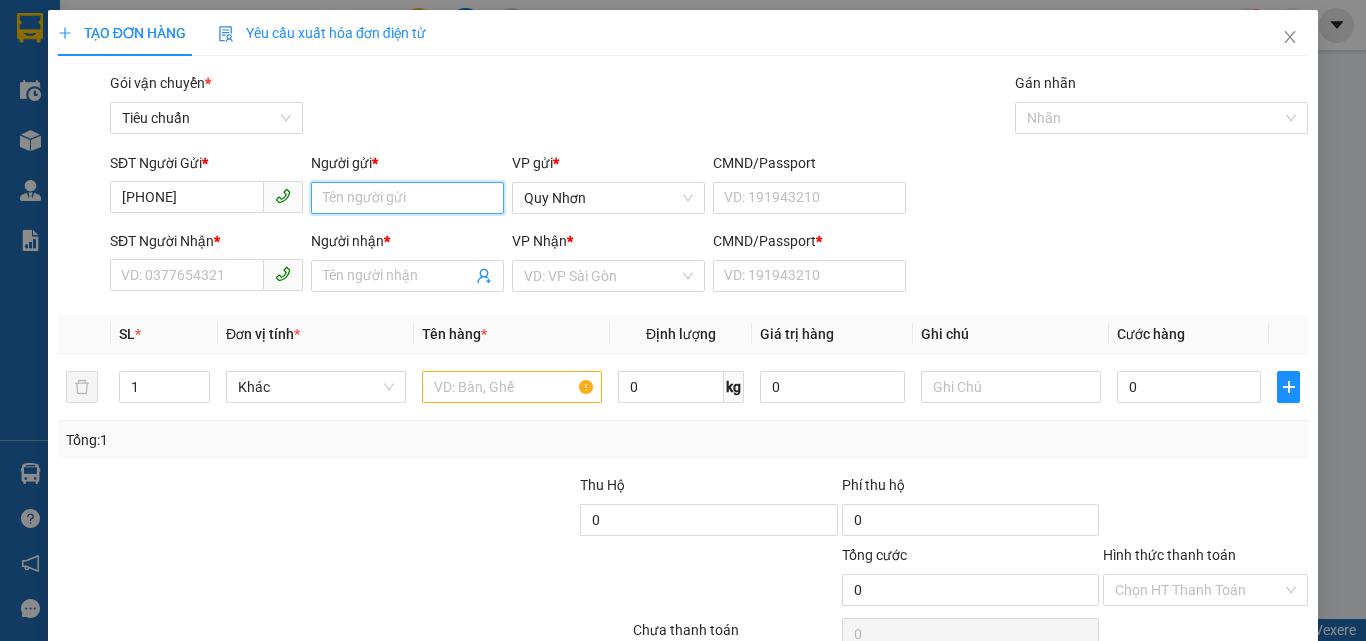 click on "Người gửi  *" at bounding box center (407, 198) 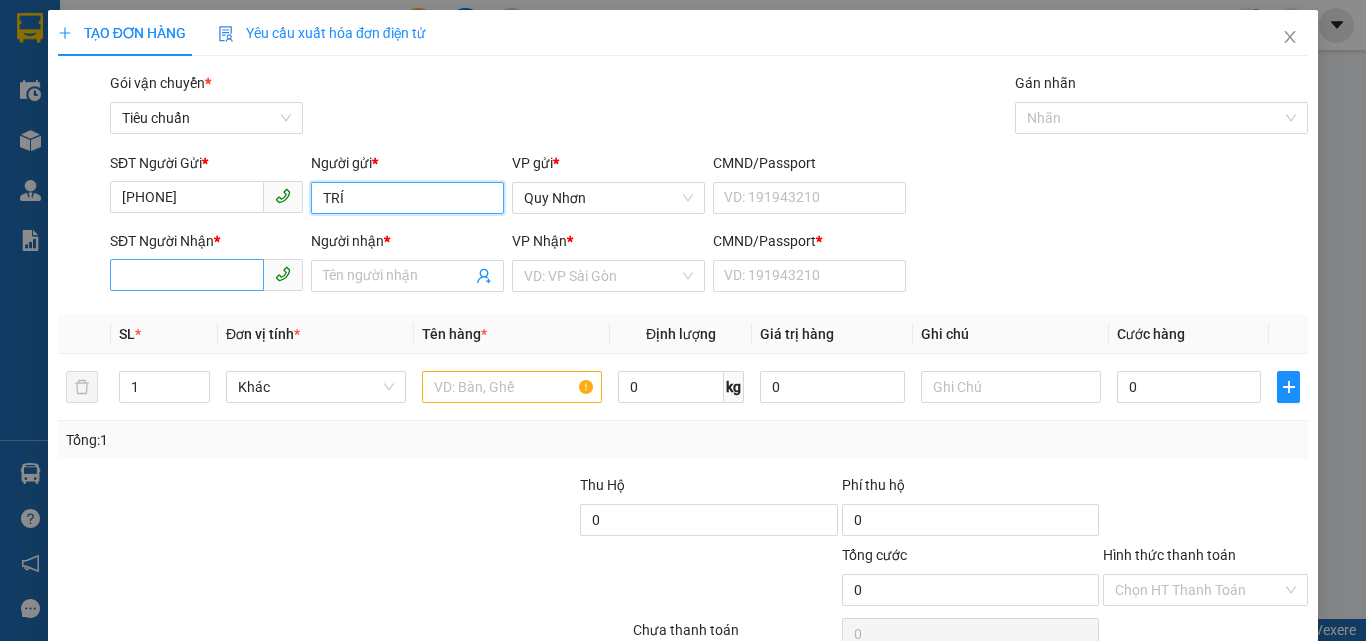 type on "TRÍ" 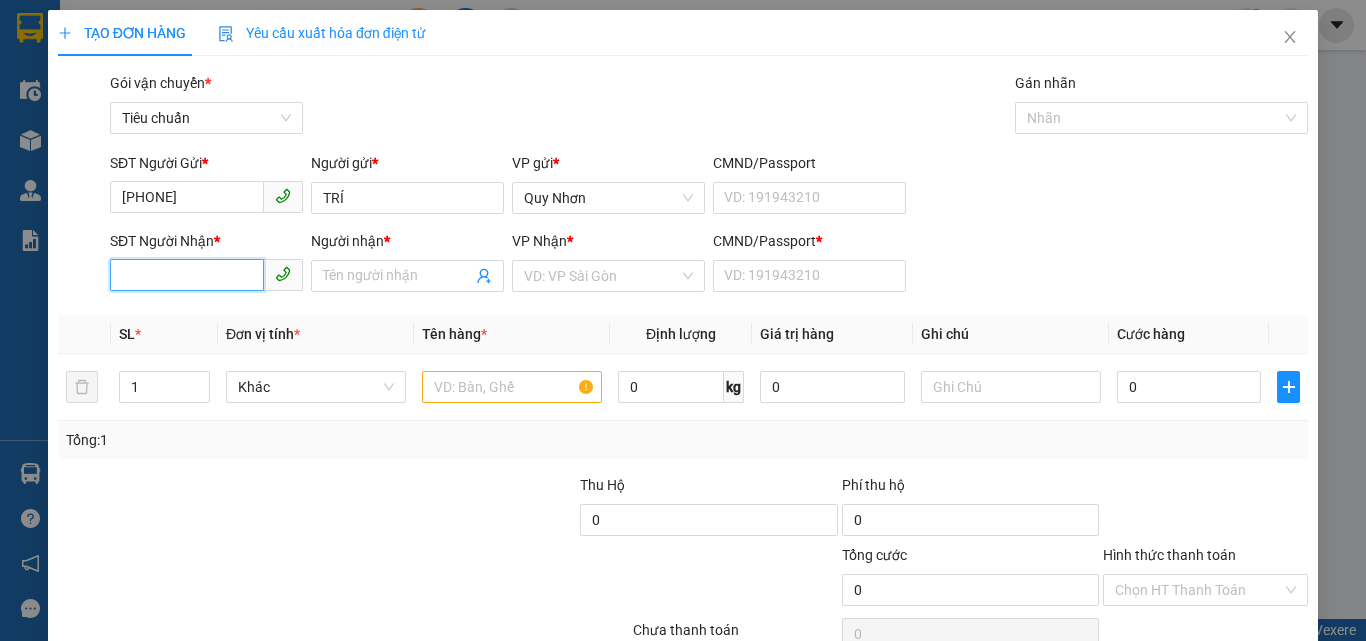 click on "SĐT Người Nhận  *" at bounding box center [187, 275] 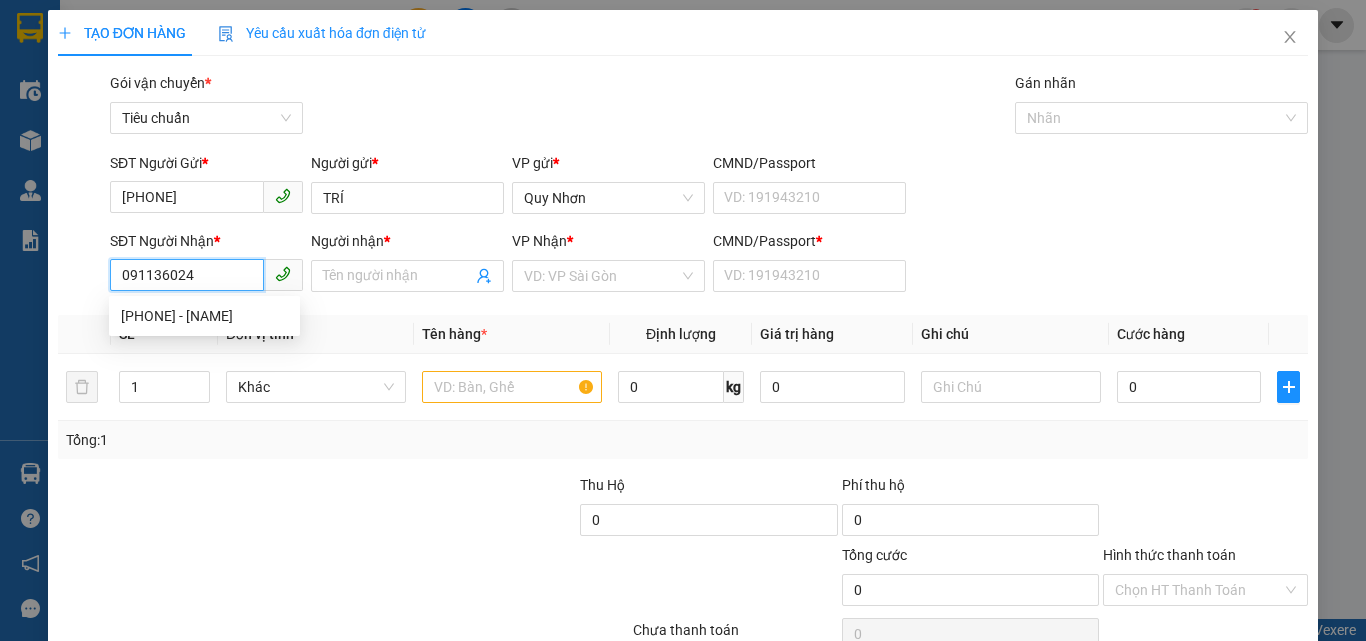 type on "[PHONE]" 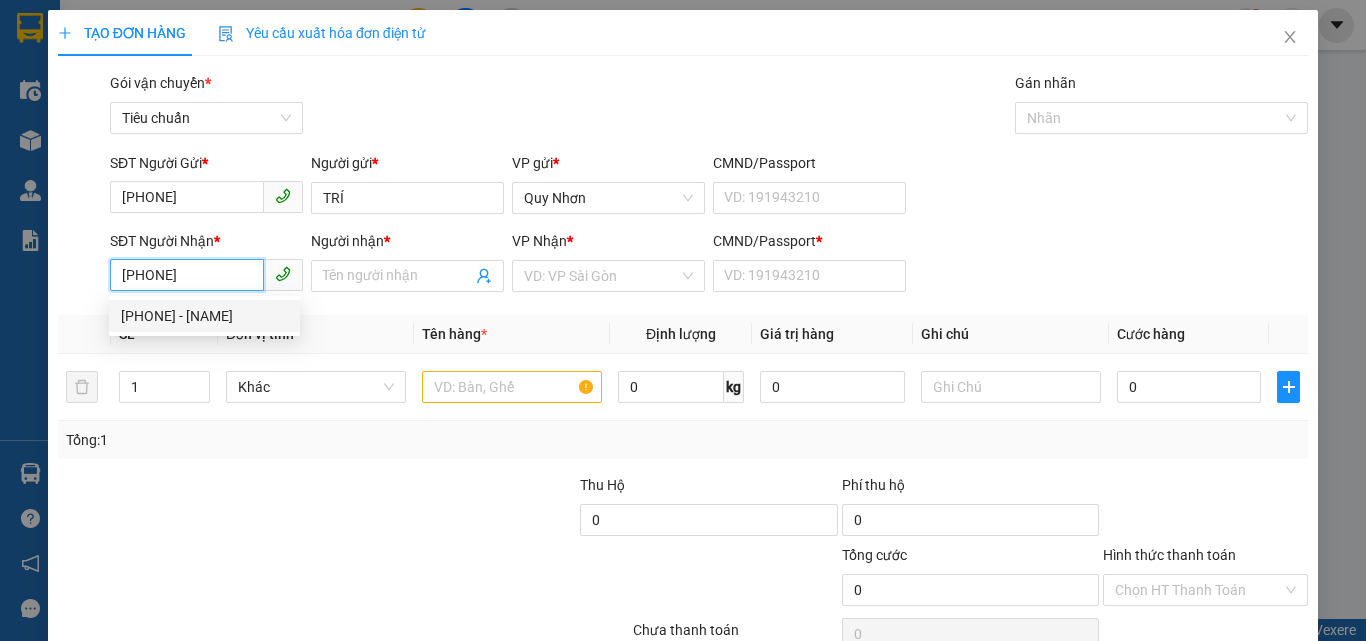 click on "0911360246 - TÚ" at bounding box center [204, 316] 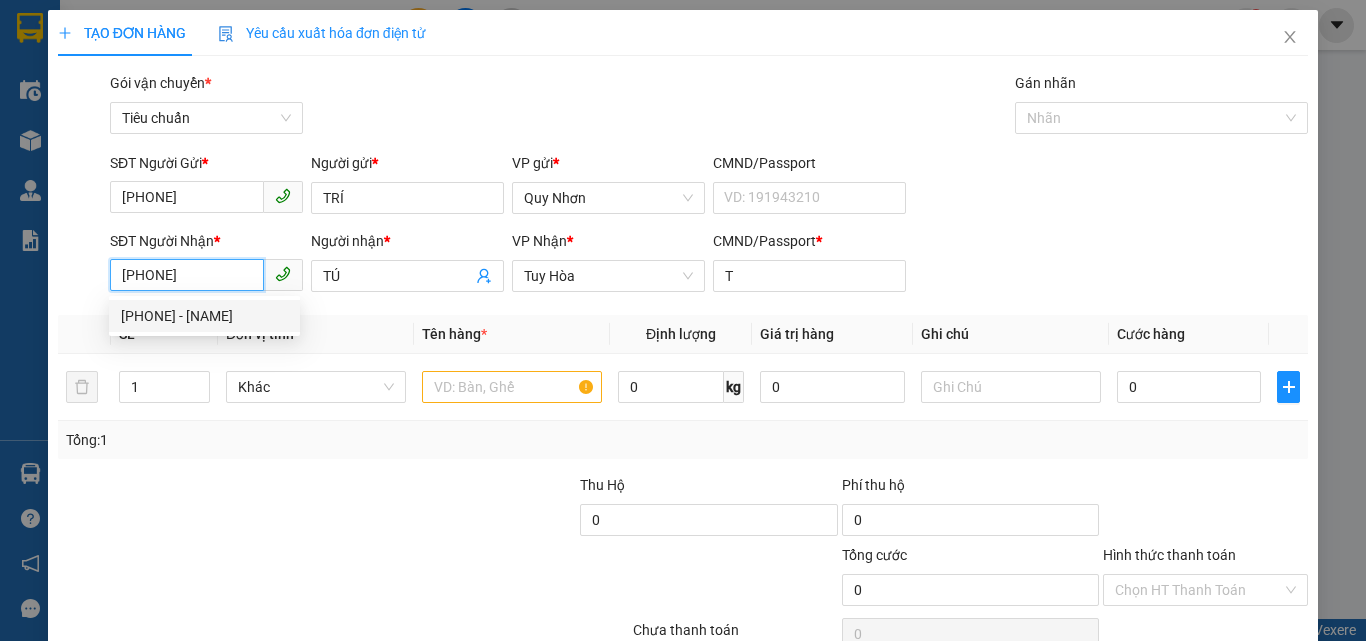 type on "30.000" 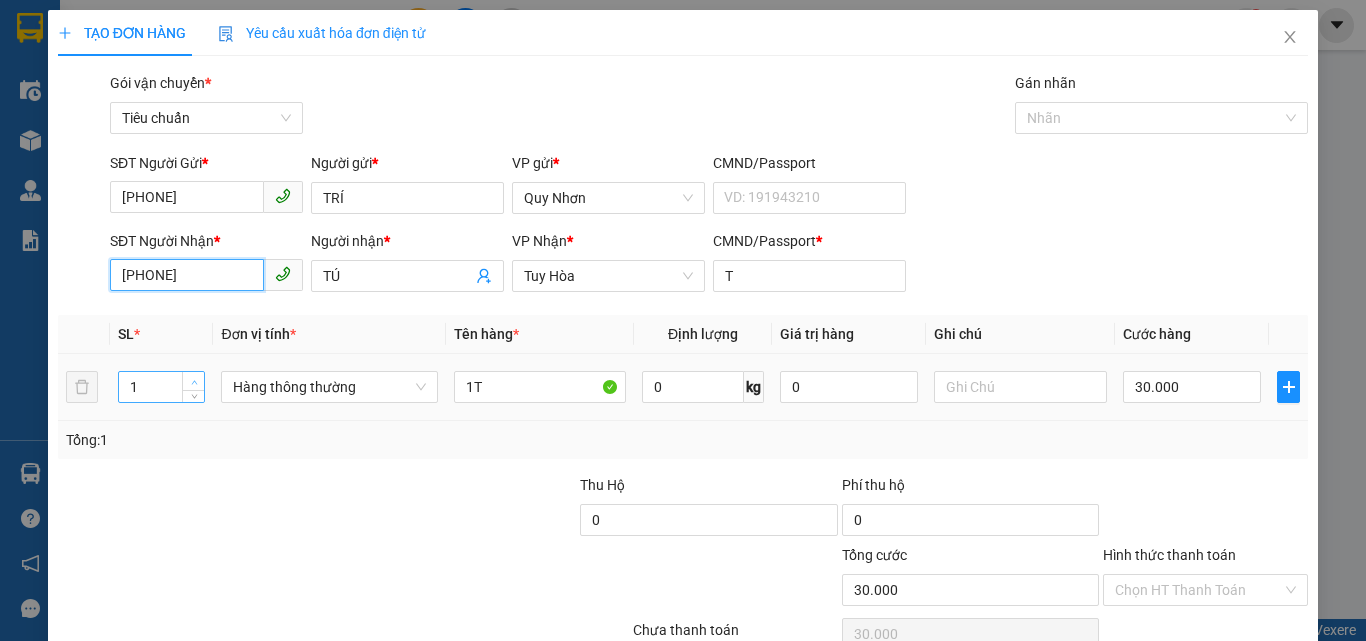 type on "[PHONE]" 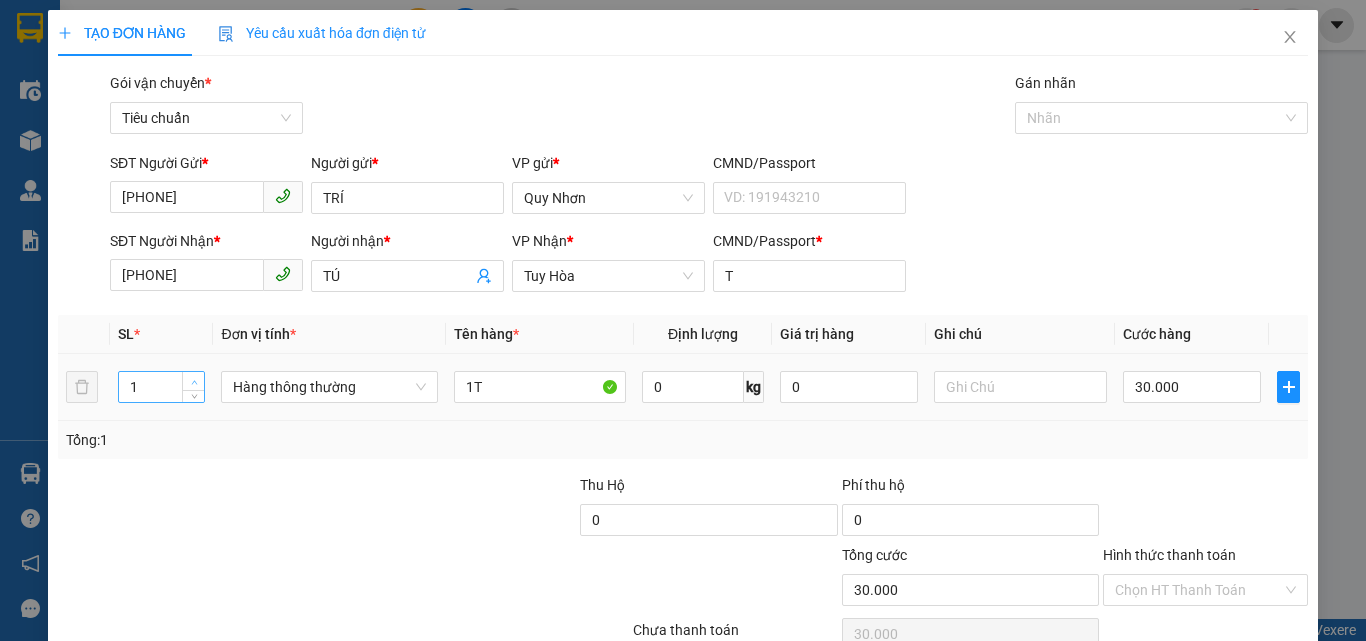 type on "2" 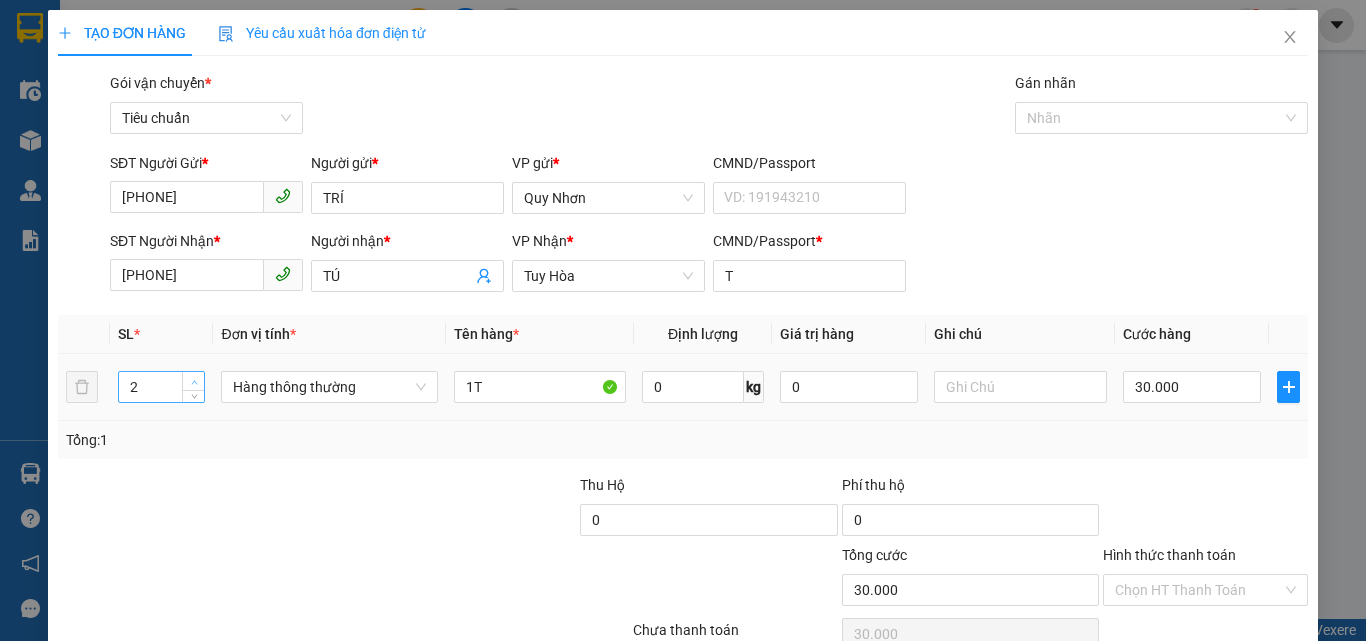 click at bounding box center (193, 381) 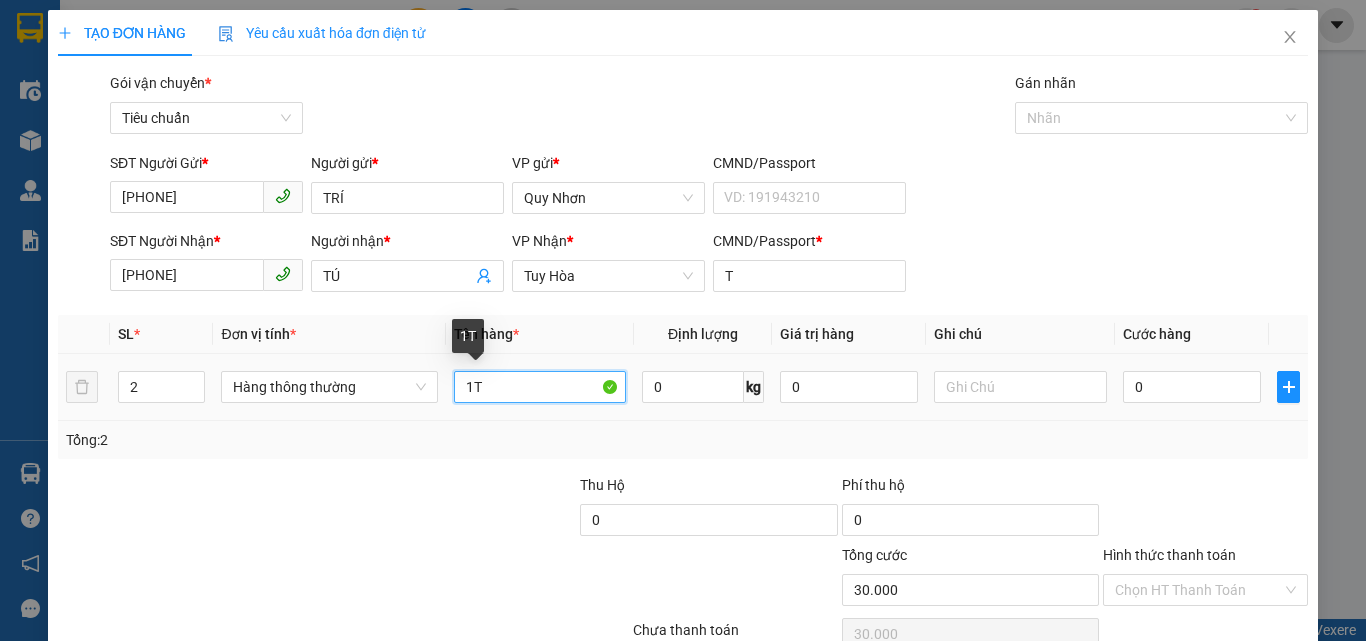 type on "0" 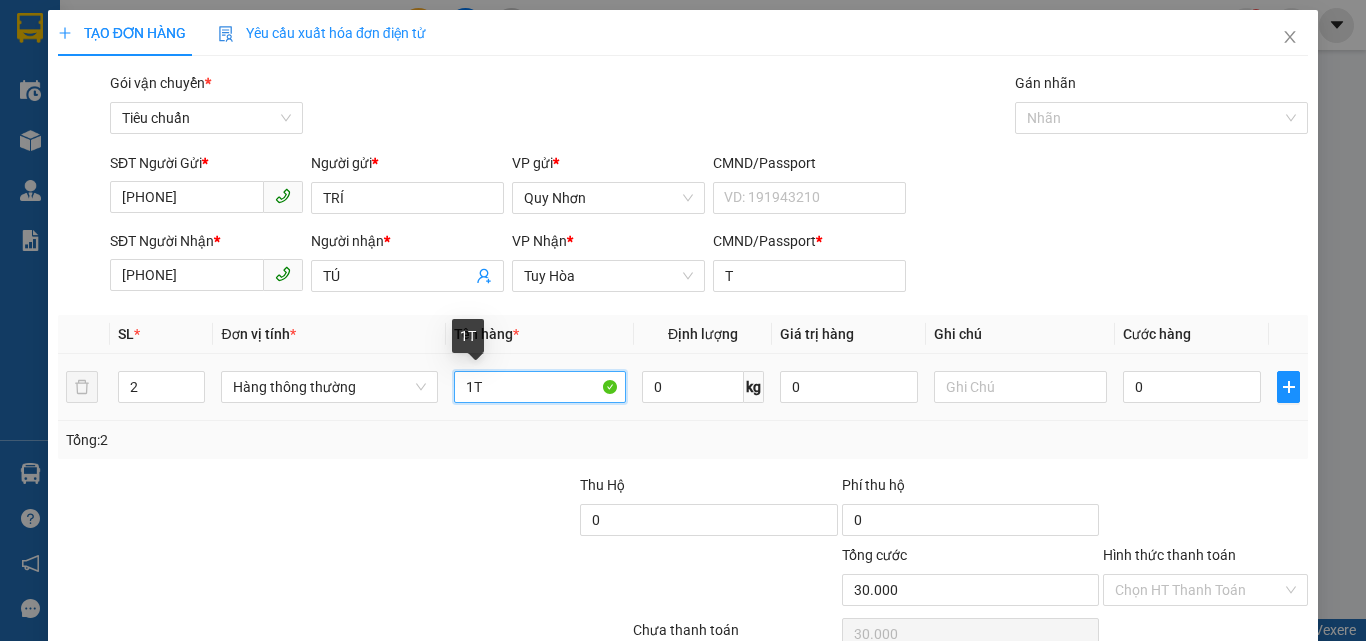 type on "0" 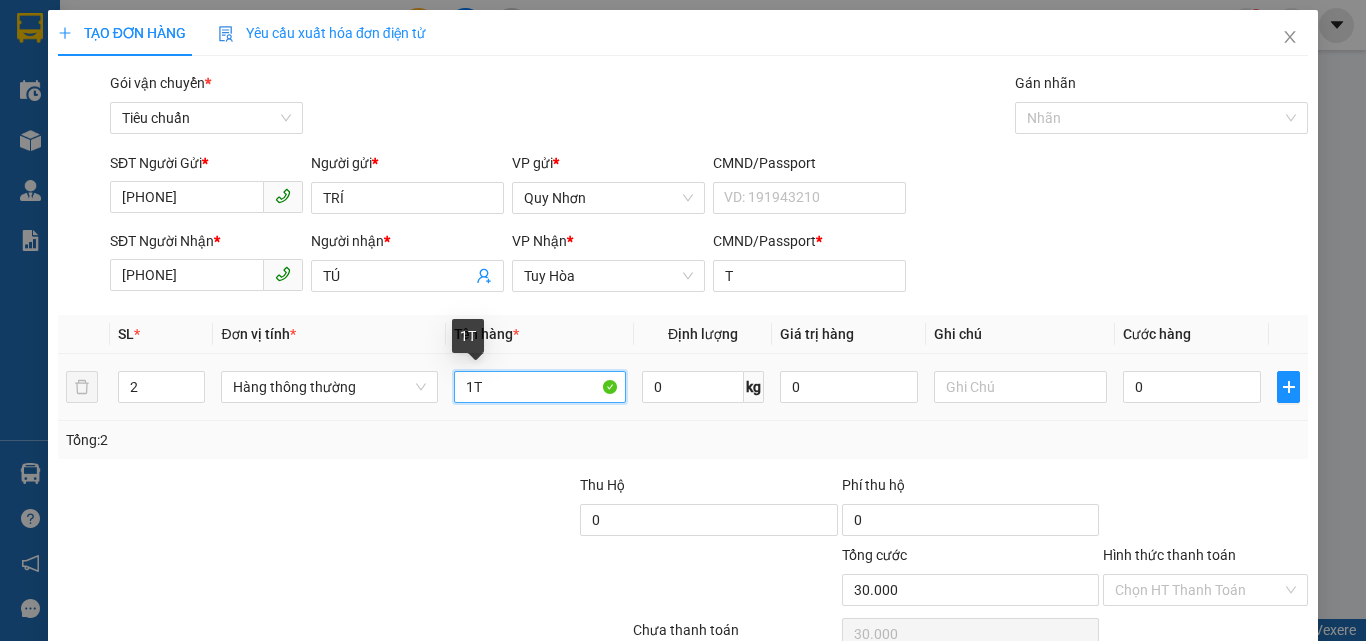 type on "0" 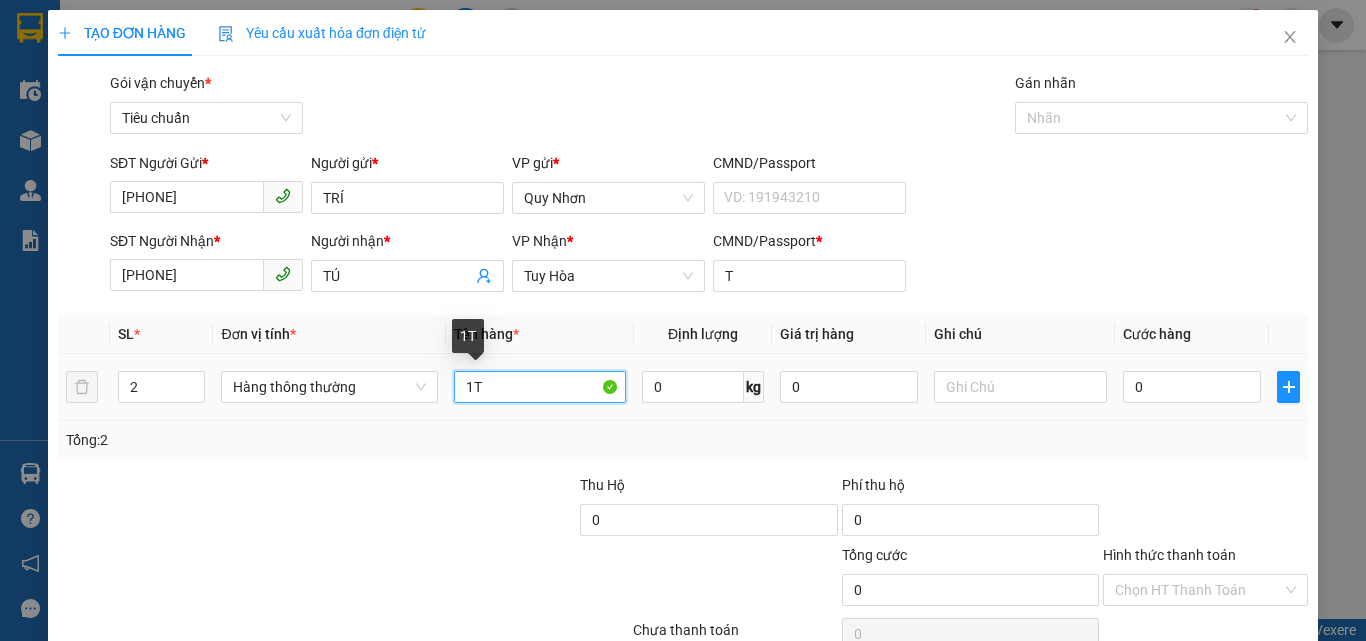 drag, startPoint x: 503, startPoint y: 375, endPoint x: 473, endPoint y: 379, distance: 30.265491 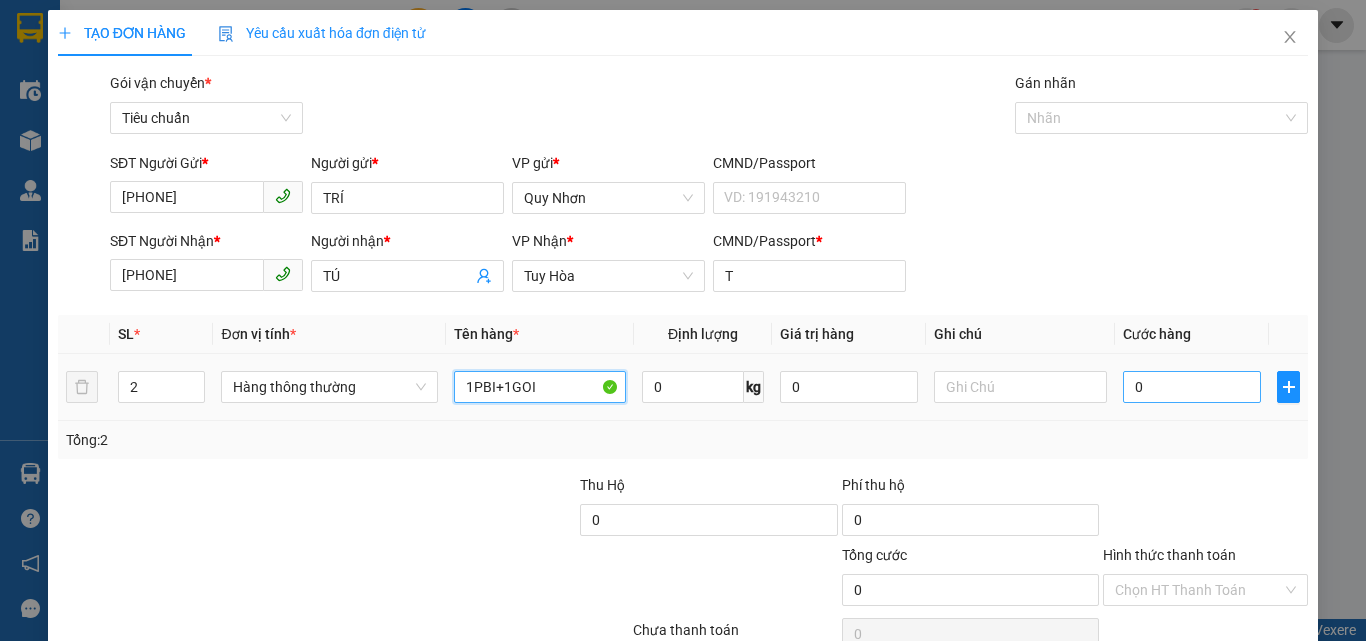 type on "1PBI+1GOI" 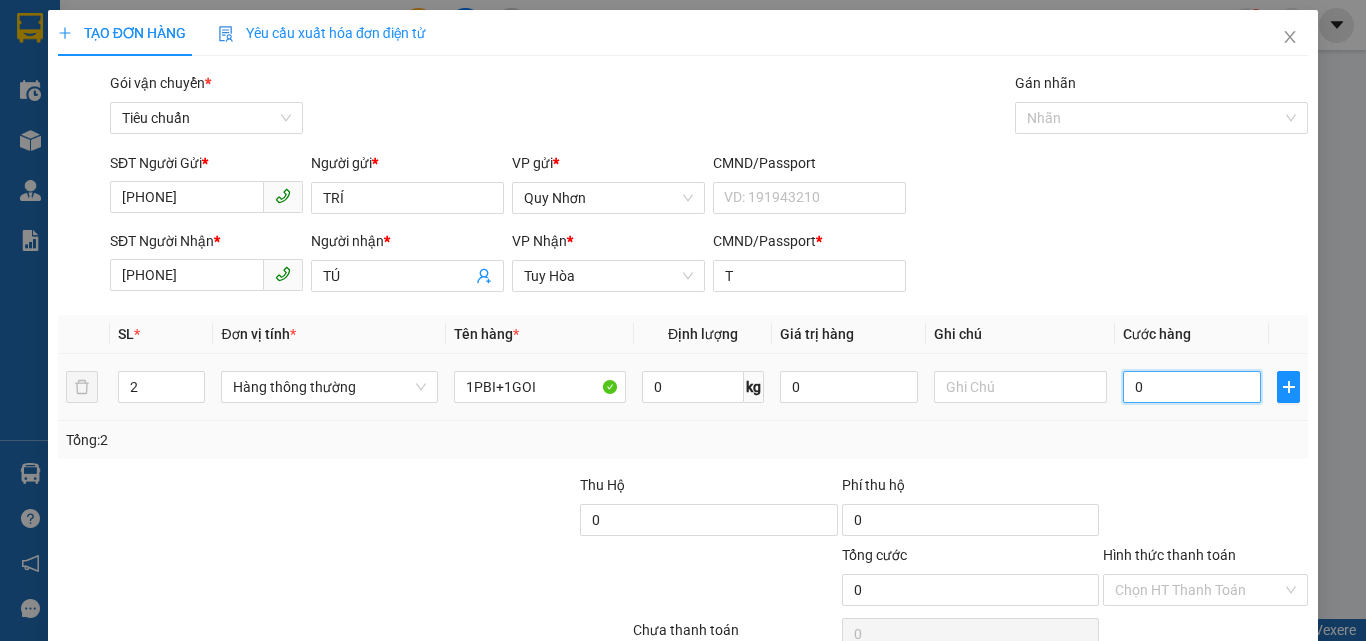 click on "0" at bounding box center [1192, 387] 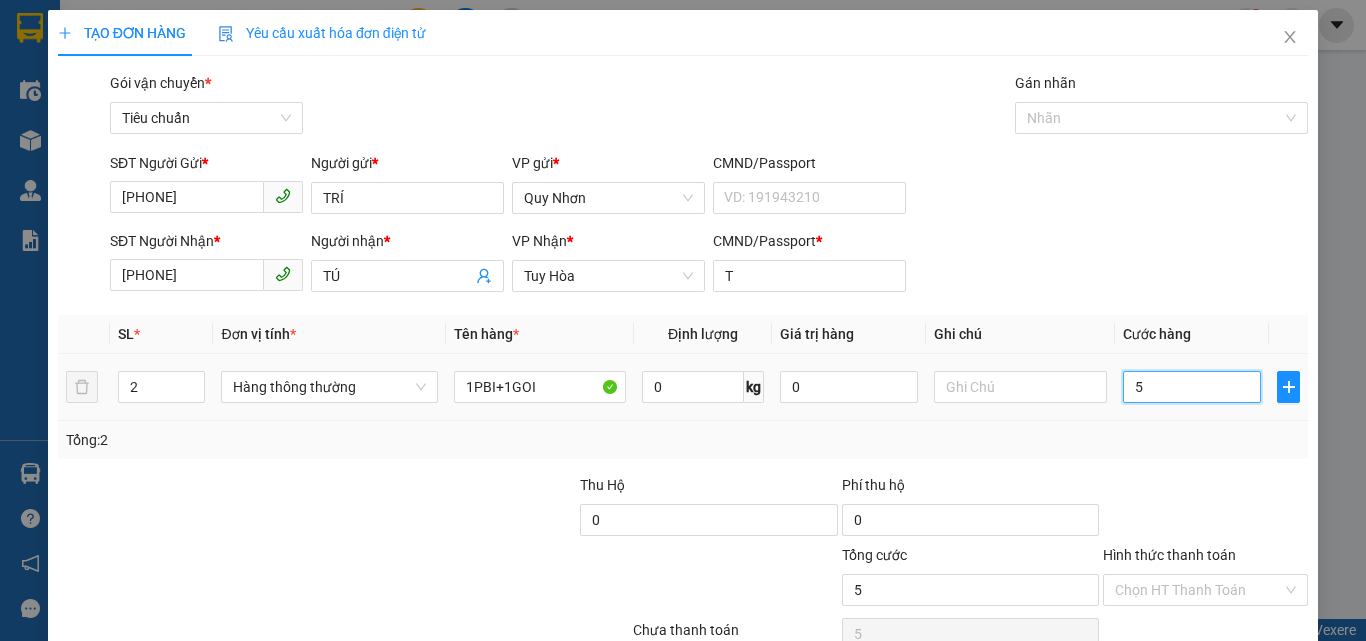 type on "50" 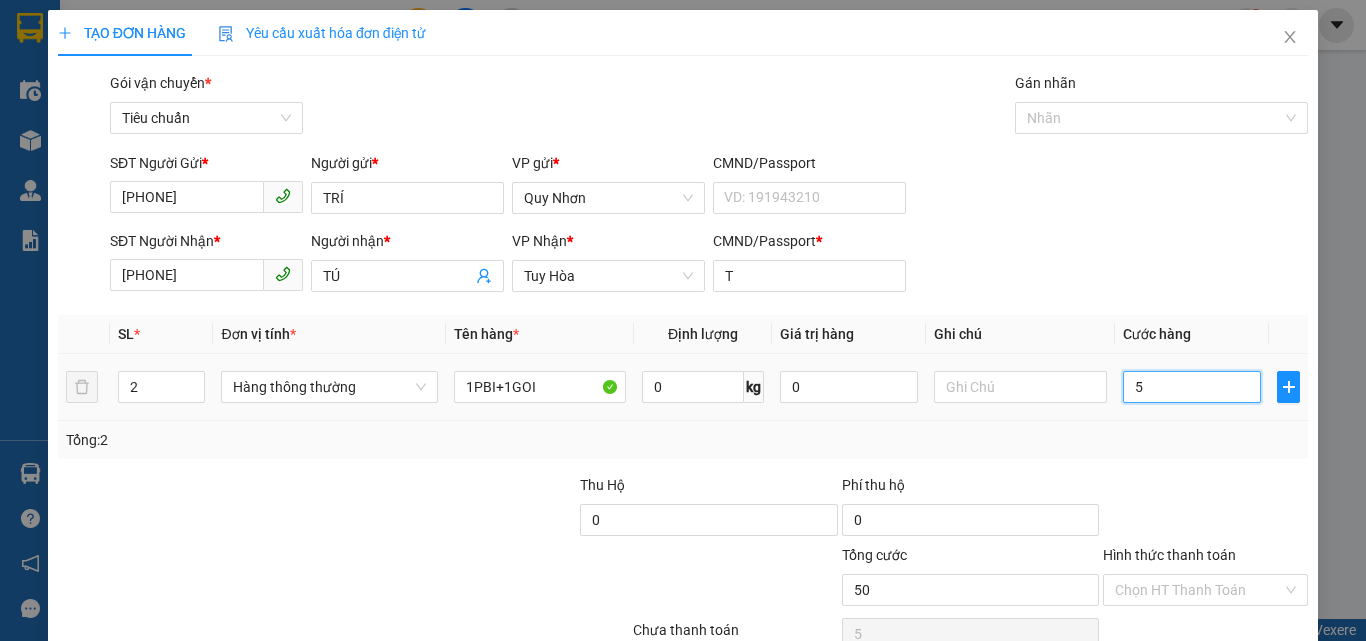 type on "50" 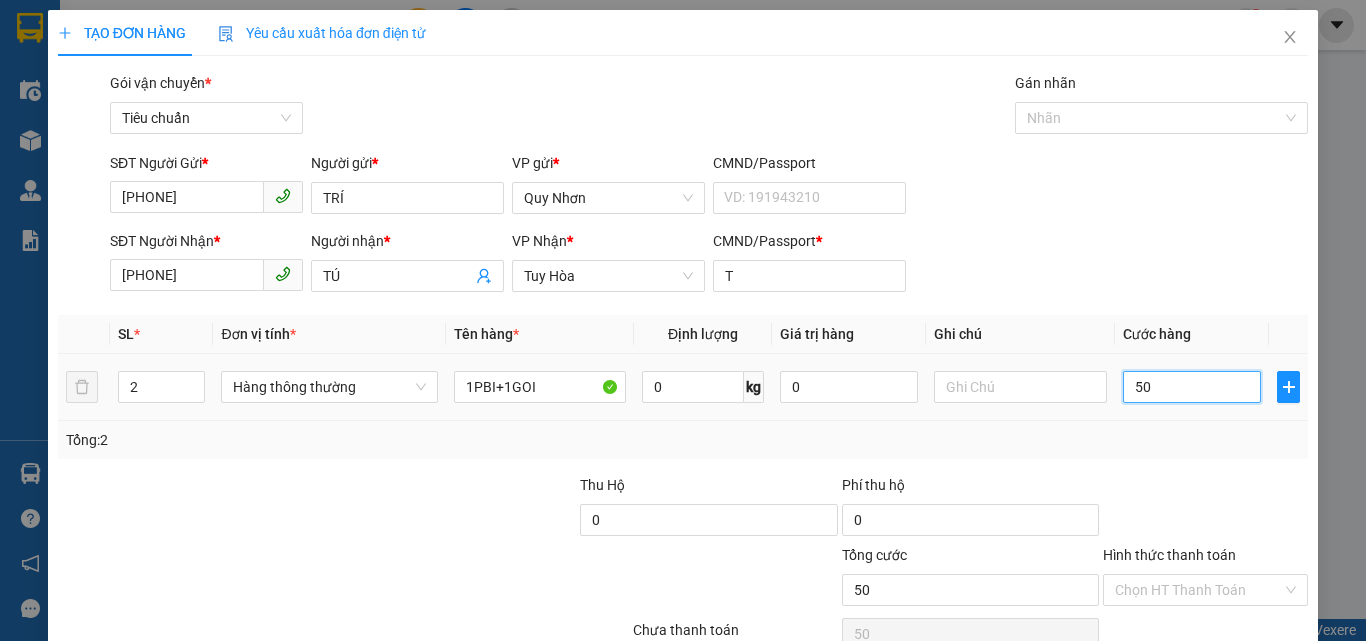 type on "500" 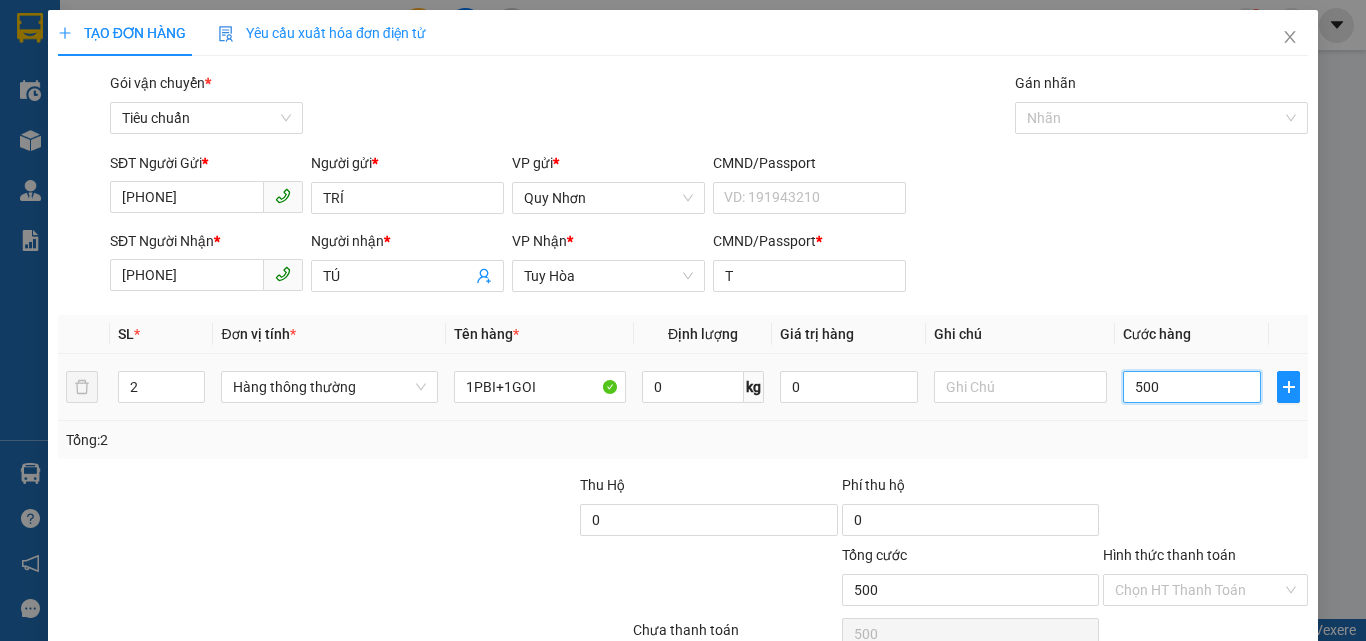 type on "5.000" 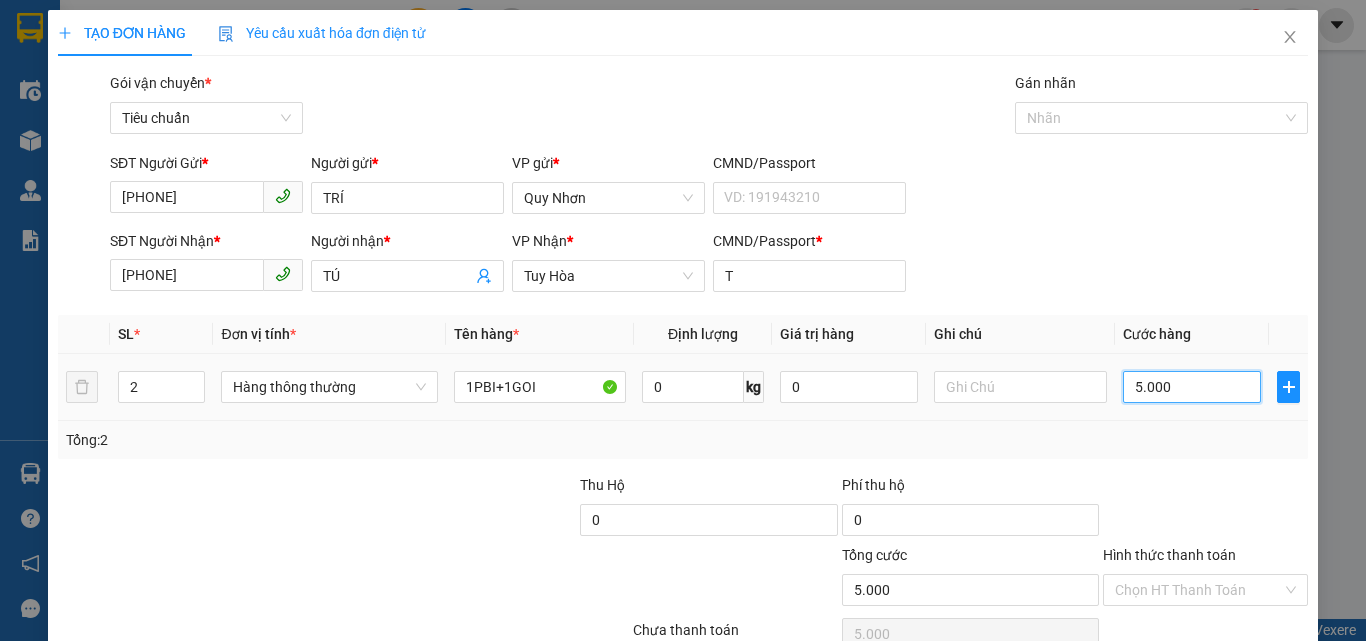 type on "50.000" 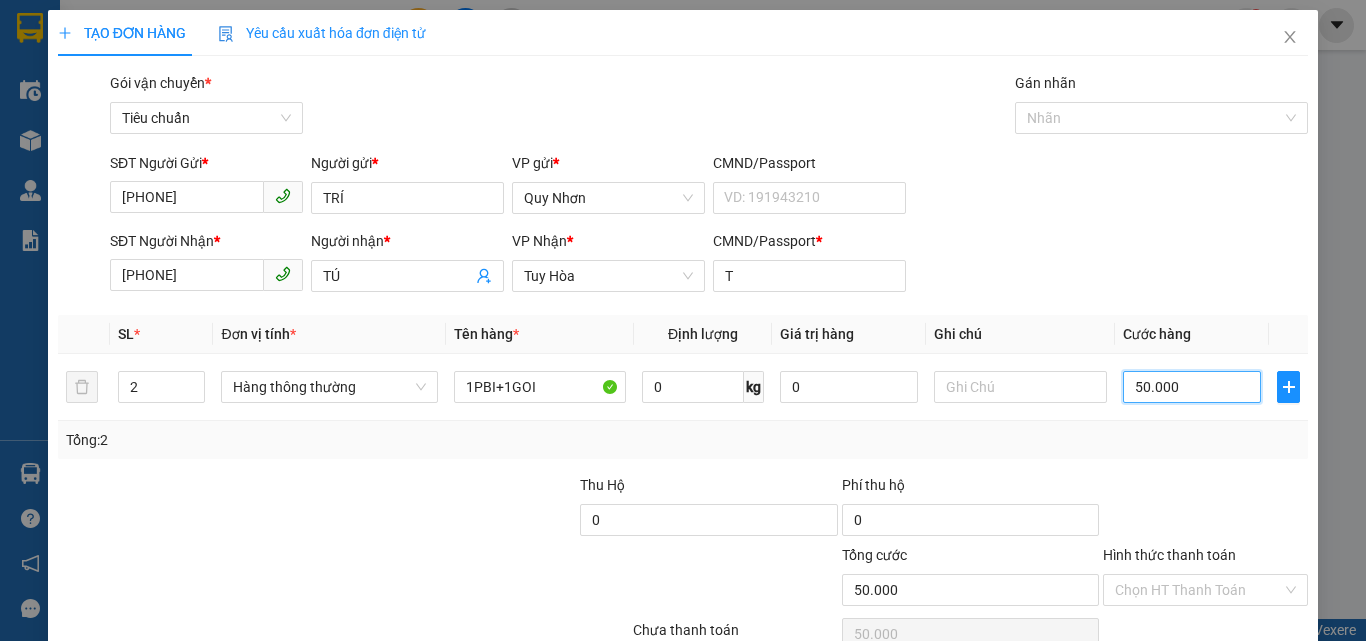 scroll, scrollTop: 99, scrollLeft: 0, axis: vertical 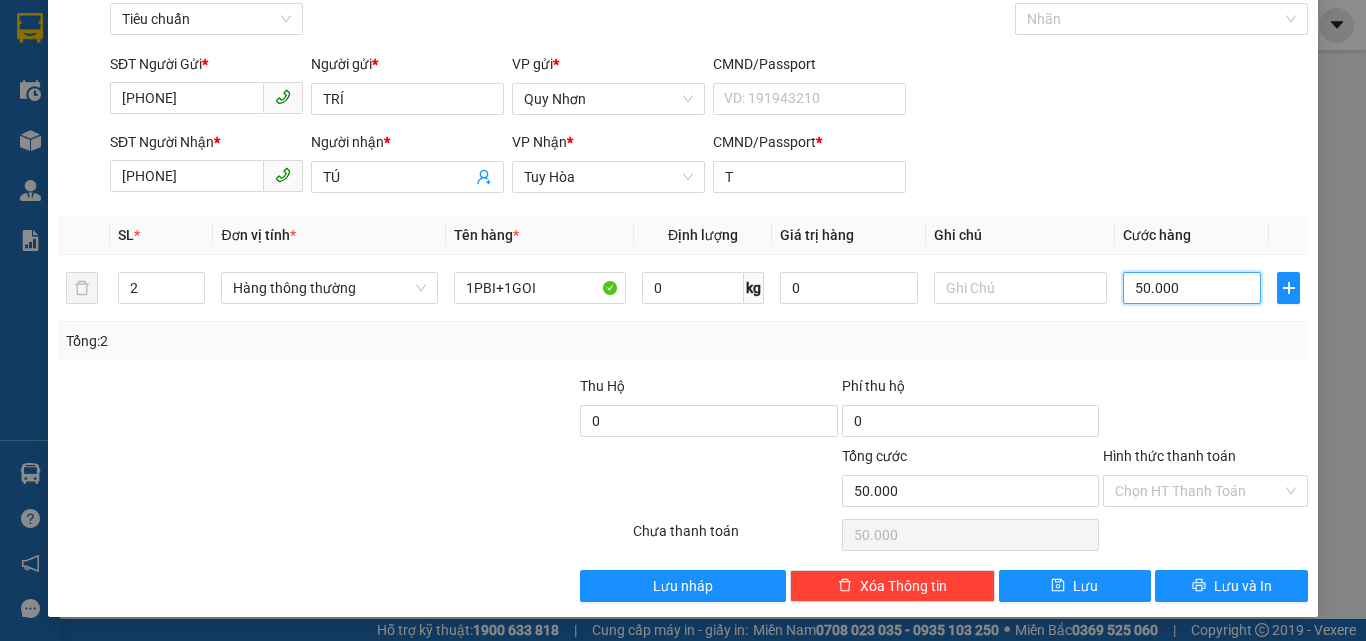 type on "50.000" 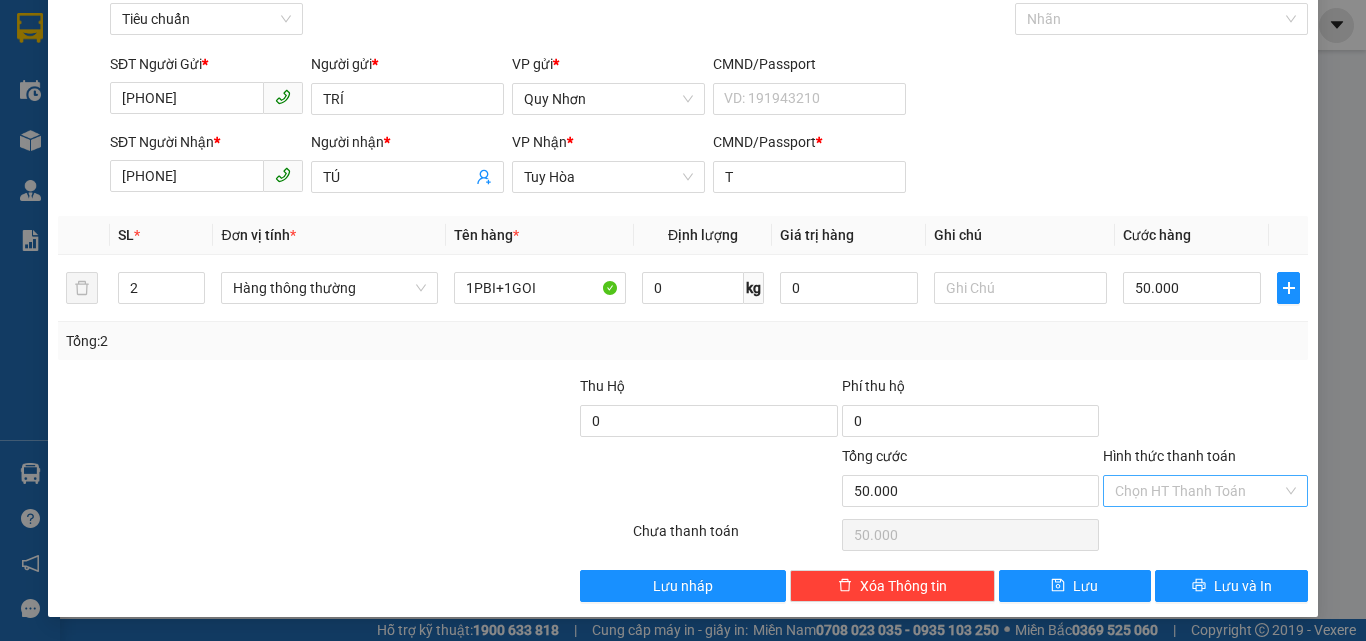 drag, startPoint x: 1172, startPoint y: 515, endPoint x: 1177, endPoint y: 493, distance: 22.561028 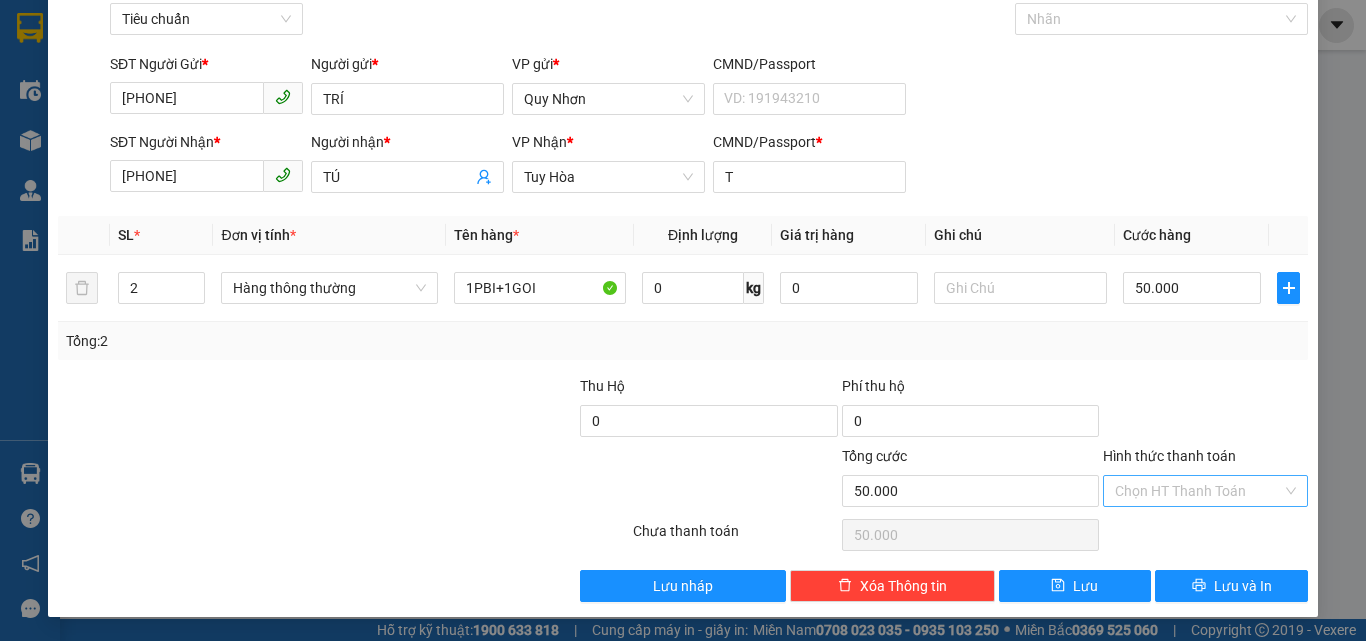 click on "Transit Pickup Surcharge Ids Transit Deliver Surcharge Ids Transit Deliver Surcharge Transit Deliver Surcharge Gói vận chuyển  * Tiêu chuẩn Gán nhãn   Nhãn SĐT Người Gửi  * 0707797957 Người gửi  * TRÍ VP gửi  * Quy Nhơn CMND/Passport VD: 191943210 SĐT Người Nhận  * 0911360246 Người nhận  * TÚ VP Nhận  * Tuy Hòa CMND/Passport  * T SL  * Đơn vị tính  * Tên hàng  * Định lượng Giá trị hàng Ghi chú Cước hàng                   2 Hàng thông thường 1PBI+1GOI 0 kg 0 50.000 Tổng:  2 Thu Hộ 0 Phí thu hộ 0 Tổng cước 50.000 Hình thức thanh toán Chọn HT Thanh Toán Số tiền thu trước 0 Chưa thanh toán 50.000 Chọn HT Thanh Toán Lưu nháp Xóa Thông tin Lưu Lưu và In 1PBI+1GOI" at bounding box center [683, 287] 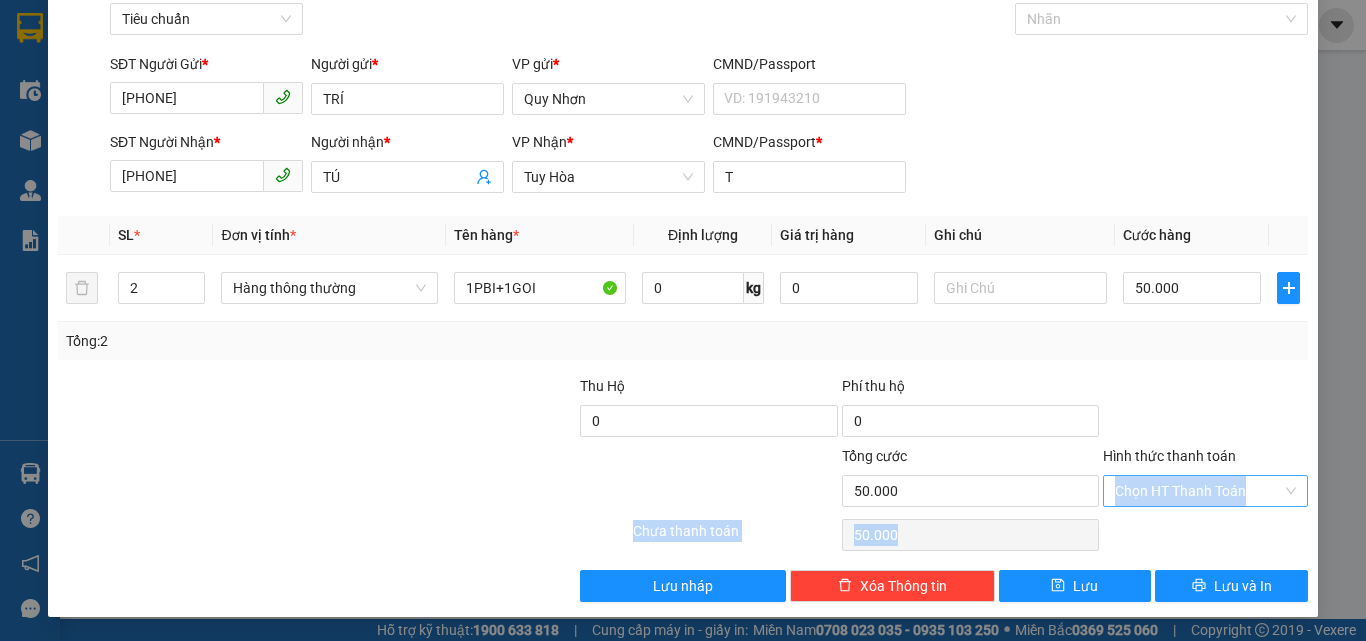 click on "Hình thức thanh toán" at bounding box center [1198, 491] 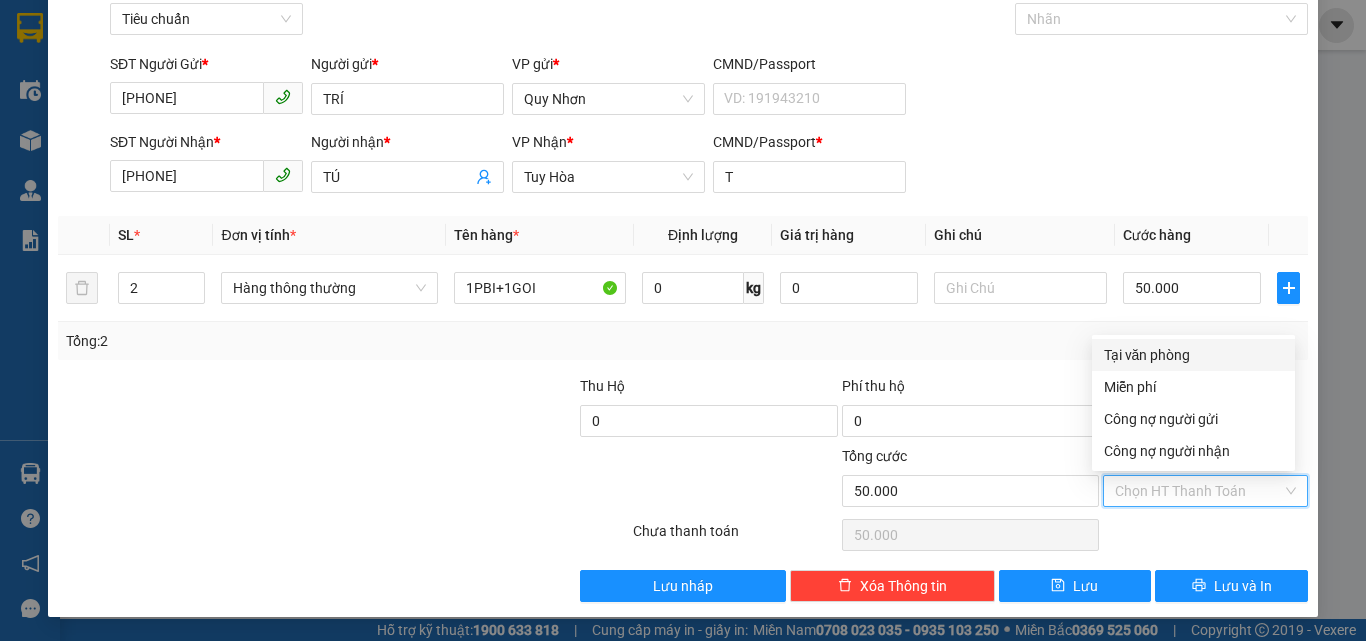 click on "Tại văn phòng" at bounding box center [1193, 355] 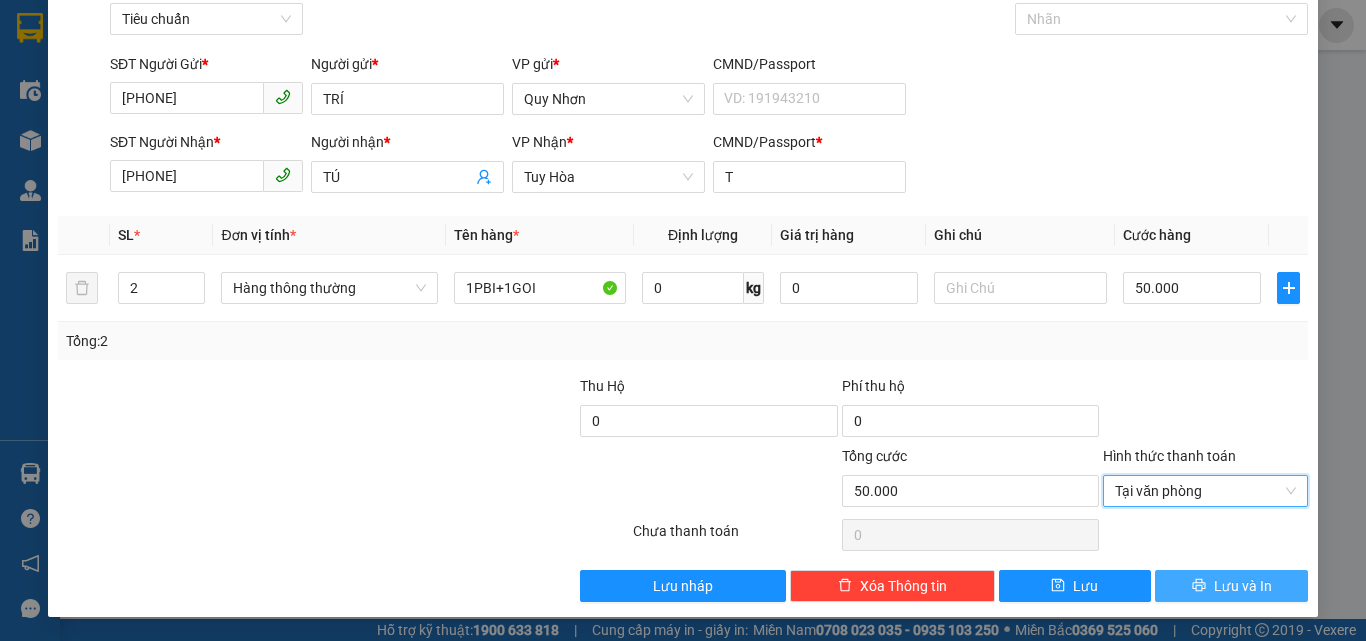 click 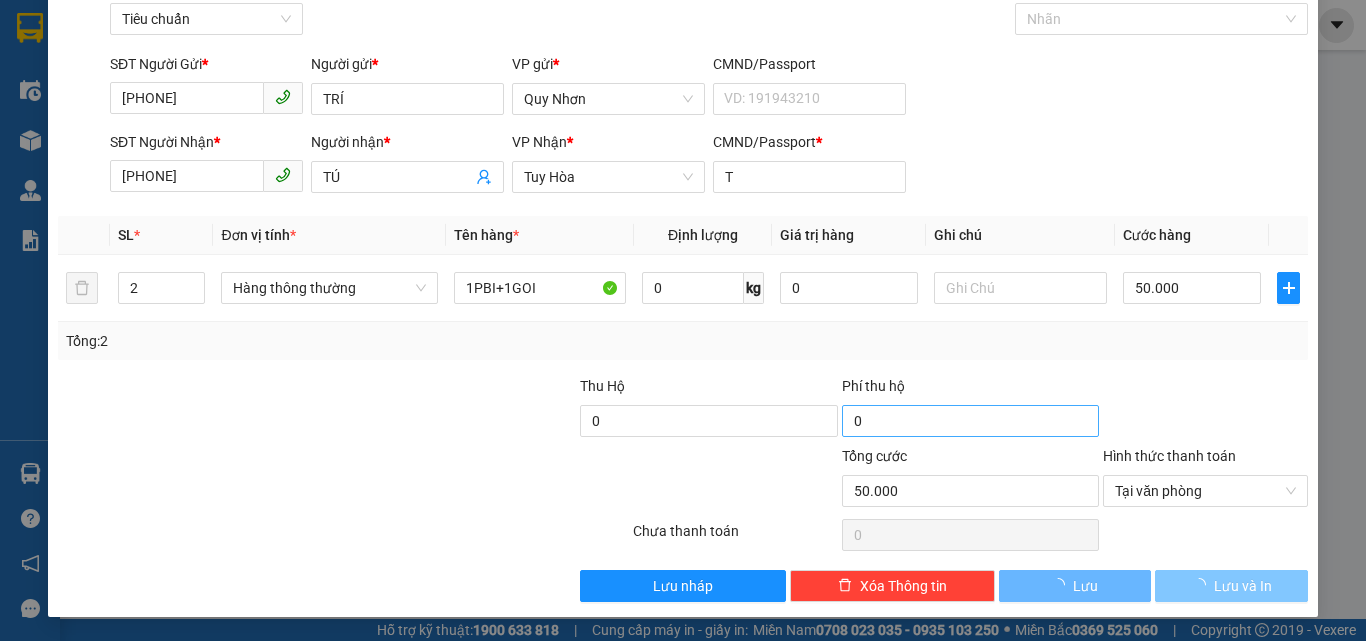 drag, startPoint x: 1191, startPoint y: 587, endPoint x: 1061, endPoint y: 414, distance: 216.40009 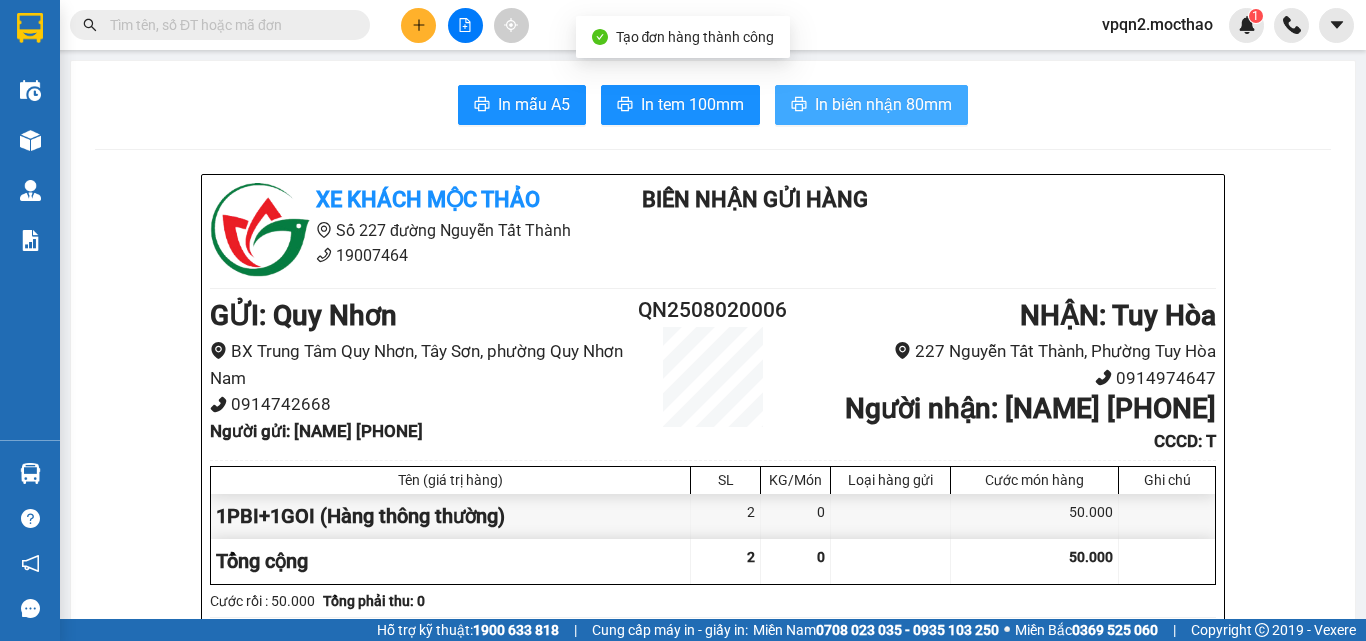 click on "In mẫu A5
In tem 100mm
In biên nhận 80mm Xe khách Mộc Thảo   Số 227 đường Nguyễn Tất Thành   19007464 Biên Nhận Gửi Hàng GỬI :   Quy Nhơn   BX Trung Tâm Quy Nhơn, Tây Sơn, phường Quy Nhơn Nam   0914742668 Người gửi :   TRÍ 0707797957 QN2508020006 NHẬN :   Tuy Hòa   227 Nguyễn Tất Thành, Phường Tuy Hòa   0914974647 Người nhận :   TÚ 0911360246 CCCD :   T Tên (giá trị hàng) SL KG/Món Loại hàng gửi Cước món hàng Ghi chú 1PBI+1GOI (Hàng thông thường) 2 0 50.000 Tổng cộng 2 0 50.000 Loading... Cước rồi   : 50.000 Tổng phải thu: 0 Quy định nhận/gửi hàng : 1. Quý khách phải báo mã số “Biên nhận gửi hàng” khi nhận hàng, phải trình CMND hoặc giấy giới thiệu đối với hàng gửi bảo đảm, hàng có giá trị. 2. Hàng gửi có giá trị cao Quý khách phải khai báo để được gửi theo phương thức bảo đảm giá trị. TRACKING :  QN2508020006" at bounding box center (713, 1761) 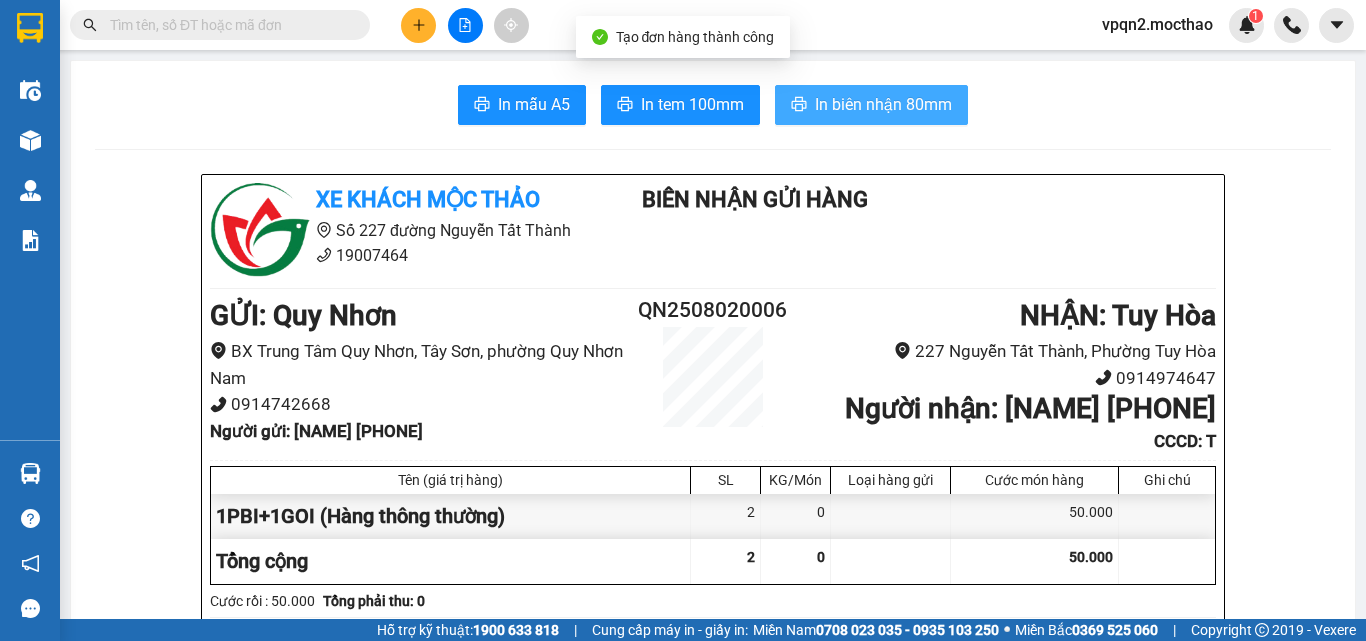 scroll, scrollTop: 0, scrollLeft: 0, axis: both 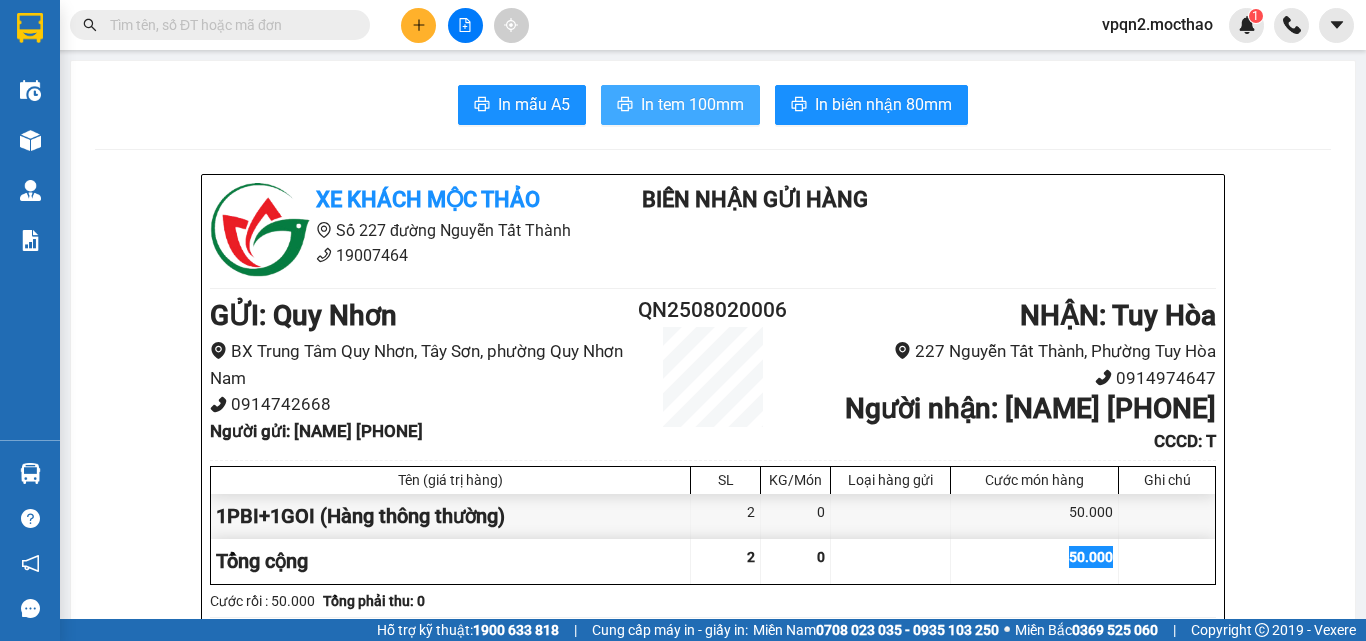 click on "In tem 100mm" at bounding box center (692, 104) 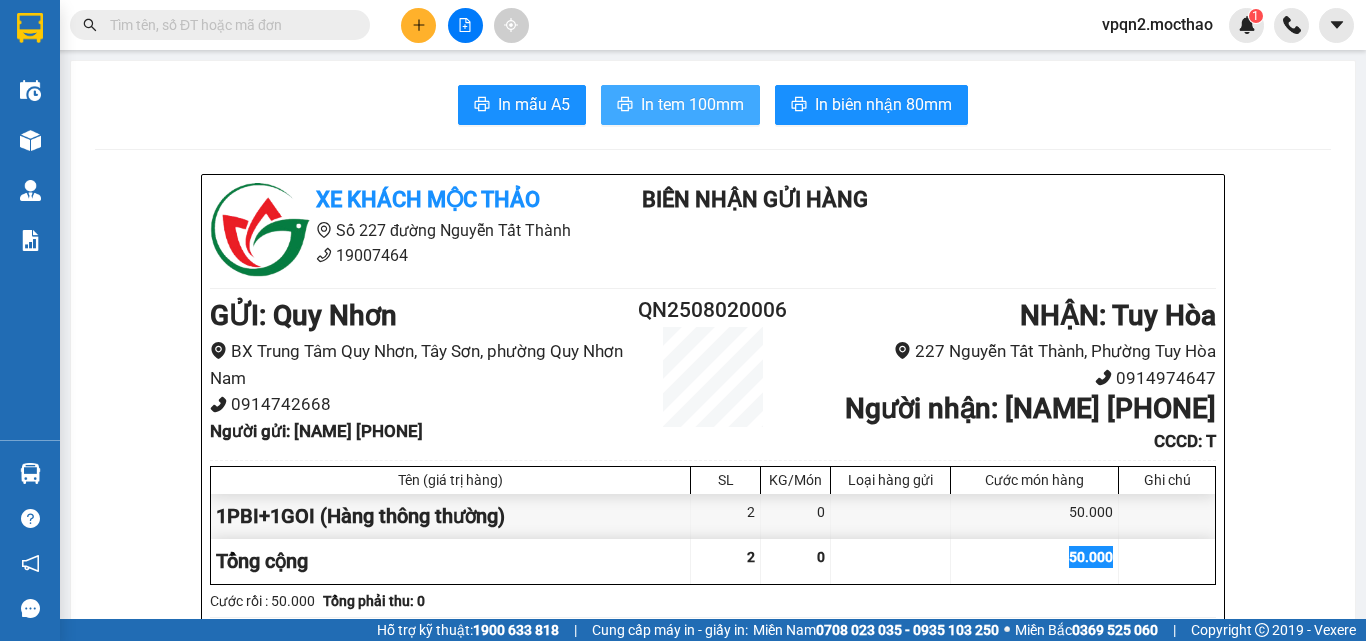 scroll, scrollTop: 0, scrollLeft: 0, axis: both 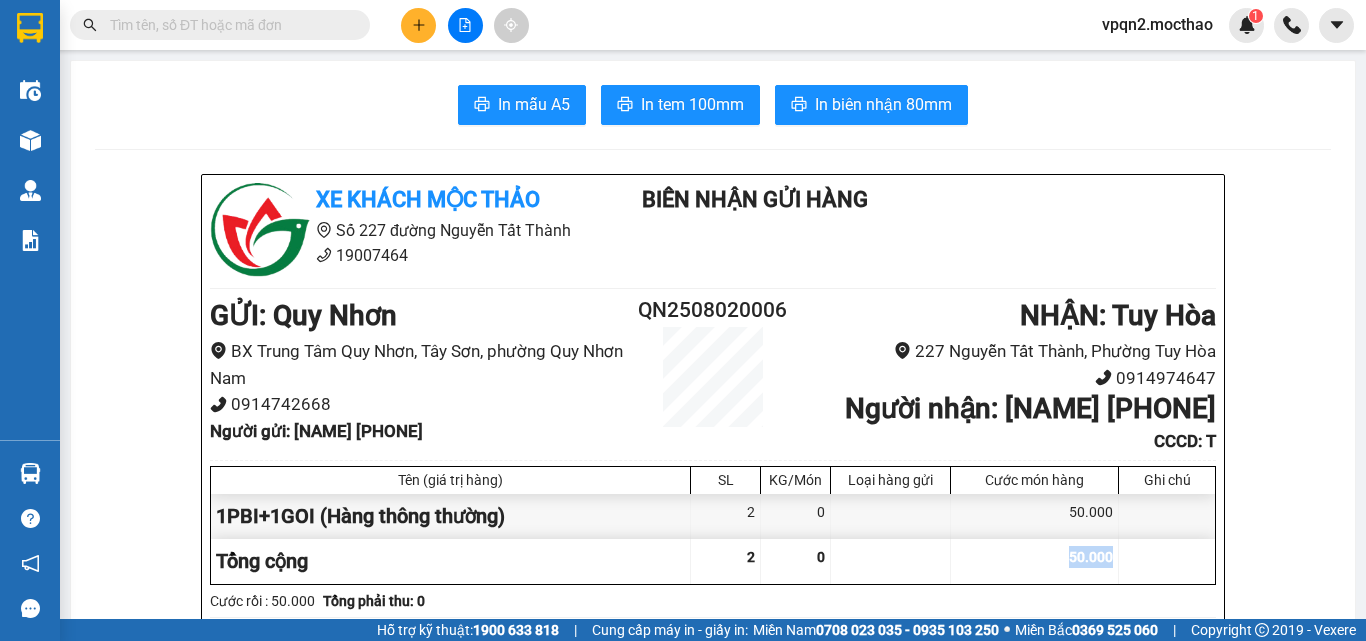 click 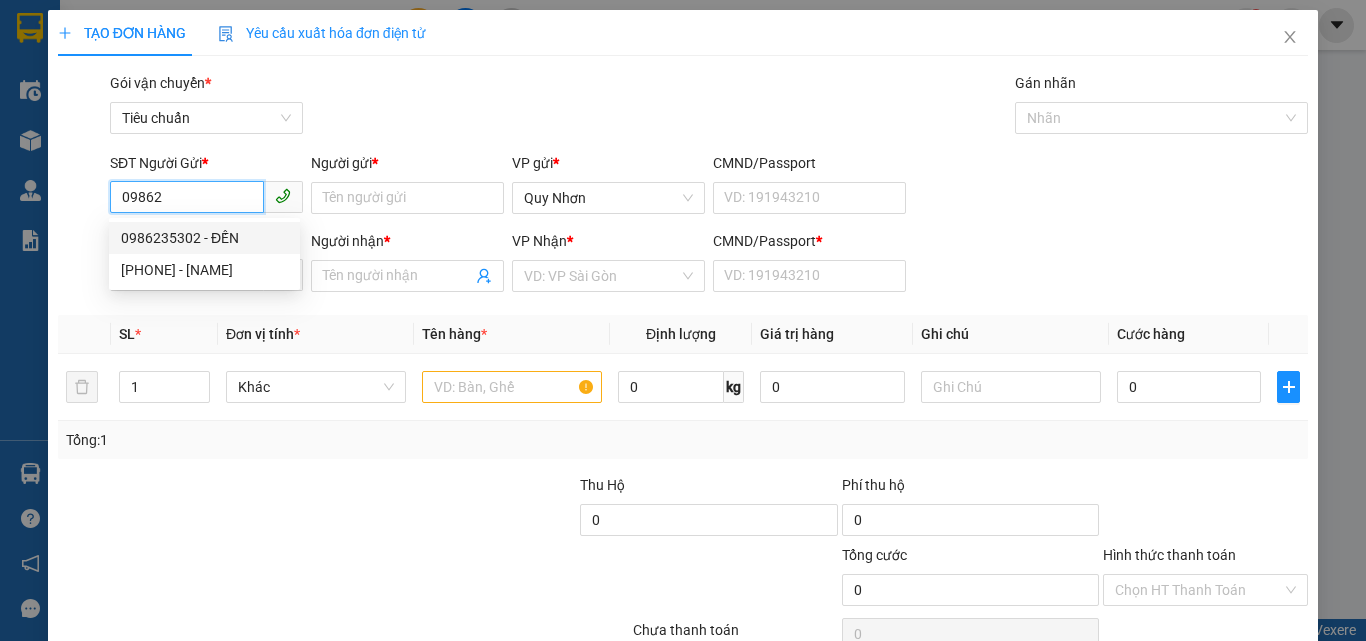 click on "0986235302 - ĐẾN" at bounding box center [204, 238] 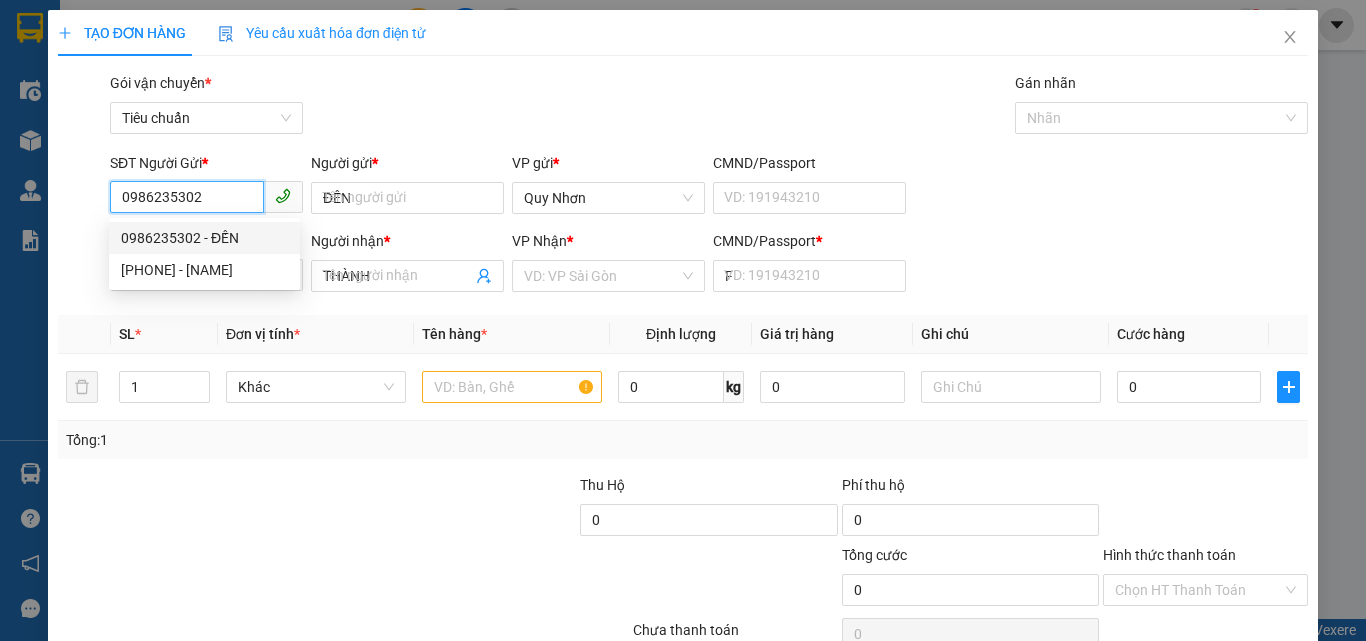 type on "20.000" 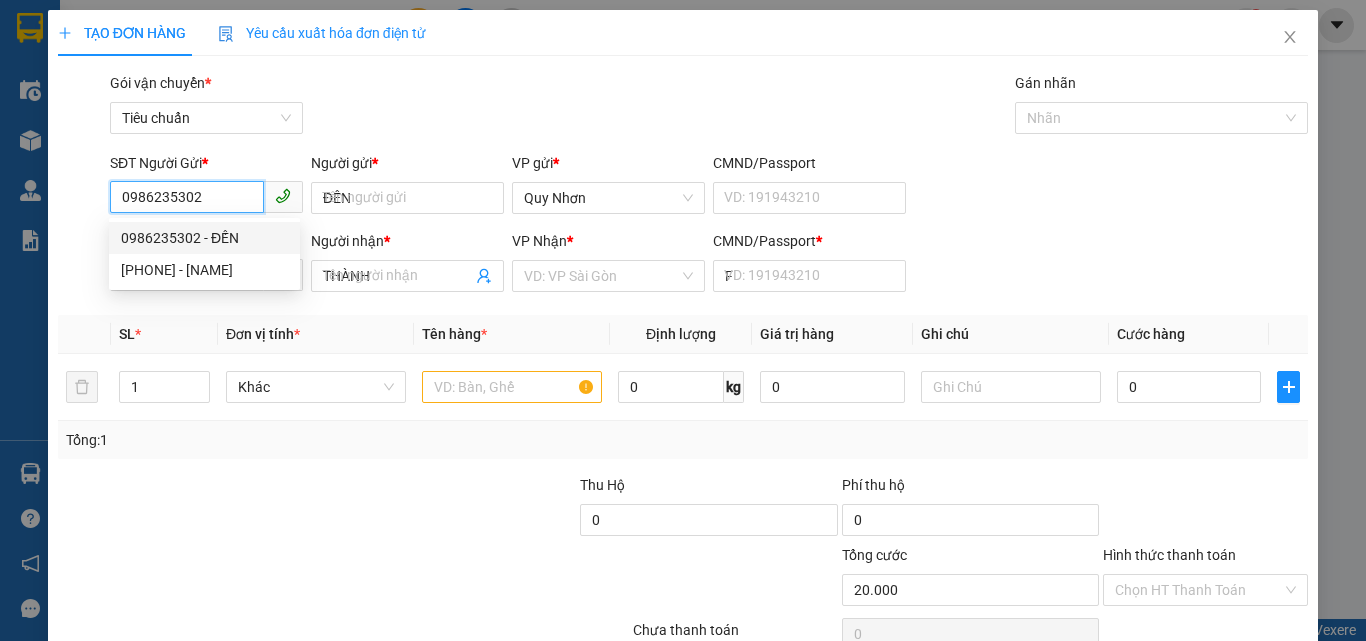 type on "20.000" 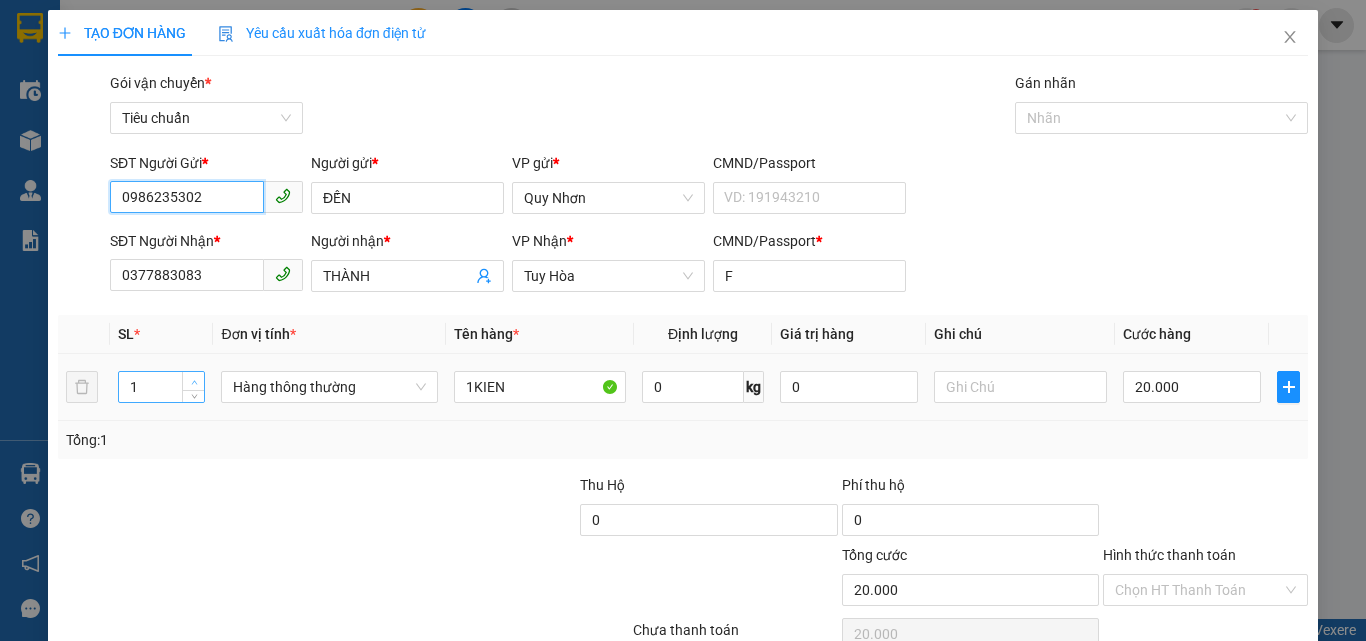 type on "0986235302" 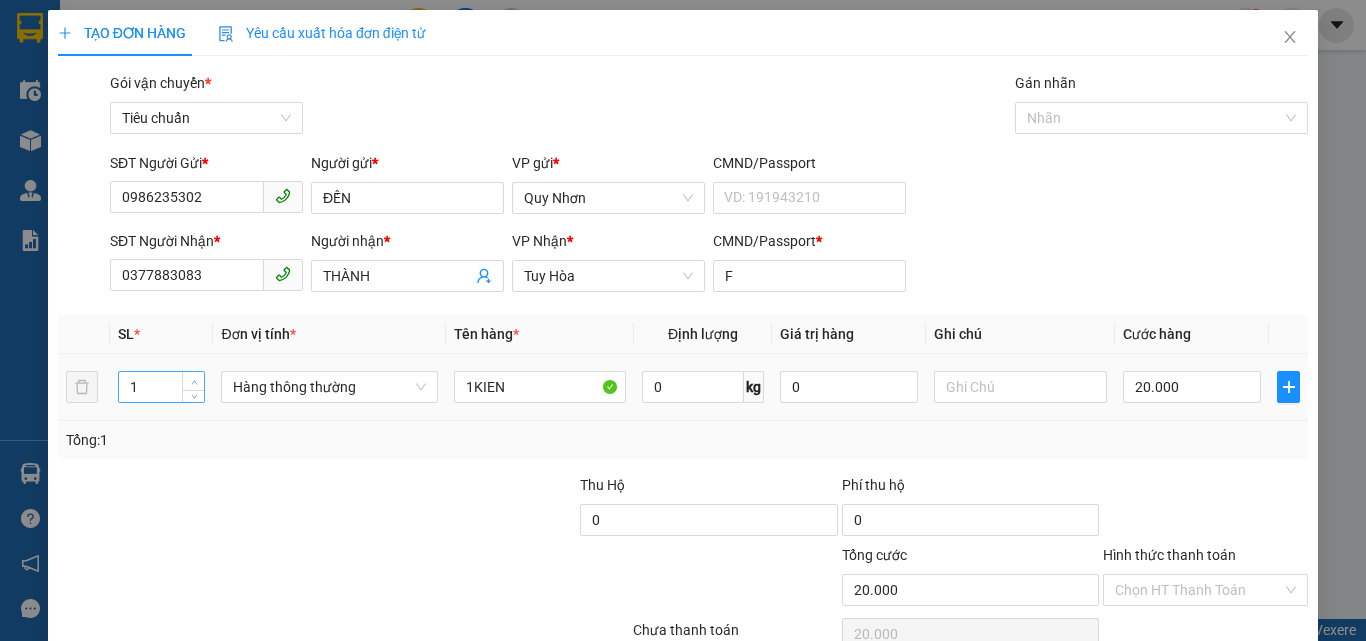 type on "2" 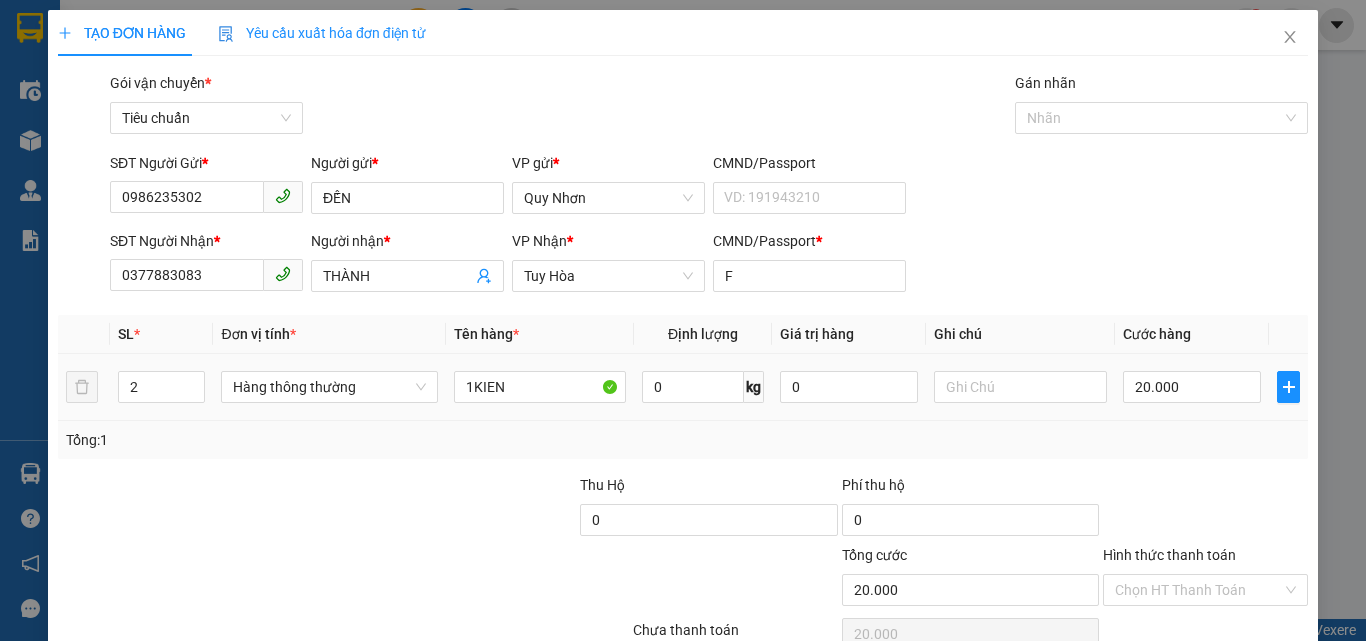 drag, startPoint x: 193, startPoint y: 379, endPoint x: 245, endPoint y: 370, distance: 52.773098 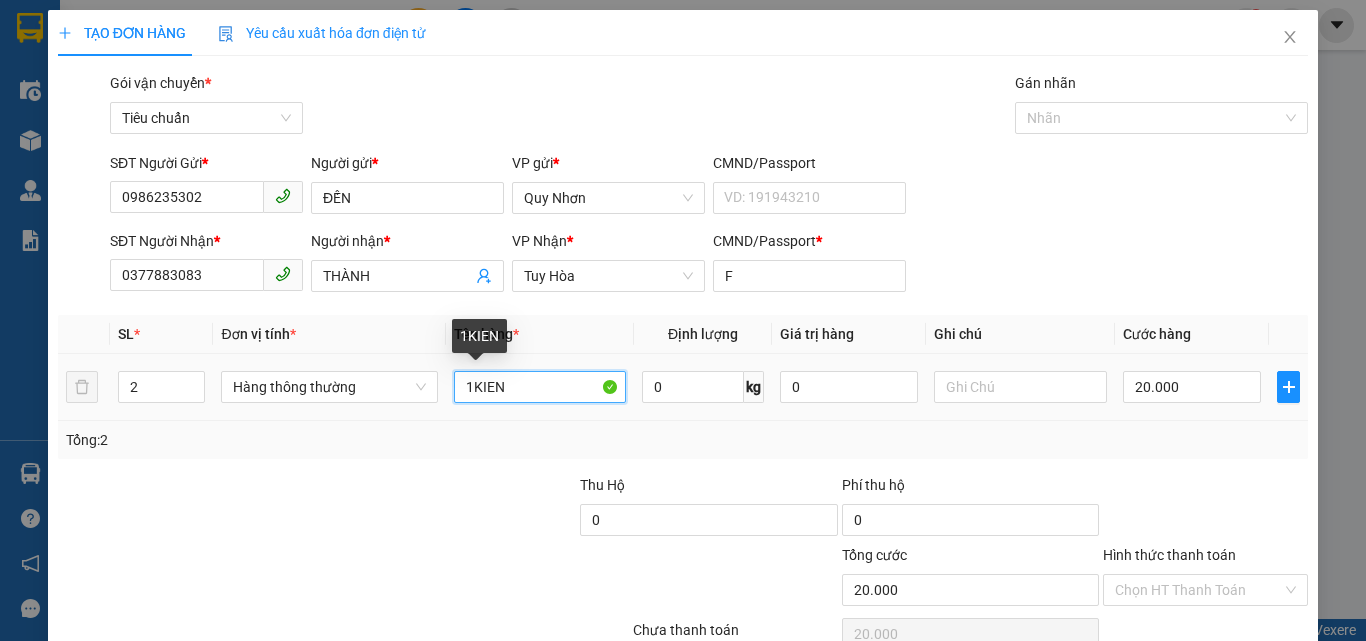 click on "1KIEN" at bounding box center (540, 387) 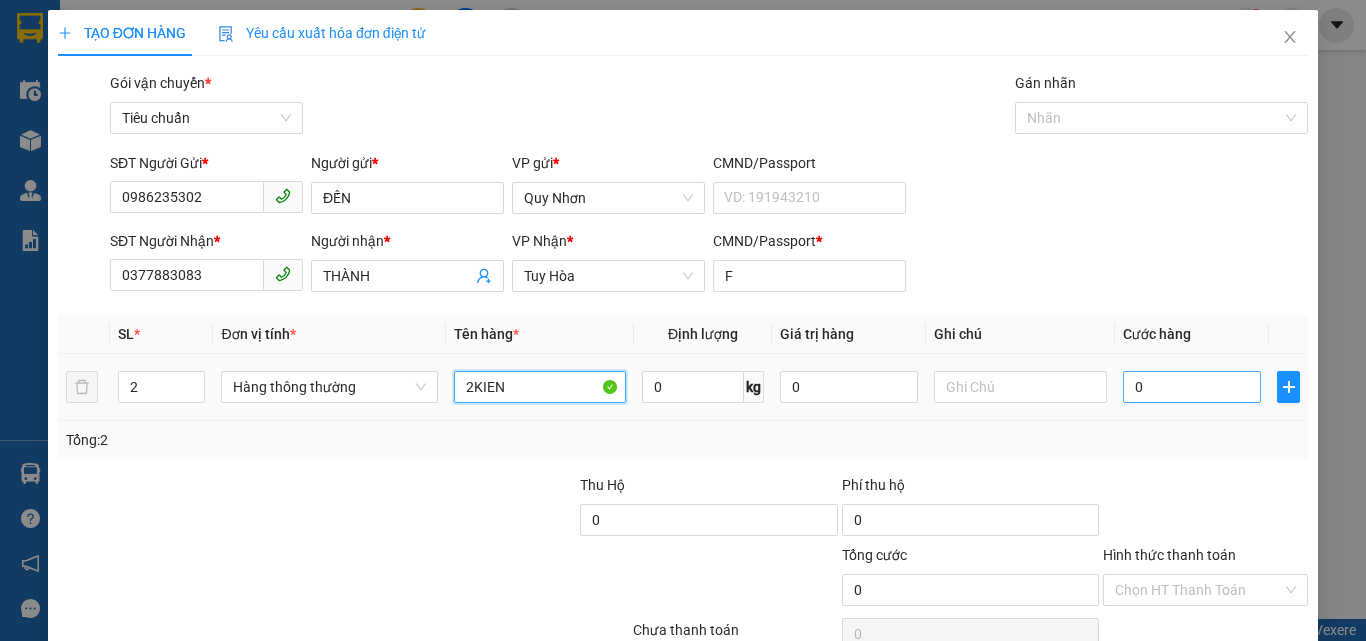 type on "2KIEN" 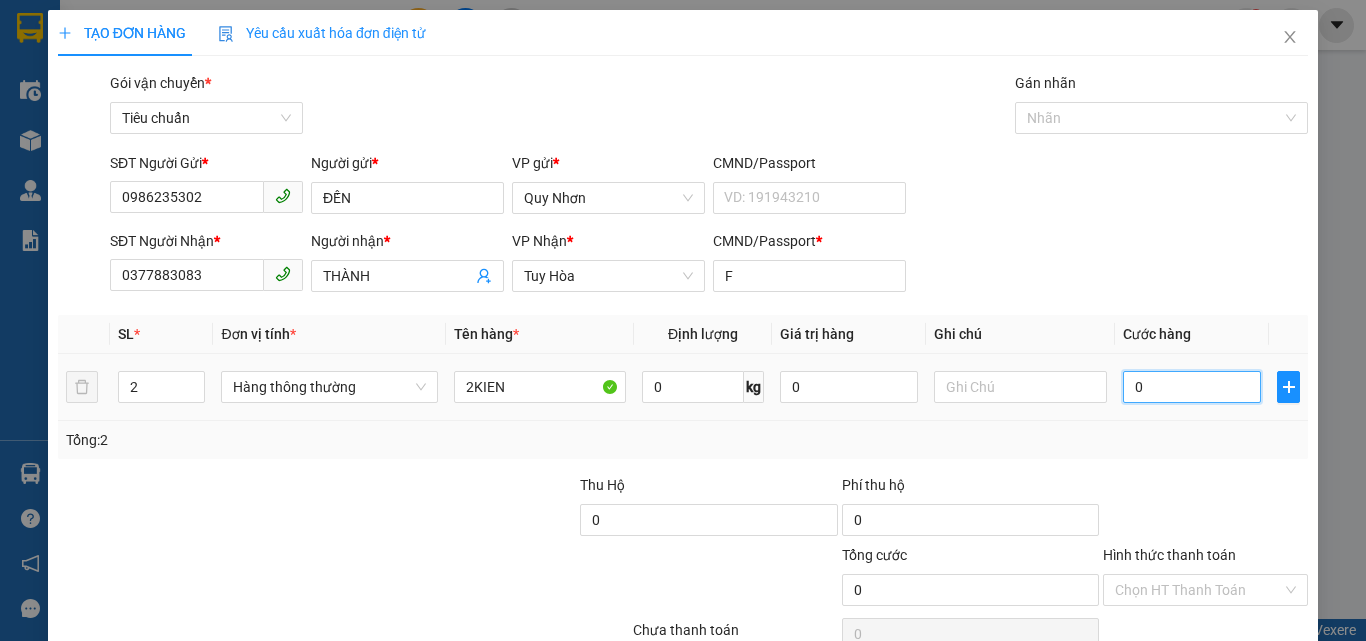 click on "0" at bounding box center (1192, 387) 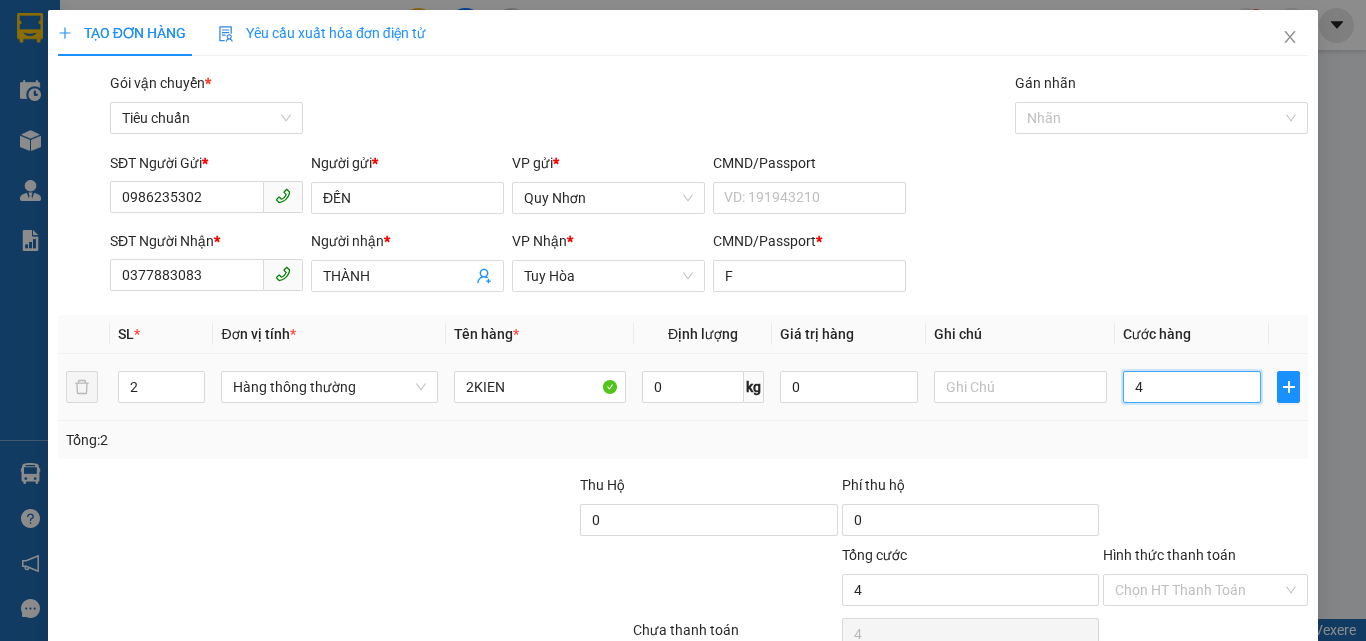 type on "40" 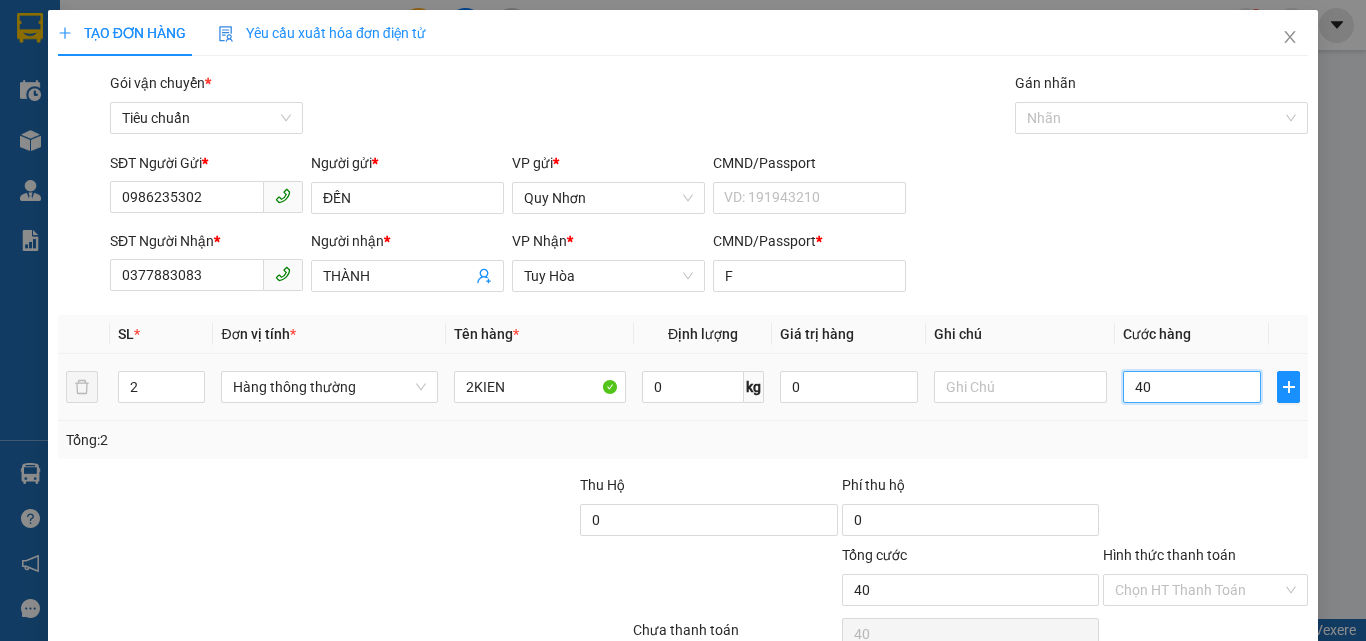 type on "400" 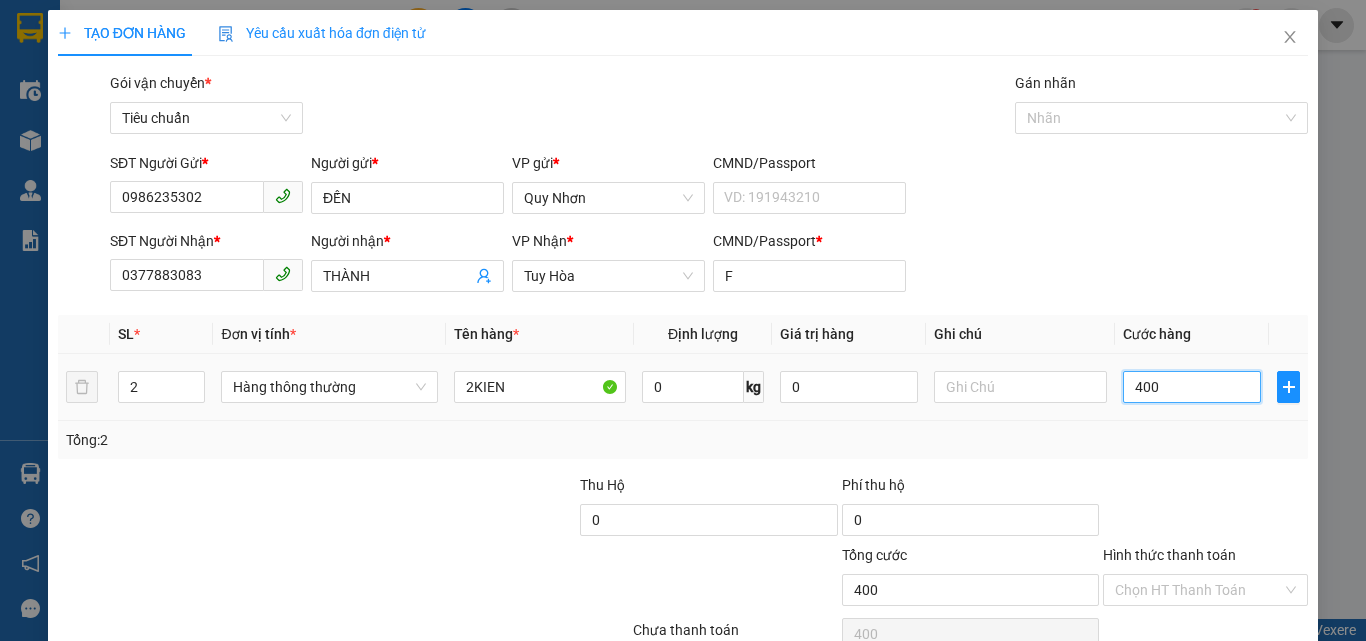 type on "4.000" 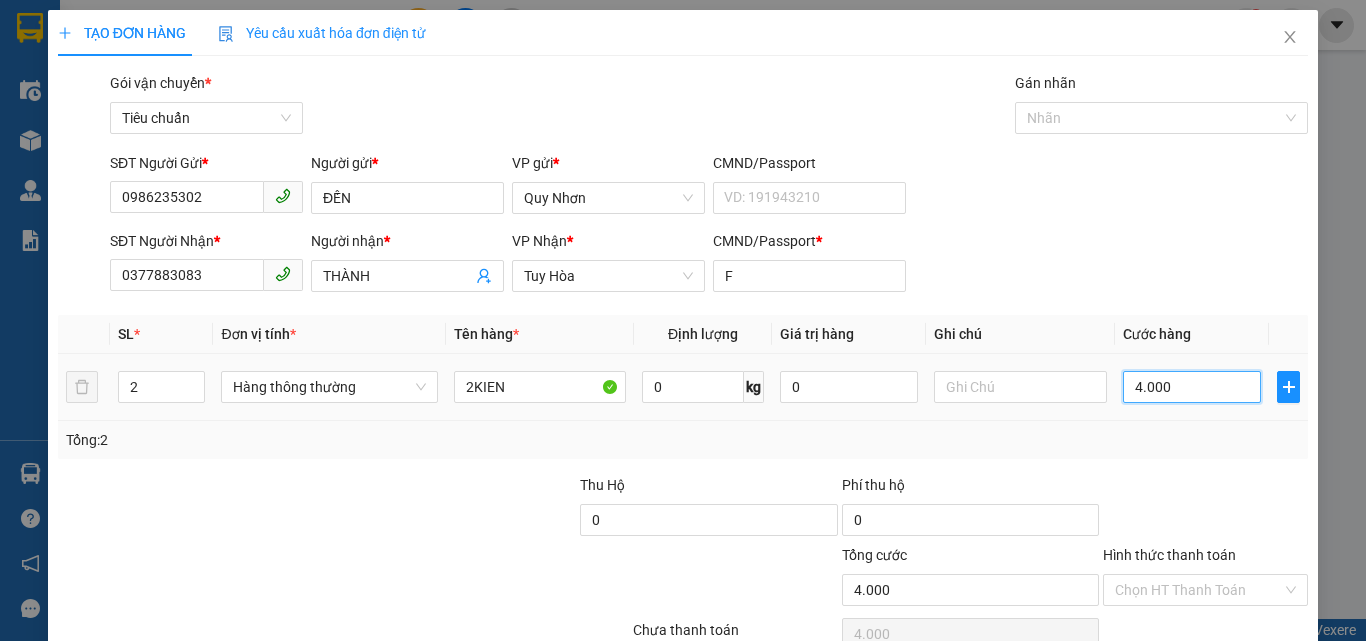 type on "40.000" 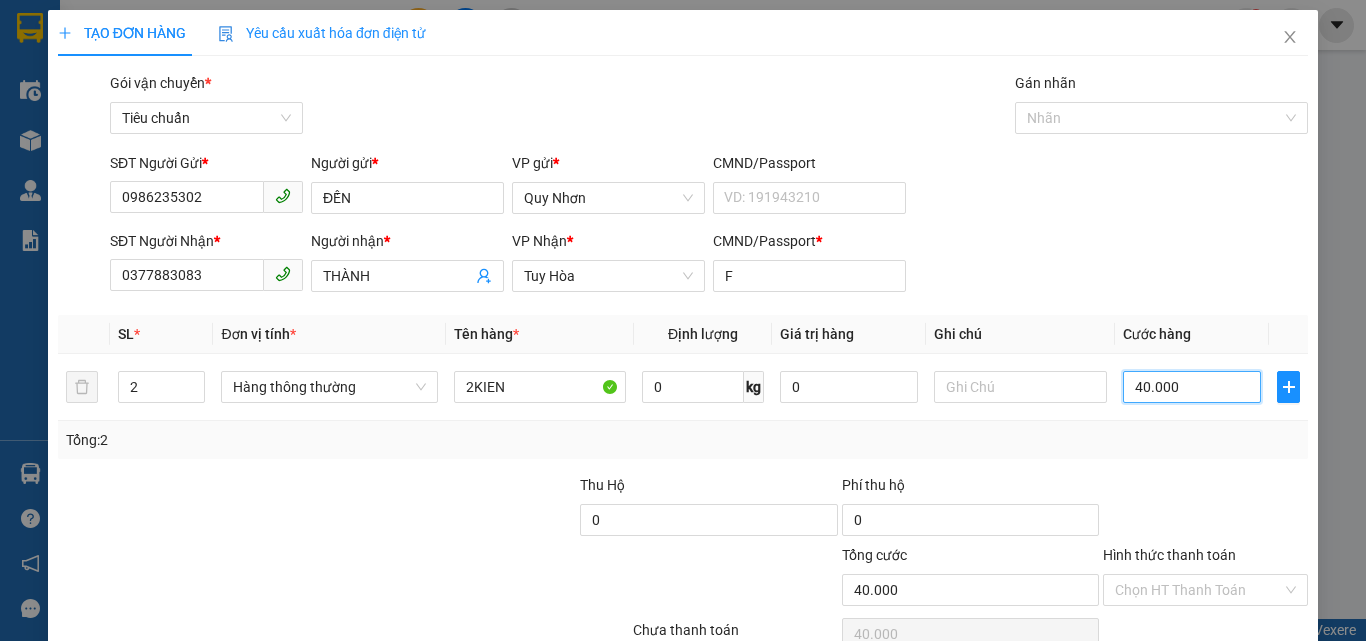 scroll, scrollTop: 99, scrollLeft: 0, axis: vertical 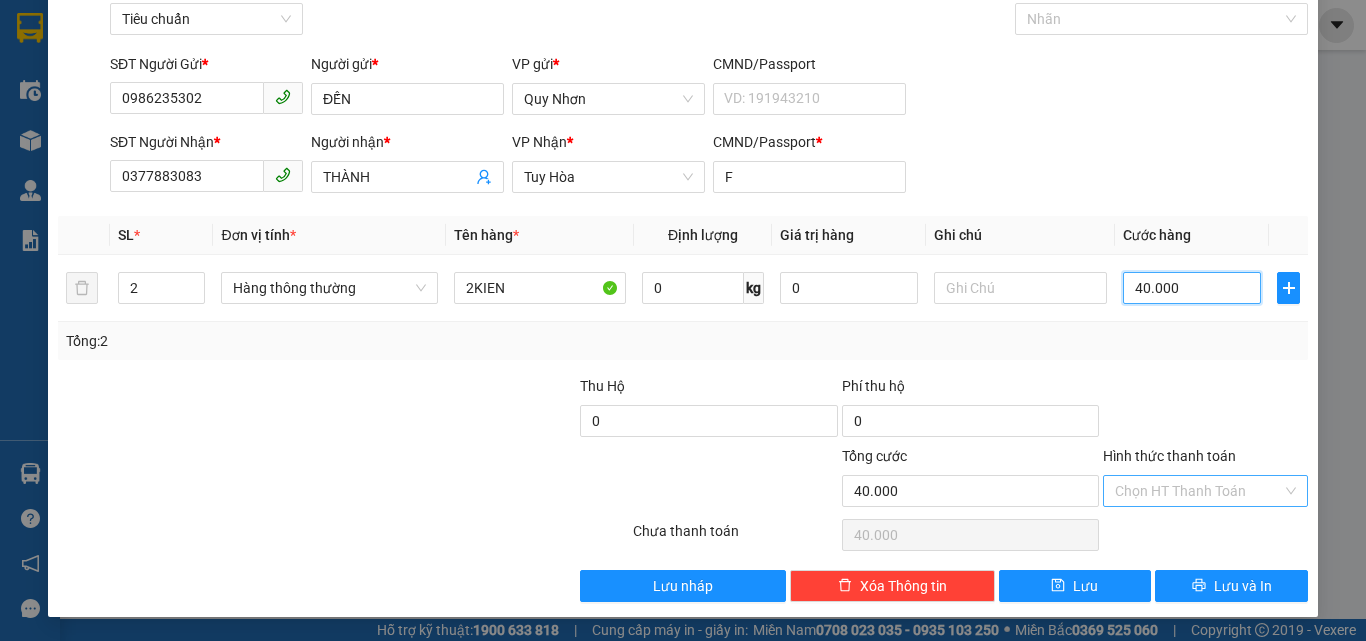 type on "40.000" 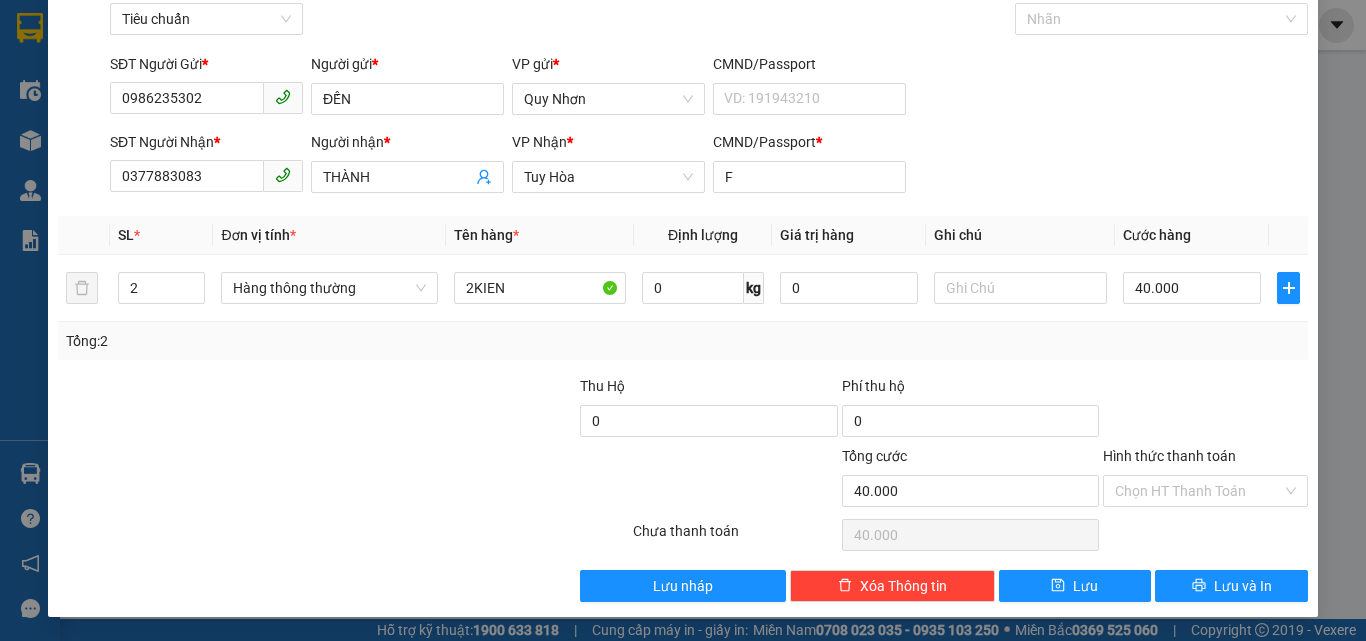 drag, startPoint x: 1184, startPoint y: 494, endPoint x: 1169, endPoint y: 430, distance: 65.734314 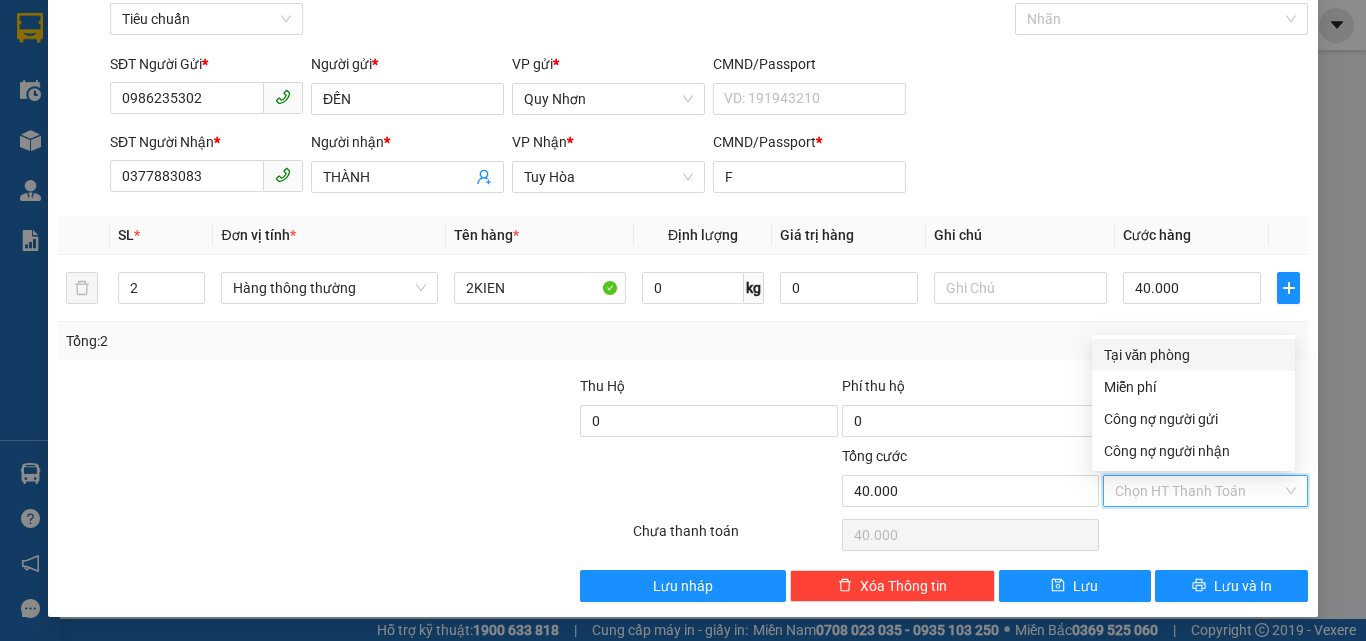 click on "Tại văn phòng" at bounding box center [1193, 355] 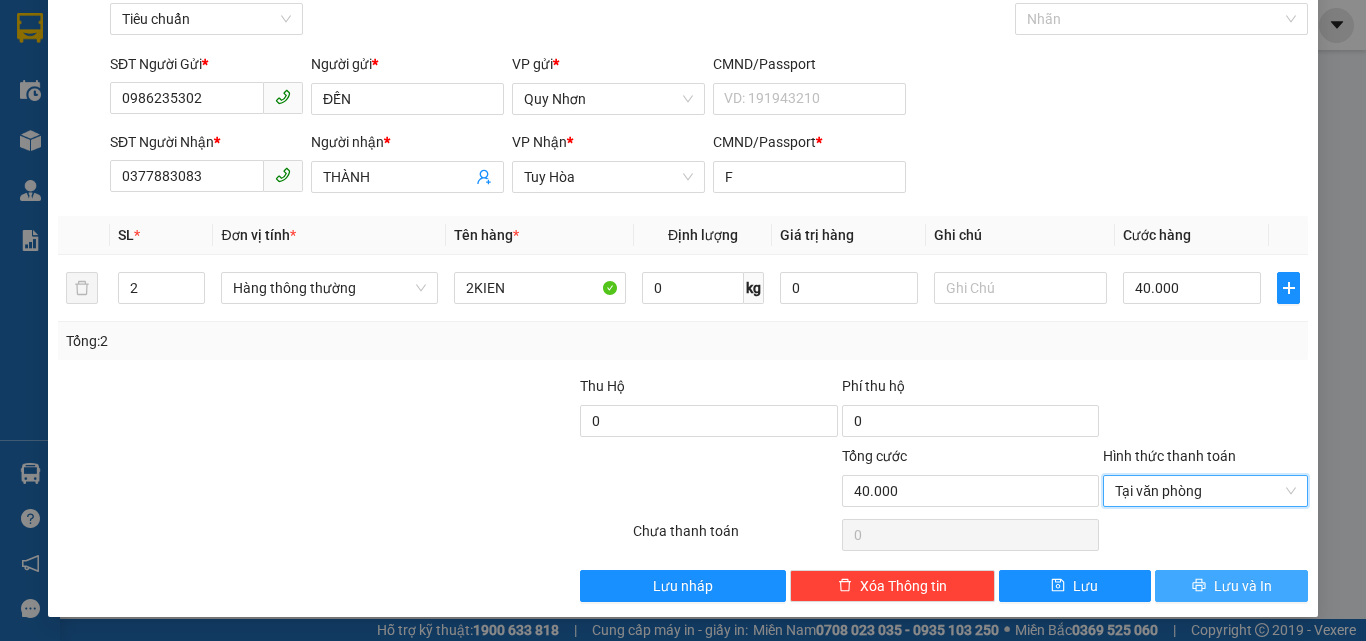 click on "Lưu và In" at bounding box center (1231, 586) 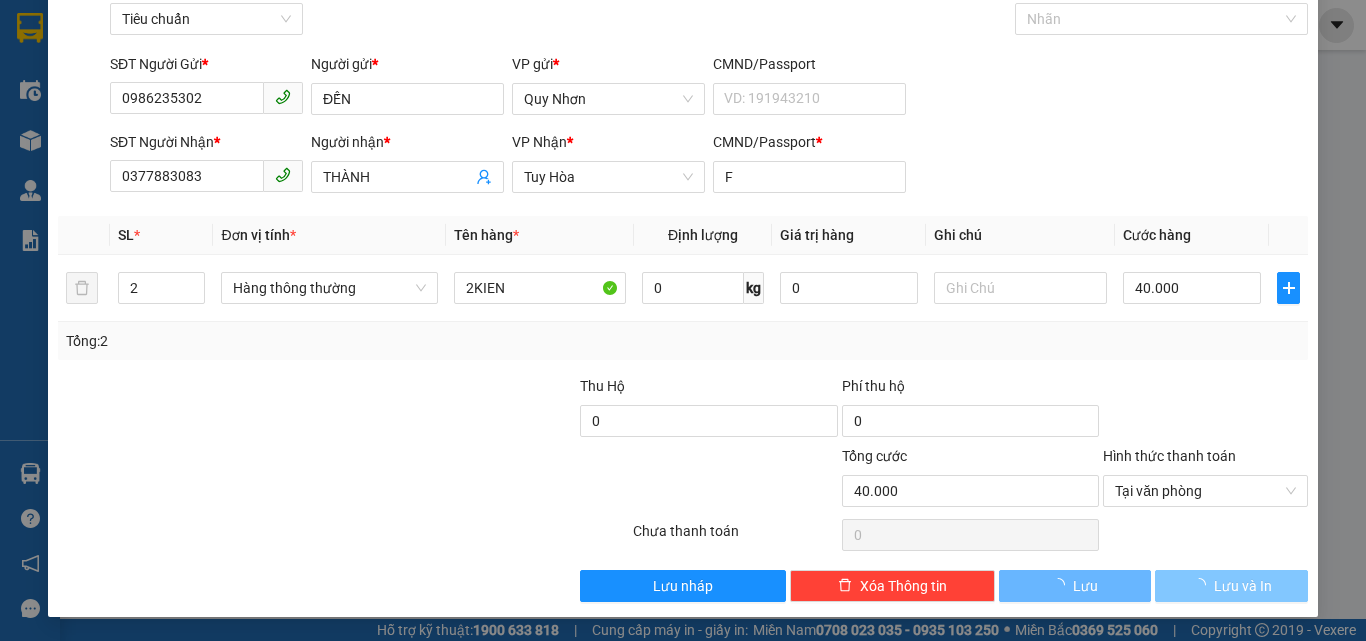 drag, startPoint x: 1184, startPoint y: 597, endPoint x: 1078, endPoint y: 402, distance: 221.9482 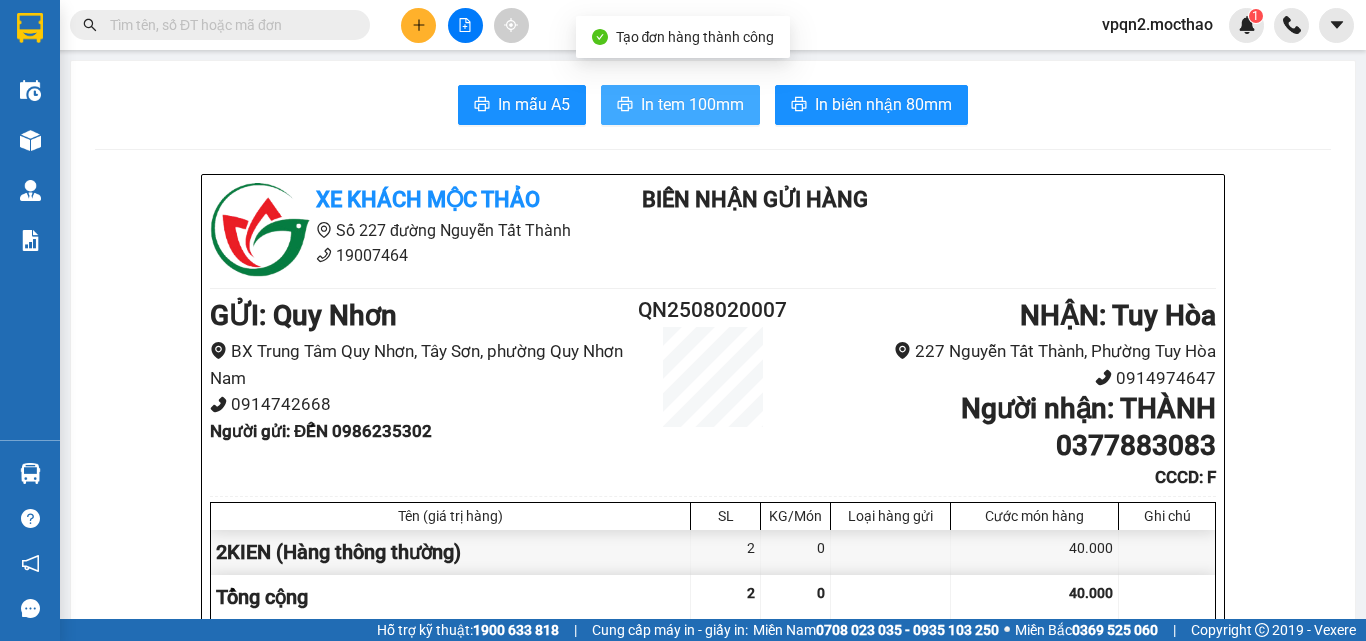 click on "In tem 100mm" at bounding box center [692, 104] 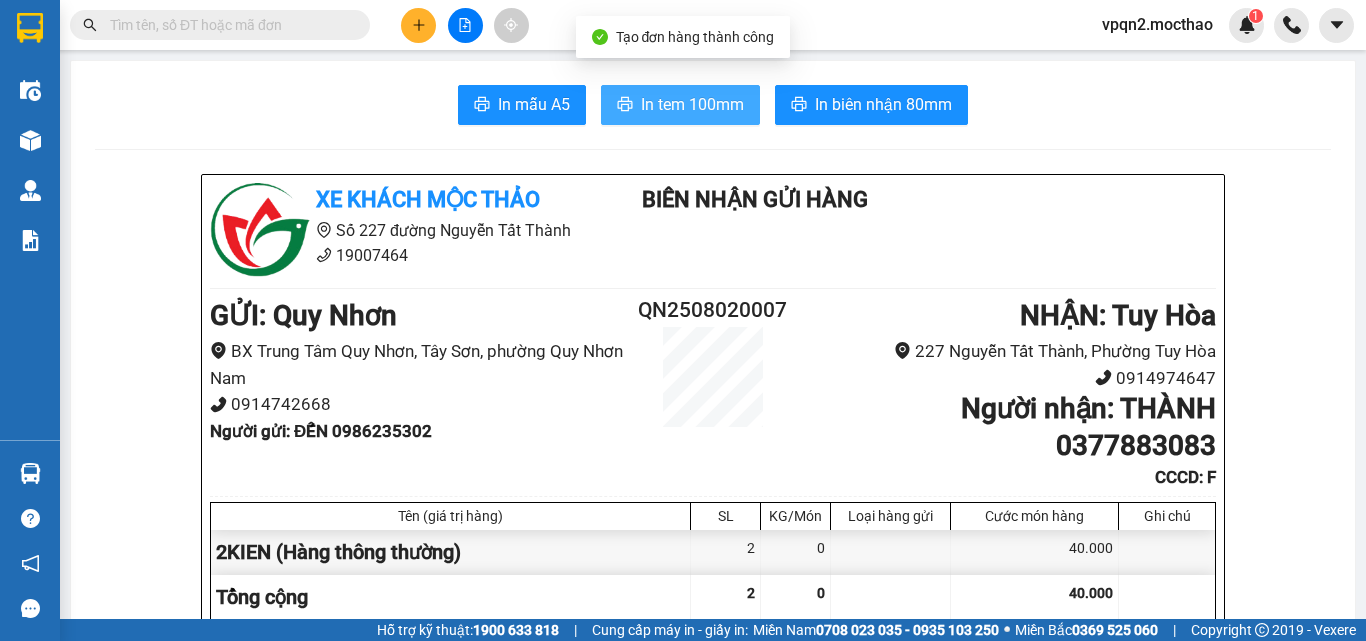scroll, scrollTop: 0, scrollLeft: 0, axis: both 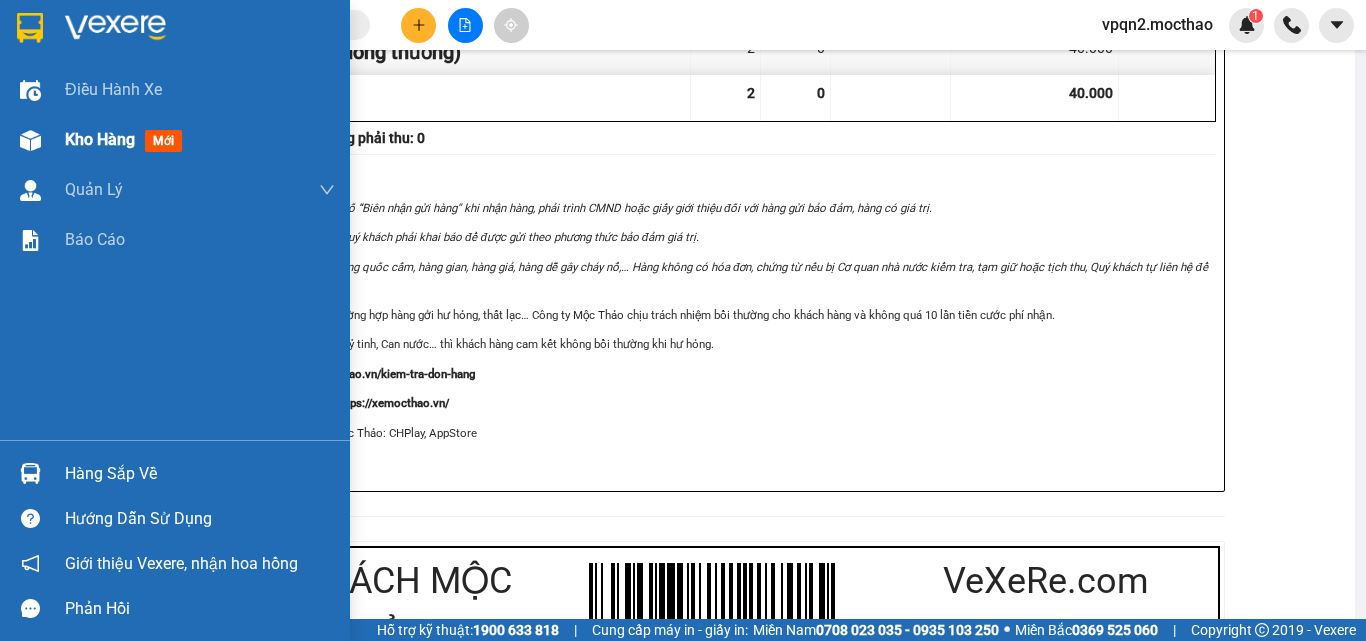 click at bounding box center [30, 140] 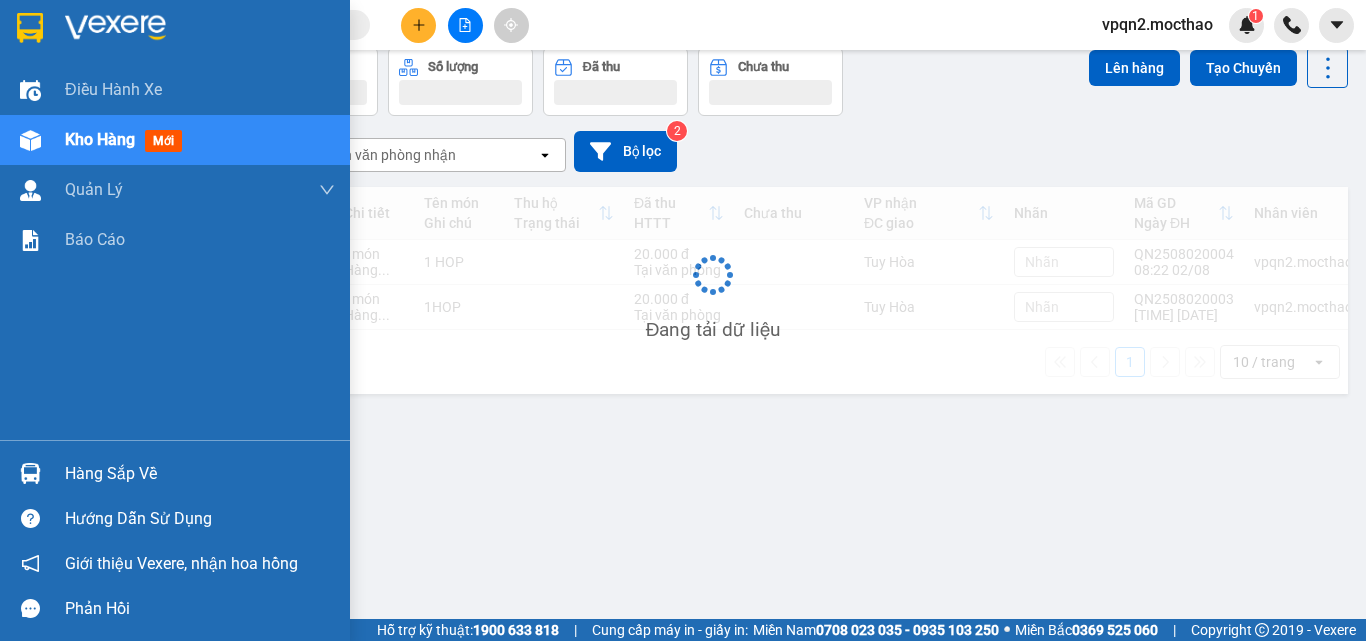 scroll, scrollTop: 92, scrollLeft: 0, axis: vertical 